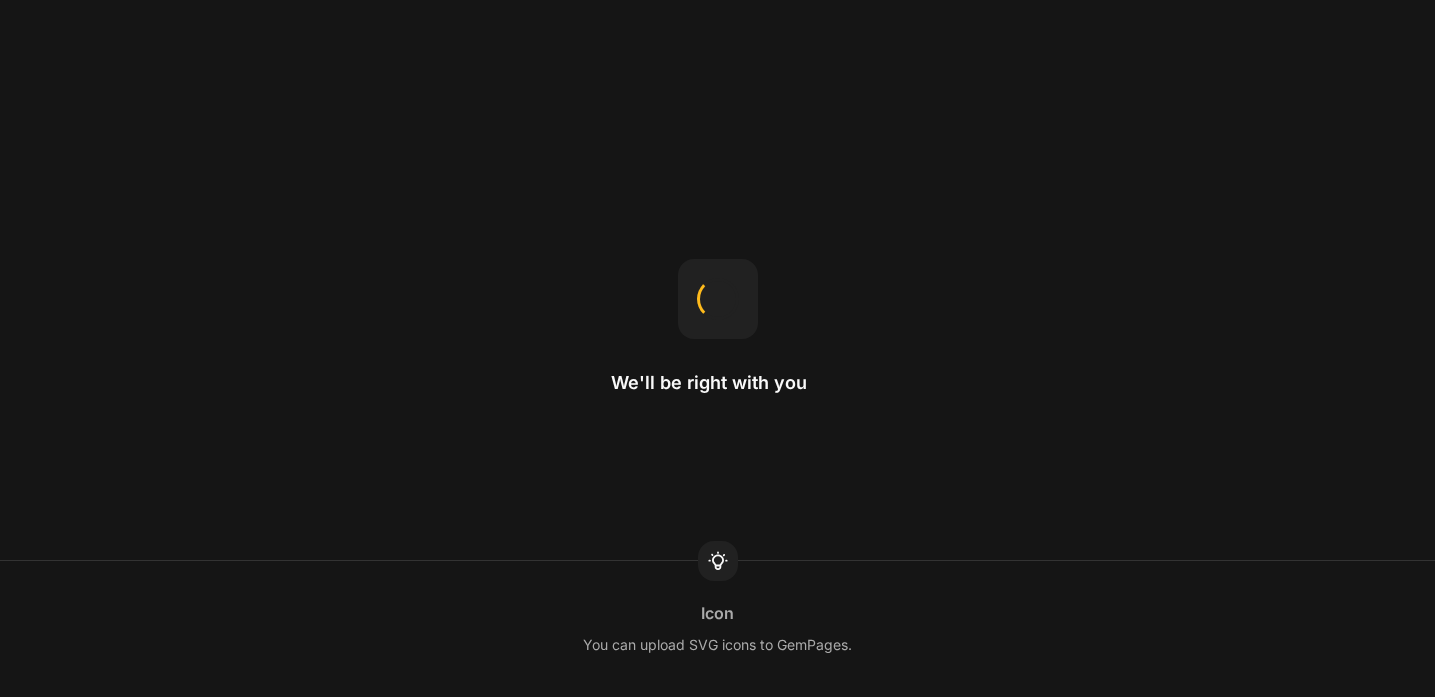 scroll, scrollTop: 0, scrollLeft: 0, axis: both 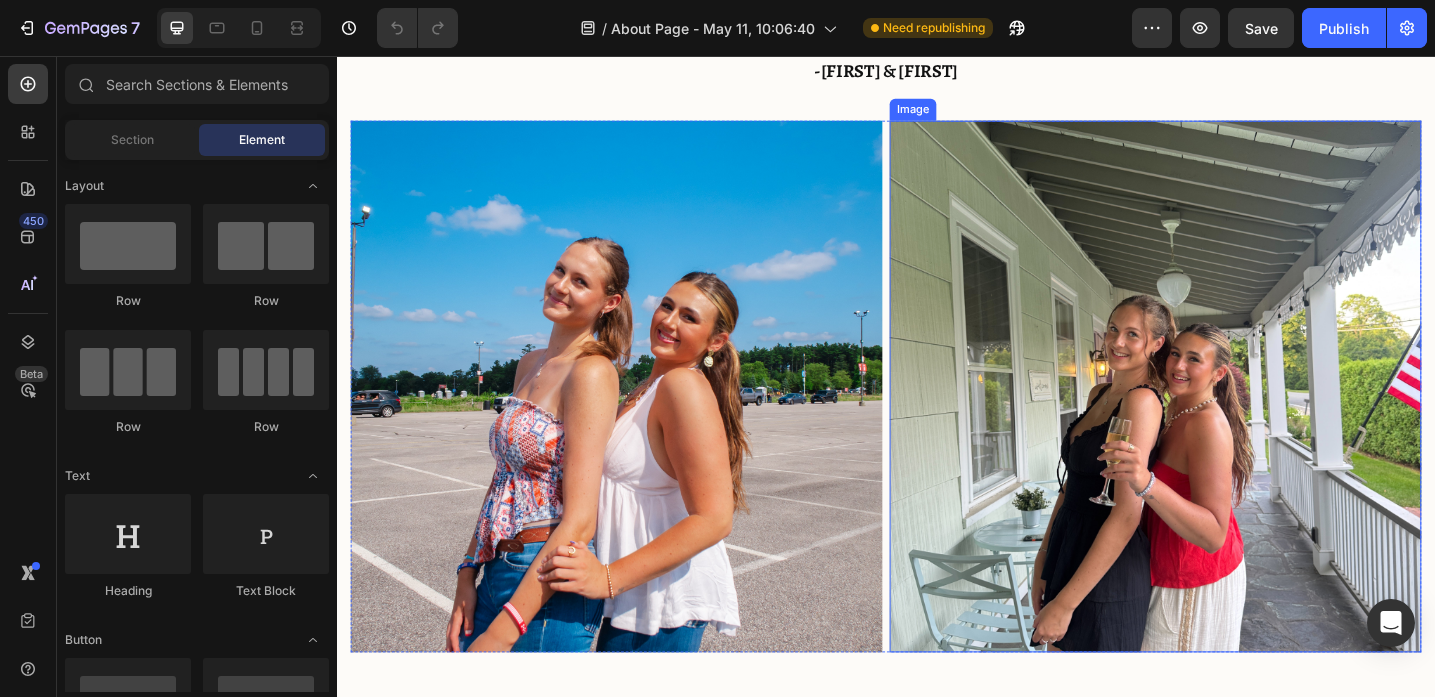 click at bounding box center (1231, 417) 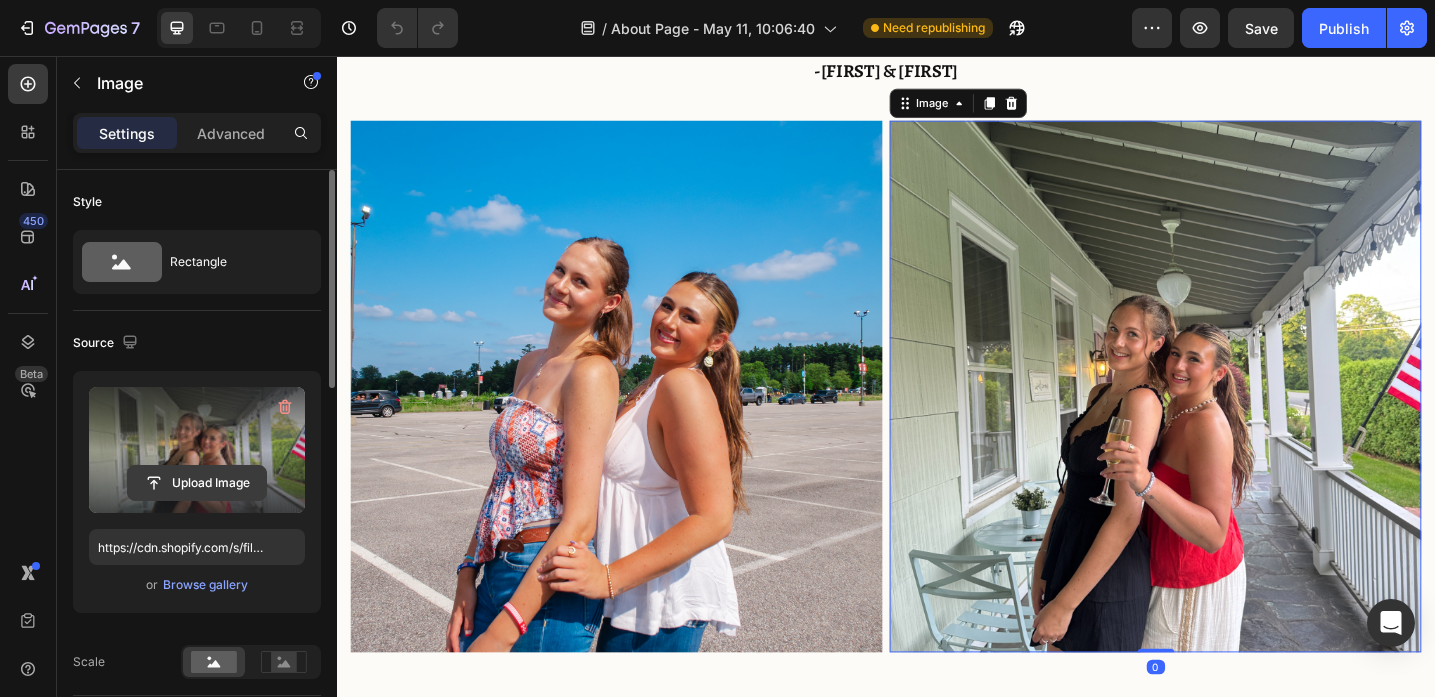 click 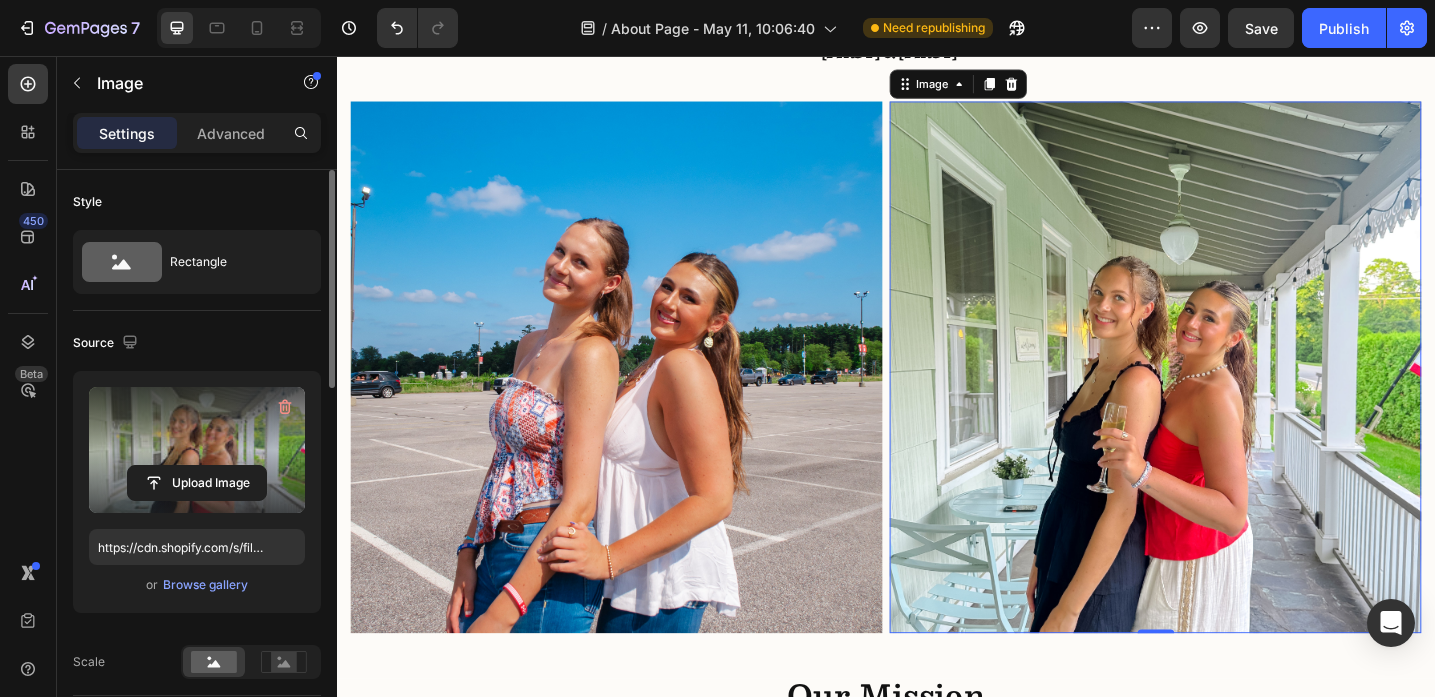 scroll, scrollTop: 1181, scrollLeft: 0, axis: vertical 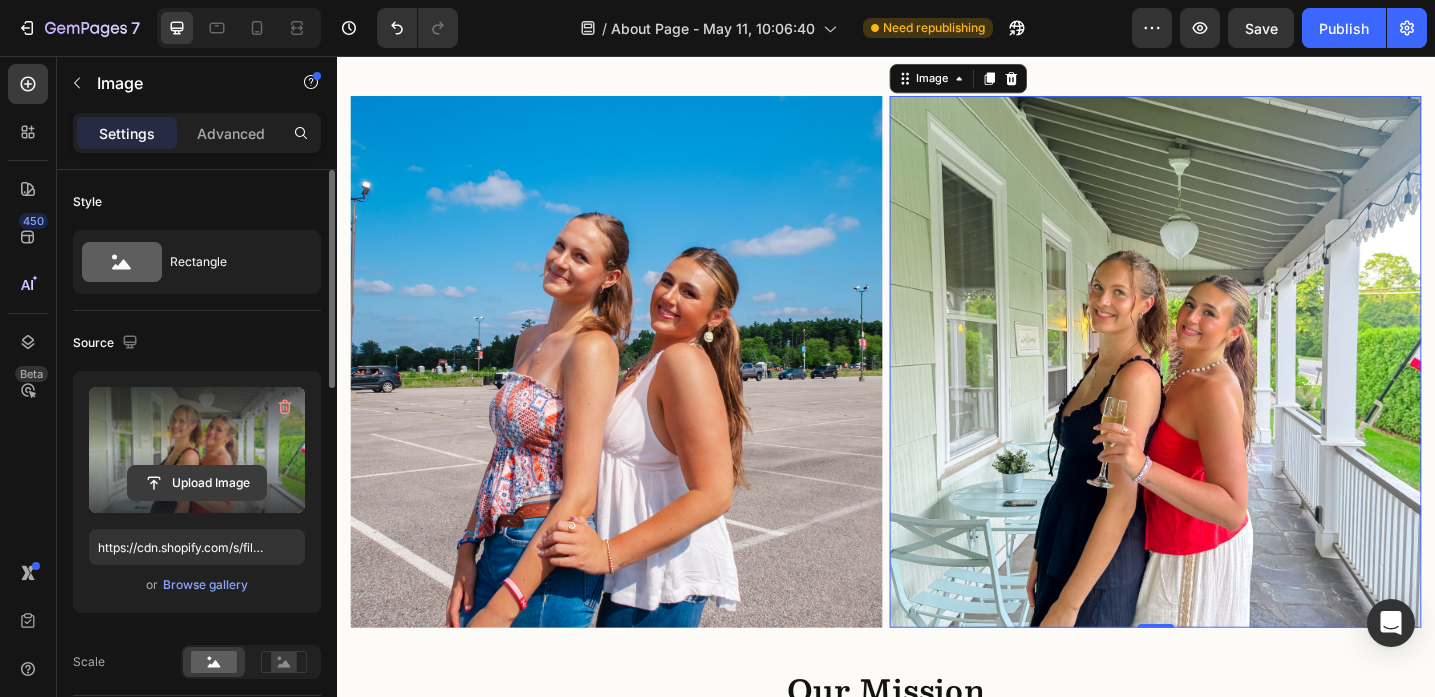 click 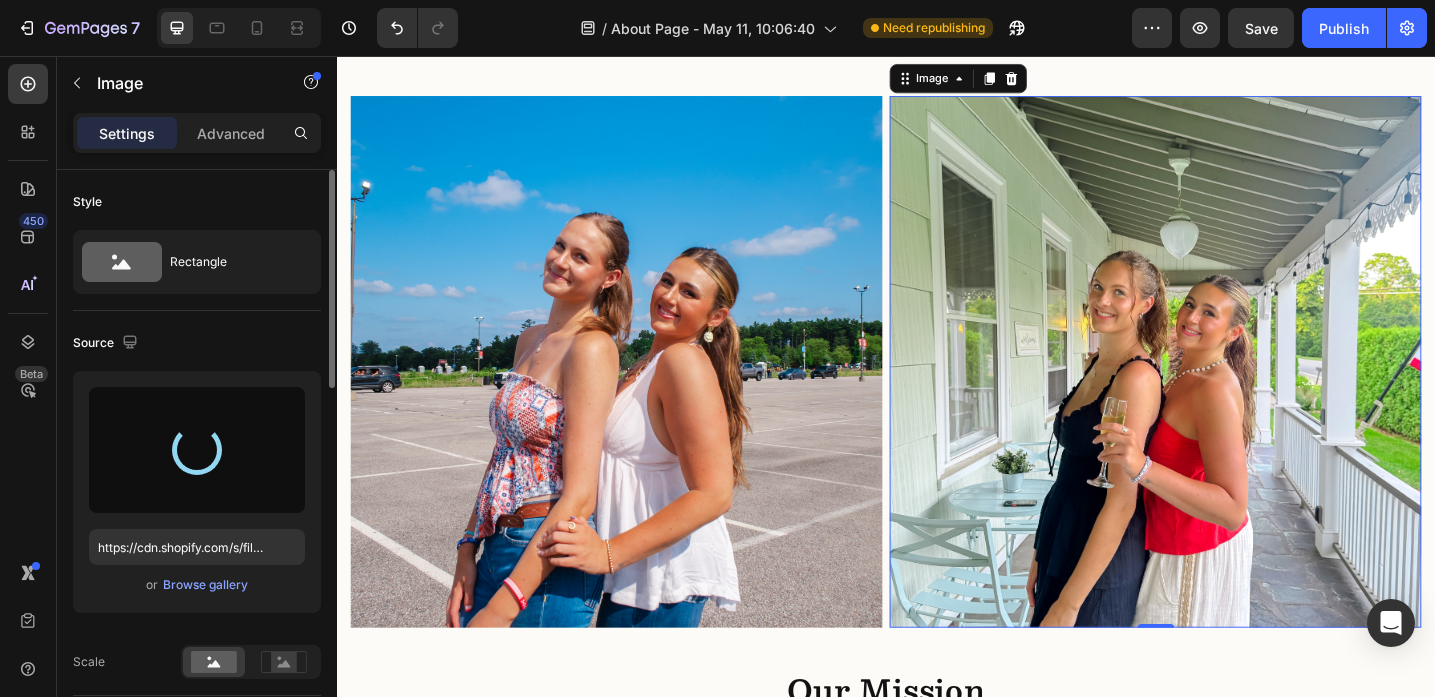 type on "https://cdn.shopify.com/s/files/1/0651/9665/4825/files/gempages_513222734658929854-78770253-ef46-4103-a7c0-1334aed238f3.jpg" 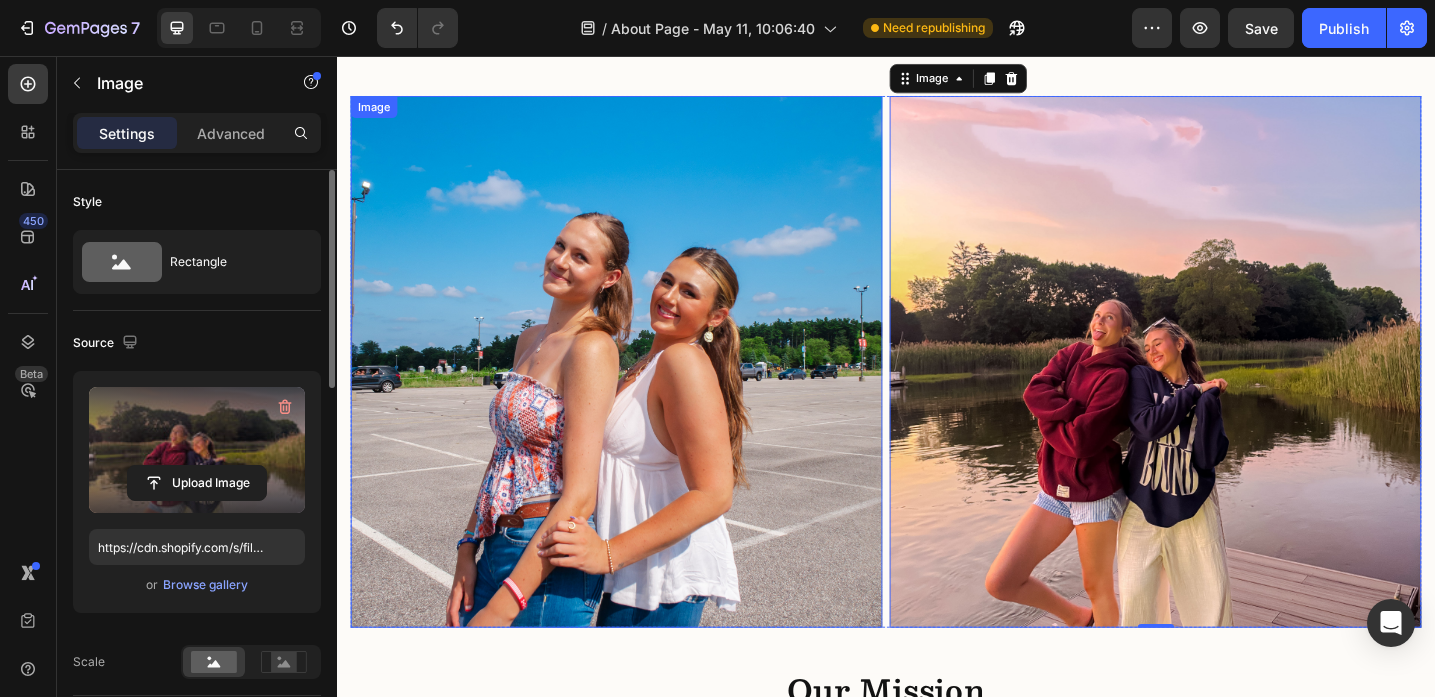 click at bounding box center [642, 390] 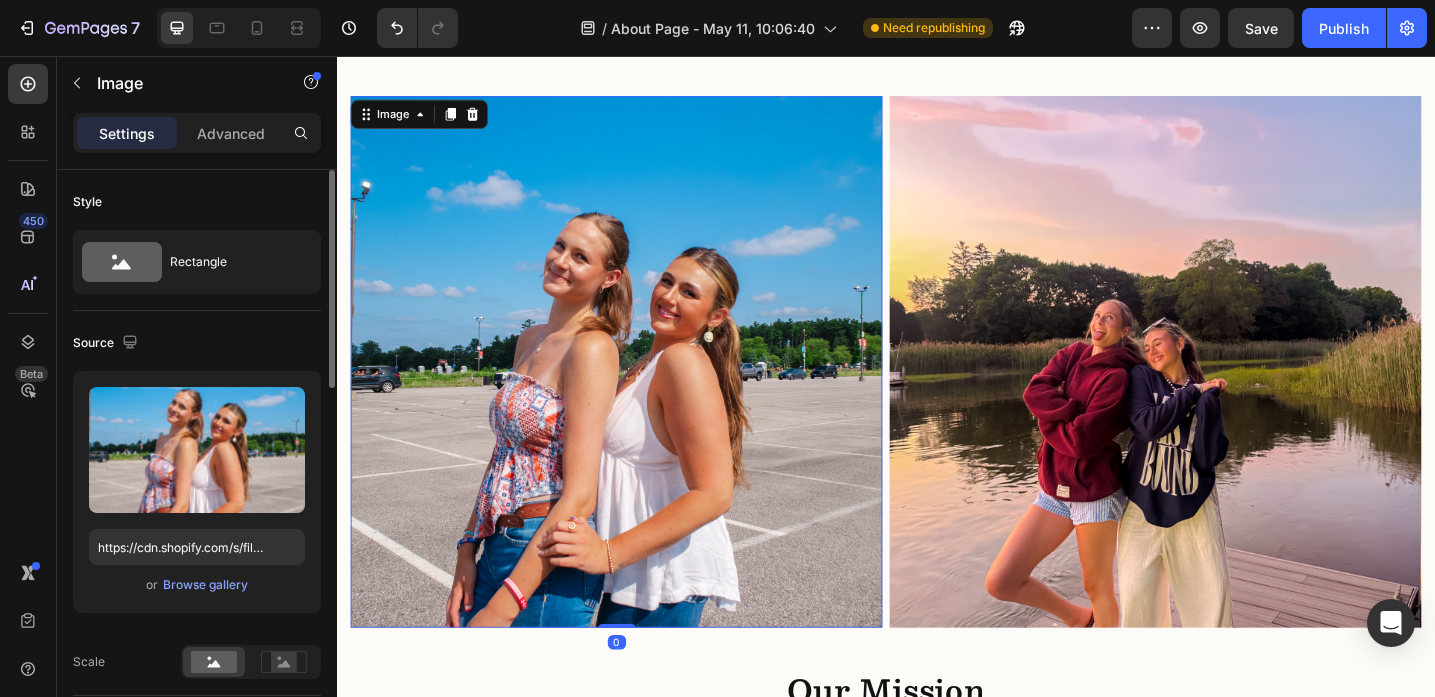 click at bounding box center [642, 390] 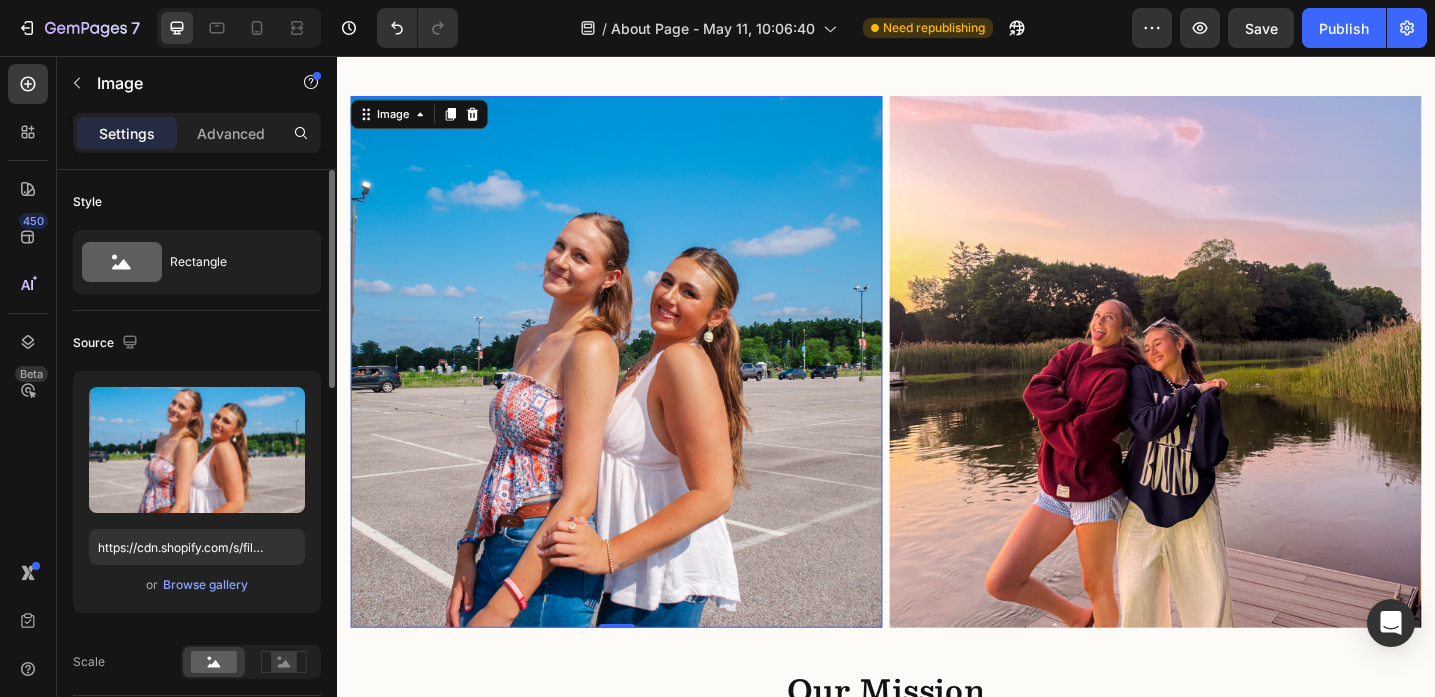 click at bounding box center (642, 390) 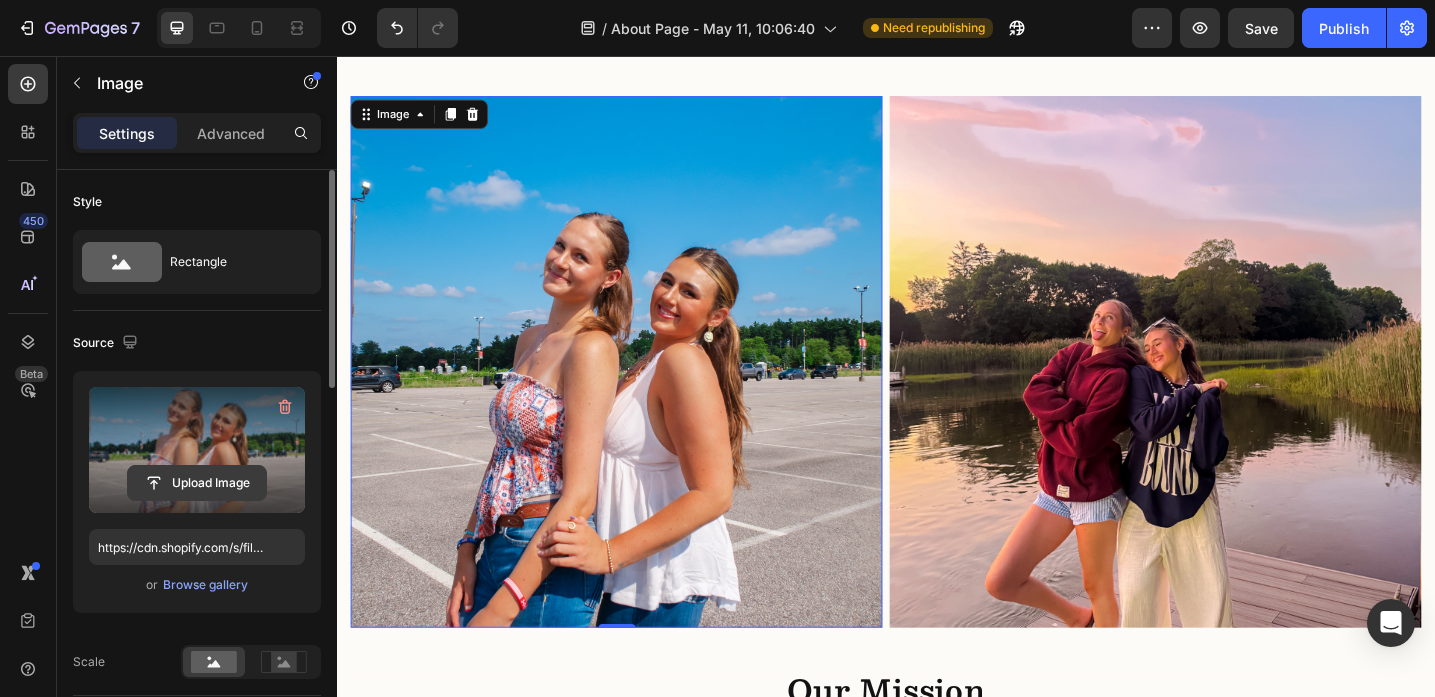 click 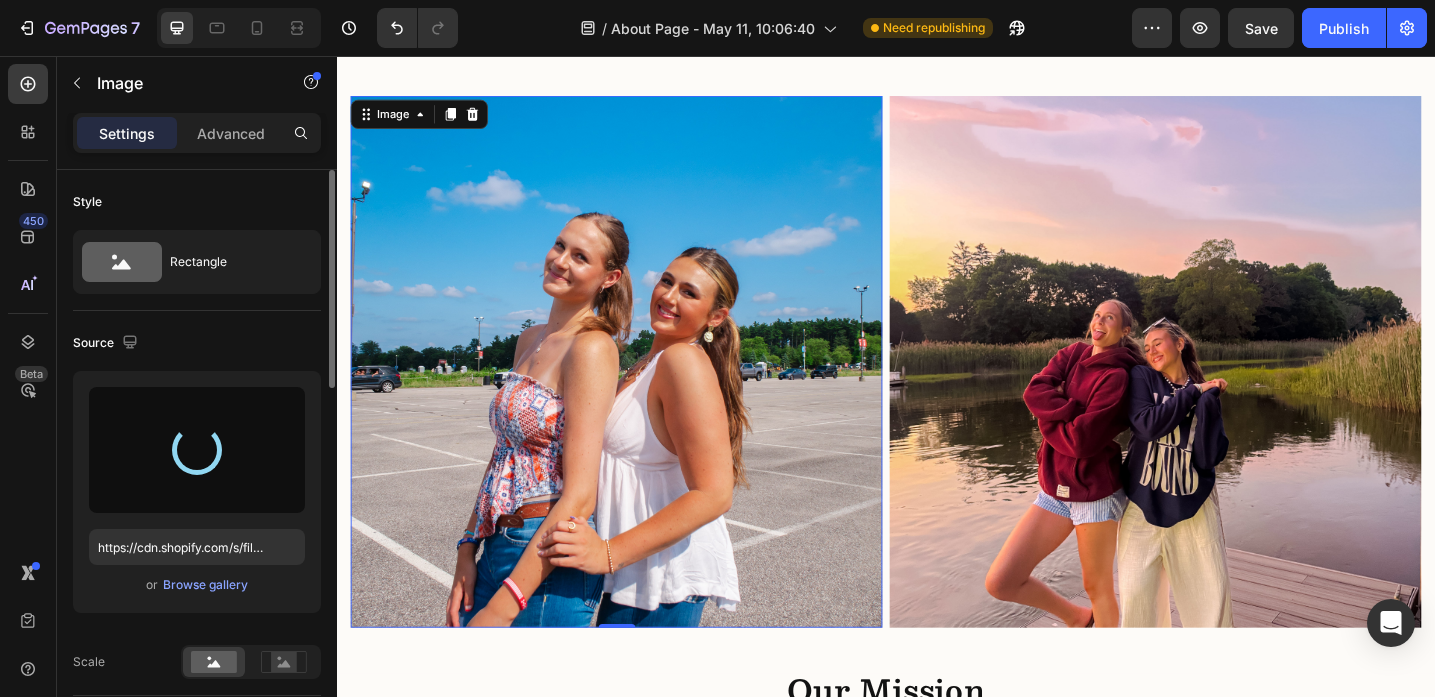 type on "https://cdn.shopify.com/s/files/1/0651/9665/4825/files/gempages_513222734658929854-5807013b-9e89-4974-b44b-92ec8c39c597.jpg" 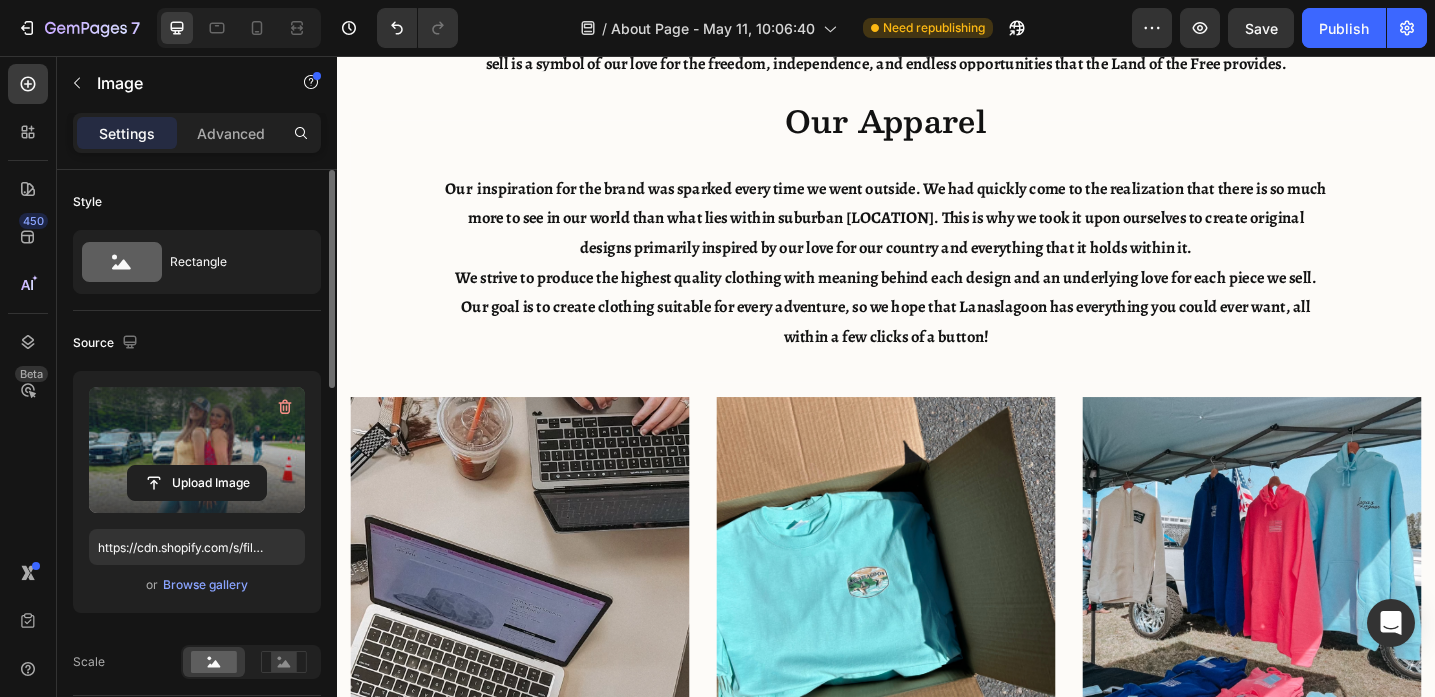 scroll, scrollTop: 1289, scrollLeft: 0, axis: vertical 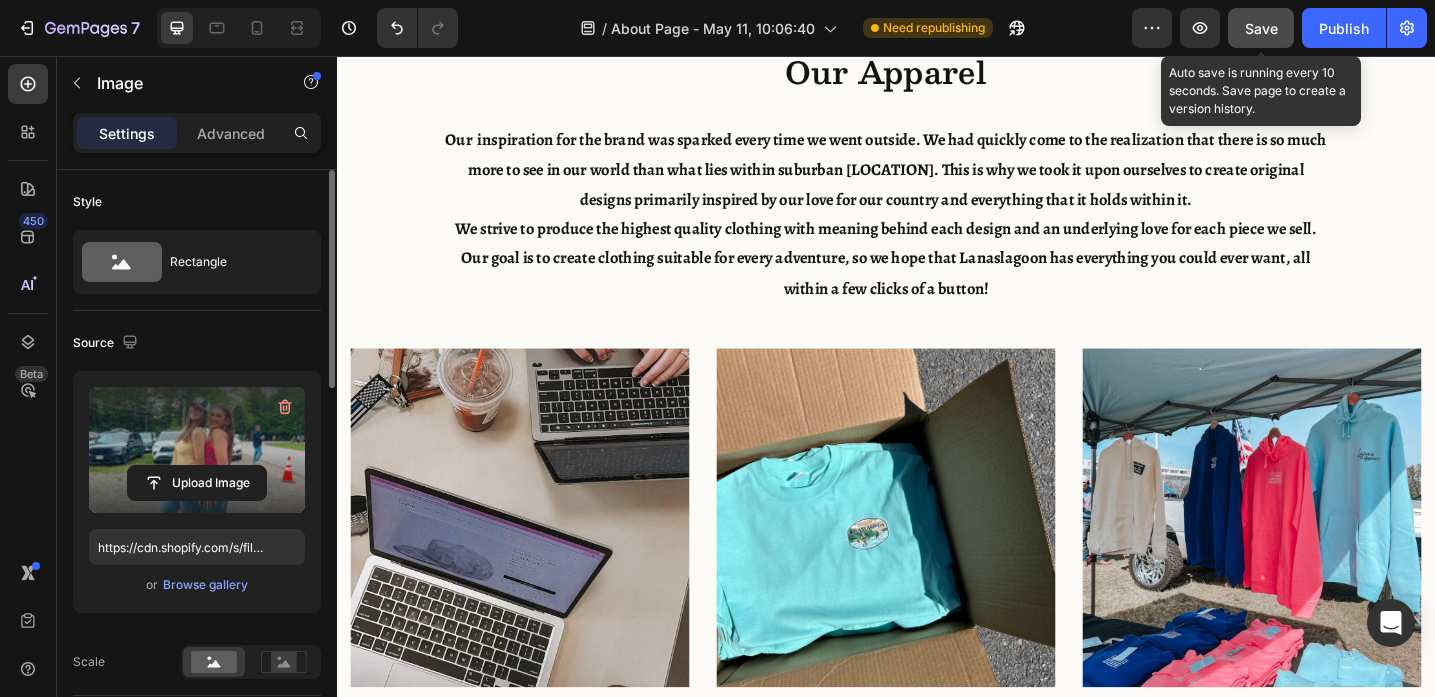 click on "Save" at bounding box center [1261, 28] 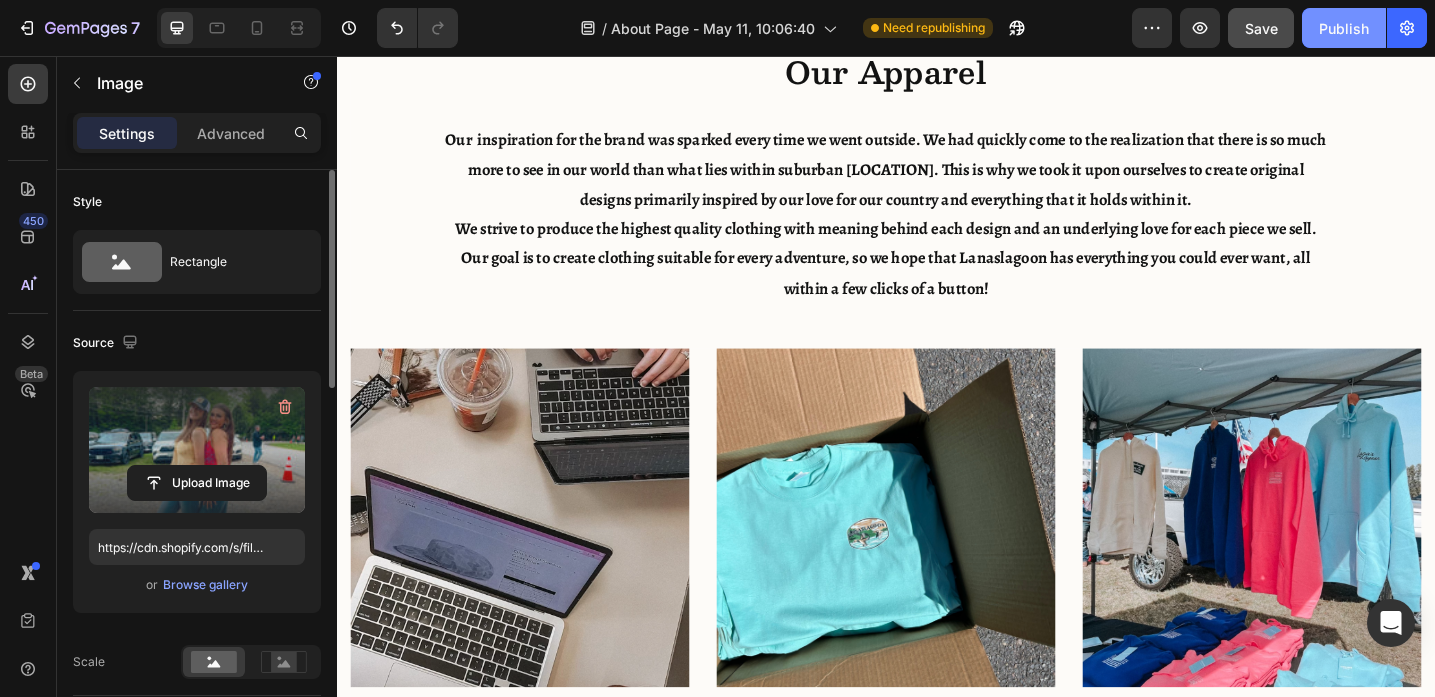 click on "Publish" at bounding box center (1344, 28) 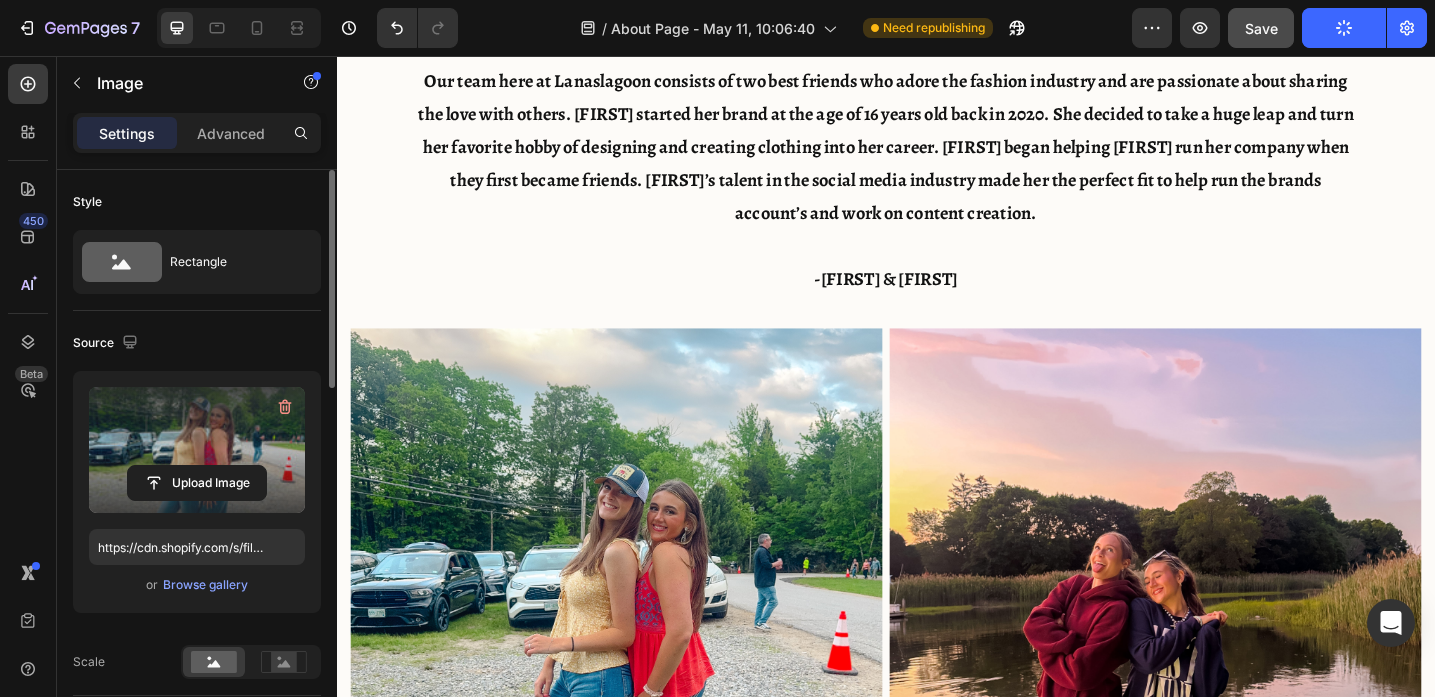 scroll, scrollTop: 924, scrollLeft: 0, axis: vertical 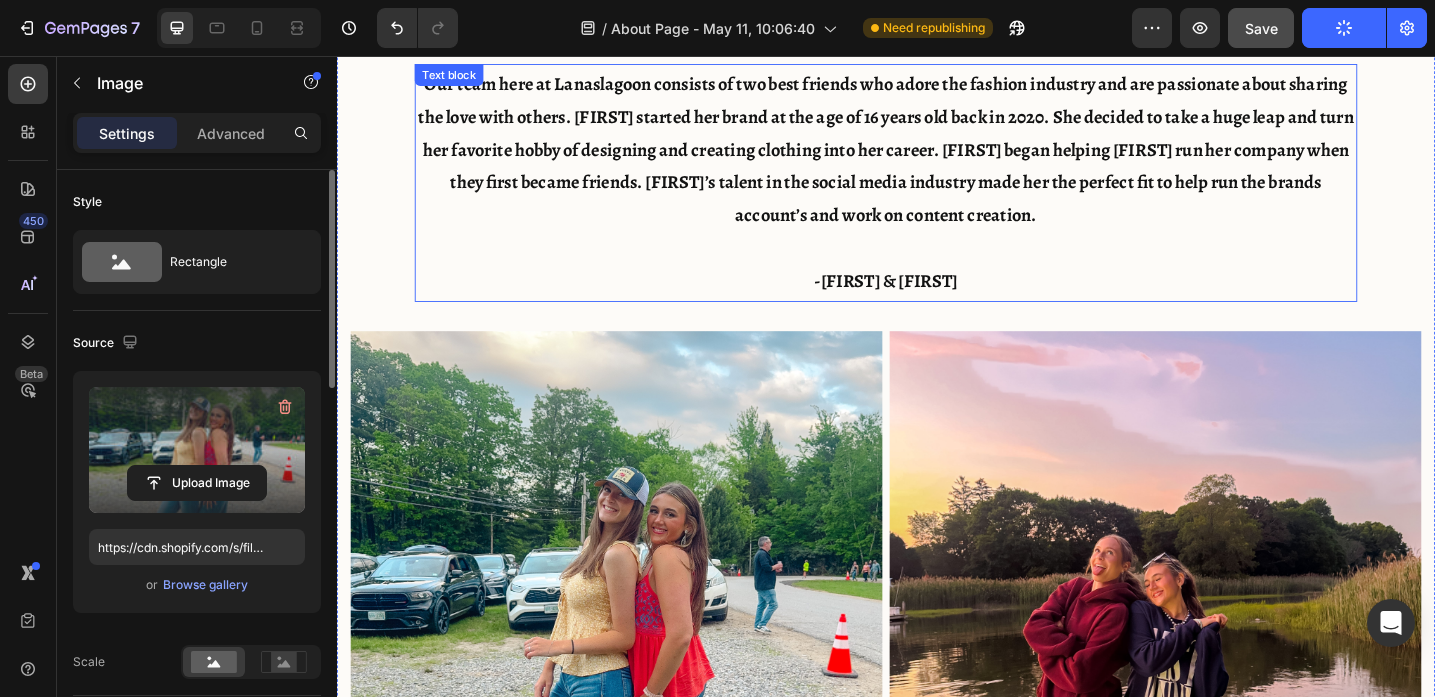 click on "Our team here at Lanaslagoon consists of two best friends who adore the fashion industry and are passionate about sharing the love with others. [FIRST] started her brand at the age of 16 years old back in 2020. She decided to take a huge leap and turn her favorite hobby of designing and creating clothing into her career. [FIRST] began helping [FIRST] run her company when they first became friends. [FIRST]’s talent in the social media industry made her the perfect fit to help run the brands account’s and work on content creation." at bounding box center [937, 159] 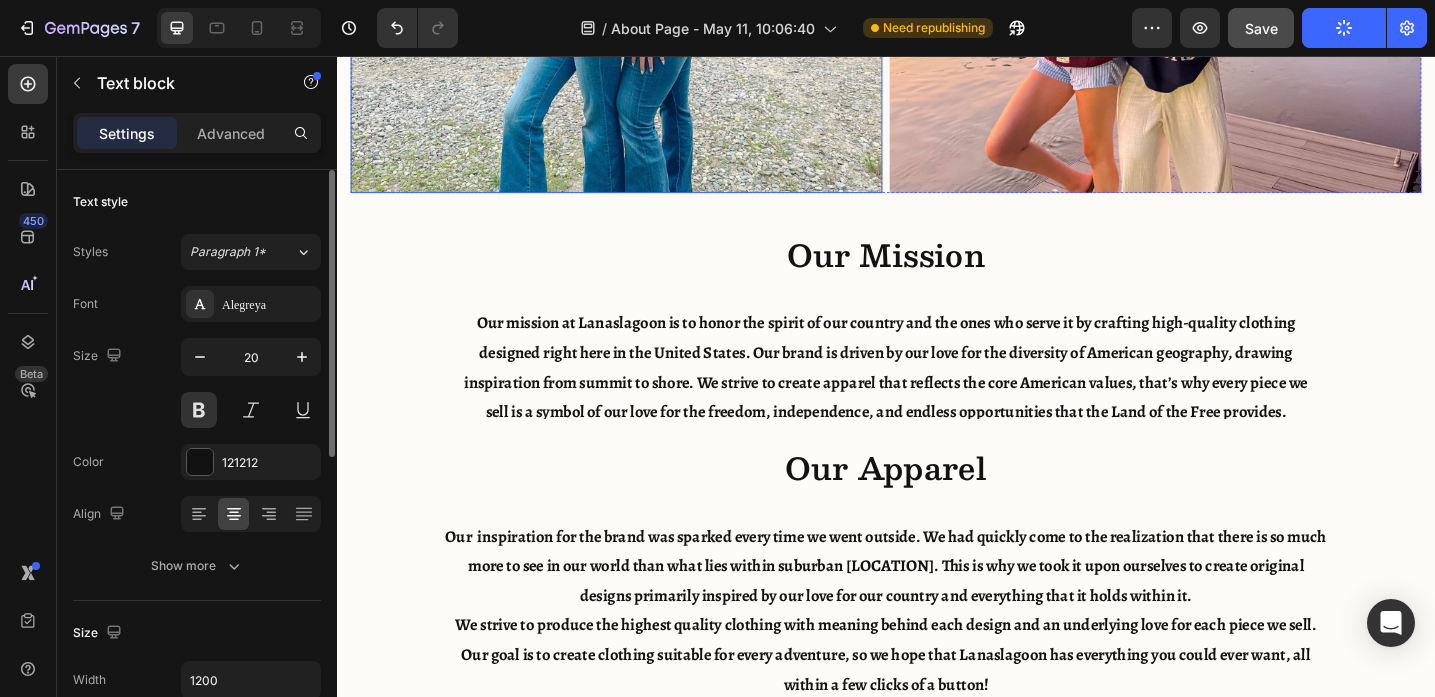 scroll, scrollTop: 1673, scrollLeft: 0, axis: vertical 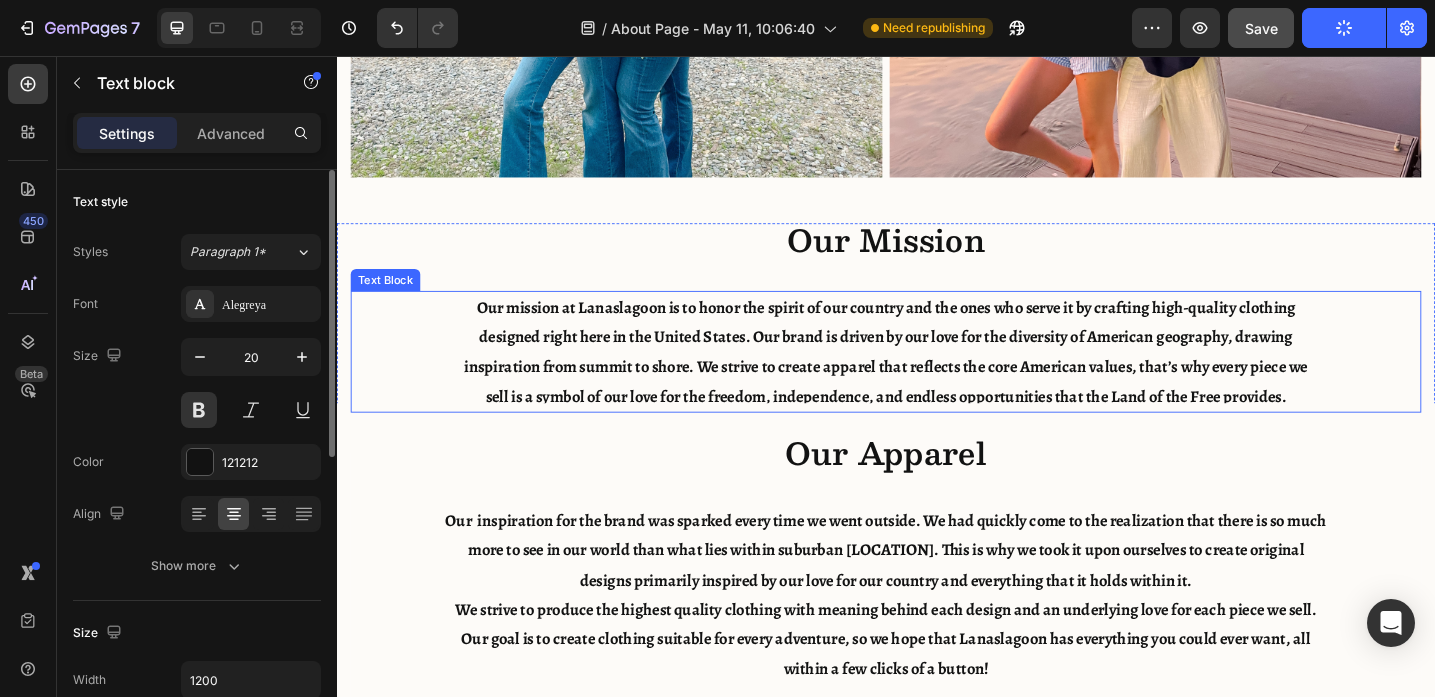 click on "Our mission at Lanaslagoon is to honor the spirit of our country and the ones who serve it by crafting high-quality clothing designed right here in the United States. Our brand is driven by our love for the diversity of American geography, drawing inspiration from summit to shore. We strive to create apparel that reflects the core American values, that’s why every piece we sell is a symbol of our love for the freedom, independence, and endless opportunities that the Land of the Free provides." at bounding box center [937, 380] 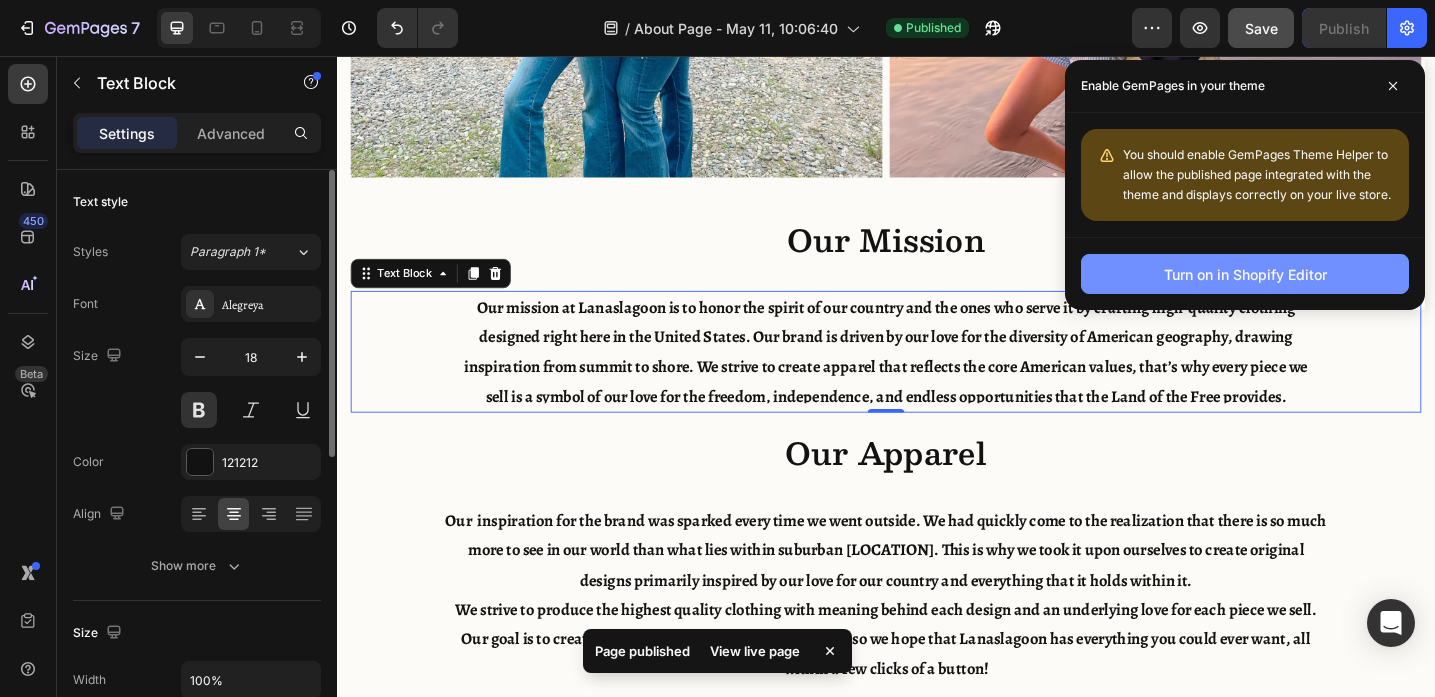 click on "Turn on in Shopify Editor" at bounding box center (1245, 274) 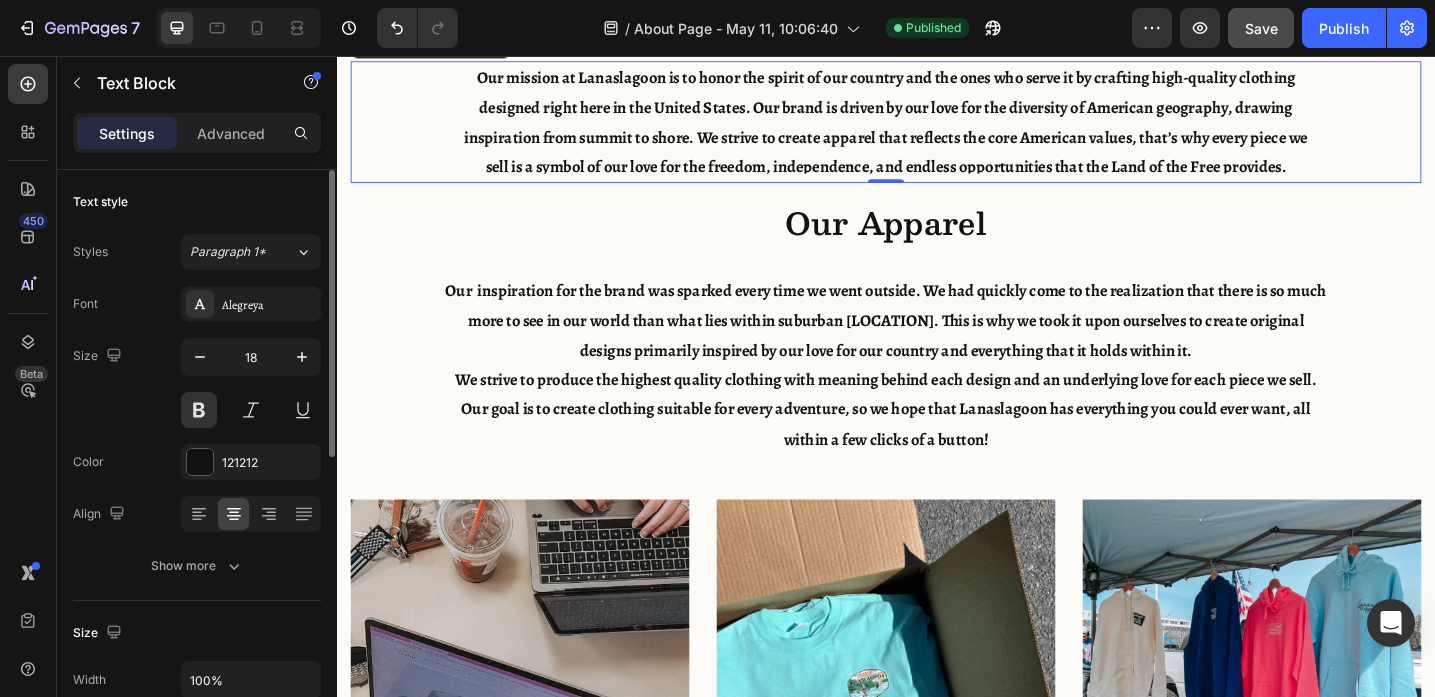 scroll, scrollTop: 2475, scrollLeft: 0, axis: vertical 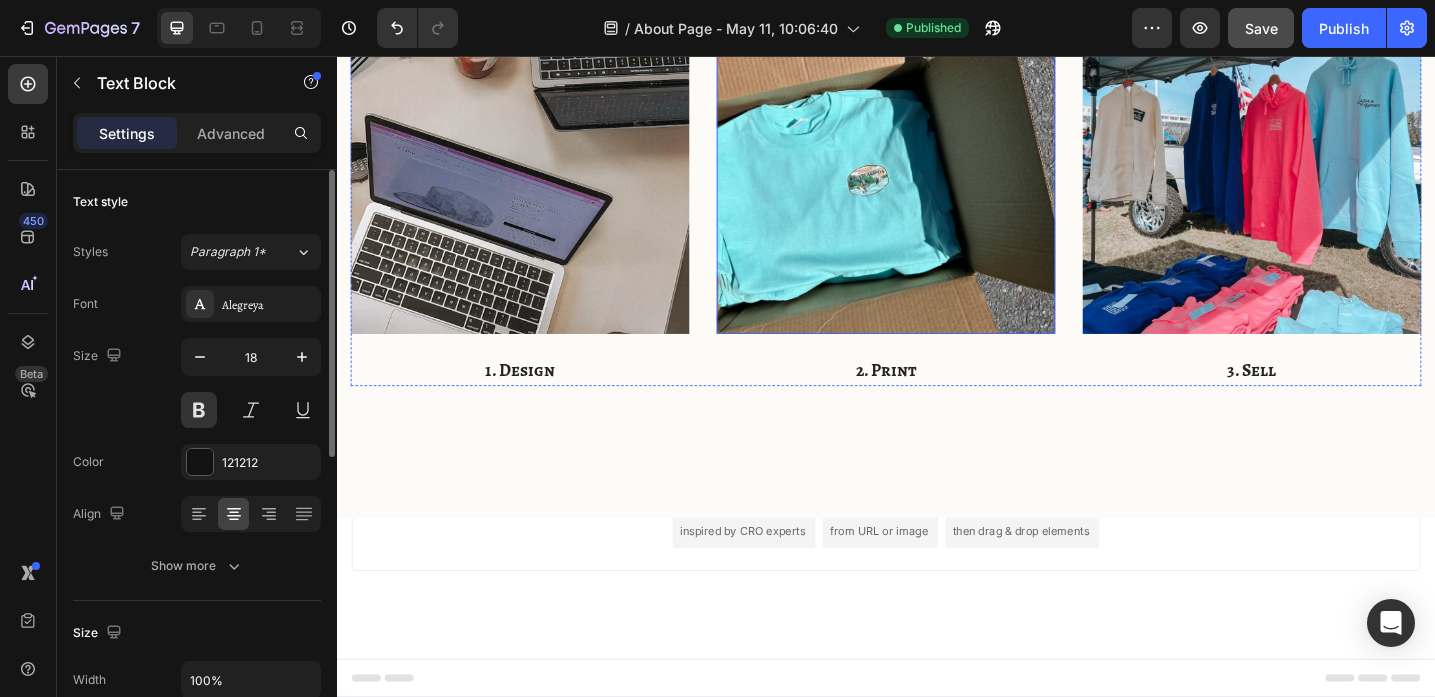 click at bounding box center [937, 175] 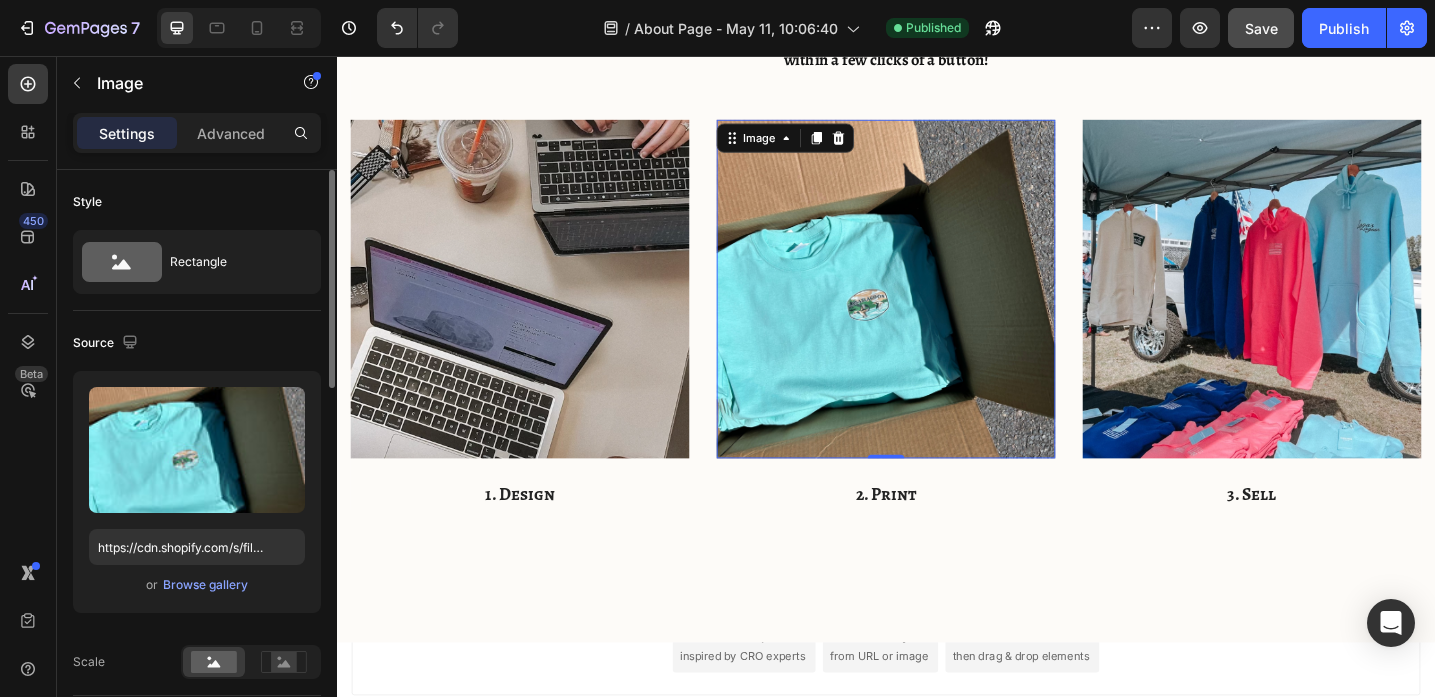 scroll, scrollTop: 2337, scrollLeft: 0, axis: vertical 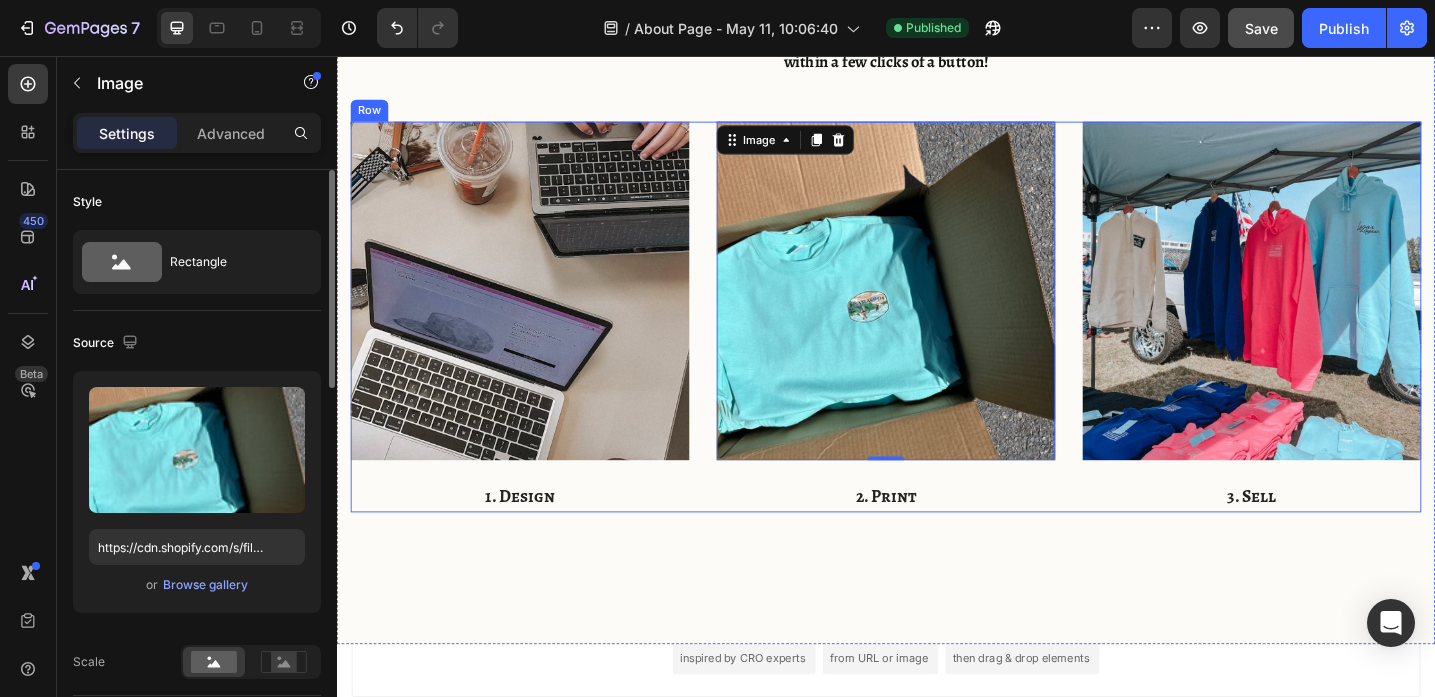 click on "Image 1. Design Text block Image   0 2. Print Text block Image 3. Sell Text block Row" at bounding box center [937, 341] 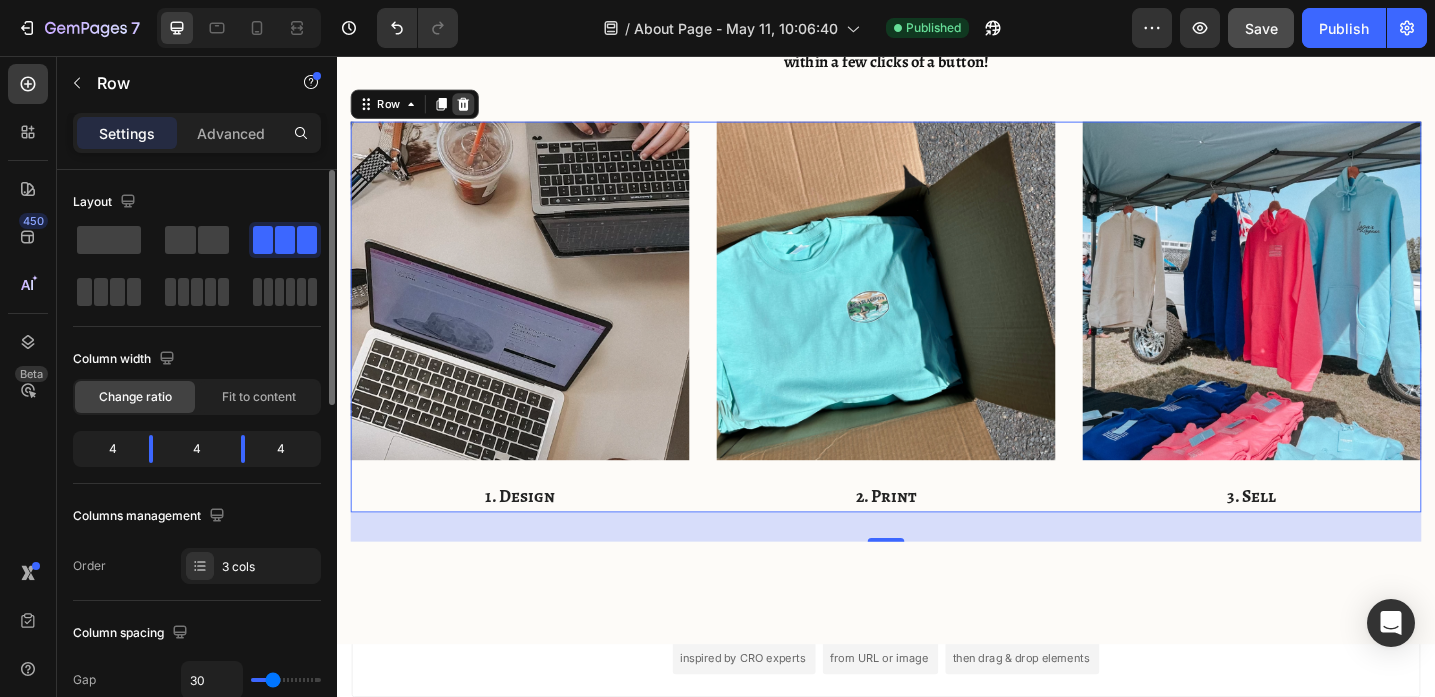 click 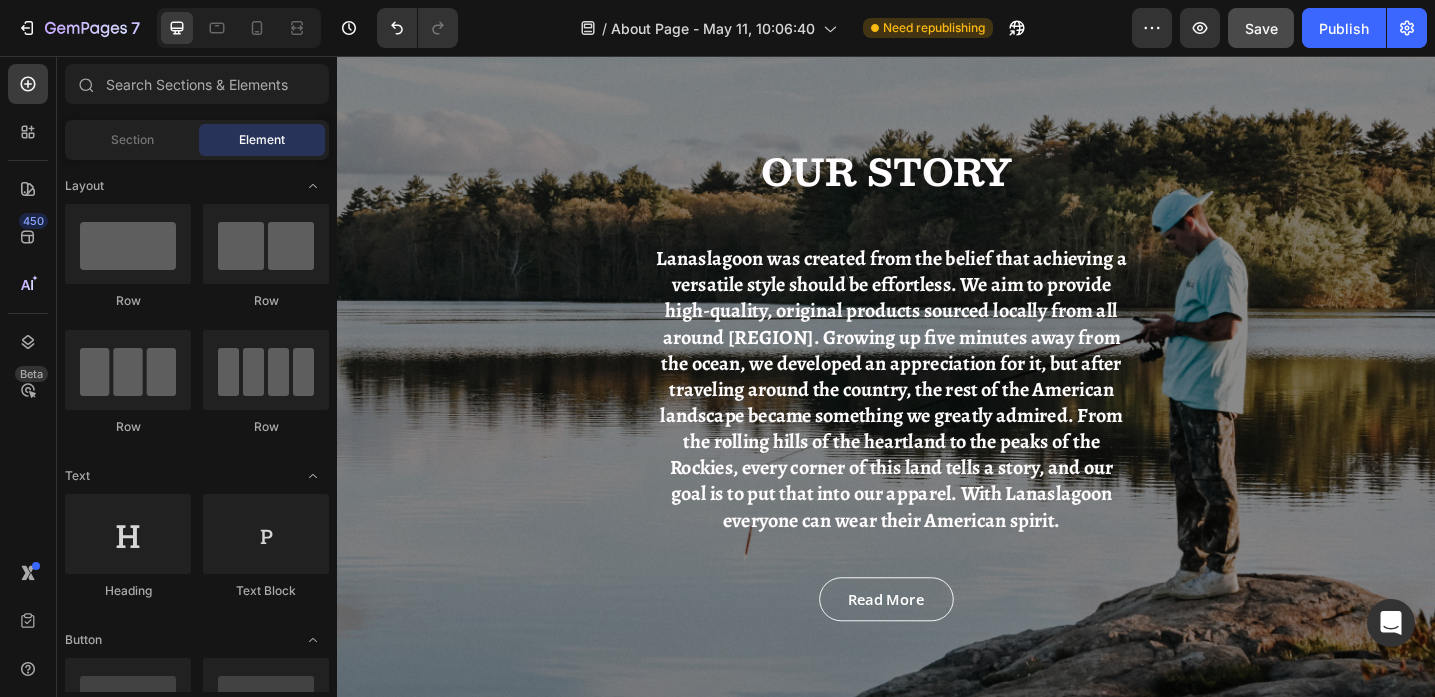 scroll, scrollTop: 0, scrollLeft: 0, axis: both 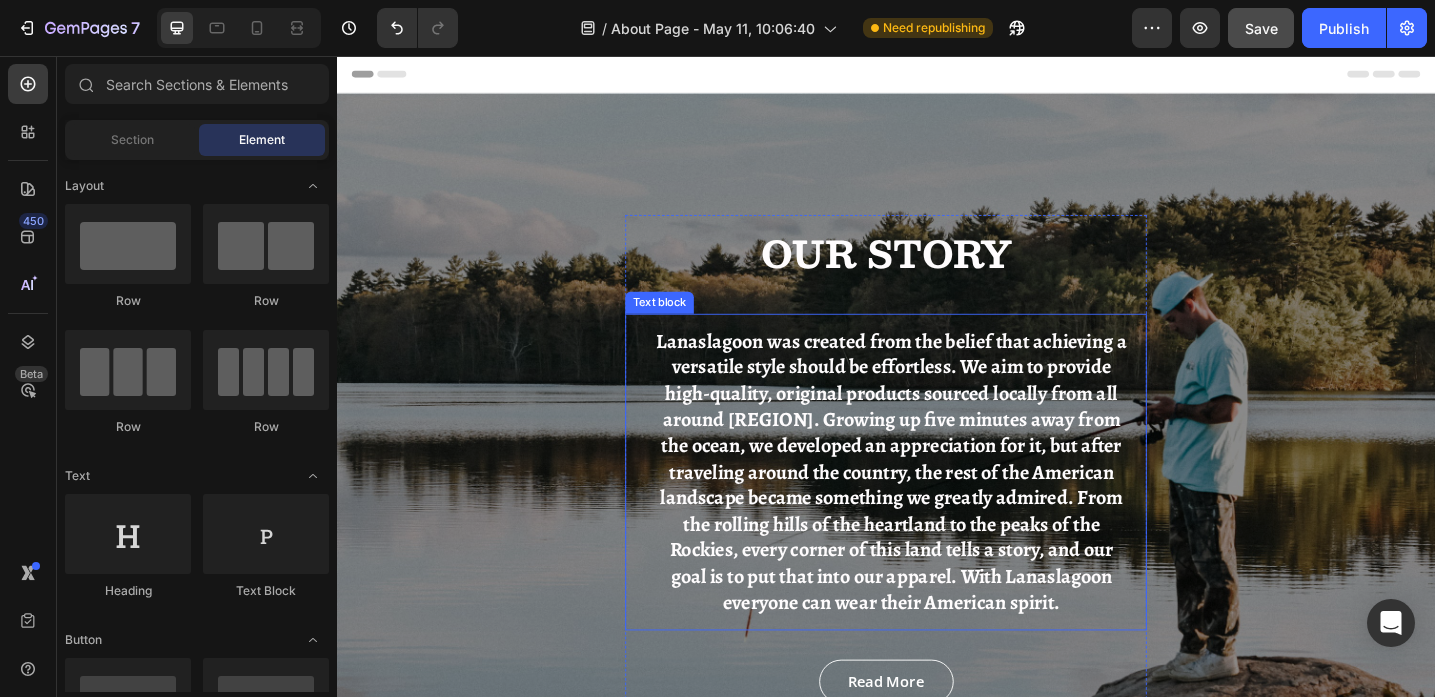 click on "Lanaslagoon was created from the belief that achieving a versatile style should be effortless. We aim to provide high-quality, original products sourced locally from all around [REGION]. Growing up five minutes away from the ocean, we developed an appreciation for it, but after traveling around the country, the rest of the American landscape became something we greatly admired. From the rolling hills of the heartland to the peaks of the Rockies, every corner of this land tells a story, and our goal is to put that into our apparel. With Lanaslagoon everyone can wear their American spirit." at bounding box center (943, 511) 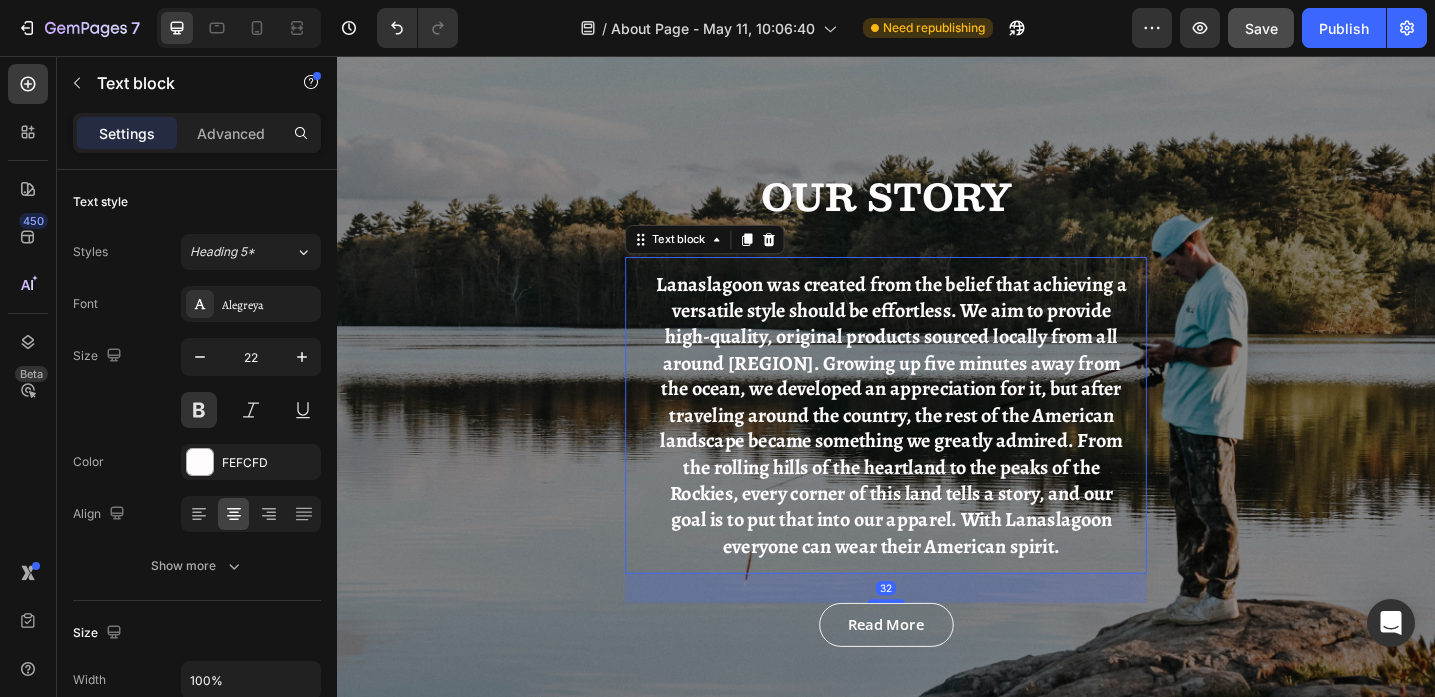 scroll, scrollTop: 63, scrollLeft: 0, axis: vertical 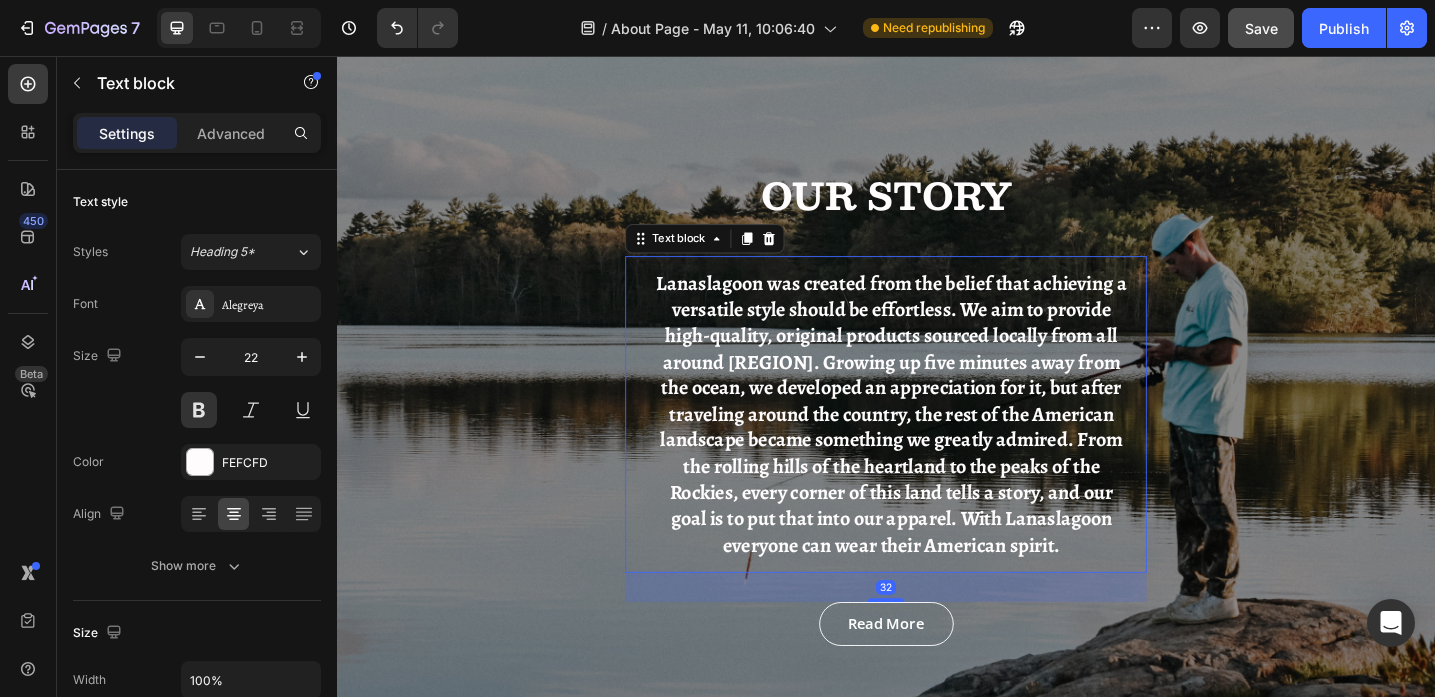 click on "Lanaslagoon was created from the belief that achieving a versatile style should be effortless. We aim to provide high-quality, original products sourced locally from all around [REGION]. Growing up five minutes away from the ocean, we developed an appreciation for it, but after traveling around the country, the rest of the American landscape became something we greatly admired. From the rolling hills of the heartland to the peaks of the Rockies, every corner of this land tells a story, and our goal is to put that into our apparel. With Lanaslagoon everyone can wear their American spirit." at bounding box center (943, 448) 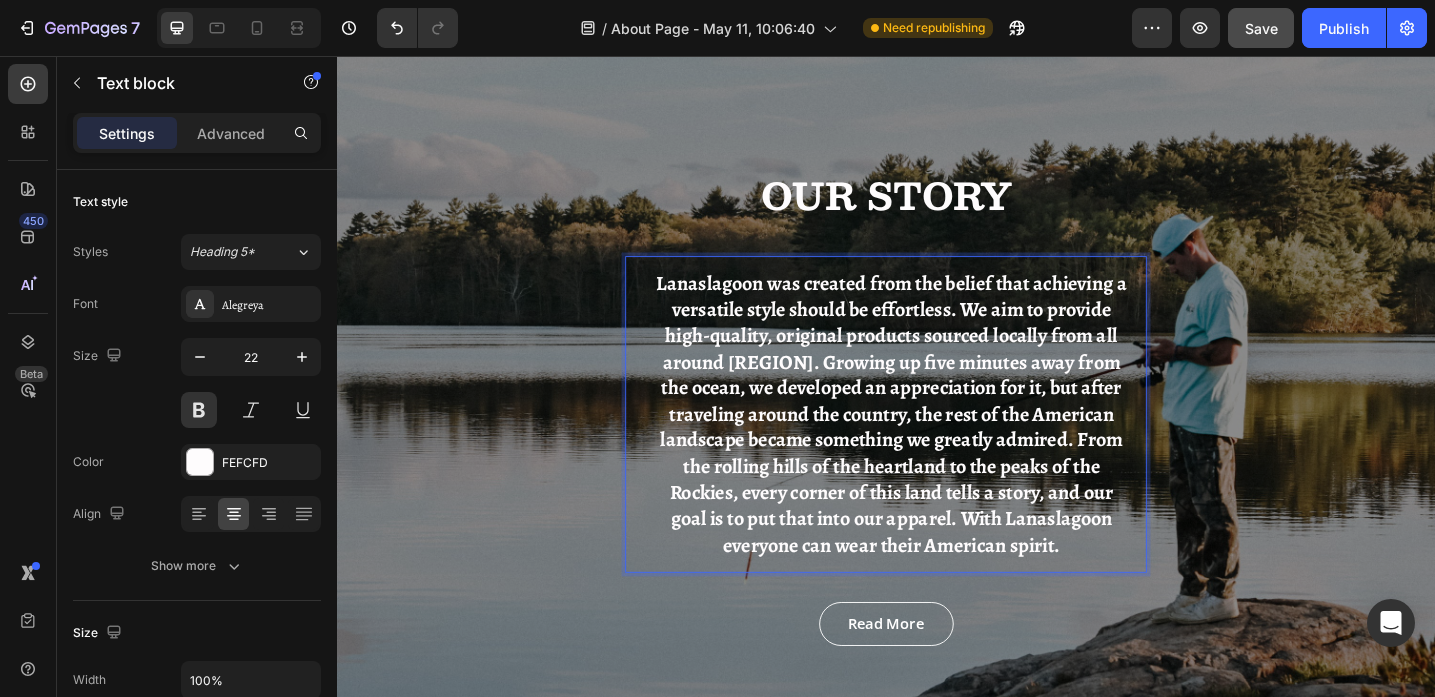 click on "Lanaslagoon was created from the belief that achieving a versatile style should be effortless. We aim to provide high-quality, original products sourced locally from all around [REGION]. Growing up five minutes away from the ocean, we developed an appreciation for it, but after traveling around the country, the rest of the American landscape became something we greatly admired. From the rolling hills of the heartland to the peaks of the Rockies, every corner of this land tells a story, and our goal is to put that into our apparel. With Lanaslagoon everyone can wear their American spirit." at bounding box center (943, 448) 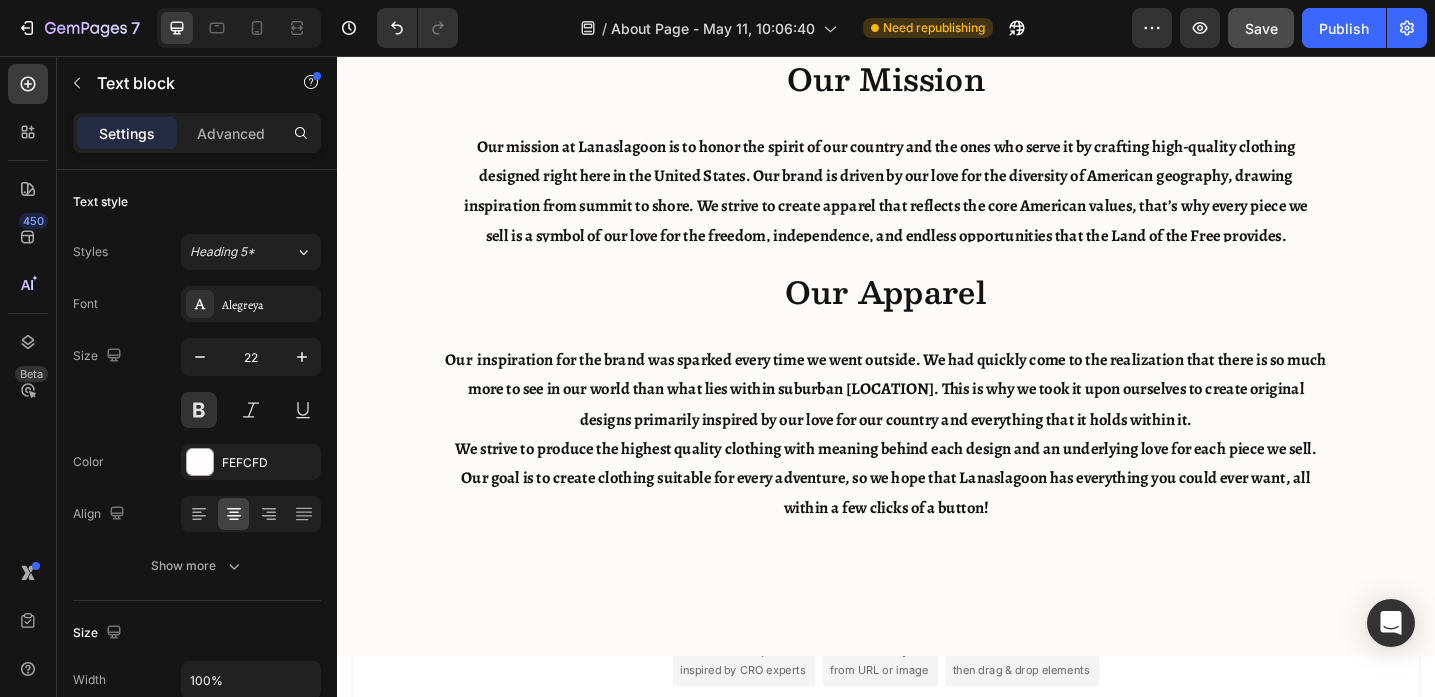 scroll, scrollTop: 1630, scrollLeft: 0, axis: vertical 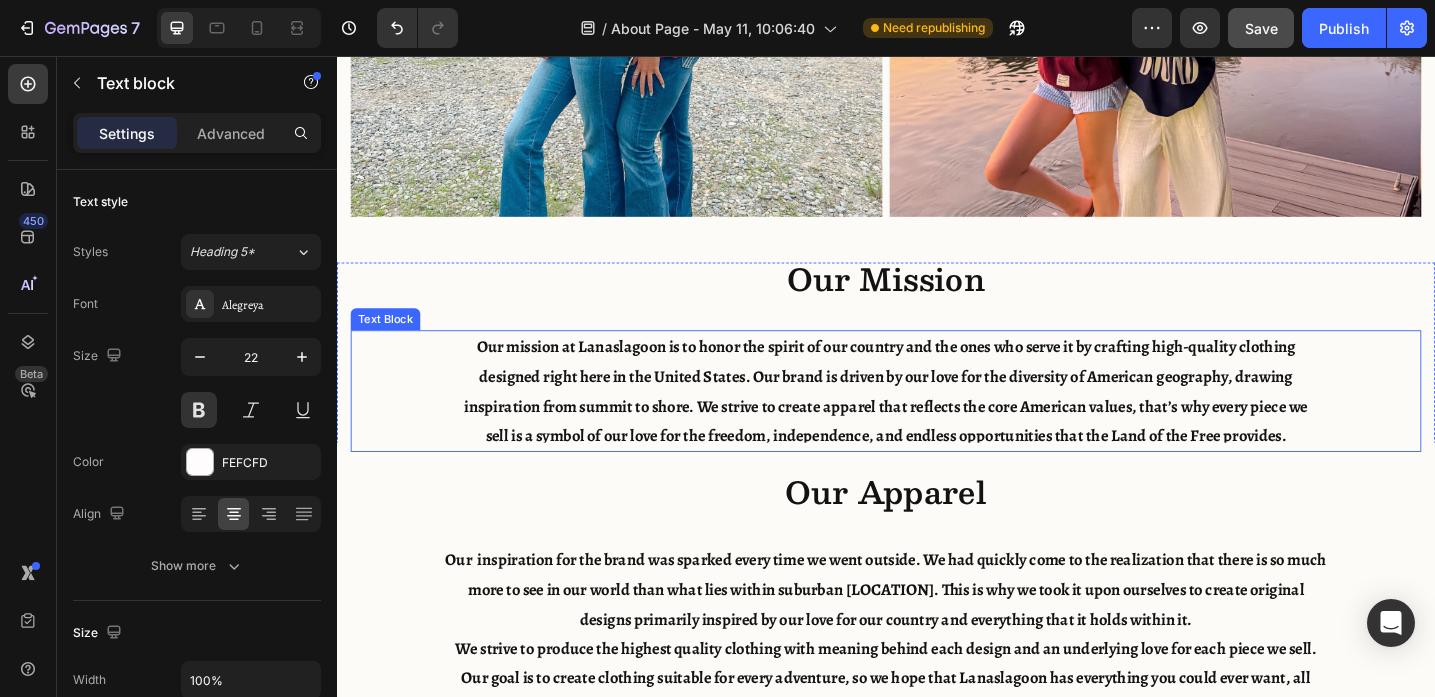 click on "Our mission at Lanaslagoon is to honor the spirit of our country and the ones who serve it by crafting high-quality clothing designed right here in the United States. Our brand is driven by our love for the diversity of American geography, drawing inspiration from summit to shore. We strive to create apparel that reflects the core American values, that’s why every piece we sell is a symbol of our love for the freedom, independence, and endless opportunities that the Land of the Free provides." at bounding box center [937, 423] 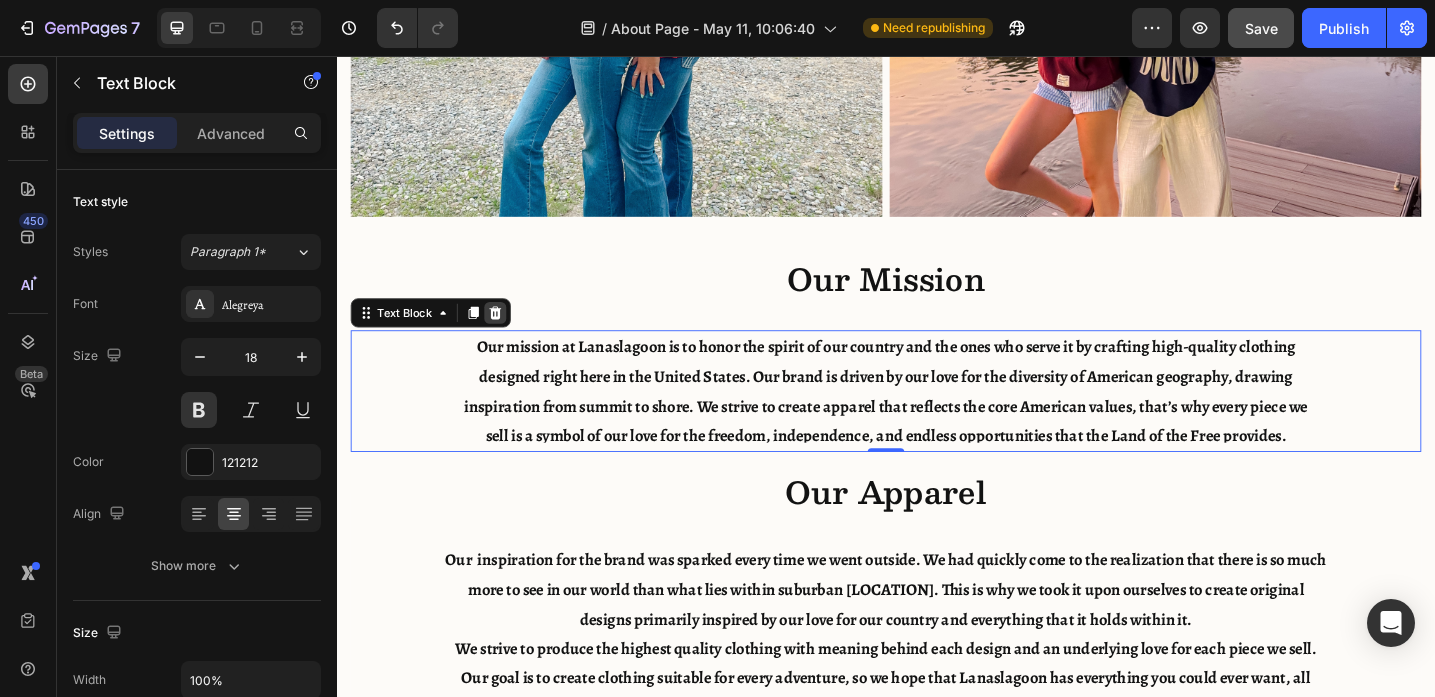 click 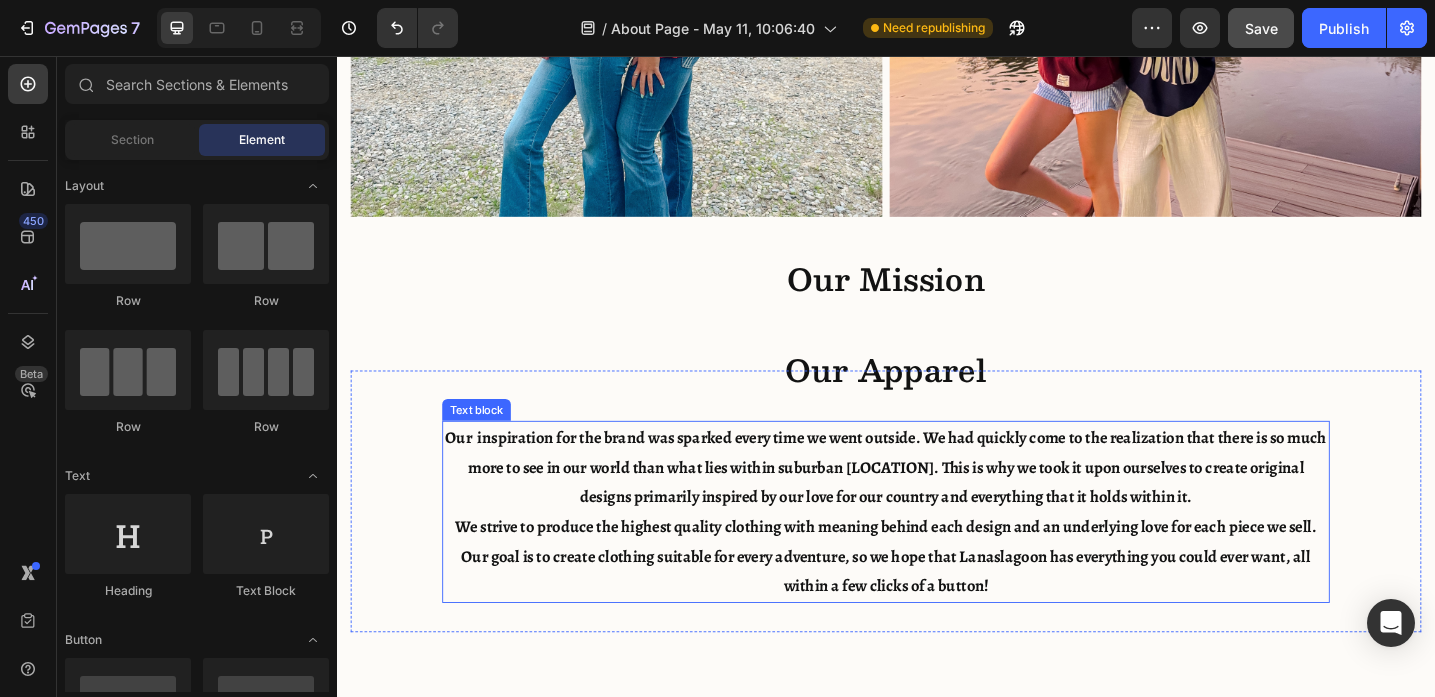 click on "Our  inspiration for the brand was sparked every time we went outside. We had quickly come to the realization that there is so much more to see in our world than what lies within suburban [LOCATION]. This is why we took it upon ourselves to create original designs primarily inspired by our love for our country and everything that it holds within it. We strive to produce the highest quality clothing with meaning behind each design and an underlying love for each piece we sell. Our goal is to create clothing suitable for every adventure, so we hope that Lanaslagoon has everything you could ever want, all within a few clicks of a button!" at bounding box center (937, 554) 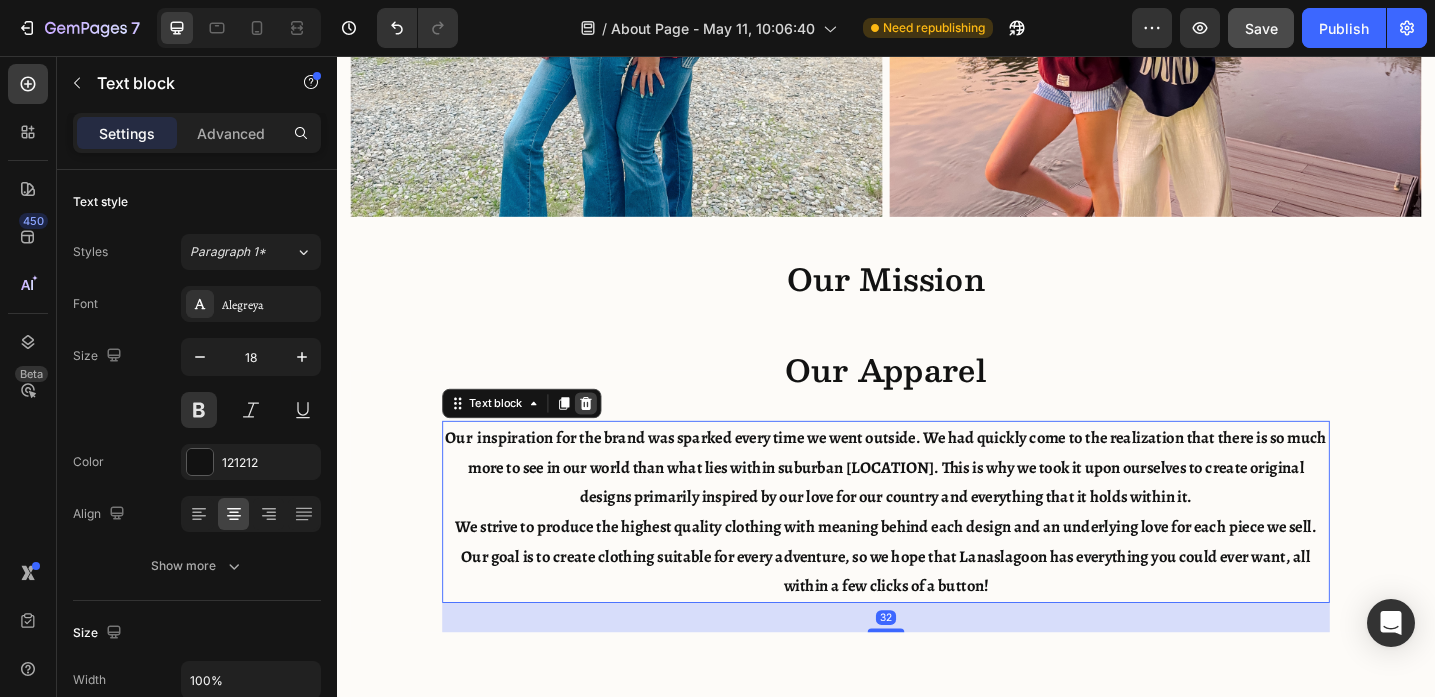 click 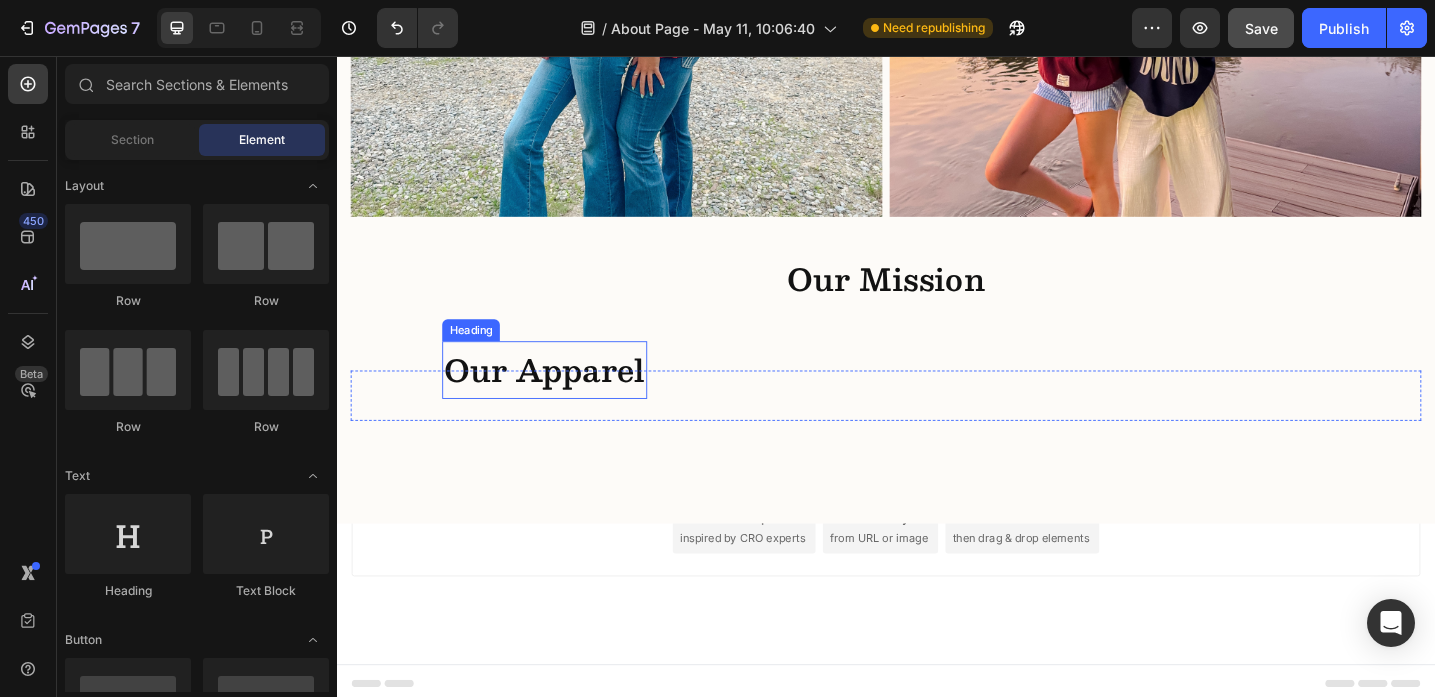 click on "Our Apparel" at bounding box center [564, 399] 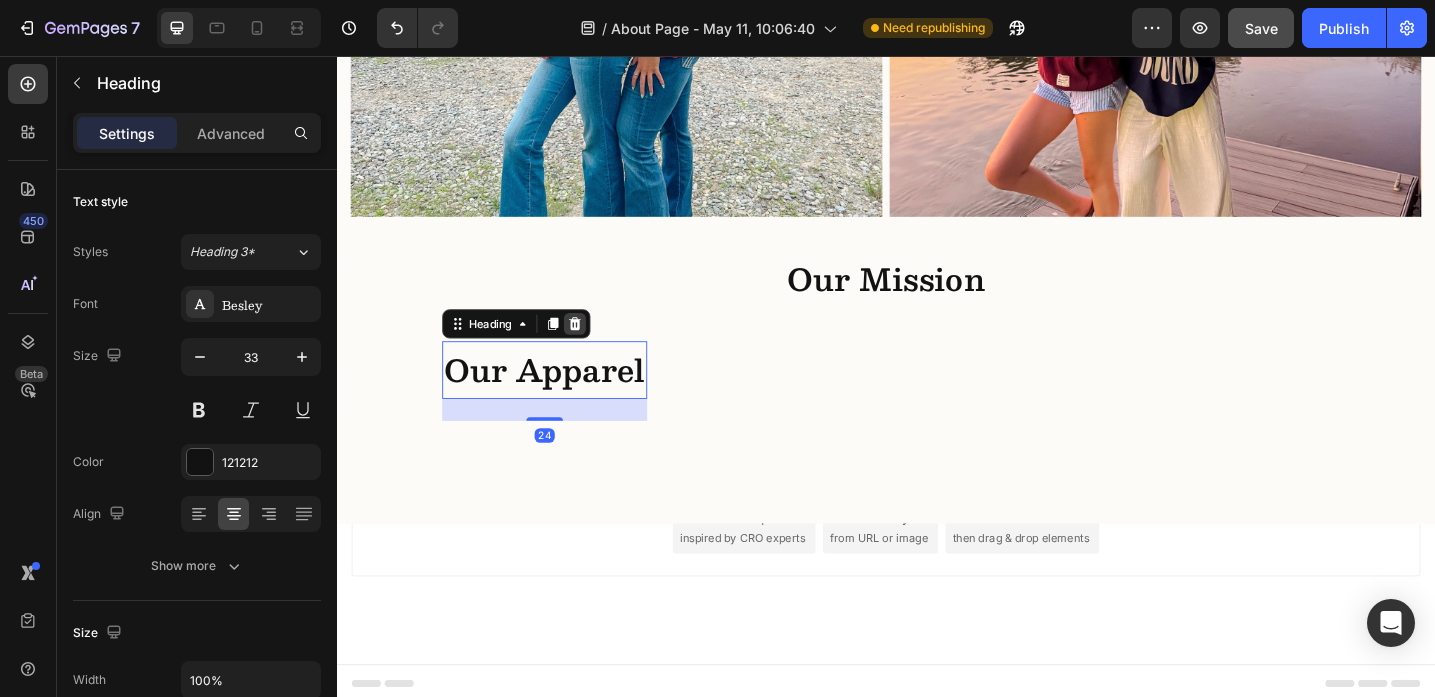 click 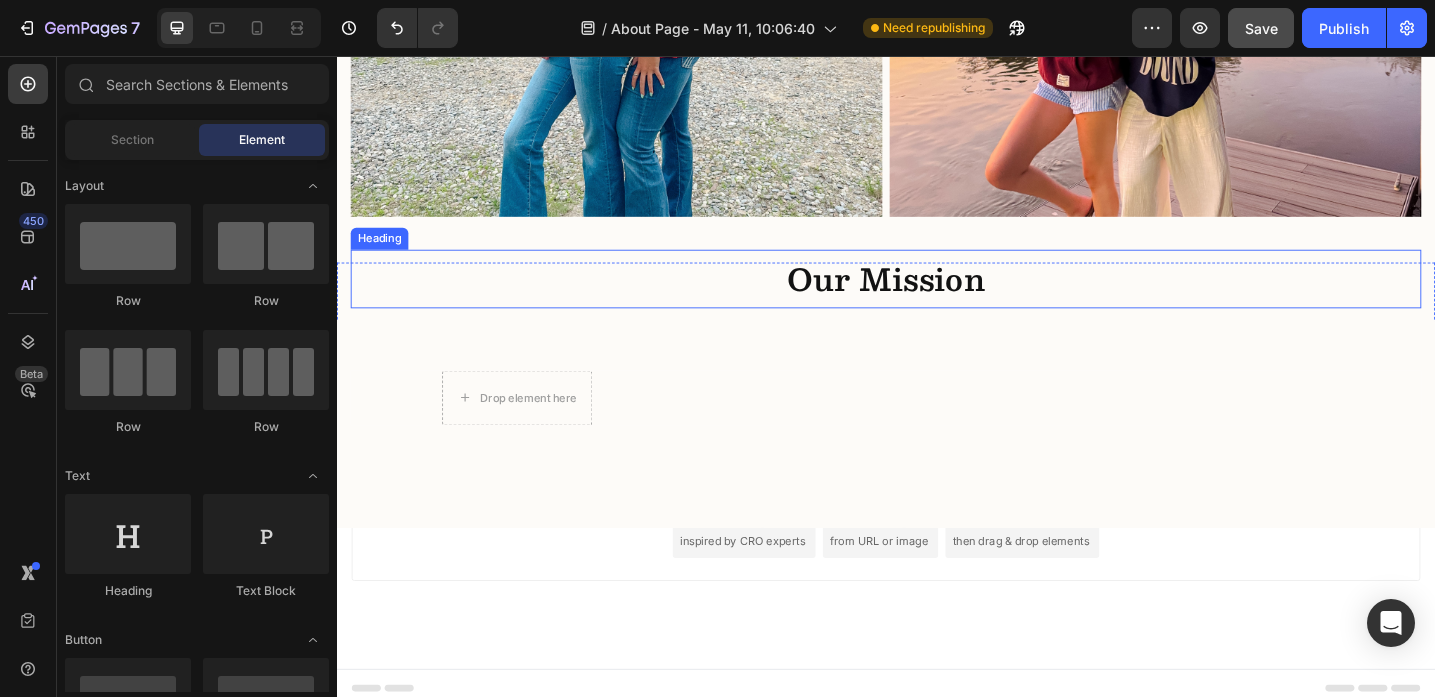 click on "Our Mission" at bounding box center [937, 299] 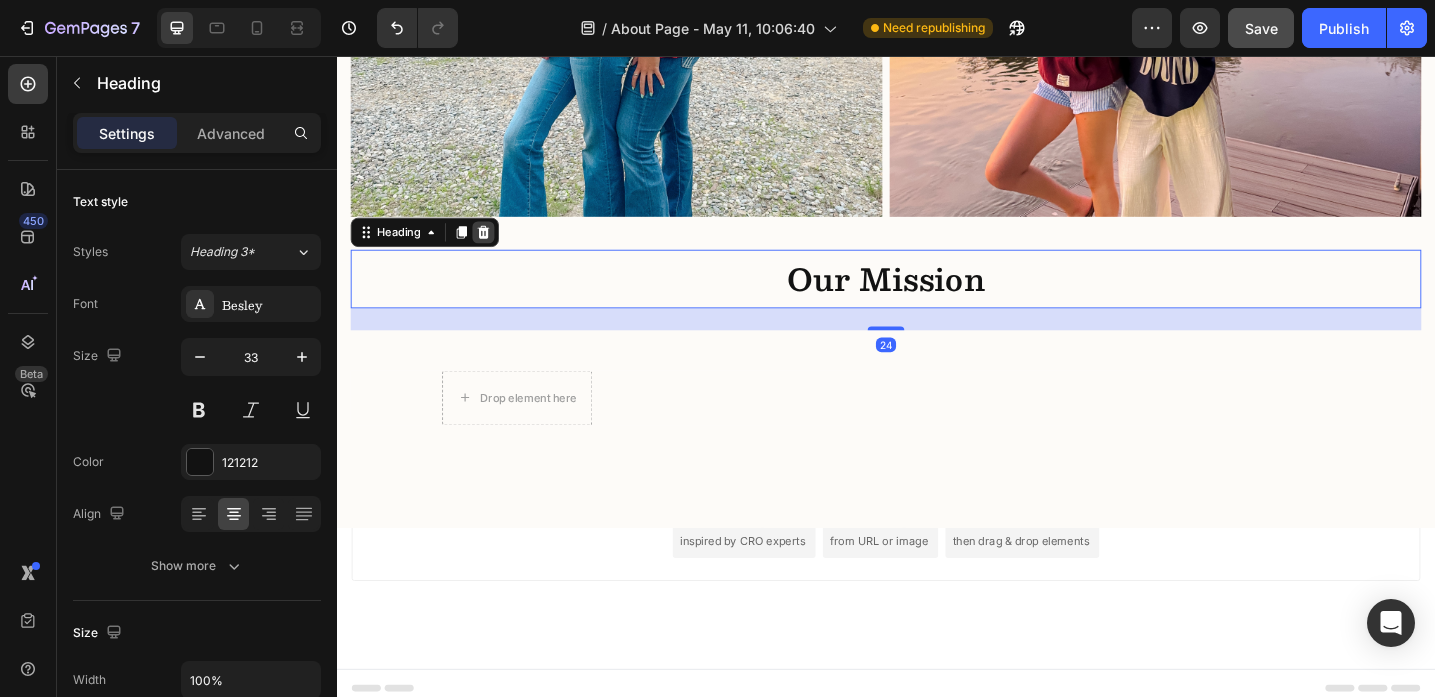 click 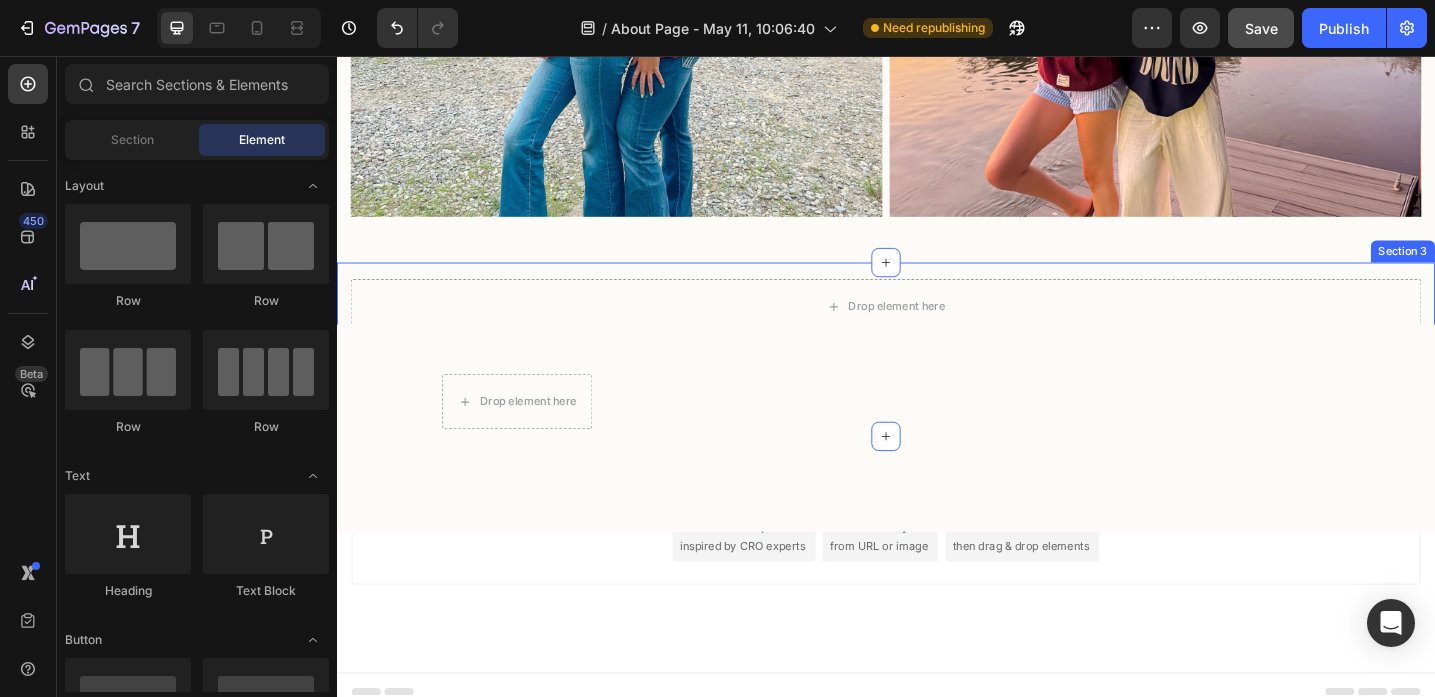 click on "Drop element here Row" at bounding box center [937, 407] 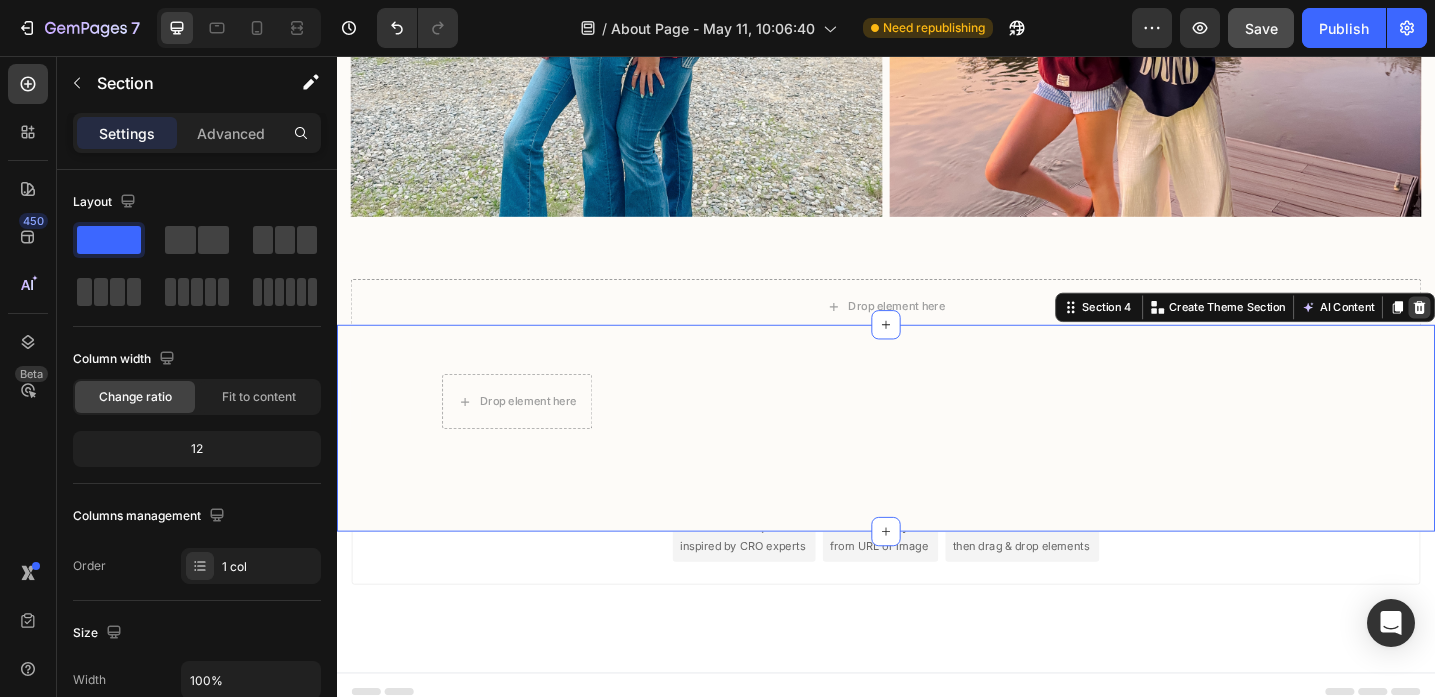 click 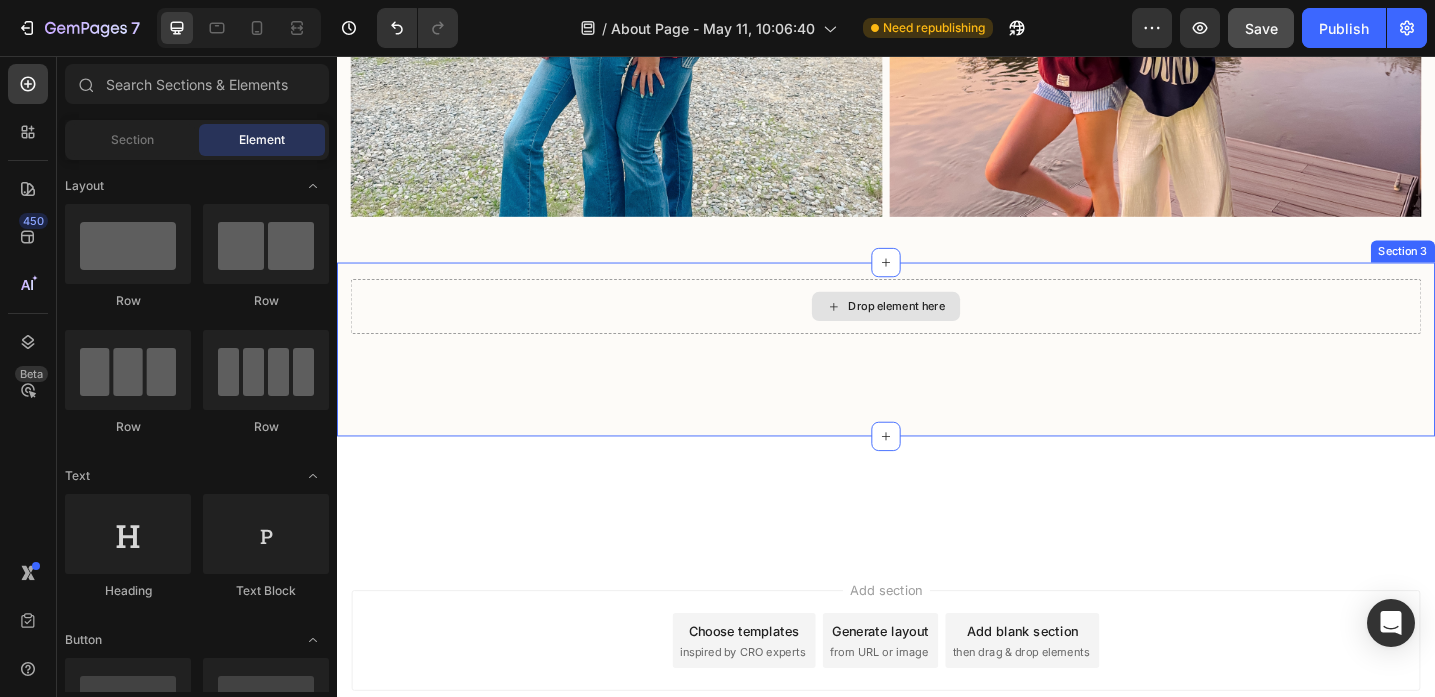 click on "Drop element here" at bounding box center [937, 330] 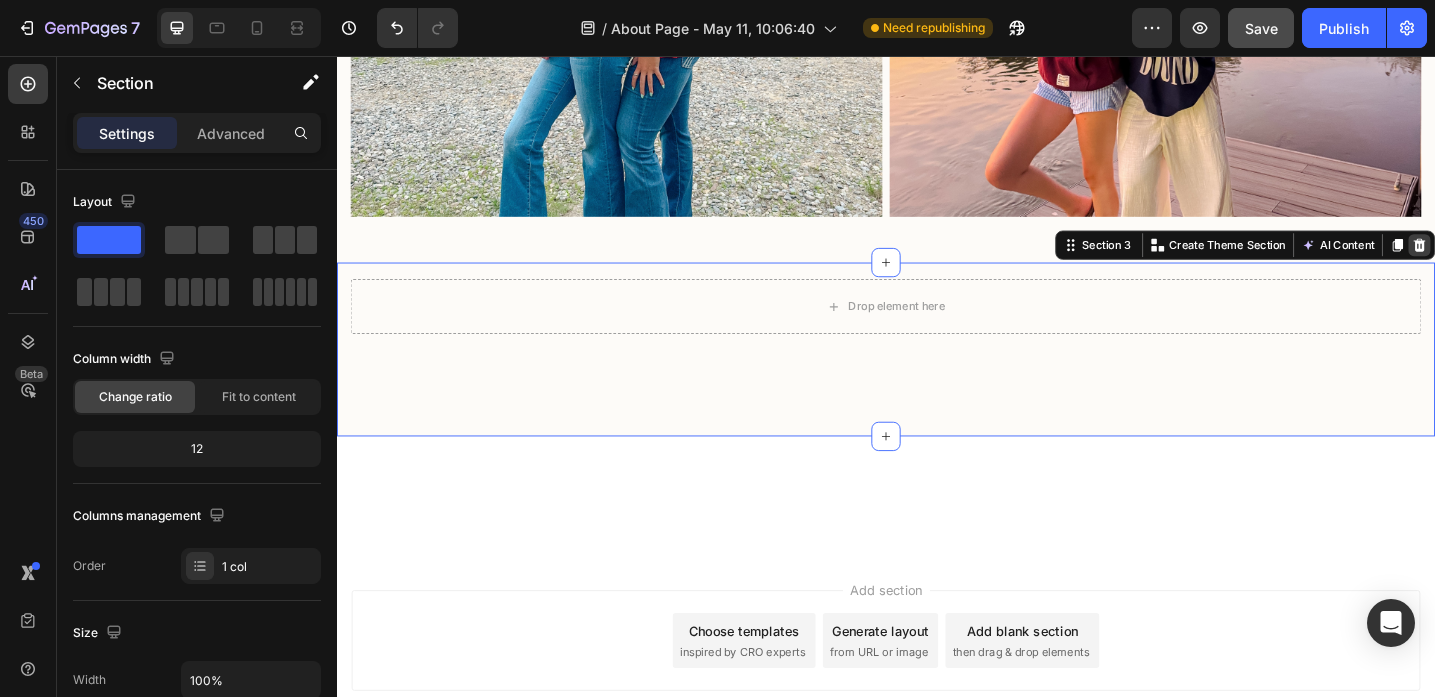 click 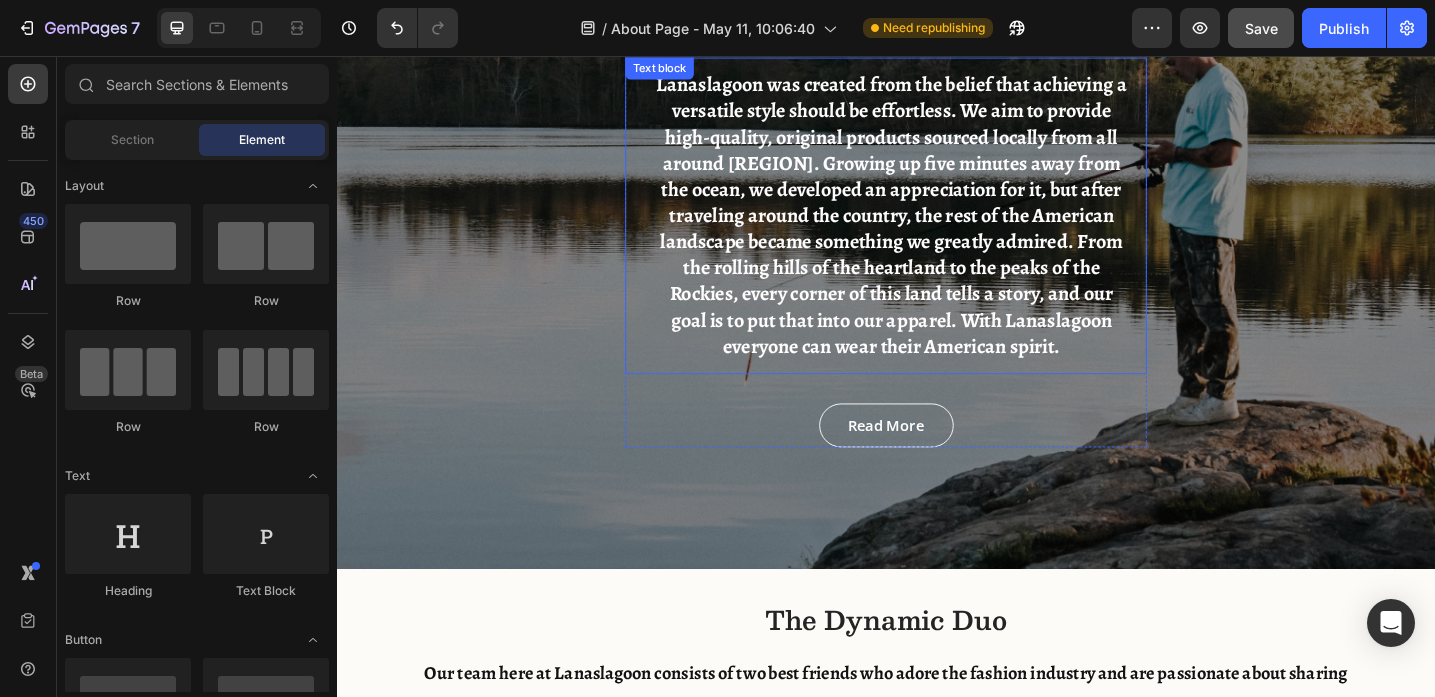 scroll, scrollTop: 182, scrollLeft: 0, axis: vertical 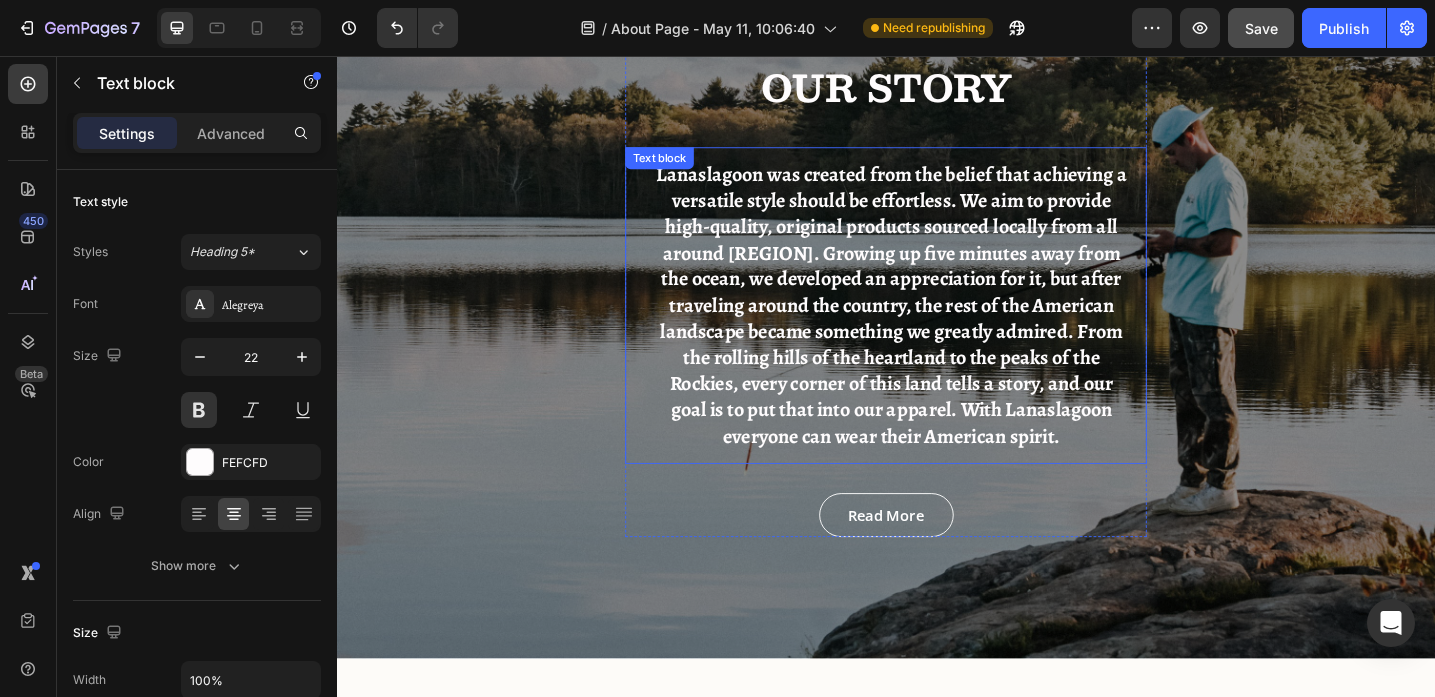 click on "Lanaslagoon was created from the belief that achieving a versatile style should be effortless. We aim to provide high-quality, original products sourced locally from all around [REGION]. Growing up five minutes away from the ocean, we developed an appreciation for it, but after traveling around the country, the rest of the American landscape became something we greatly admired. From the rolling hills of the heartland to the peaks of the Rockies, every corner of this land tells a story, and our goal is to put that into our apparel. With Lanaslagoon everyone can wear their American spirit." at bounding box center [943, 329] 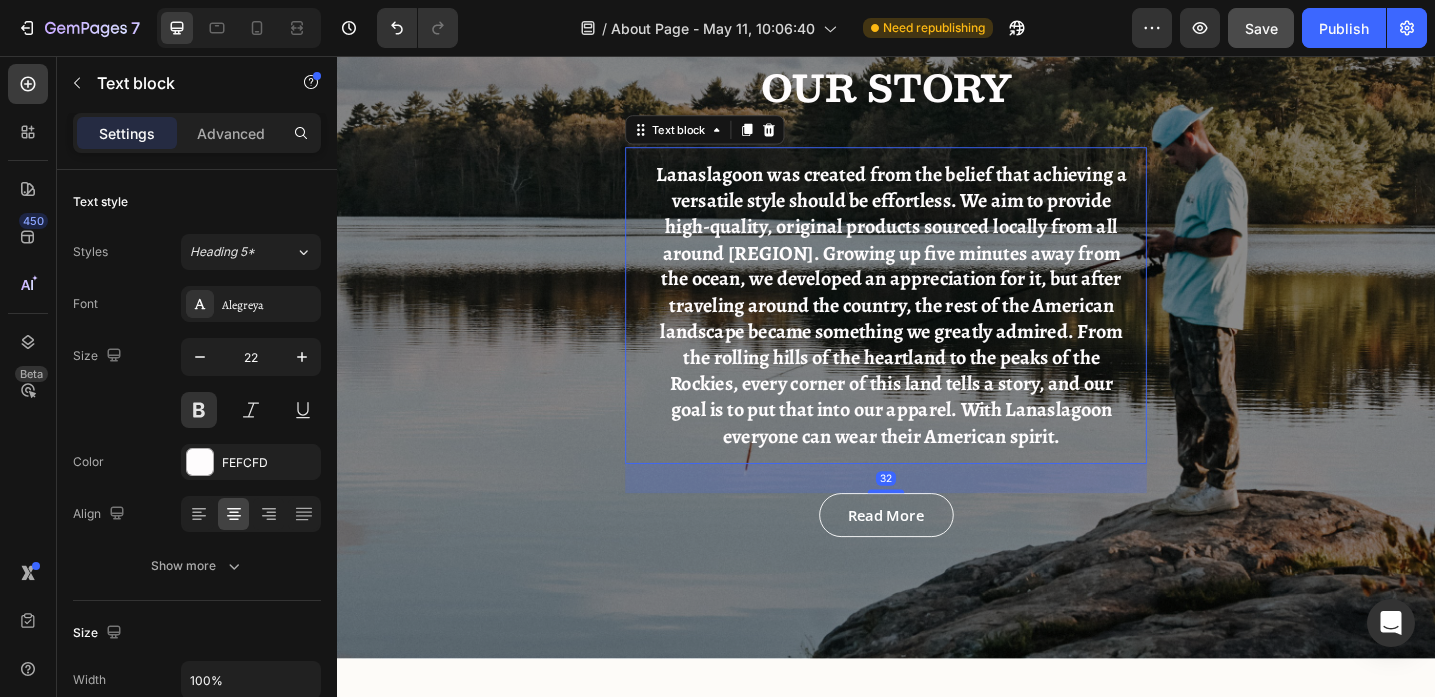 click on "Lanaslagoon was created from the belief that achieving a versatile style should be effortless. We aim to provide high-quality, original products sourced locally from all around [REGION]. Growing up five minutes away from the ocean, we developed an appreciation for it, but after traveling around the country, the rest of the American landscape became something we greatly admired. From the rolling hills of the heartland to the peaks of the Rockies, every corner of this land tells a story, and our goal is to put that into our apparel. With Lanaslagoon everyone can wear their American spirit." at bounding box center [943, 329] 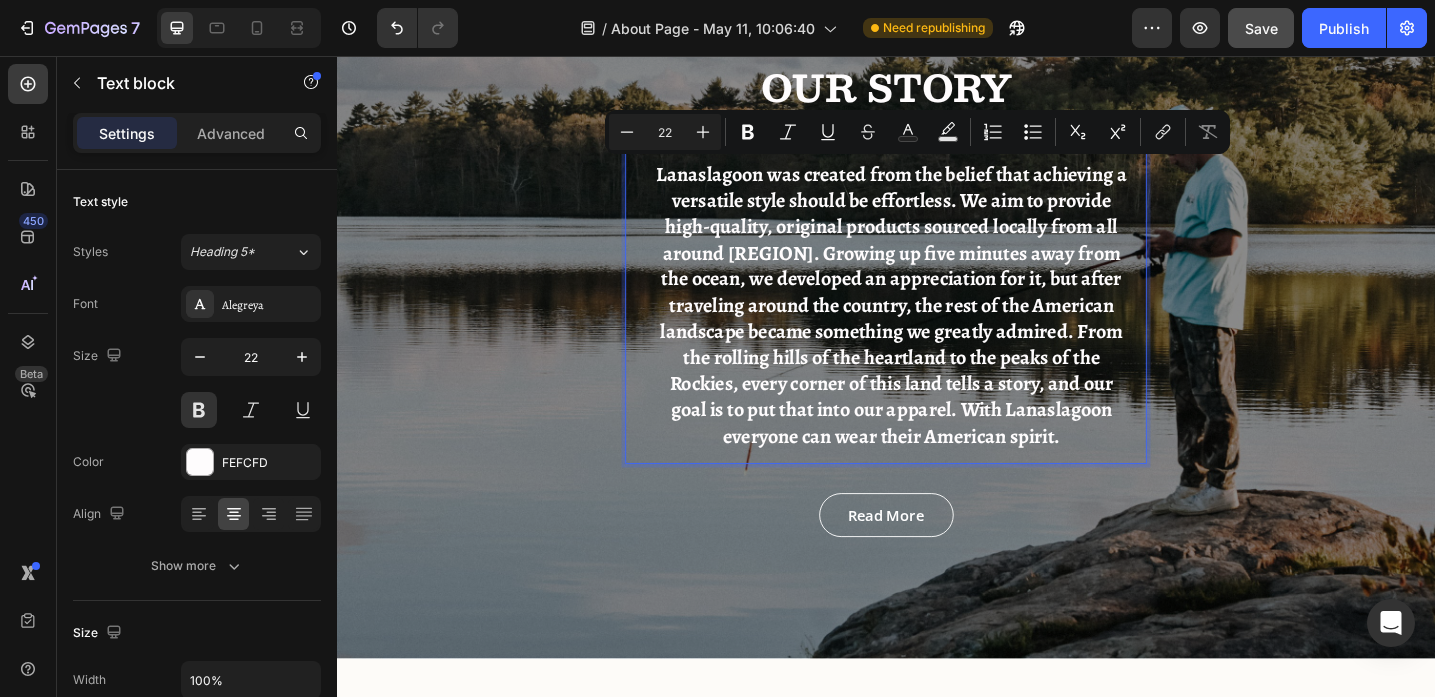 drag, startPoint x: 687, startPoint y: 180, endPoint x: 1200, endPoint y: 473, distance: 590.77747 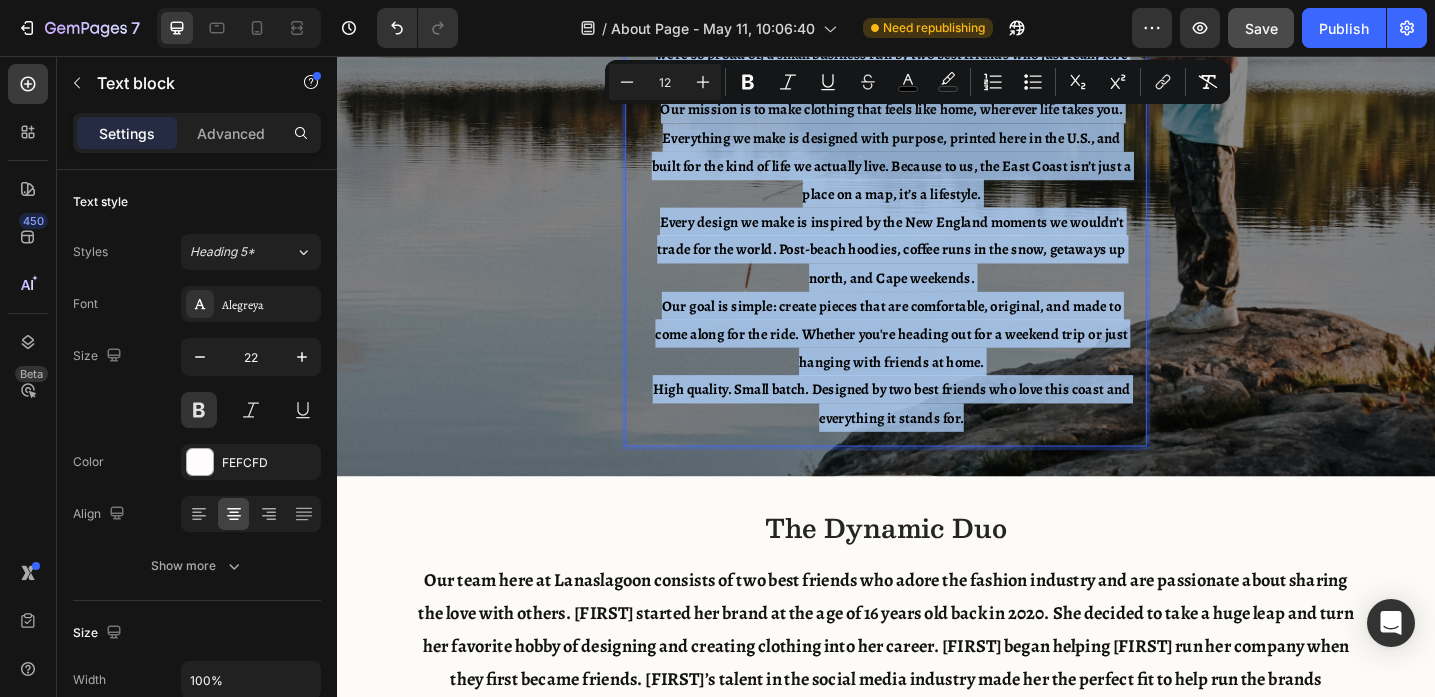 scroll, scrollTop: 500, scrollLeft: 0, axis: vertical 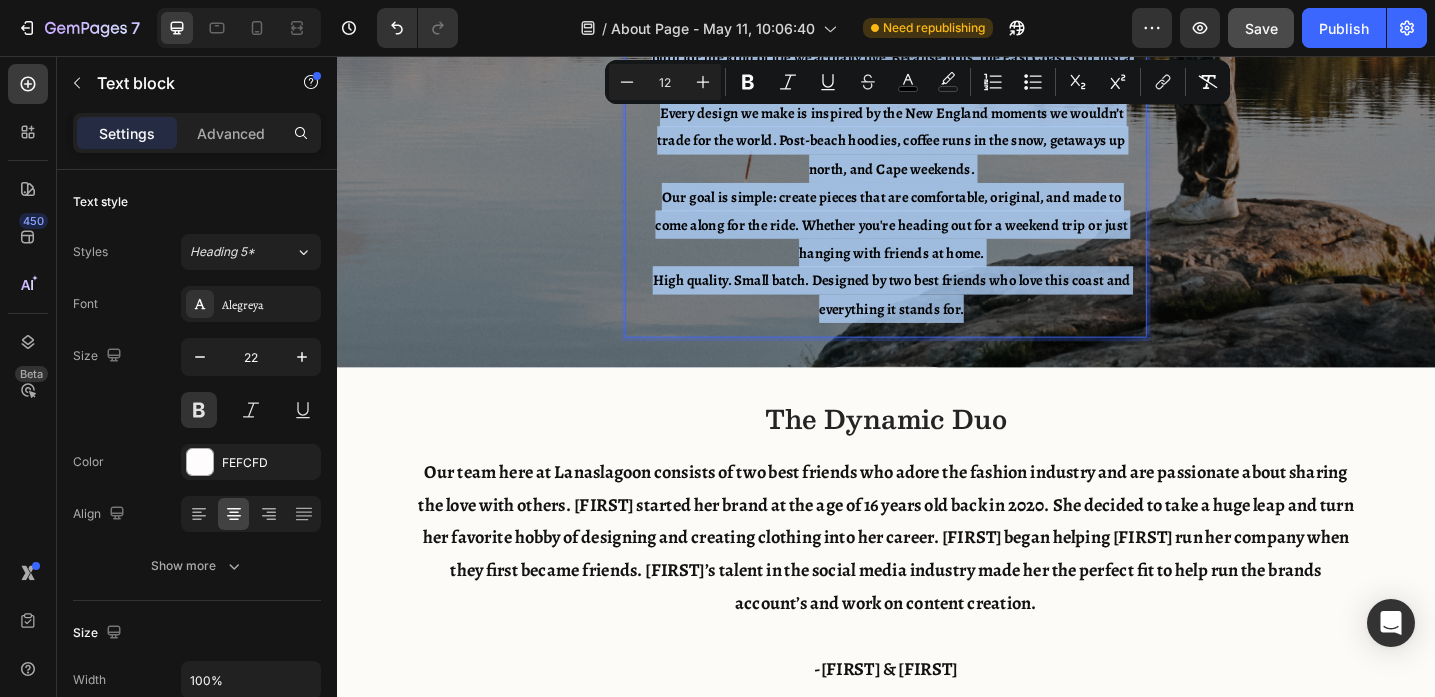 drag, startPoint x: 682, startPoint y: 187, endPoint x: 1034, endPoint y: 332, distance: 380.6954 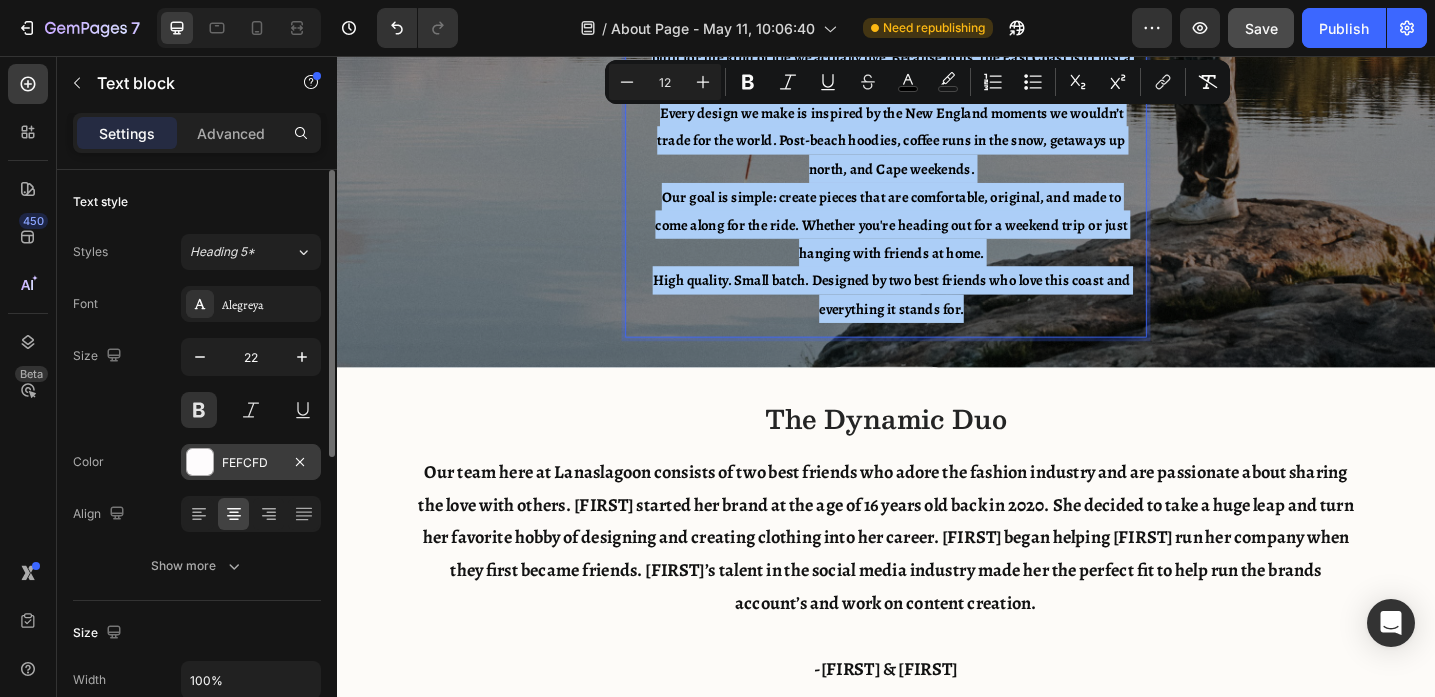 click at bounding box center [200, 462] 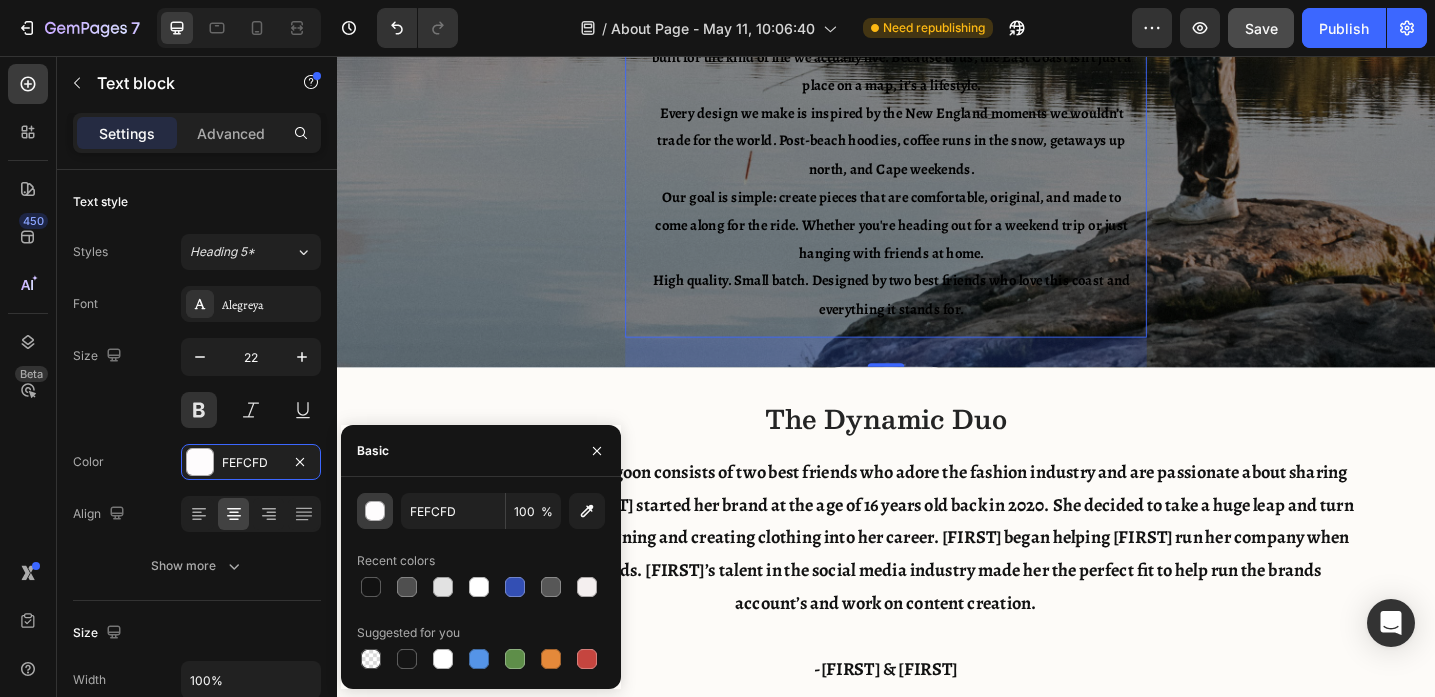 click at bounding box center [376, 512] 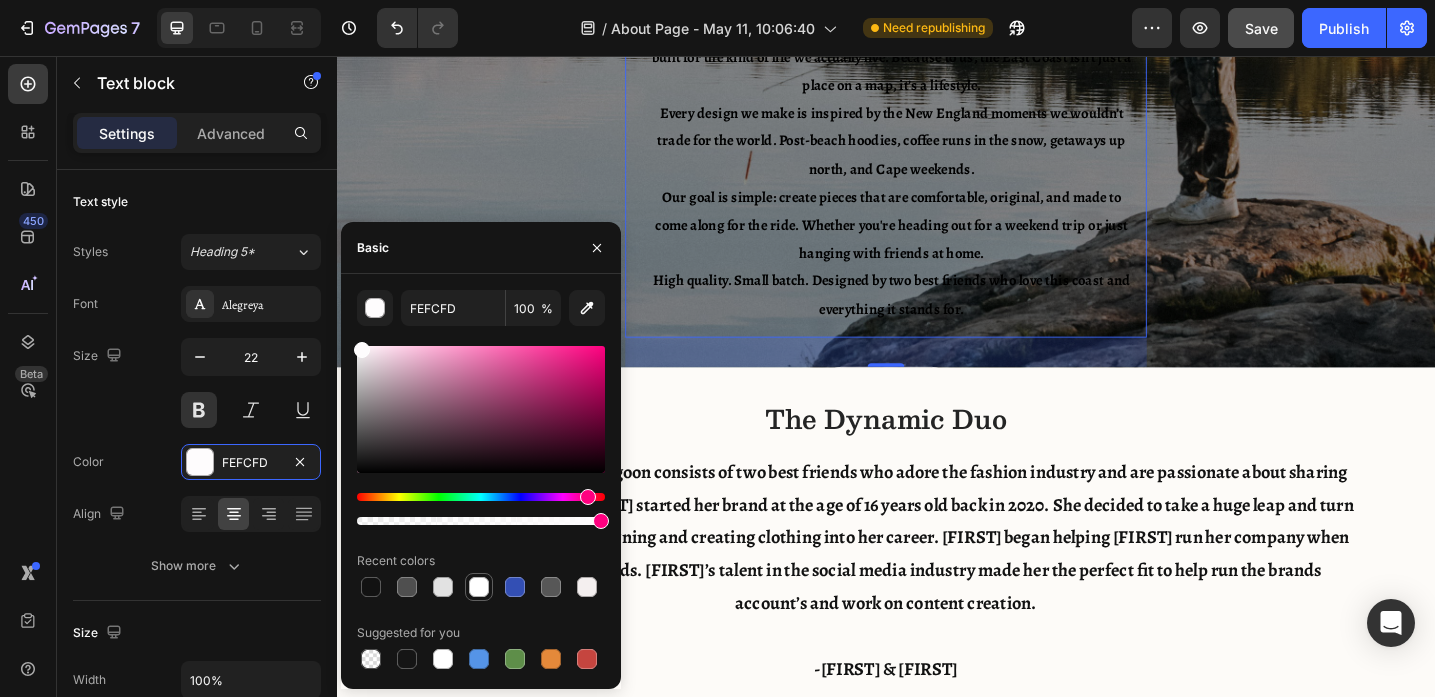 click at bounding box center (479, 587) 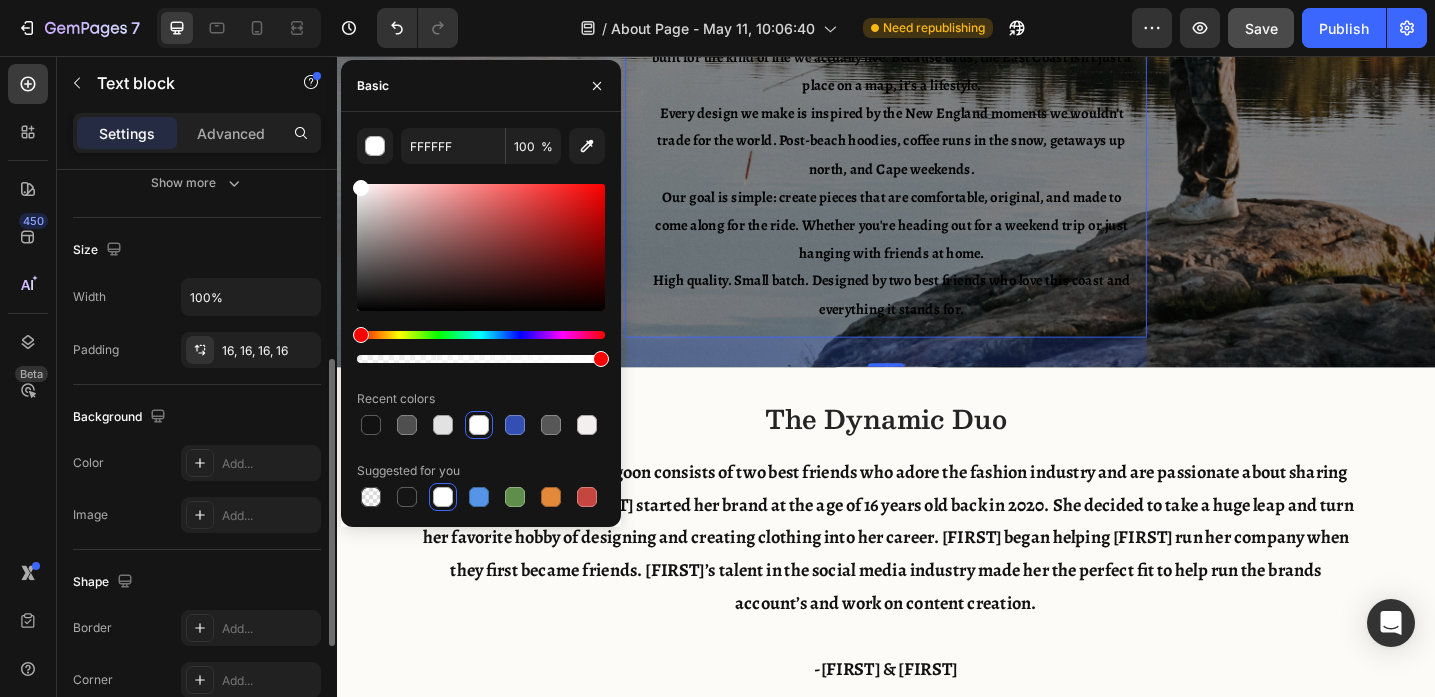 scroll, scrollTop: 0, scrollLeft: 0, axis: both 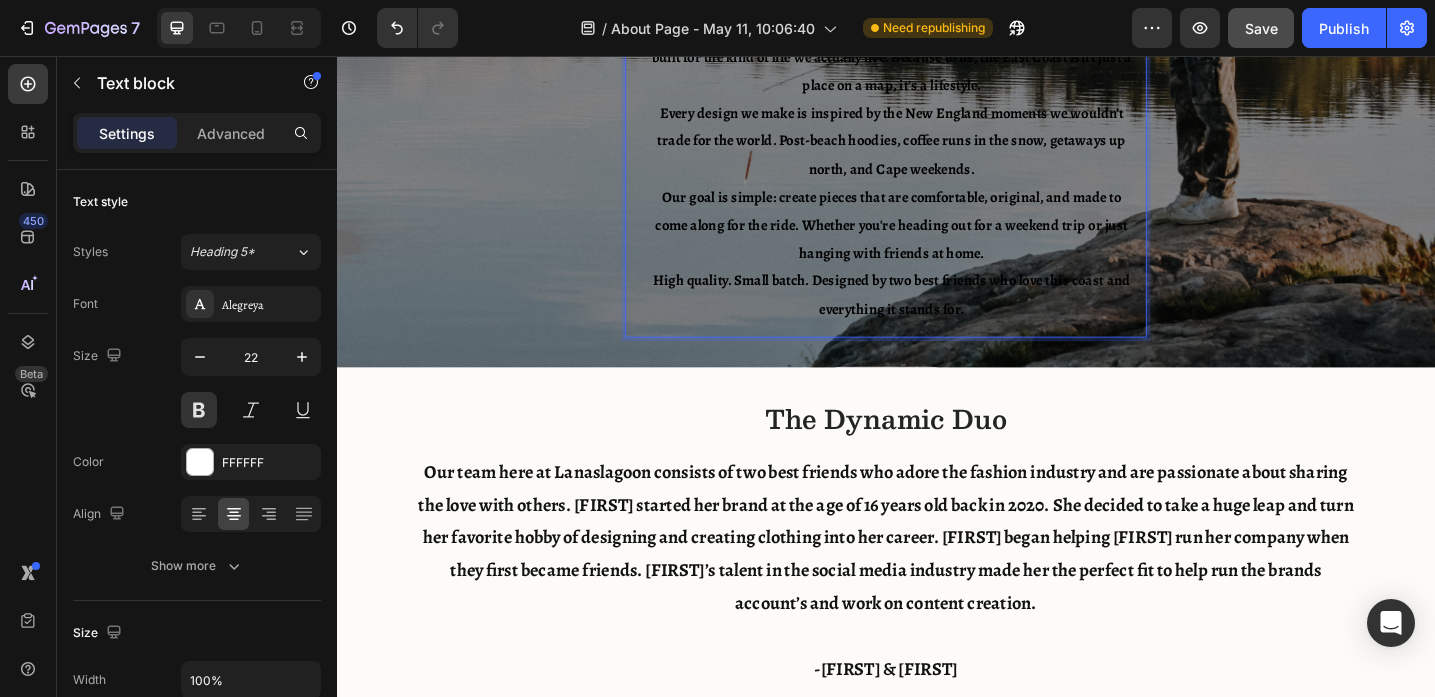 click on "High quality. Small batch. Designed by two best friends who love this coast and everything it stands for." at bounding box center [943, 317] 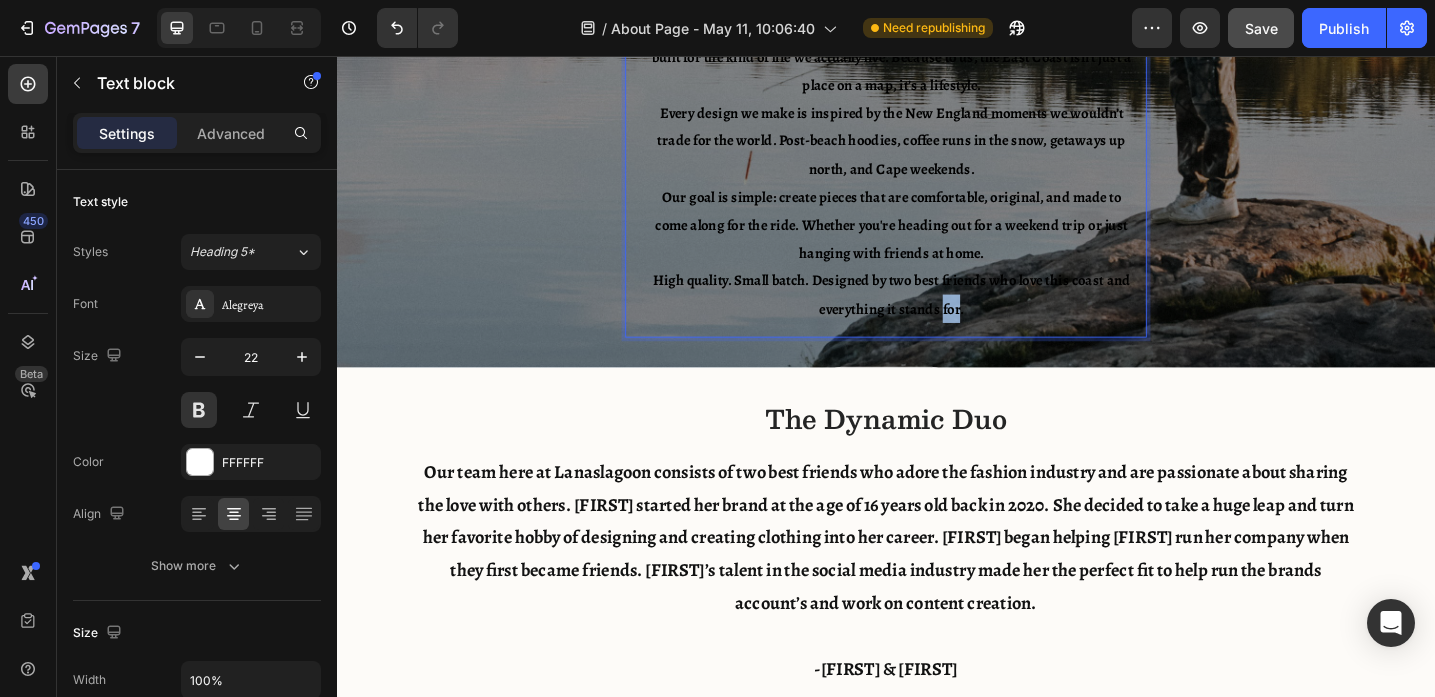 click on "High quality. Small batch. Designed by two best friends who love this coast and everything it stands for." at bounding box center (943, 316) 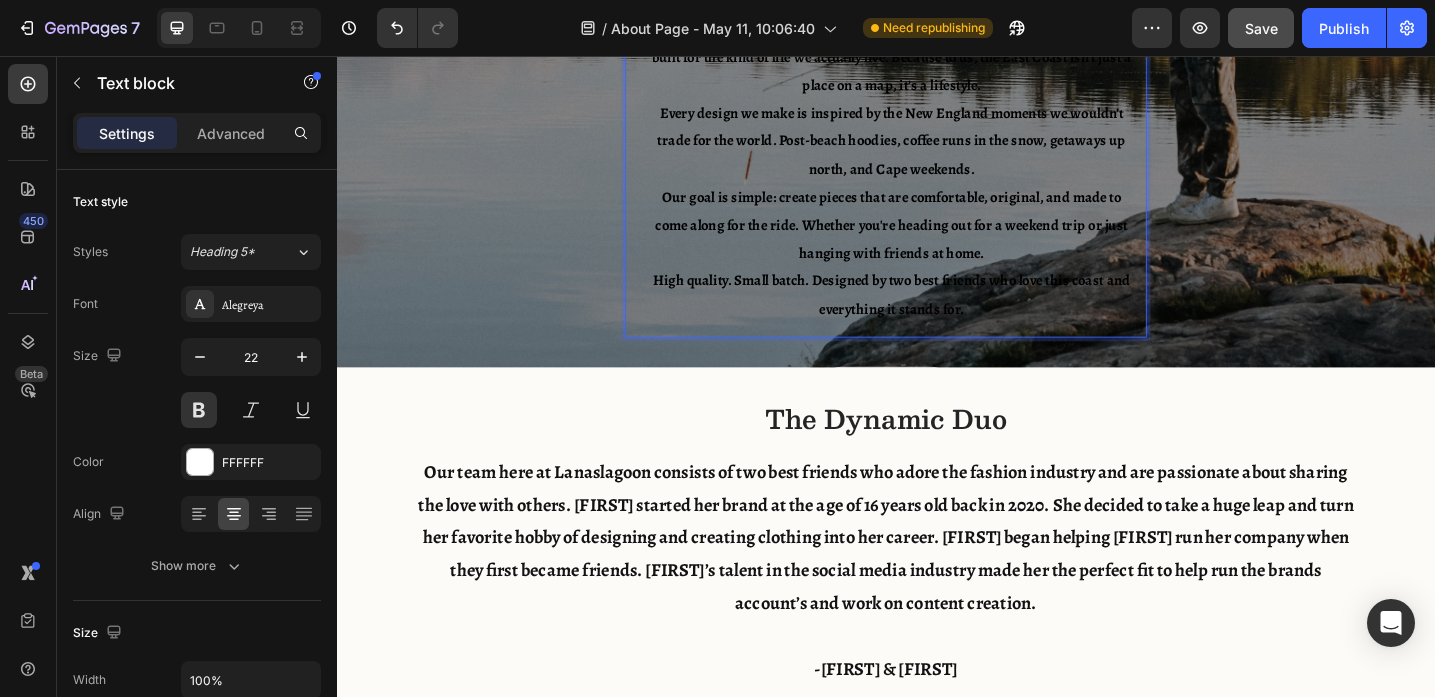 click on "High quality. Small batch. Designed by two best friends who love this coast and everything it stands for." at bounding box center [943, 316] 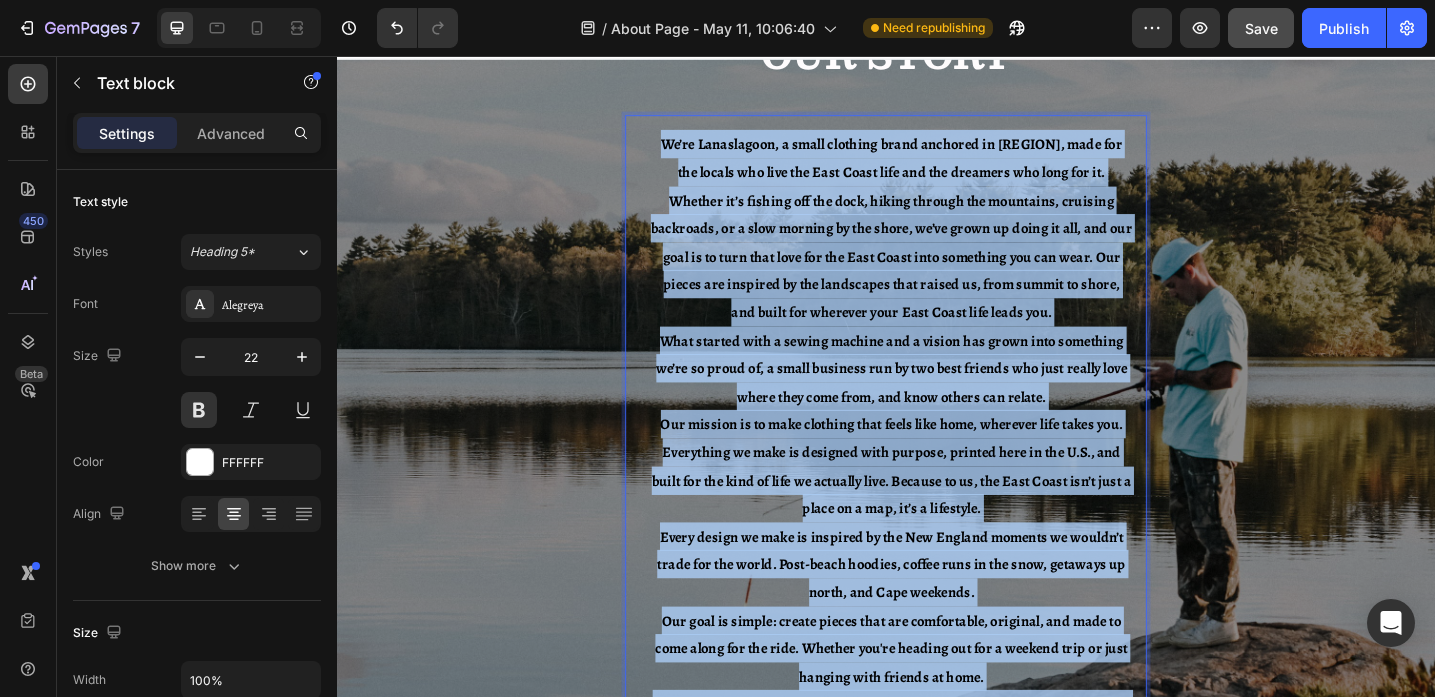 scroll, scrollTop: 0, scrollLeft: 0, axis: both 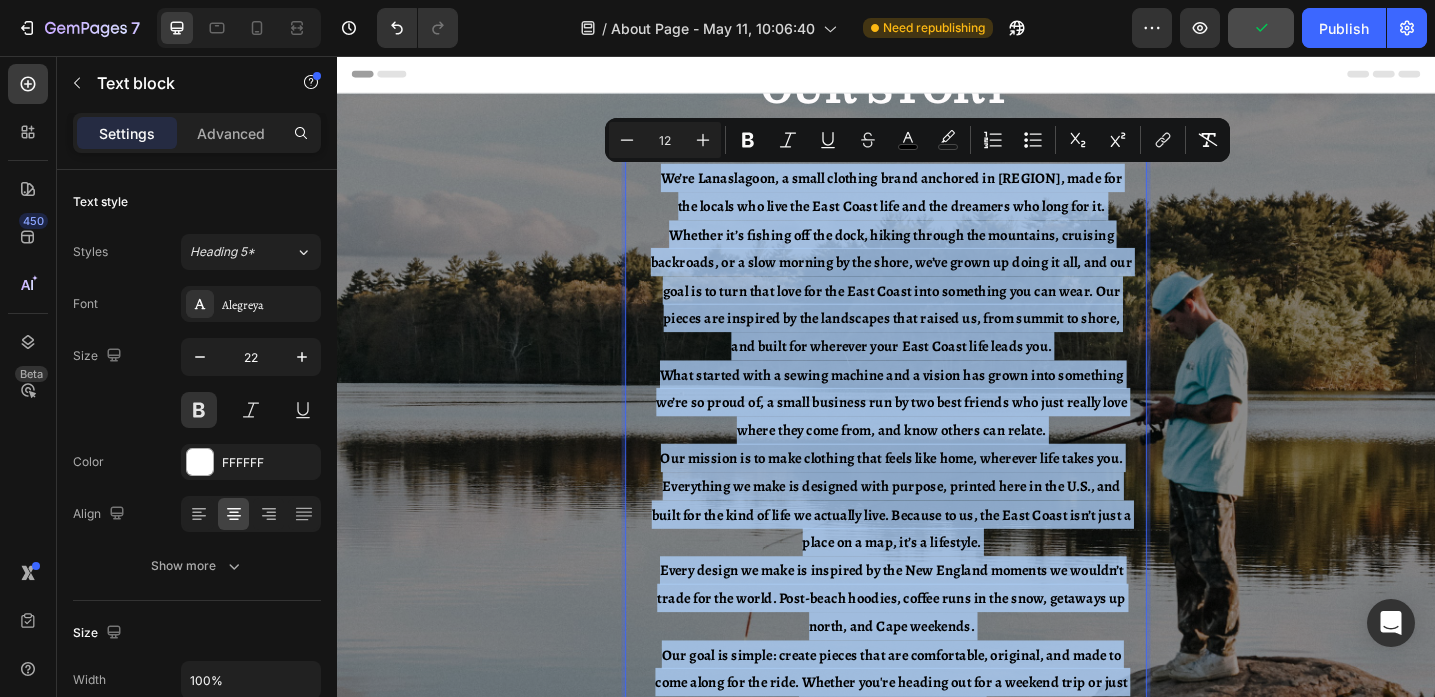 drag, startPoint x: 1061, startPoint y: 340, endPoint x: 681, endPoint y: 187, distance: 409.64496 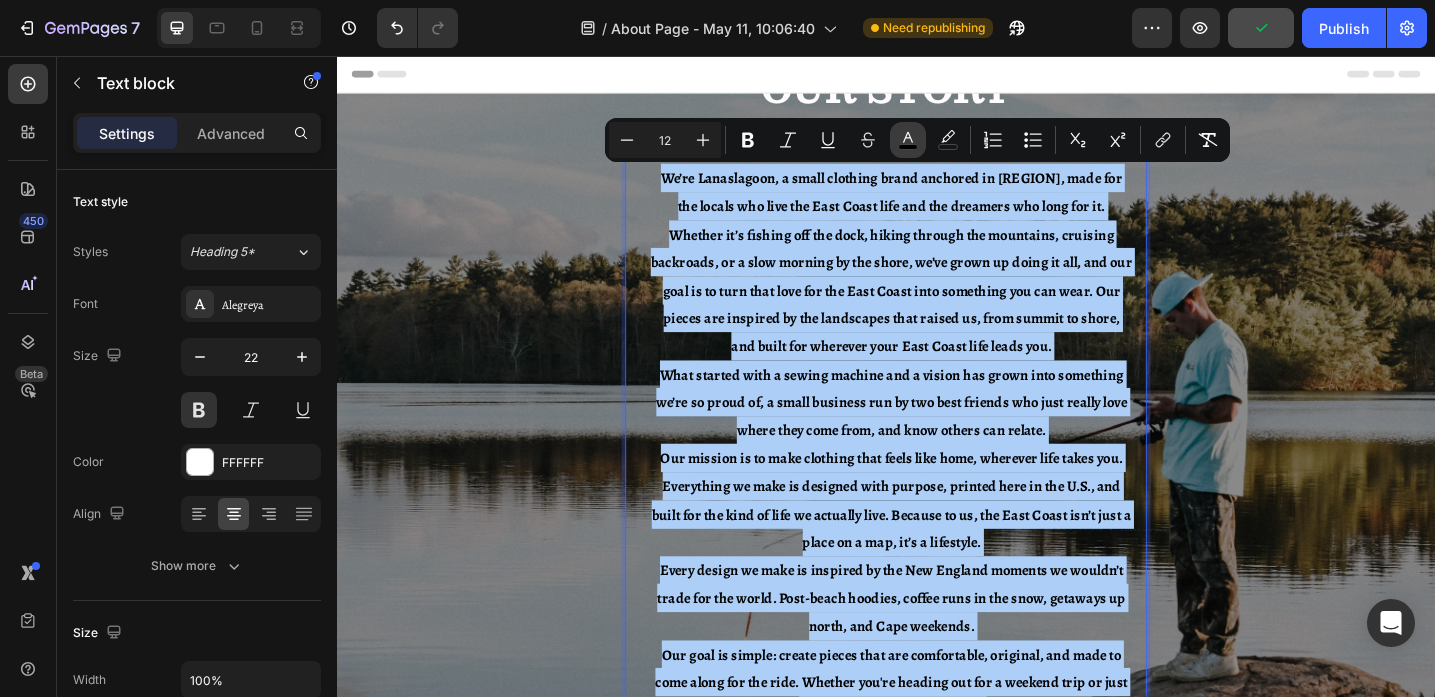 click 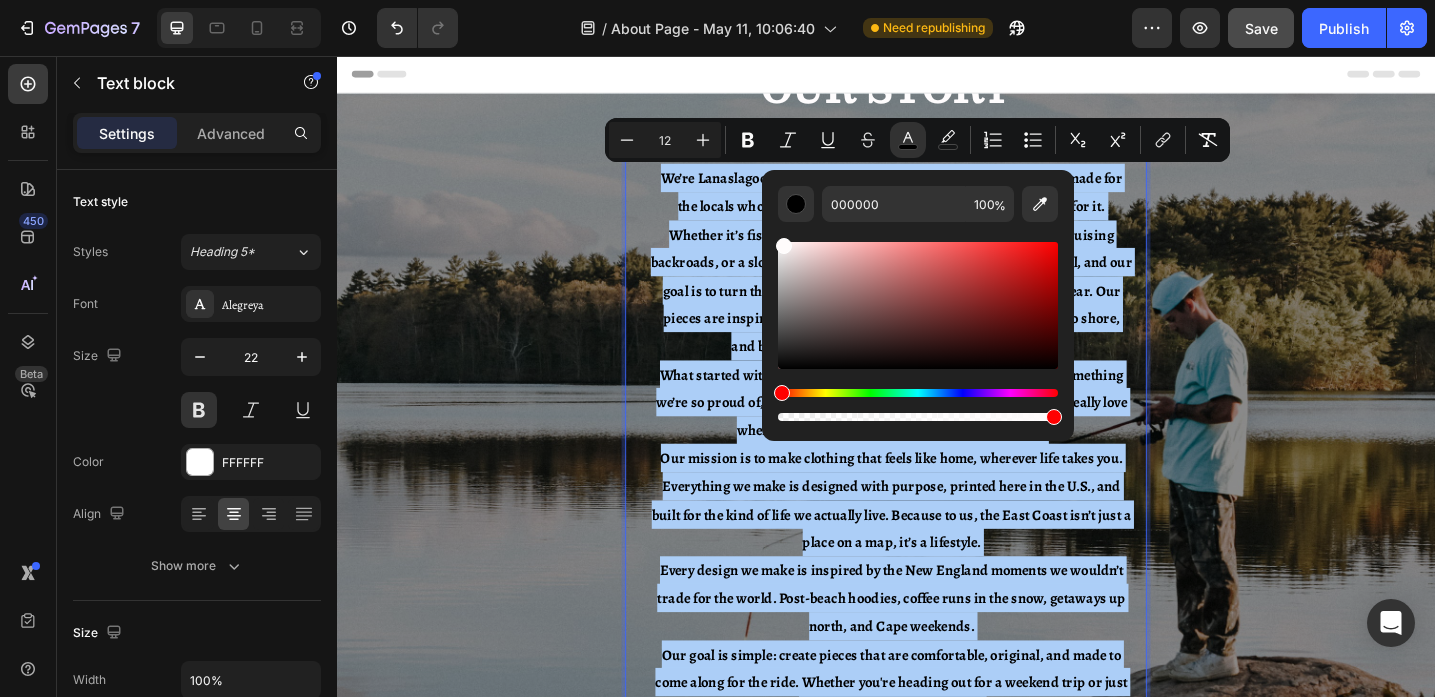 drag, startPoint x: 782, startPoint y: 268, endPoint x: 780, endPoint y: 223, distance: 45.044422 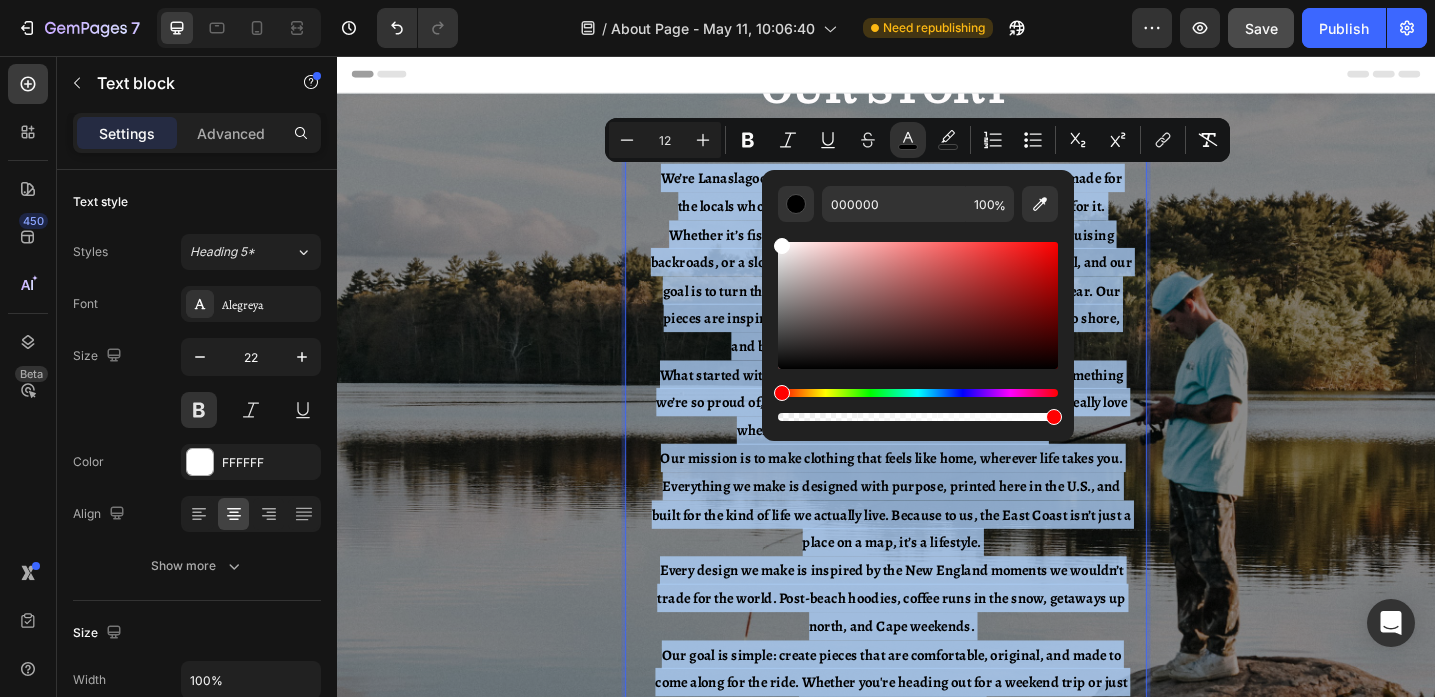 type on "FFFFFF" 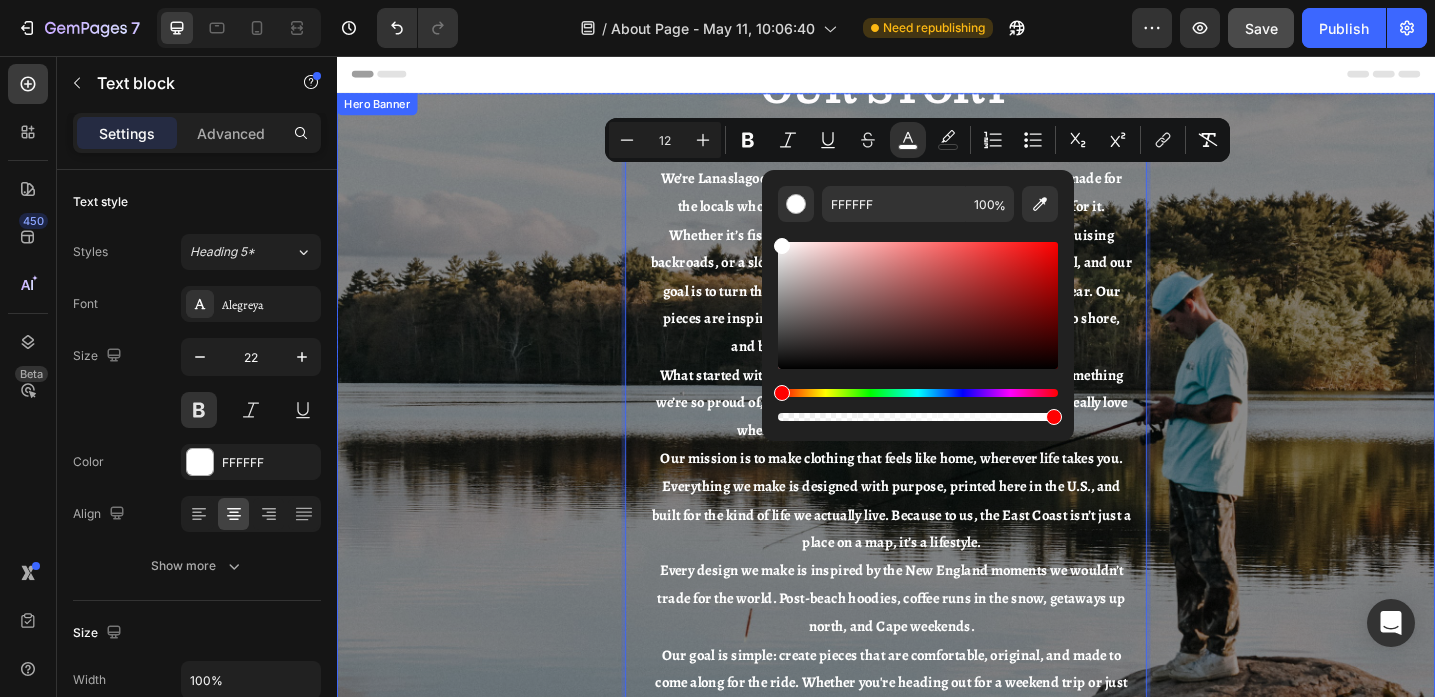 click on "Our Story Heading We’re Lanaslagoon, a small clothing brand anchored in New England, made for the locals who live the East Coast life and the dreamers who long for it. Whether it’s fishing off the dock, hiking through the mountains, cruising backroads, or a slow morning by the shore, we’ve grown up doing it all, and our goal is to turn that love for the East Coast into something you can wear. Our pieces are inspired by the landscapes that raised us, from summit to shore, and built for wherever your East Coast life leads you. What started with a sewing machine and a vision has grown into something we’re so proud of, a small business run by two best friends who just really love where they come from, and know others can relate. Our mission is to make clothing that feels like home, wherever life takes you. Everything we make is designed with purpose, printed here in the U.S., and built for the kind of life we actually live. Because to us, the East Coast isn’t just a place on a map, it’s a lifestyle." at bounding box center (937, 496) 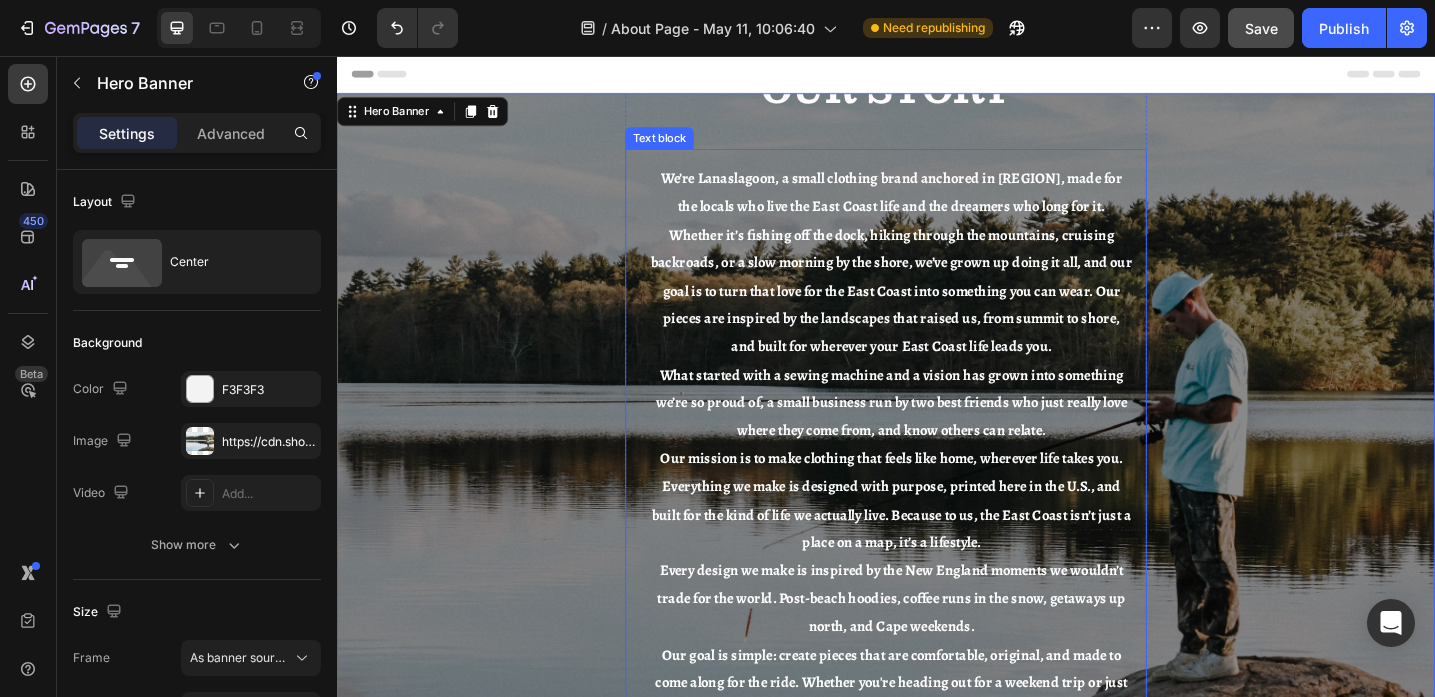 click on "What started with a sewing machine and a vision has grown into something we’re so proud of, a small business run by two best friends who just really love where they come from, and know others can relate." at bounding box center [943, 435] 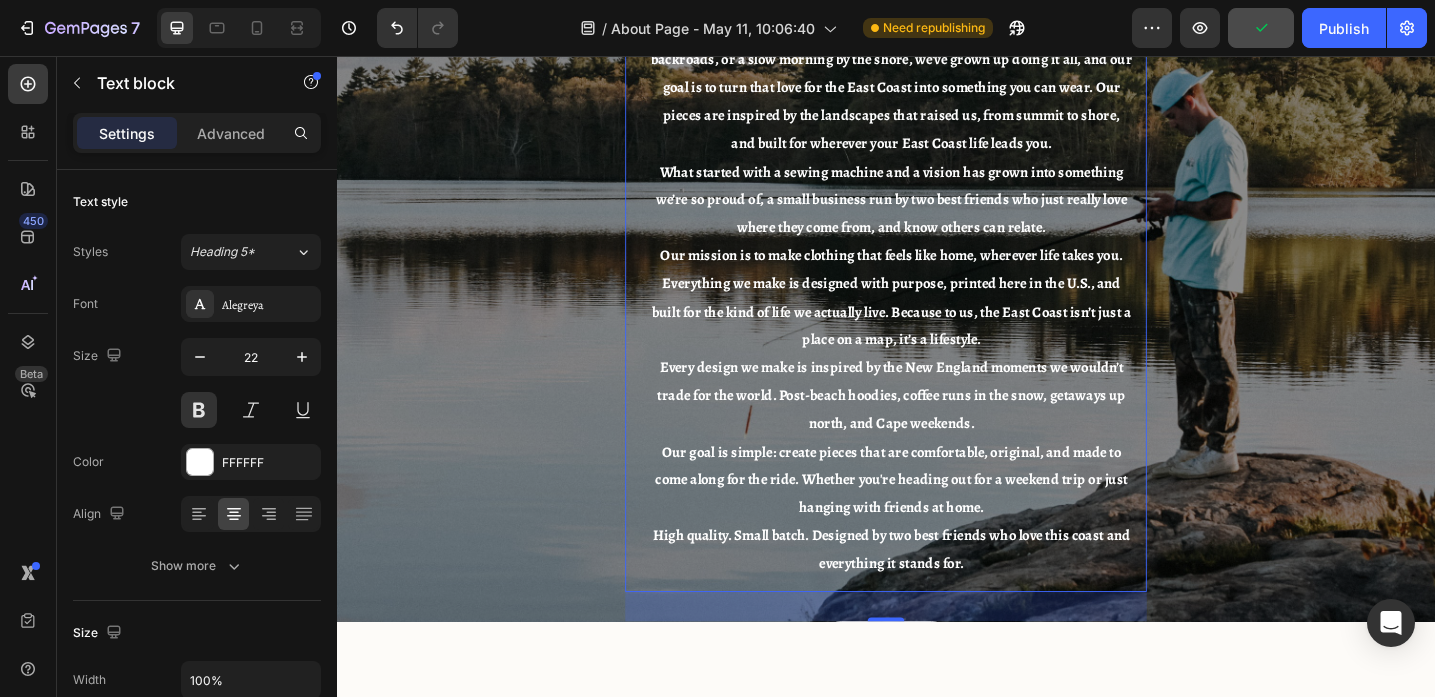 scroll, scrollTop: 0, scrollLeft: 0, axis: both 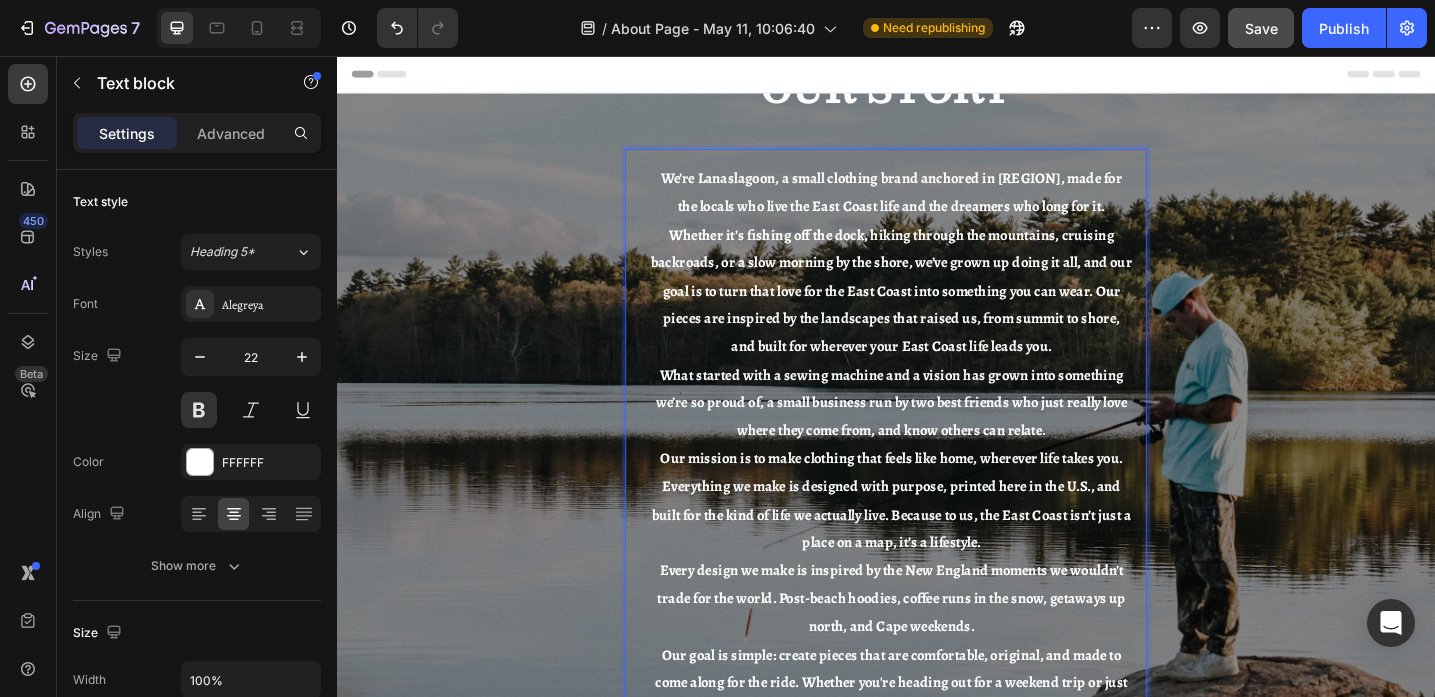 click on "What started with a sewing machine and a vision has grown into something we’re so proud of, a small business run by two best friends who just really love where they come from, and know others can relate." at bounding box center [943, 435] 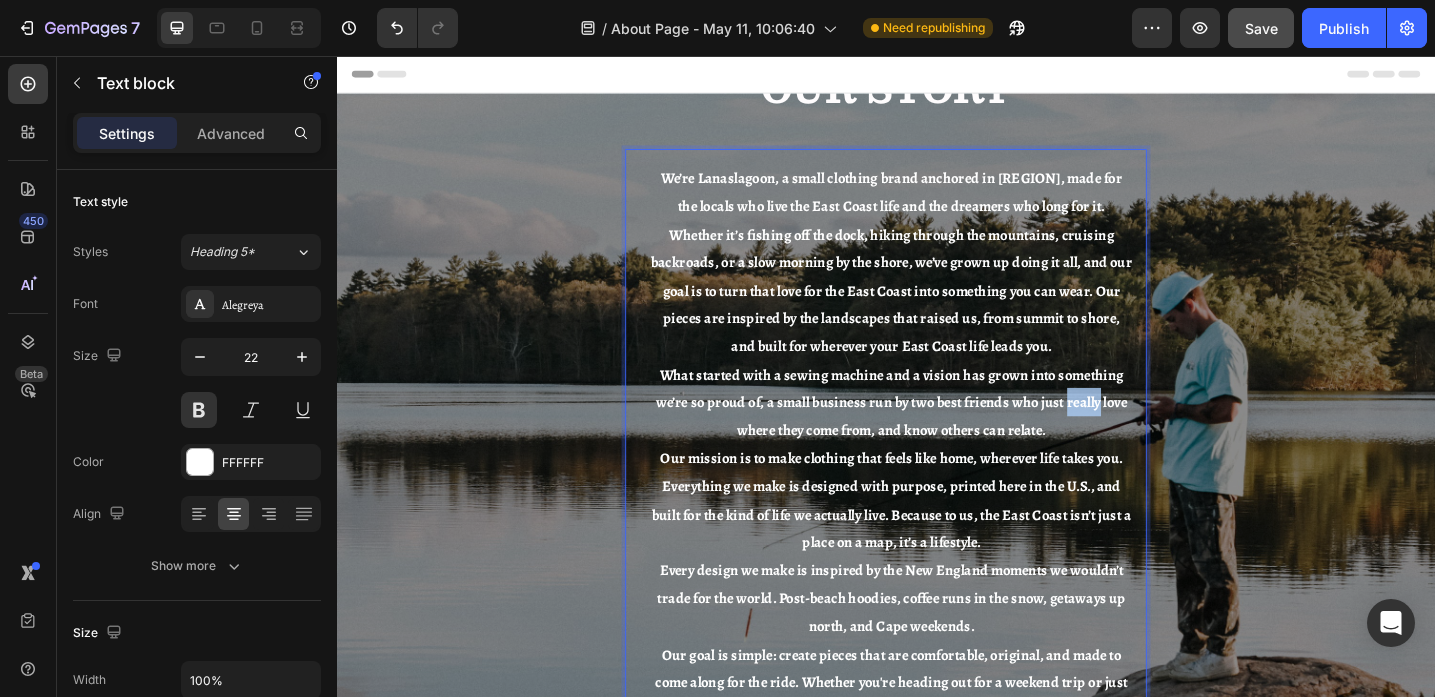 click on "What started with a sewing machine and a vision has grown into something we’re so proud of, a small business run by two best friends who just really love where they come from, and know others can relate." at bounding box center (943, 435) 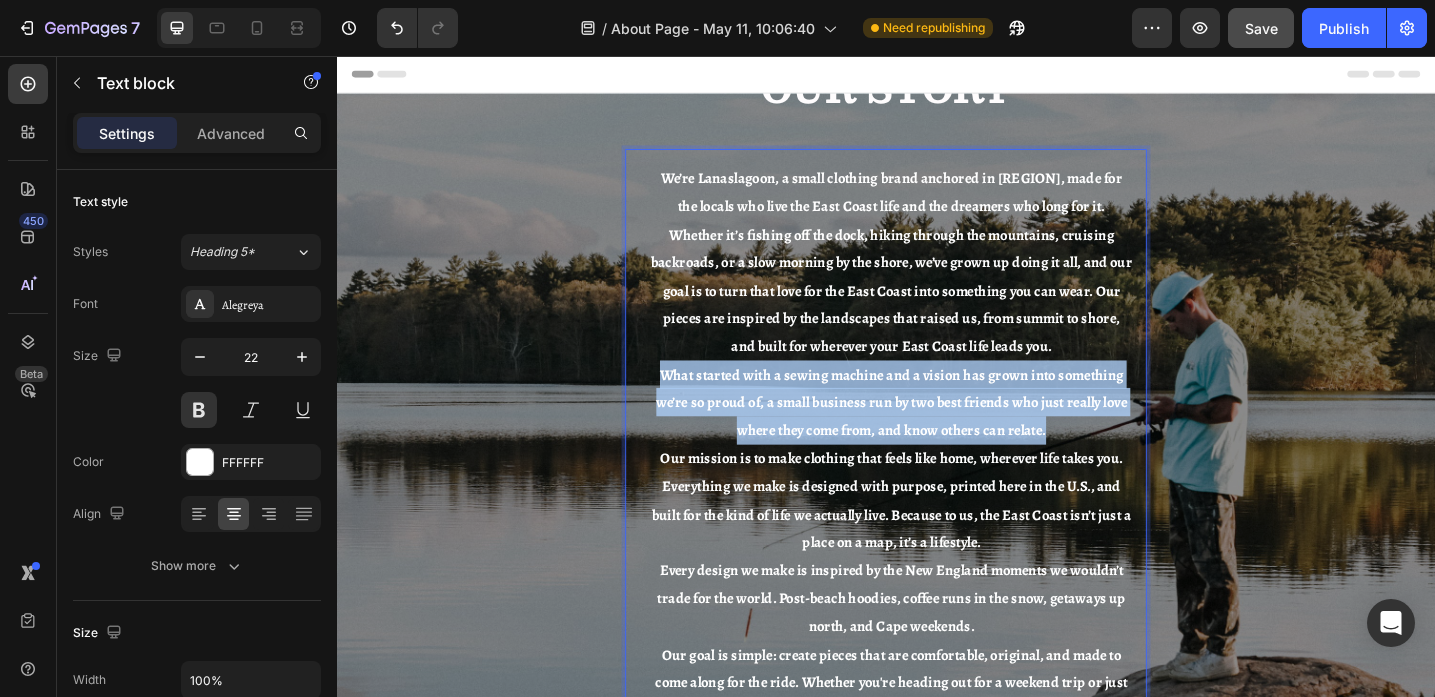 click on "What started with a sewing machine and a vision has grown into something we’re so proud of, a small business run by two best friends who just really love where they come from, and know others can relate." at bounding box center [943, 435] 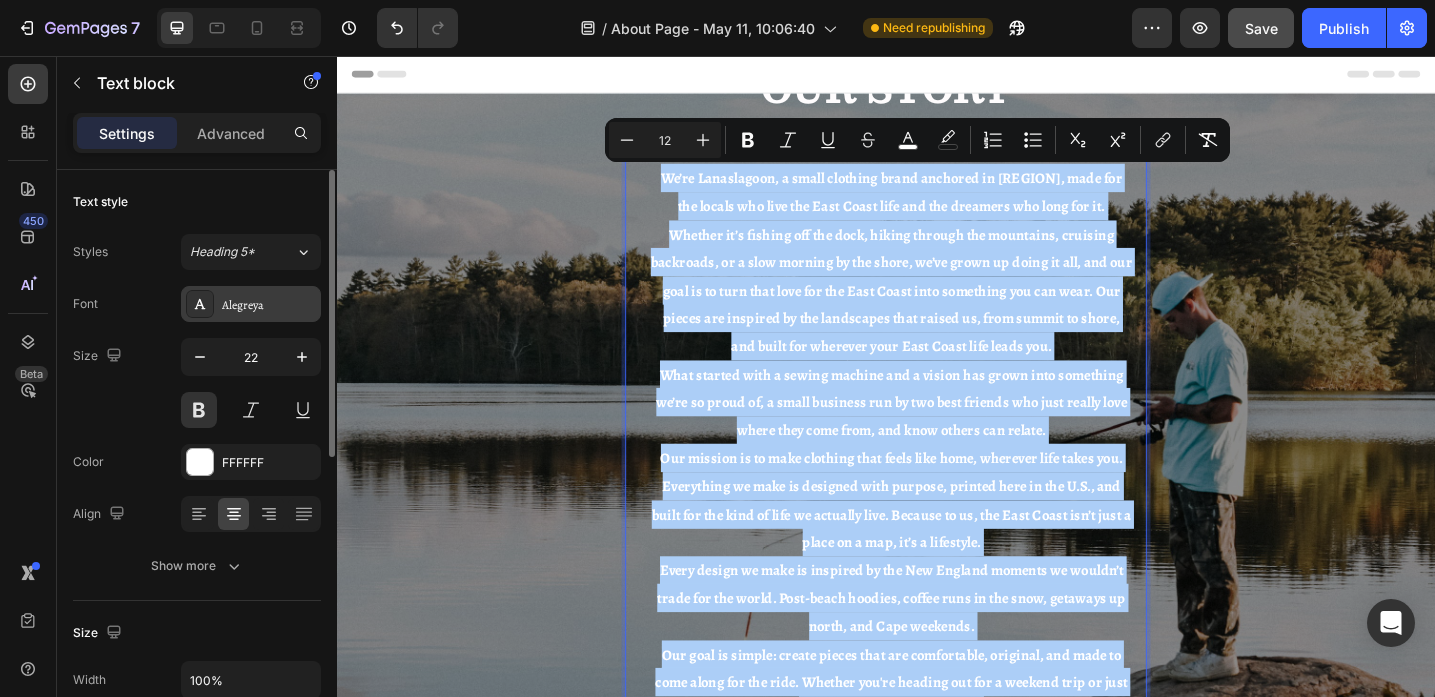 click on "Alegreya" at bounding box center [269, 305] 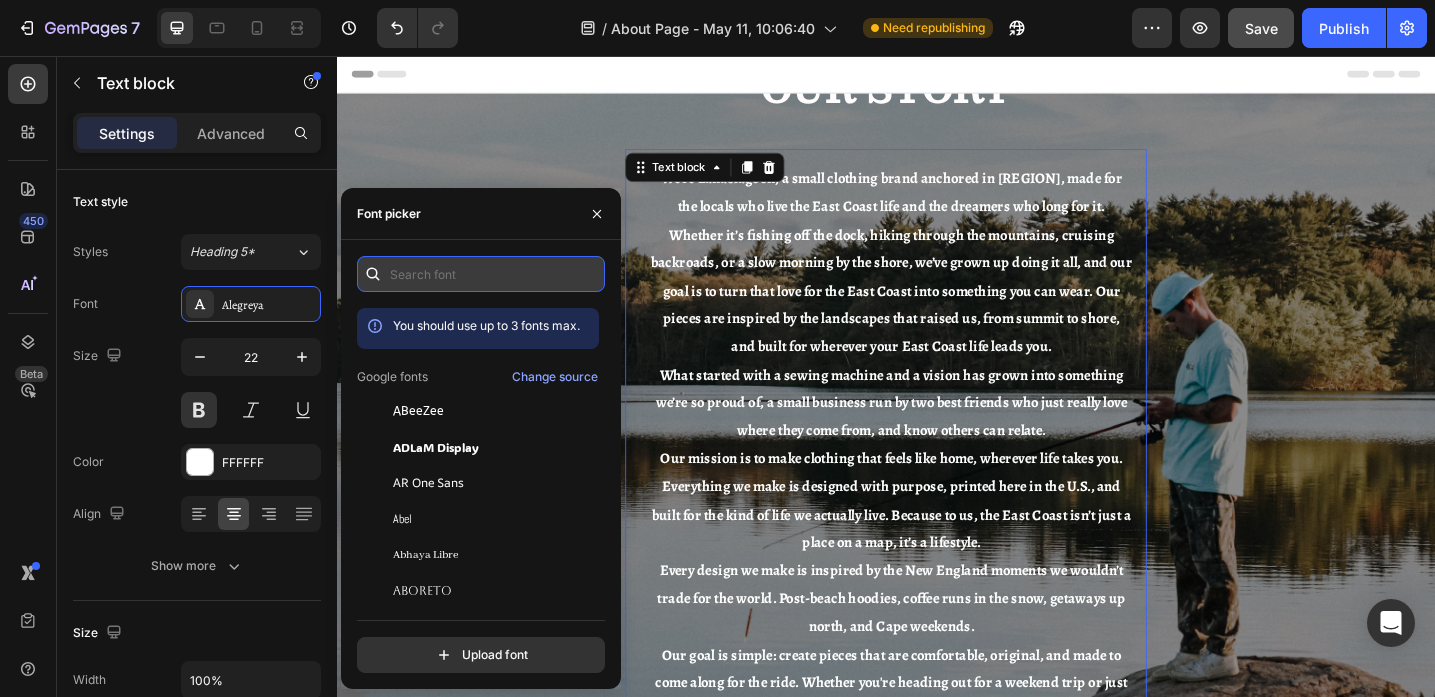 click at bounding box center [481, 274] 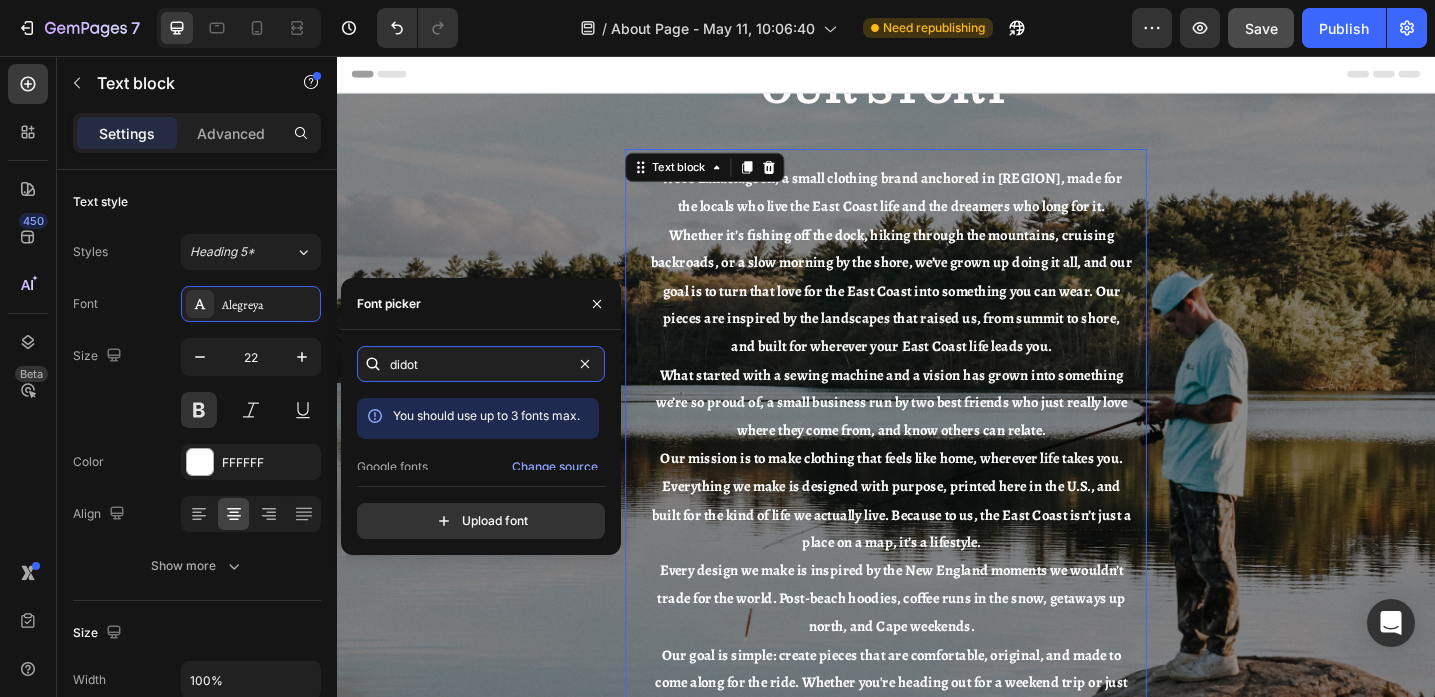 scroll, scrollTop: 49, scrollLeft: 0, axis: vertical 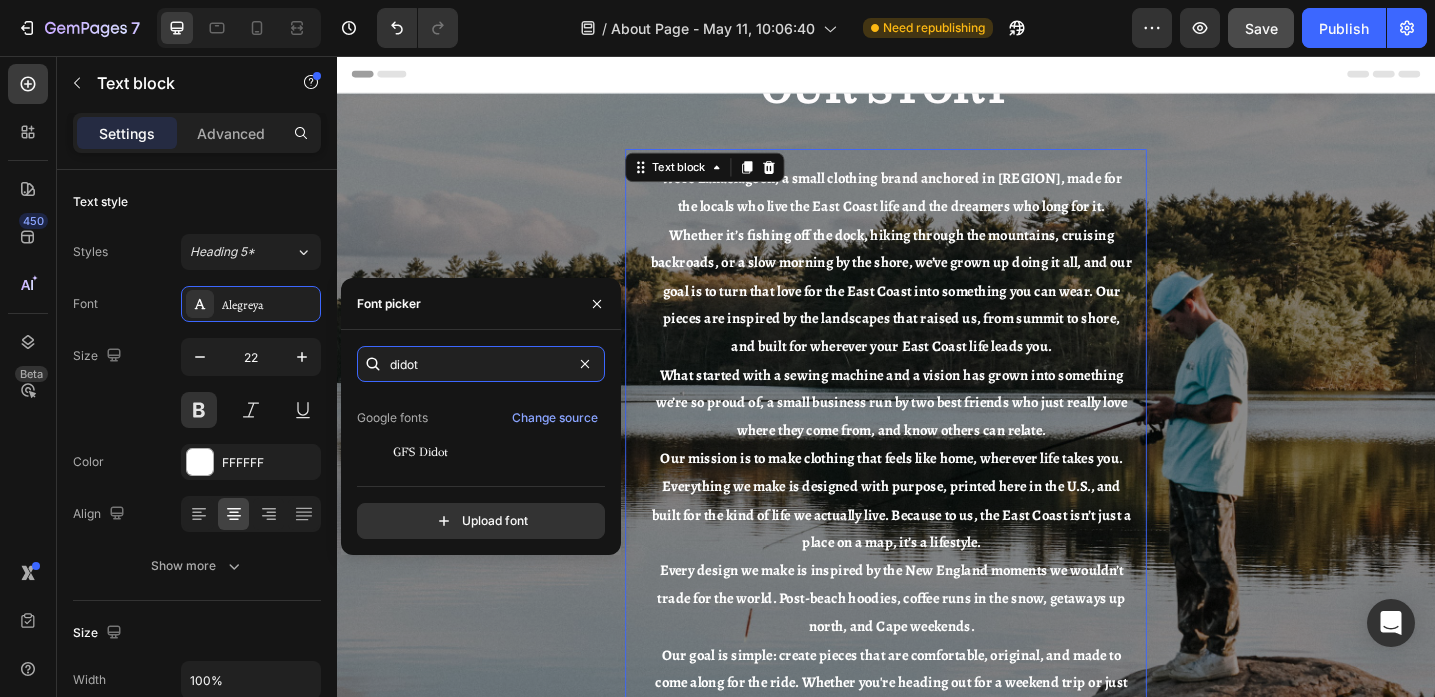 type on "didot" 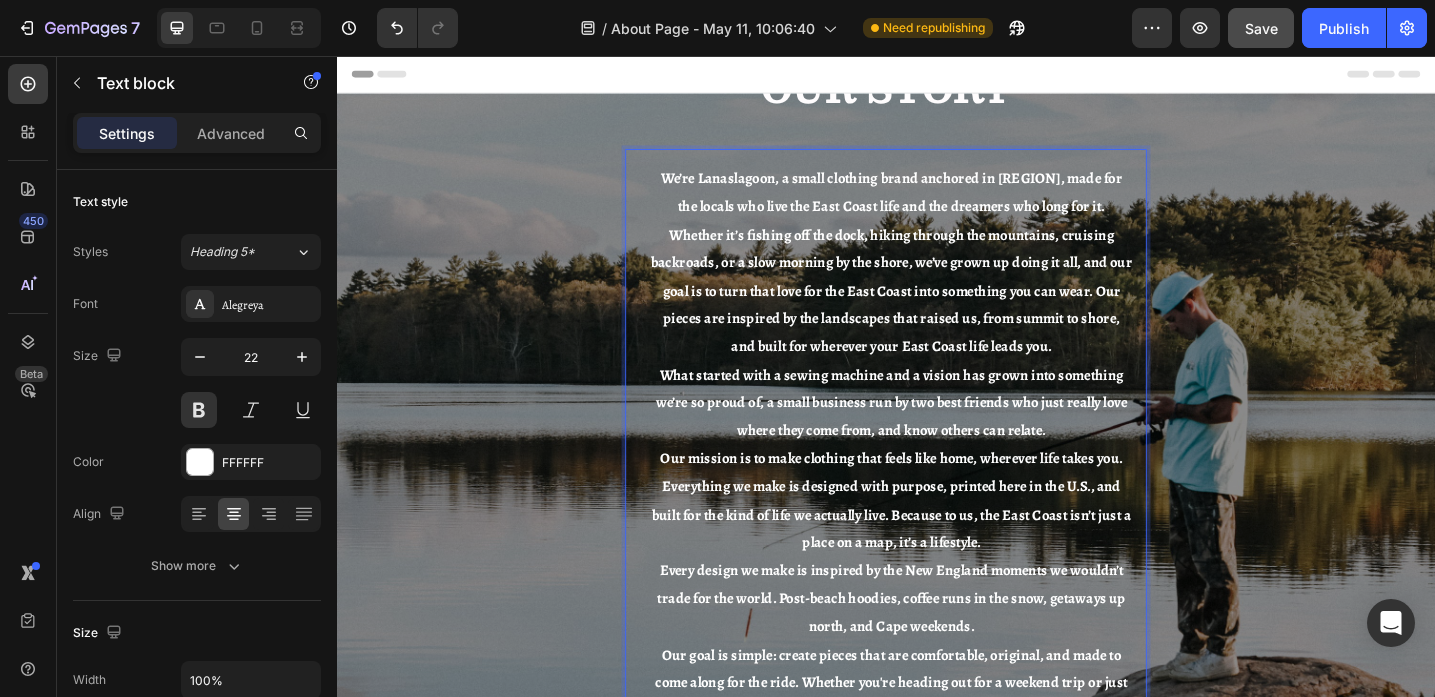 click on "What started with a sewing machine and a vision has grown into something we’re so proud of, a small business run by two best friends who just really love where they come from, and know others can relate." at bounding box center (943, 435) 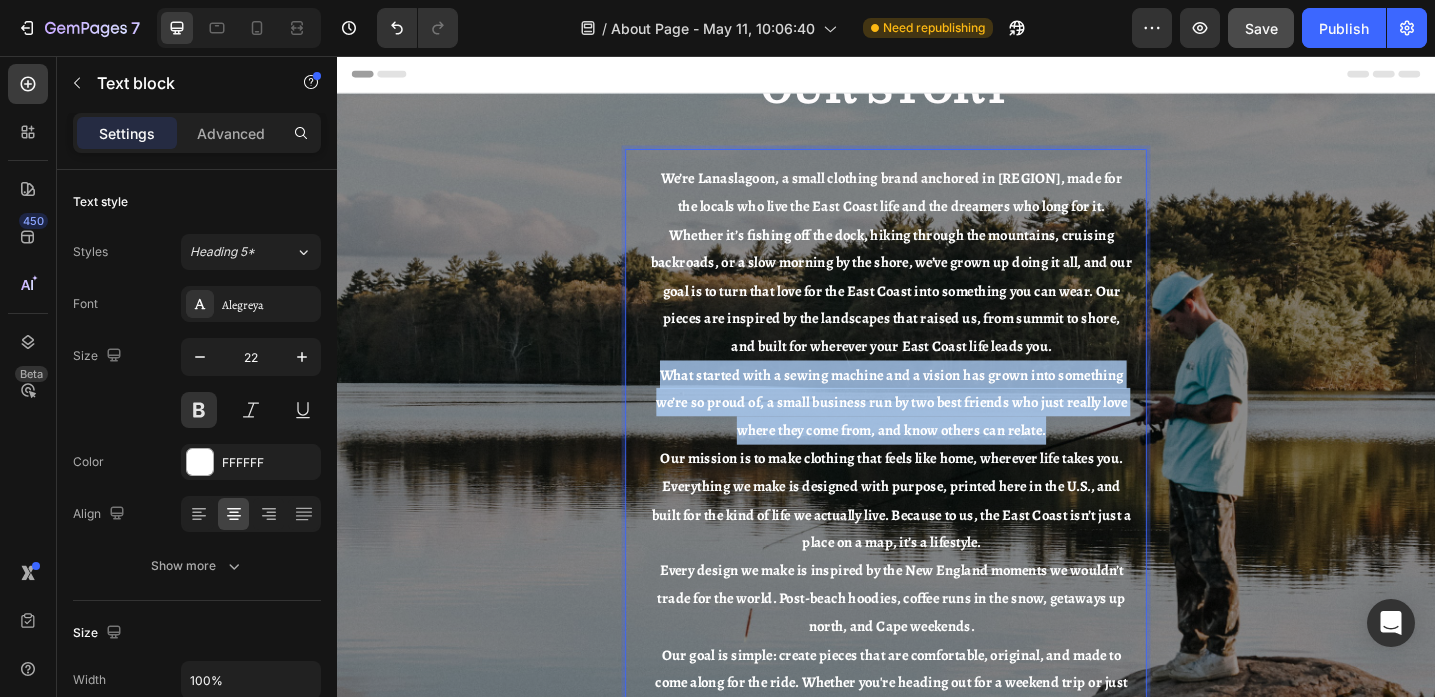 click on "What started with a sewing machine and a vision has grown into something we’re so proud of, a small business run by two best friends who just really love where they come from, and know others can relate." at bounding box center (943, 435) 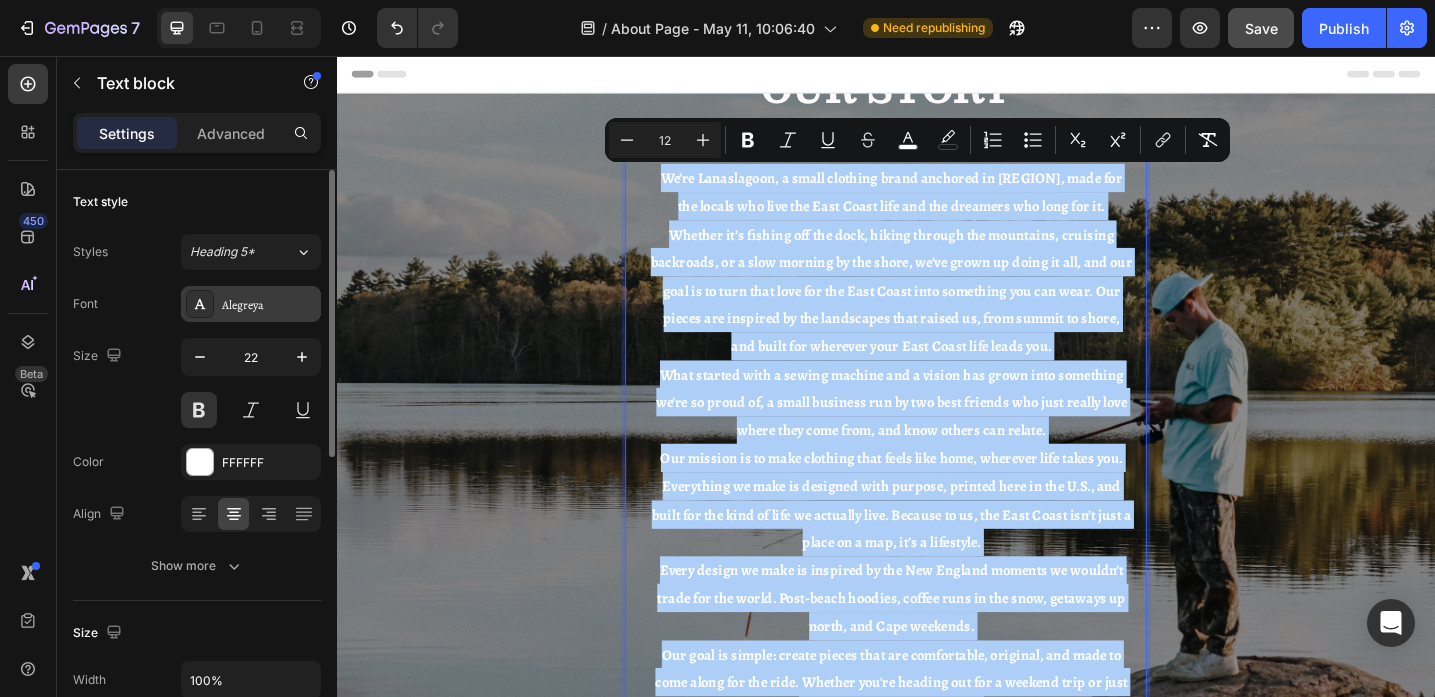 click on "Alegreya" at bounding box center [251, 304] 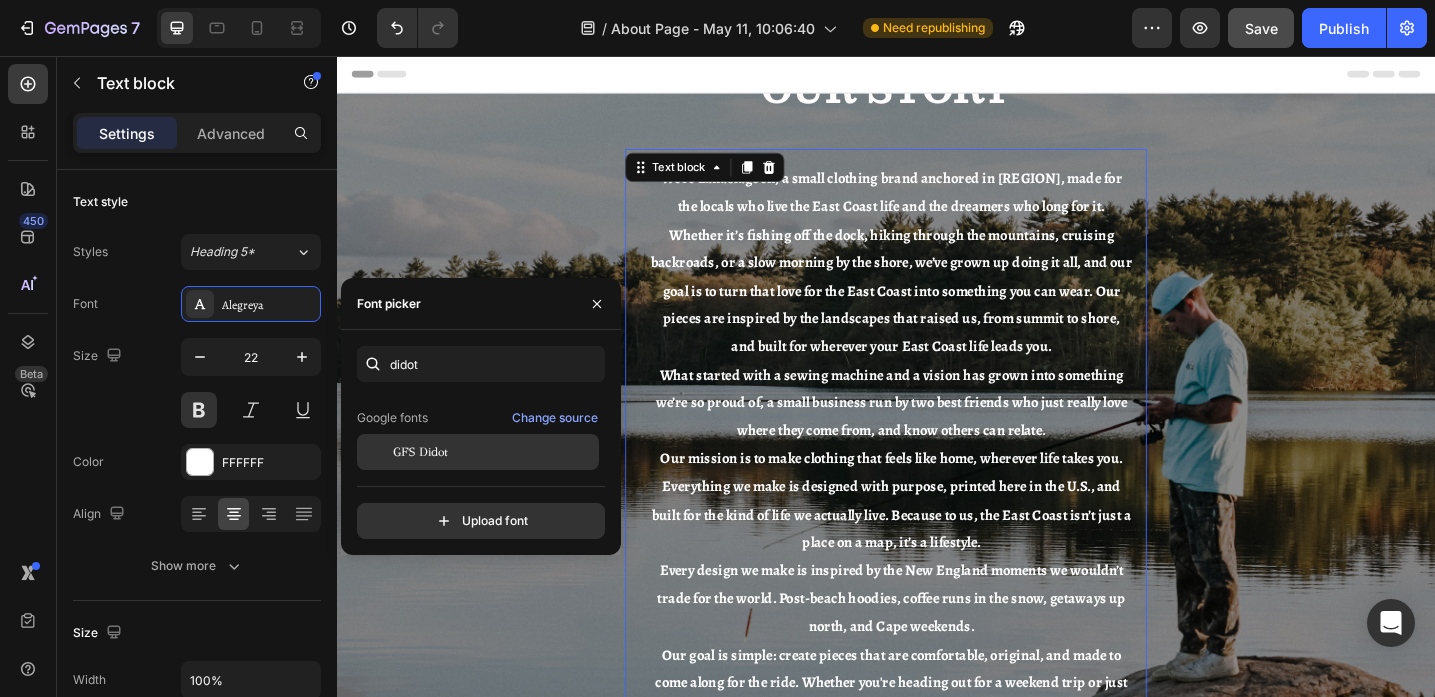 click on "GFS Didot" at bounding box center (494, 452) 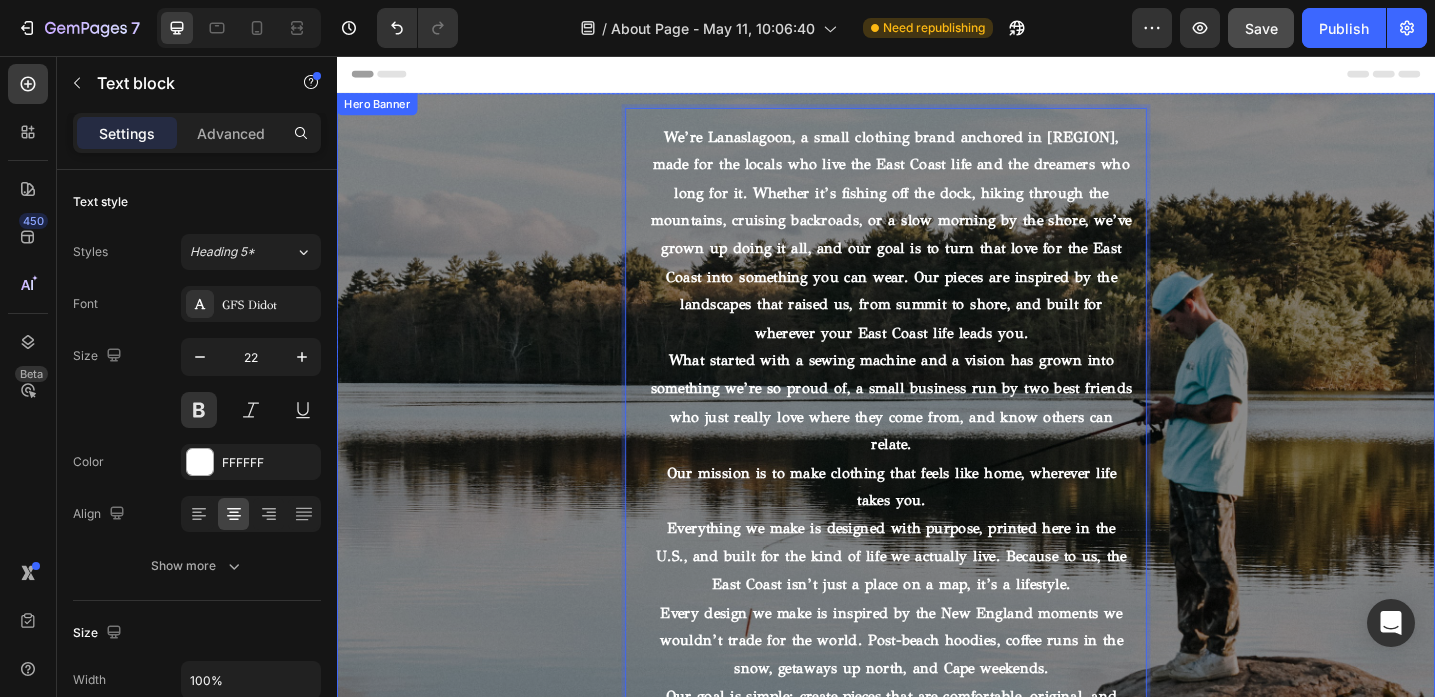 drag, startPoint x: 1220, startPoint y: 456, endPoint x: 1235, endPoint y: 455, distance: 15.033297 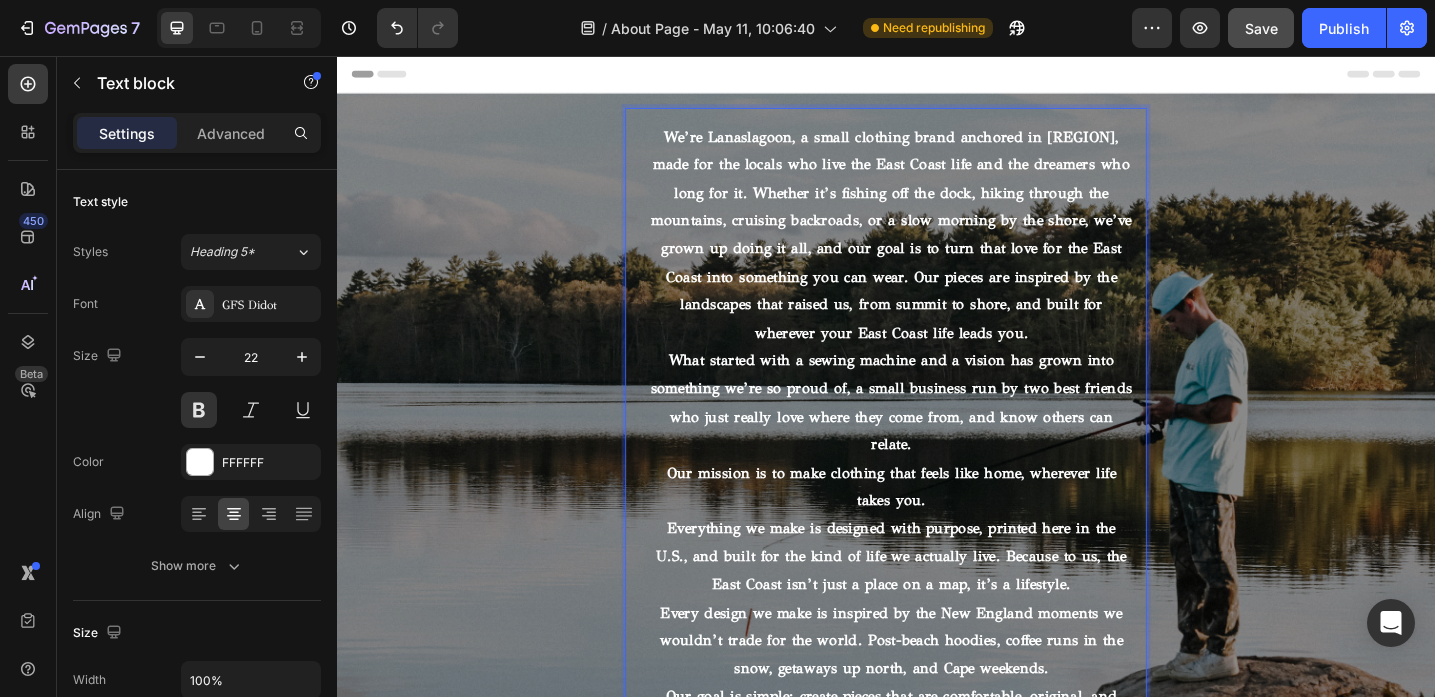 click on "Our Story Heading We’re Lanaslagoon, a small clothing brand anchored in New England, made for the locals who live the East Coast life and the dreamers who long for it. Whether it’s fishing off the dock, hiking through the mountains, cruising backroads, or a slow morning by the shore, we’ve grown up doing it all, and our goal is to turn that love for the East Coast into something you can wear. Our pieces are inspired by the landscapes that raised us, from summit to shore, and built for wherever your East Coast life leads you. What started with a sewing machine and a vision has grown into something we’re so proud of, a small business run by two best friends who just really love where they come from, and know others can relate. Our mission is to make clothing that feels like home, wherever life takes you. Everything we make is designed with purpose, printed here in the U.S., and built for the kind of life we actually live. Because to us, the East Coast isn’t just a place on a map, it’s a lifestyle." at bounding box center [937, 497] 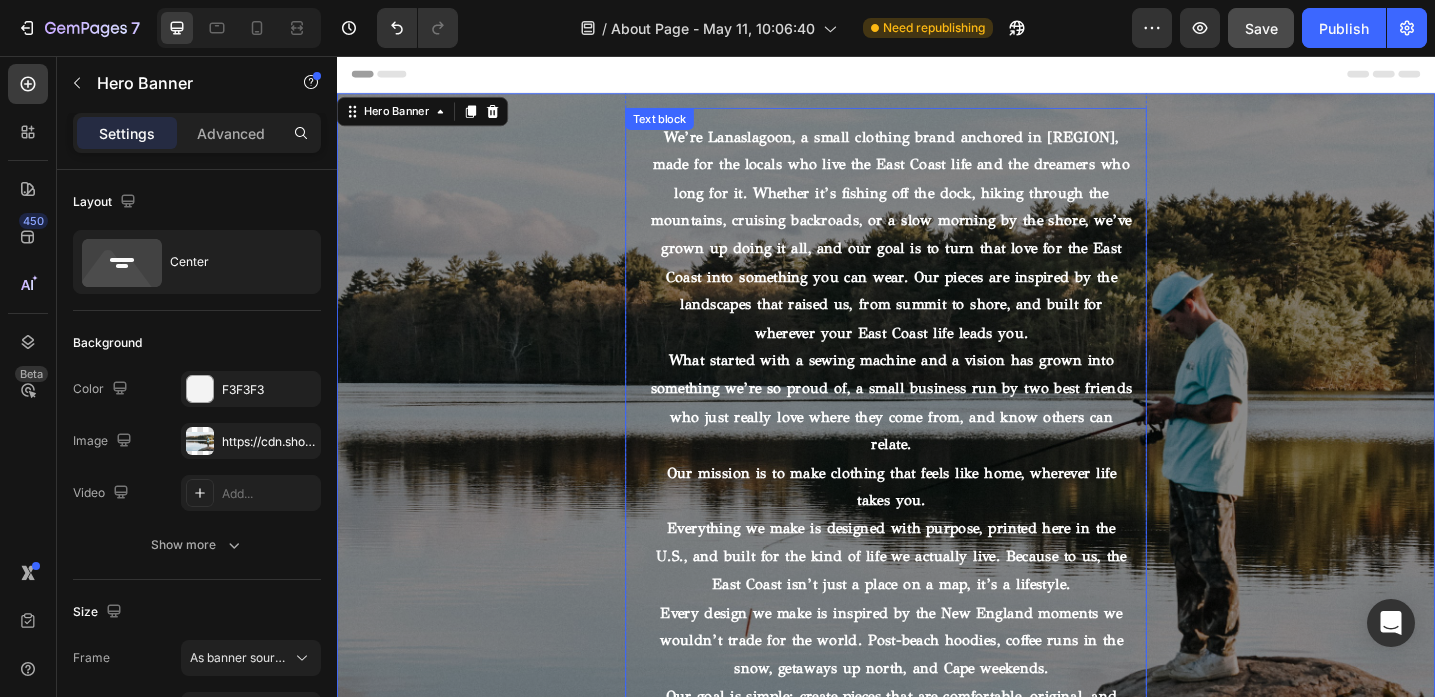 click on "What started with a sewing machine and a vision has grown into something we’re so proud of, a small business run by two best friends who just really love where they come from, and know others can relate." at bounding box center (943, 434) 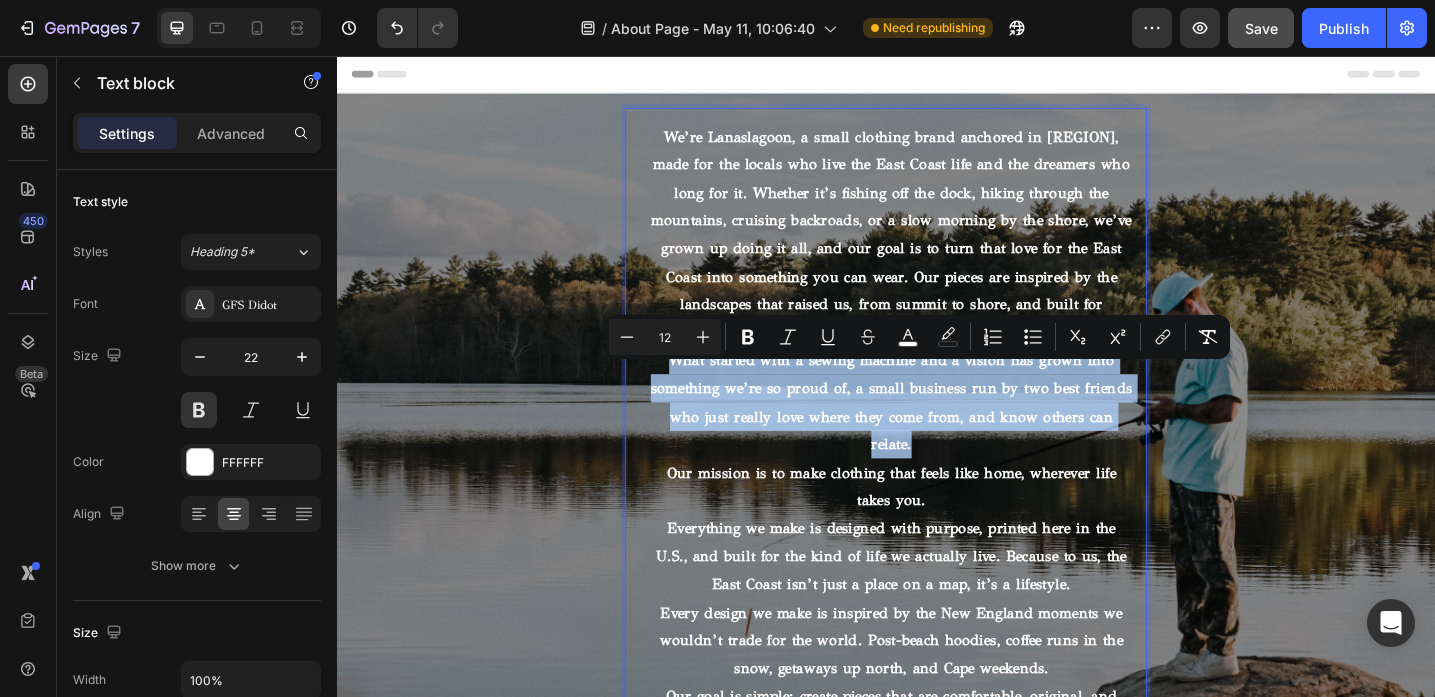 click on "What started with a sewing machine and a vision has grown into something we’re so proud of, a small business run by two best friends who just really love where they come from, and know others can relate." at bounding box center [943, 434] 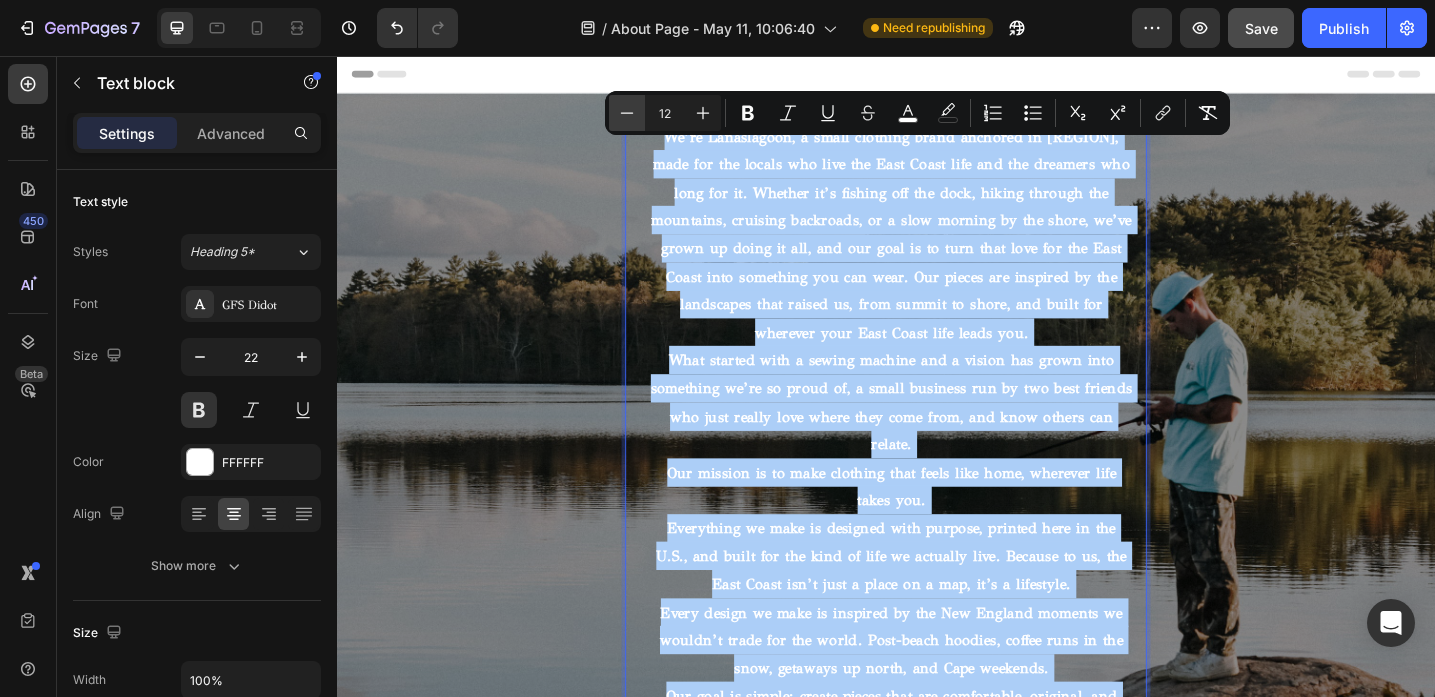 click 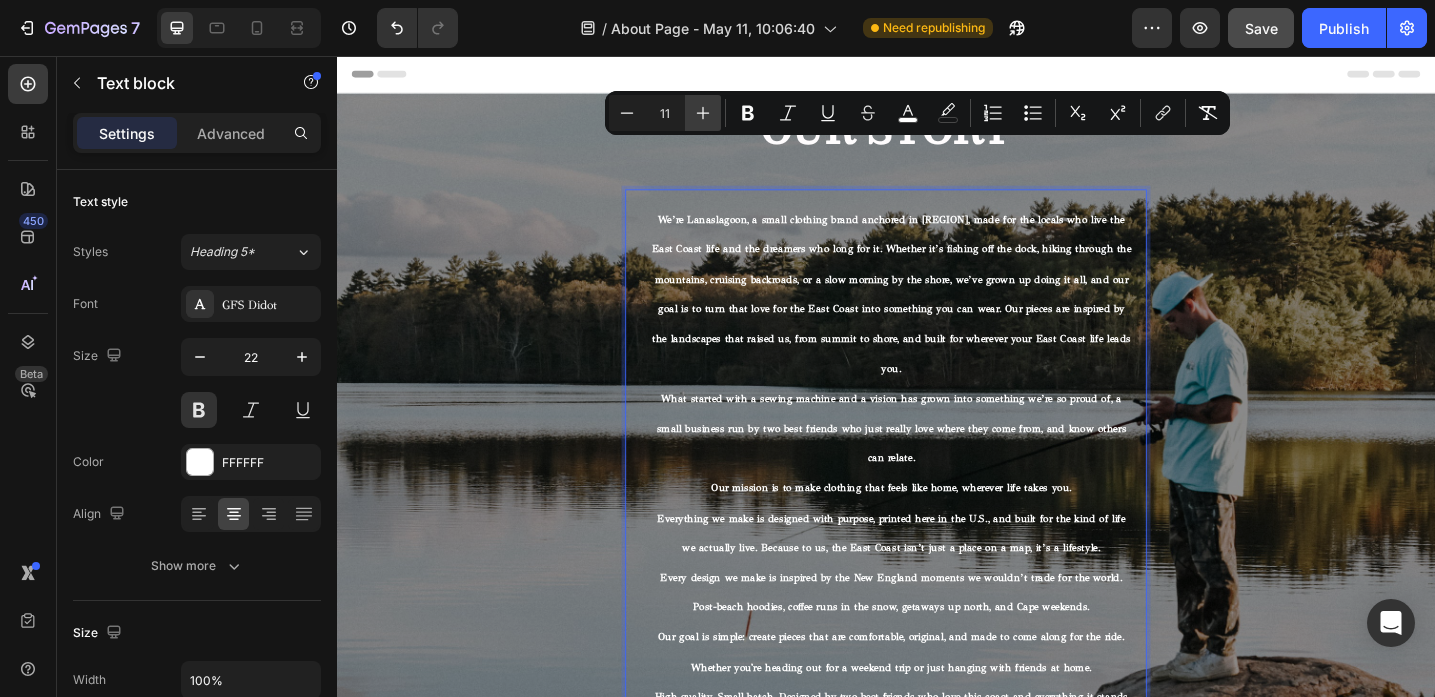 click 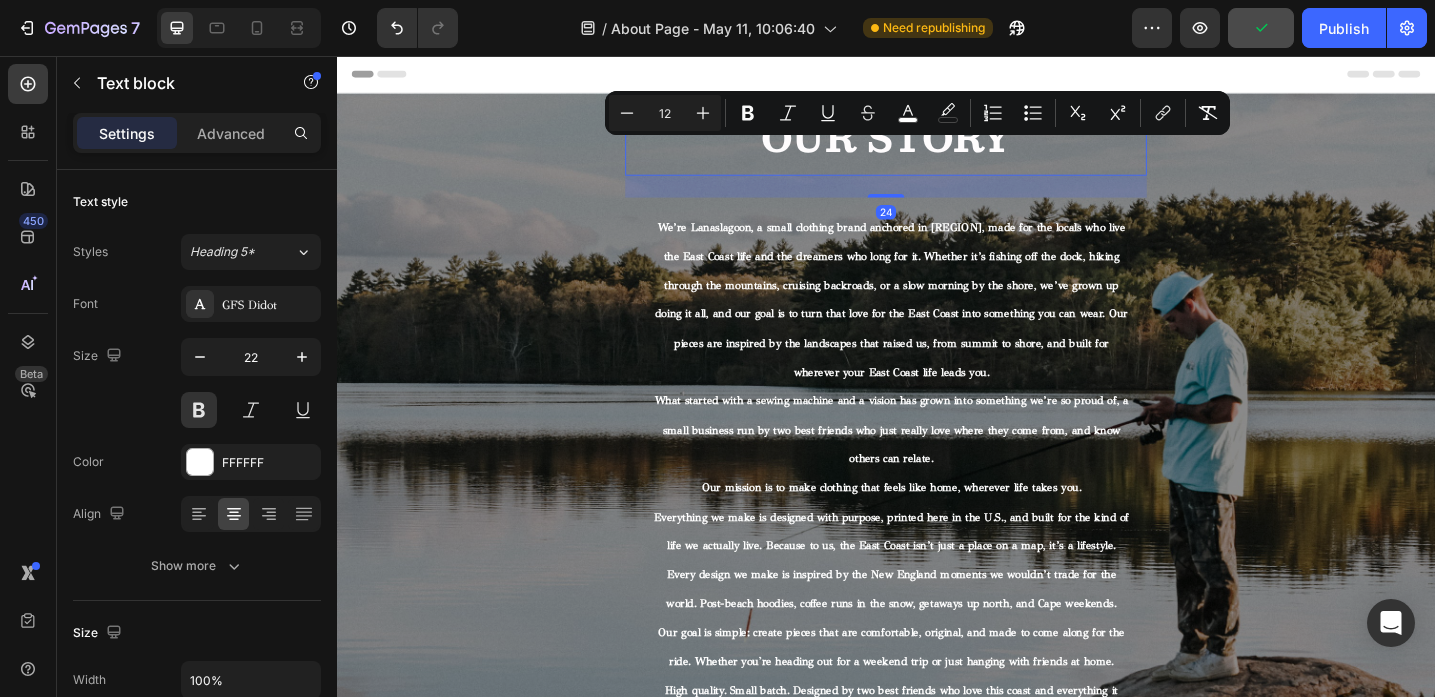 click on "Our Story" at bounding box center [937, 145] 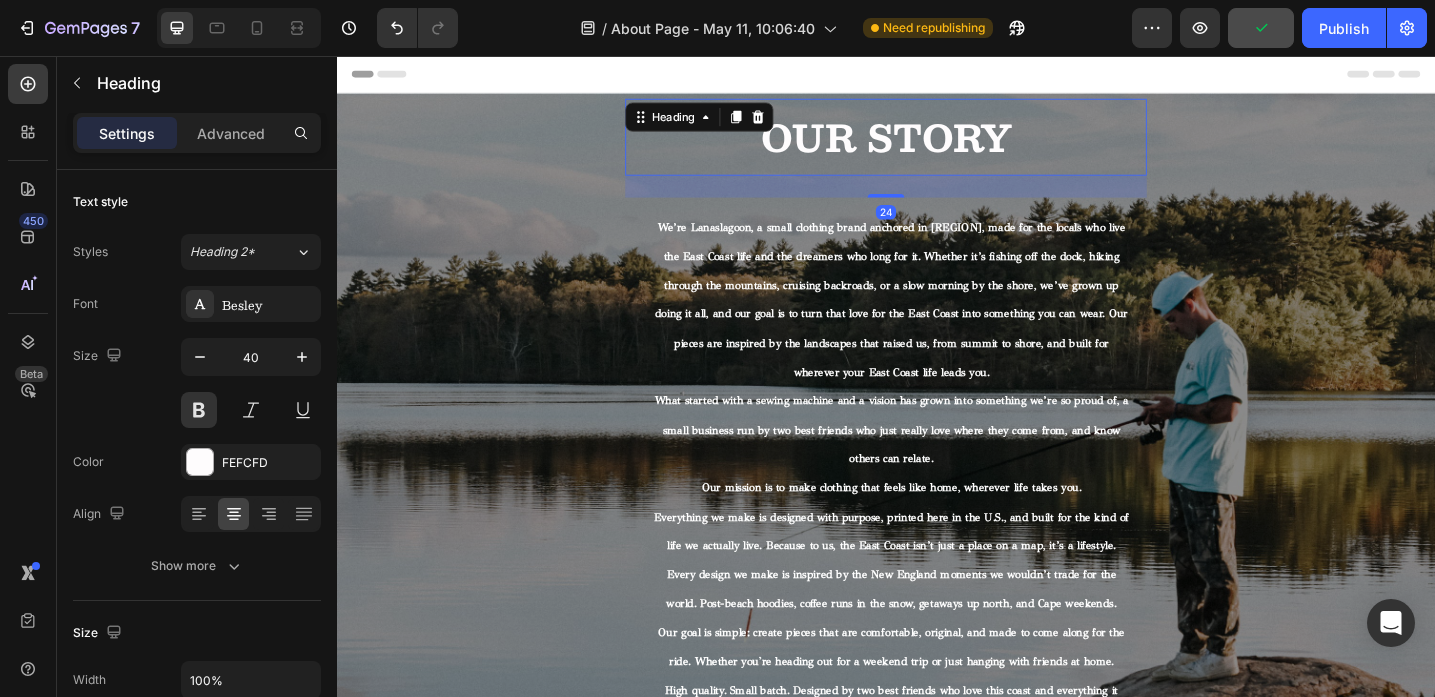 click on "Our Story" at bounding box center (937, 145) 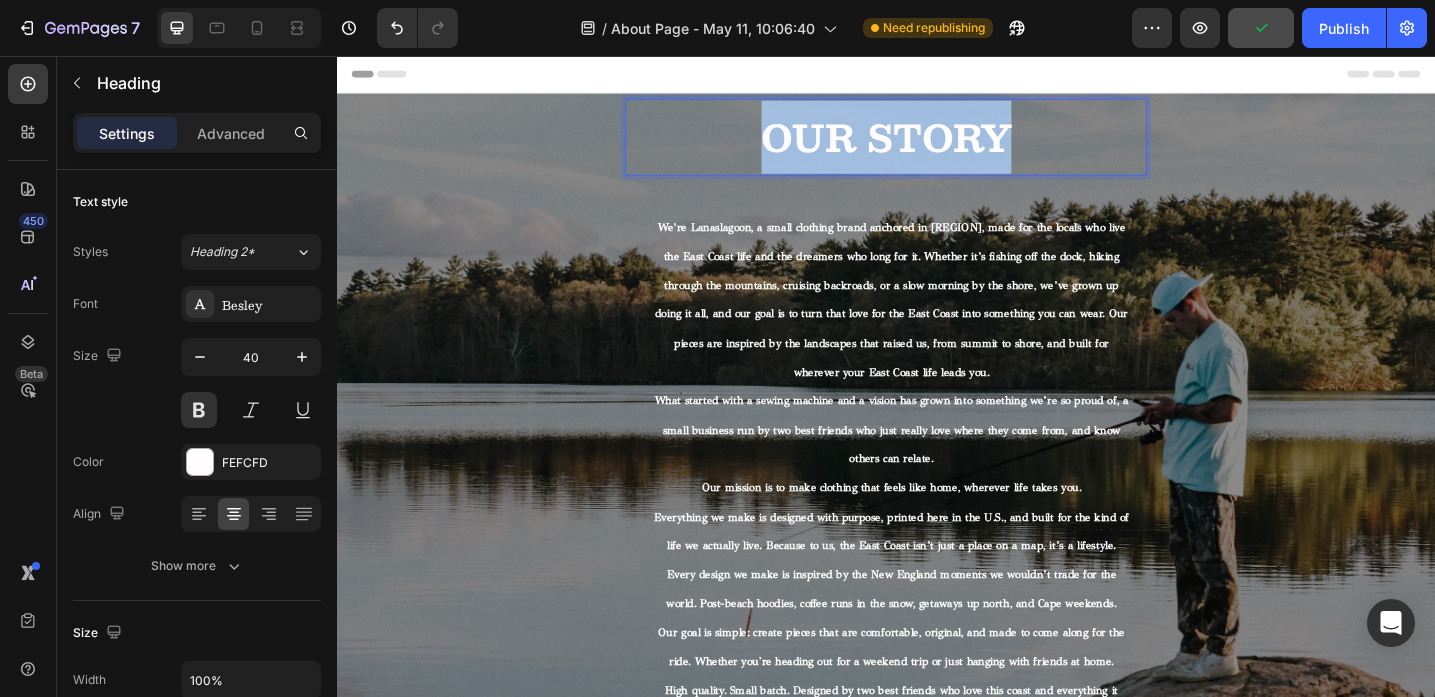 click on "Our Story" at bounding box center (937, 145) 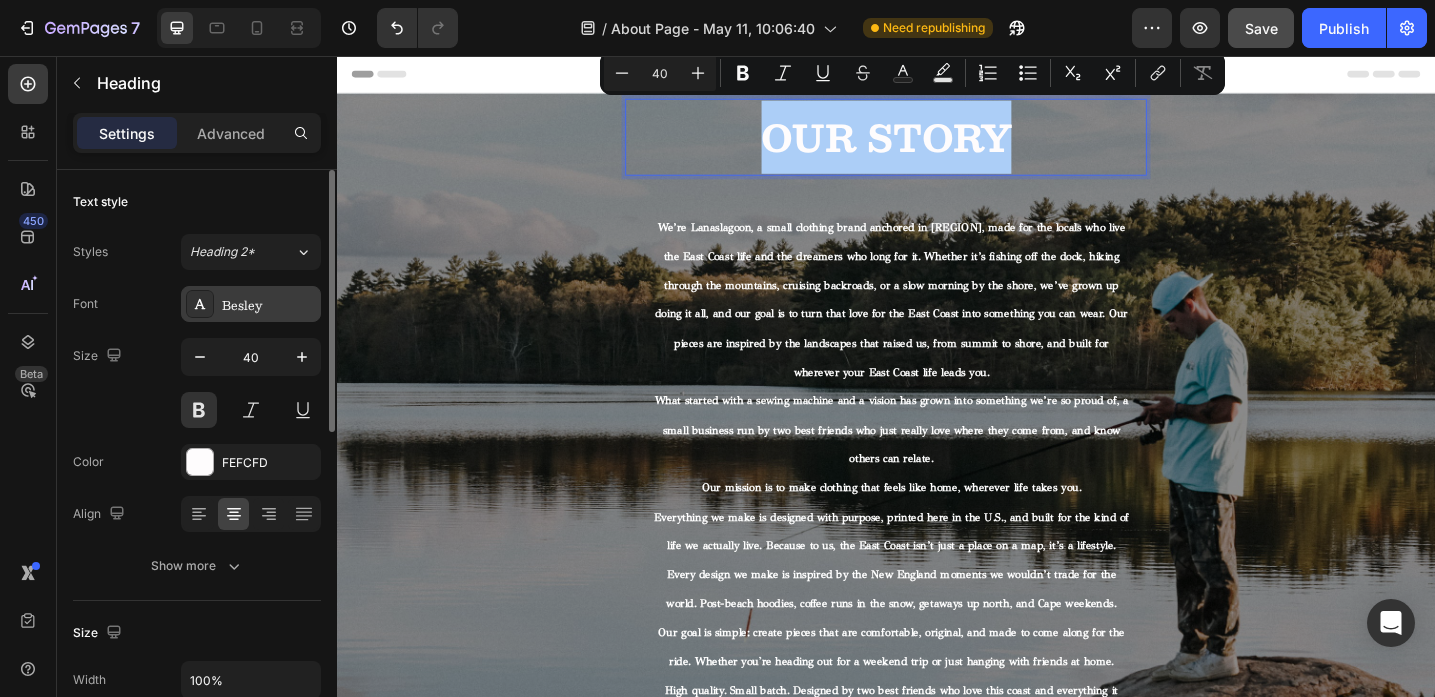 click on "Besley" at bounding box center (269, 305) 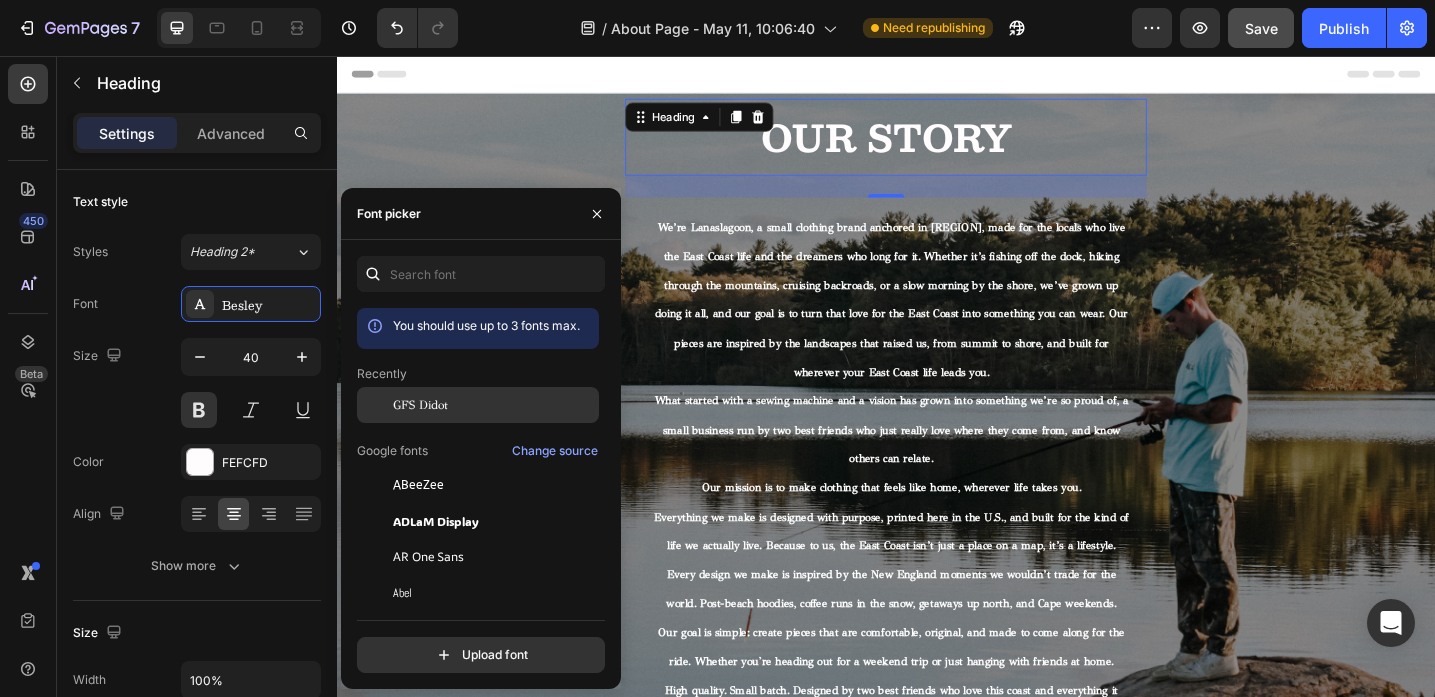 click on "GFS Didot" at bounding box center (420, 405) 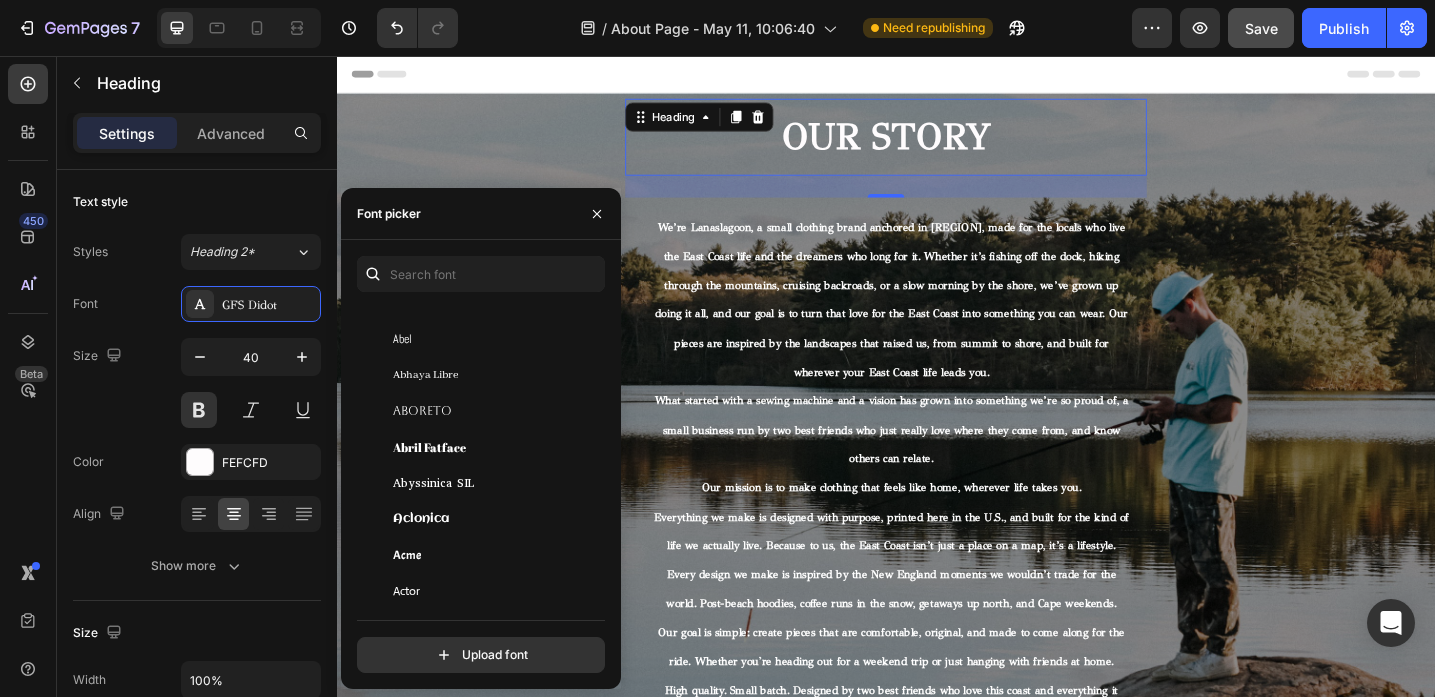 scroll, scrollTop: 293, scrollLeft: 0, axis: vertical 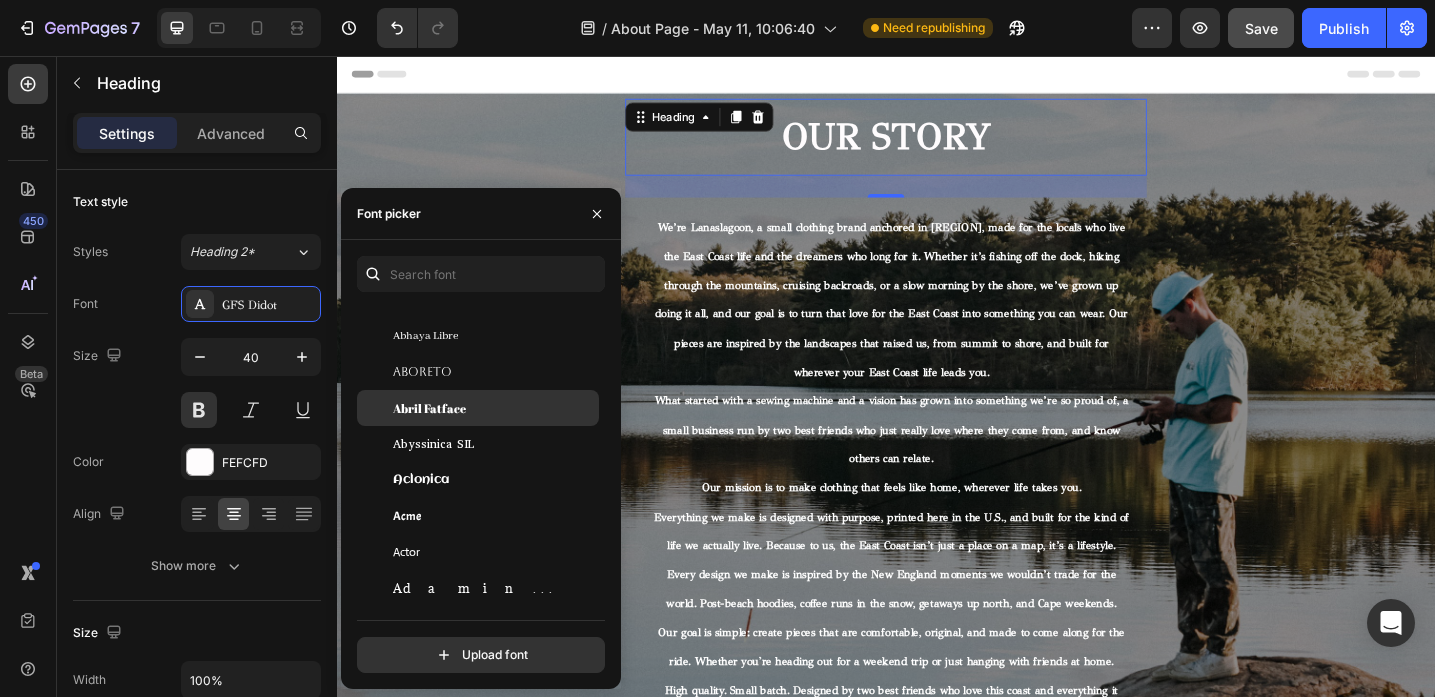 click on "Abril Fatface" at bounding box center (494, 408) 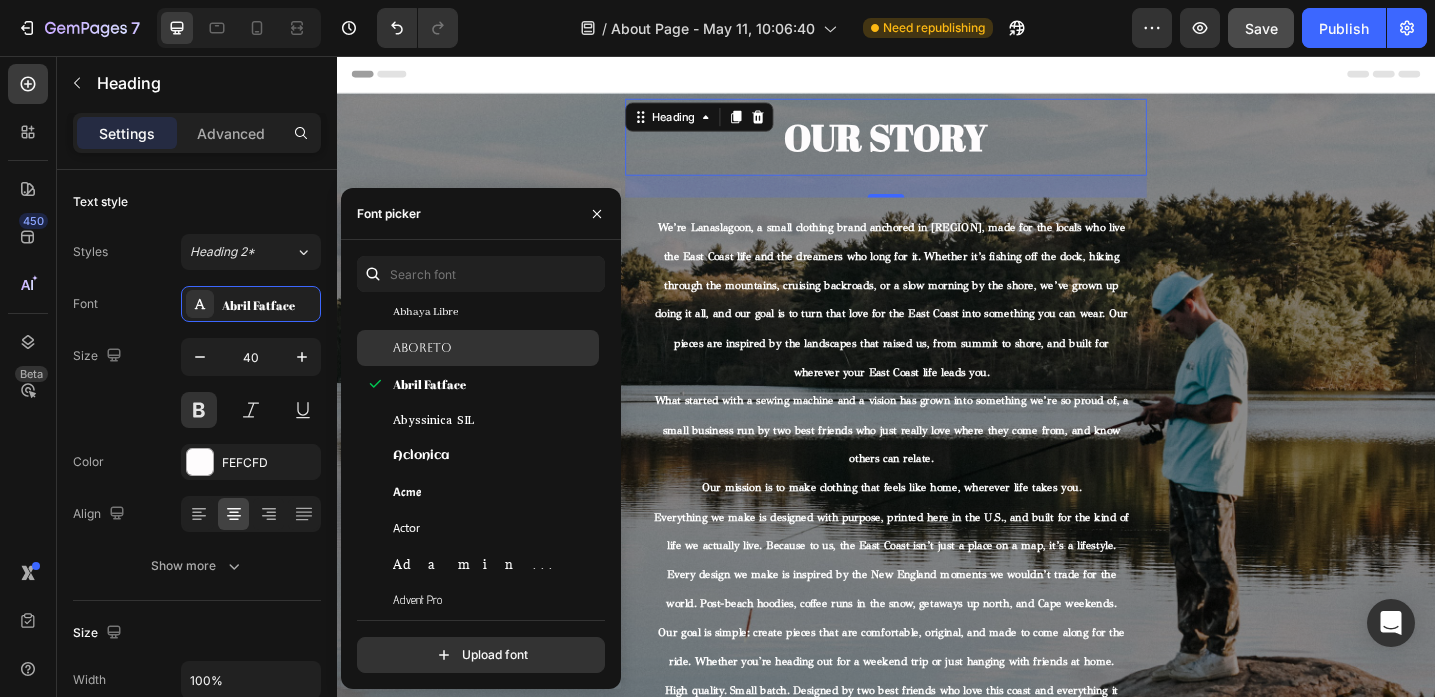 scroll, scrollTop: 389, scrollLeft: 0, axis: vertical 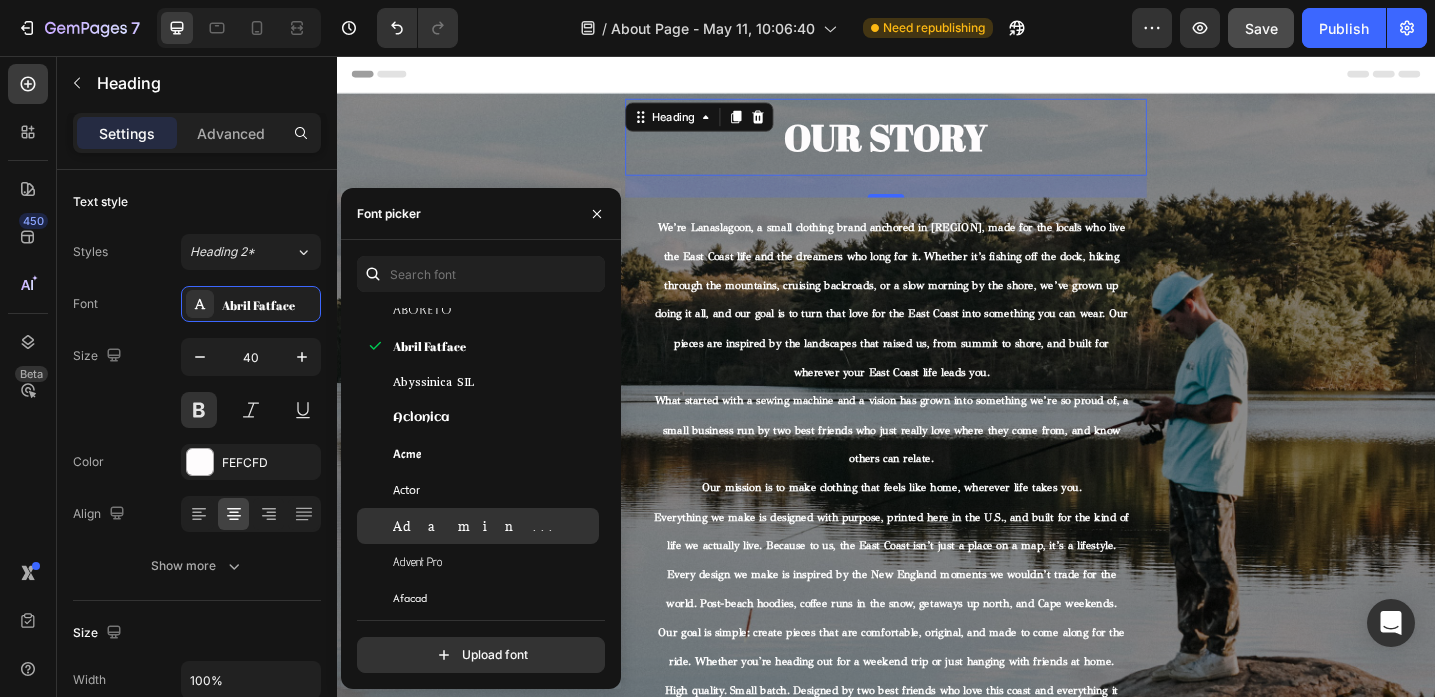 click on "Adamina" 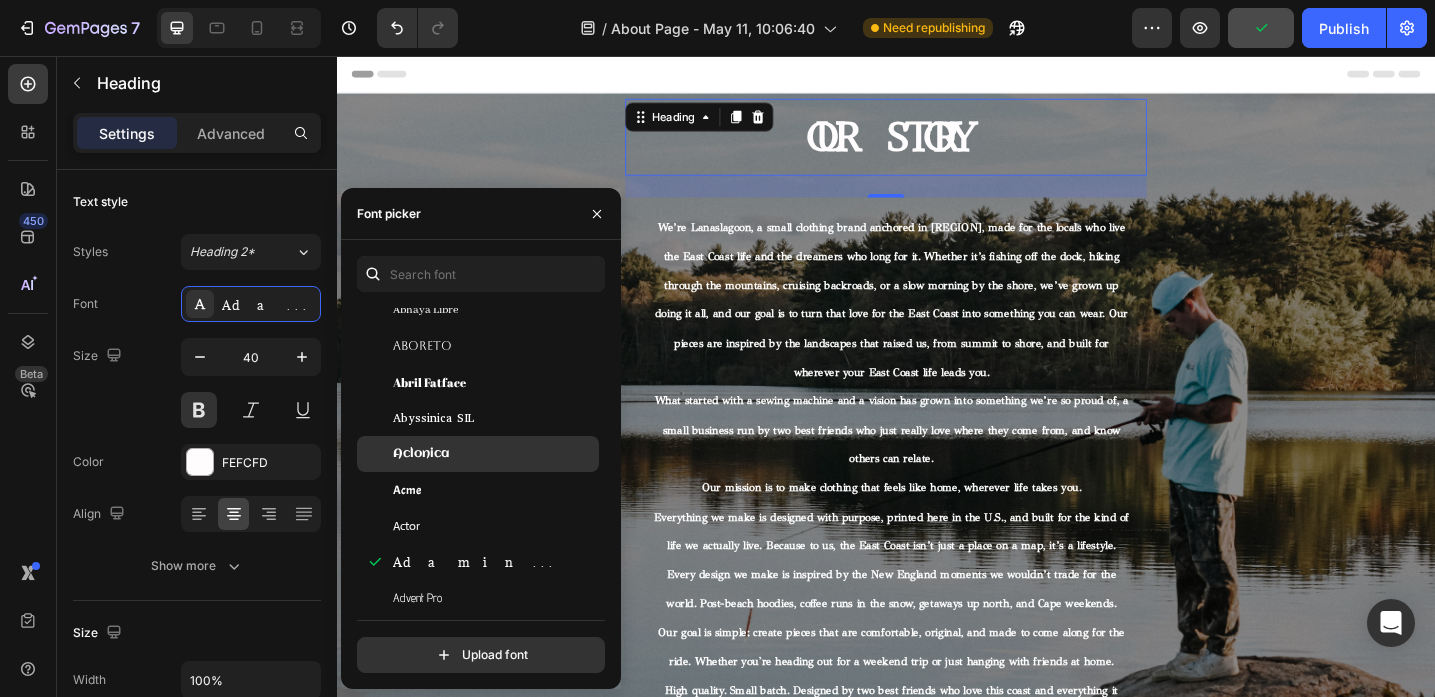 click on "Aclonica" at bounding box center [494, 454] 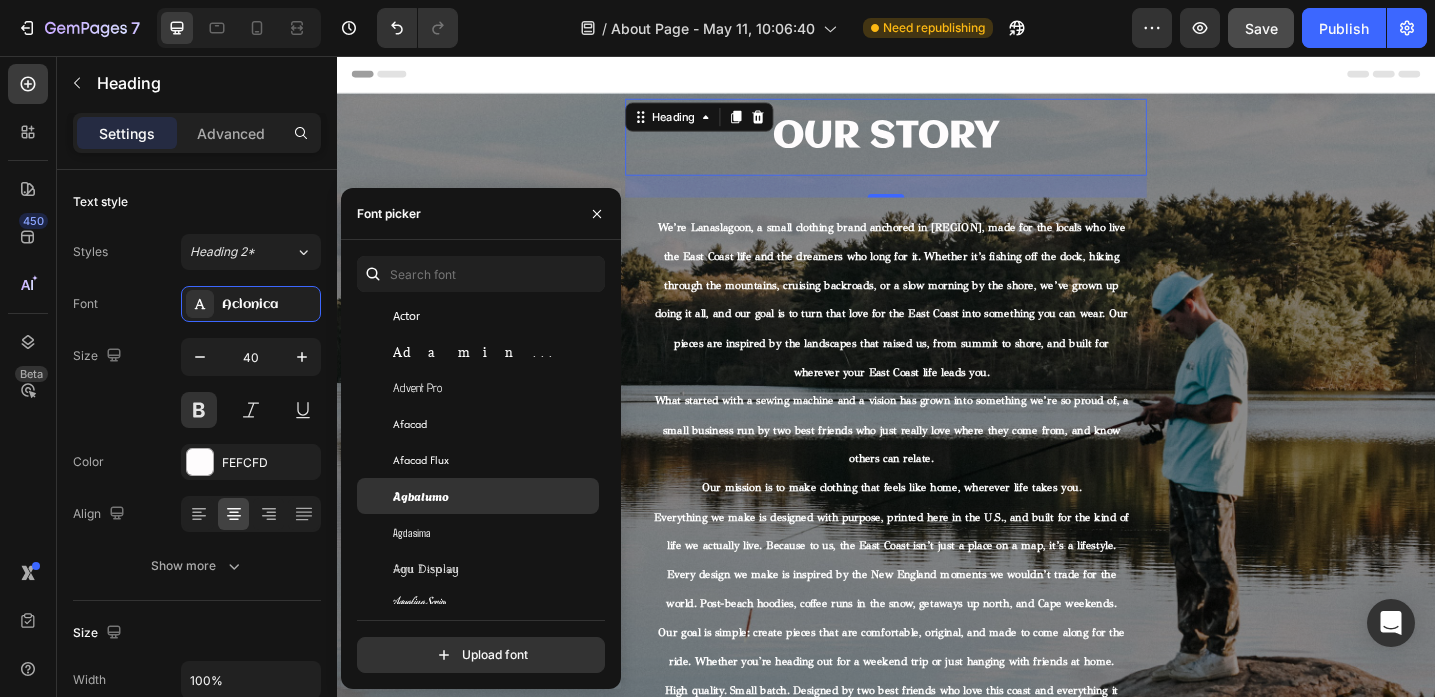 click on "Agbalumo" at bounding box center [494, 496] 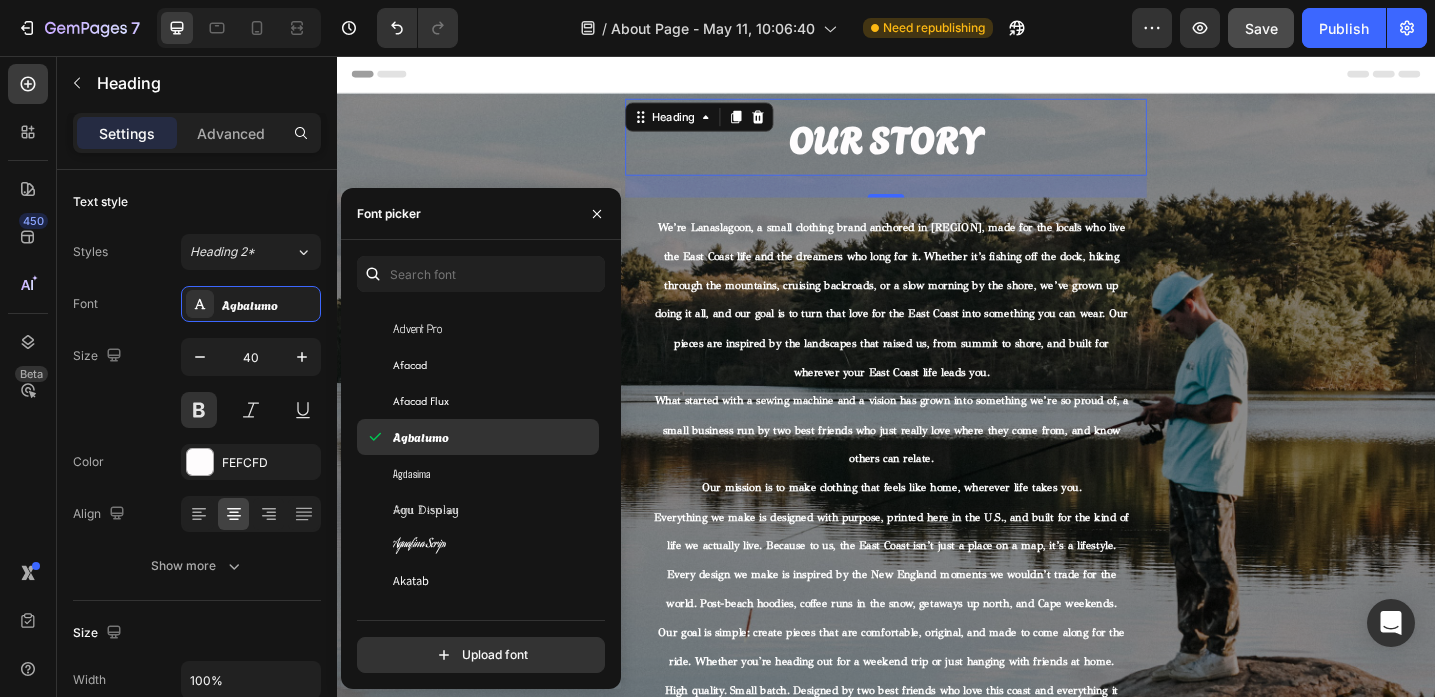 scroll, scrollTop: 656, scrollLeft: 0, axis: vertical 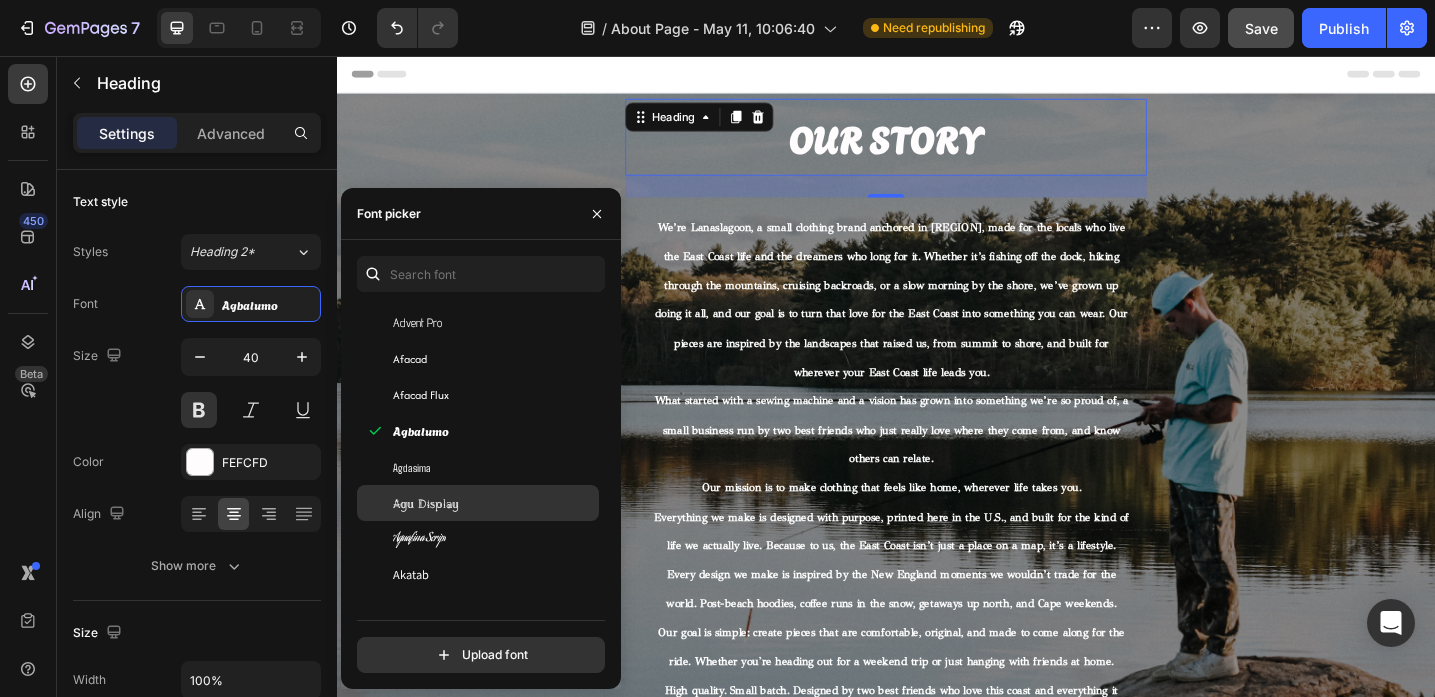 click on "Agu Display" 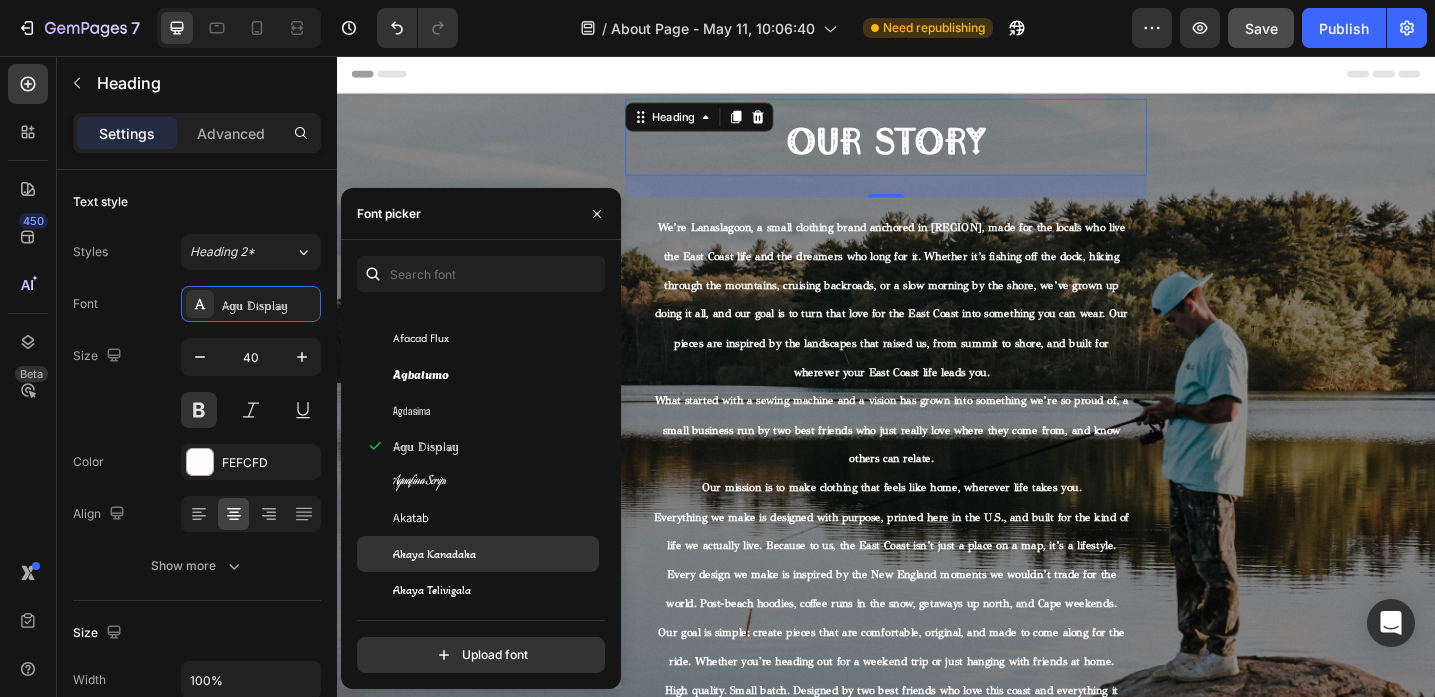 scroll, scrollTop: 772, scrollLeft: 0, axis: vertical 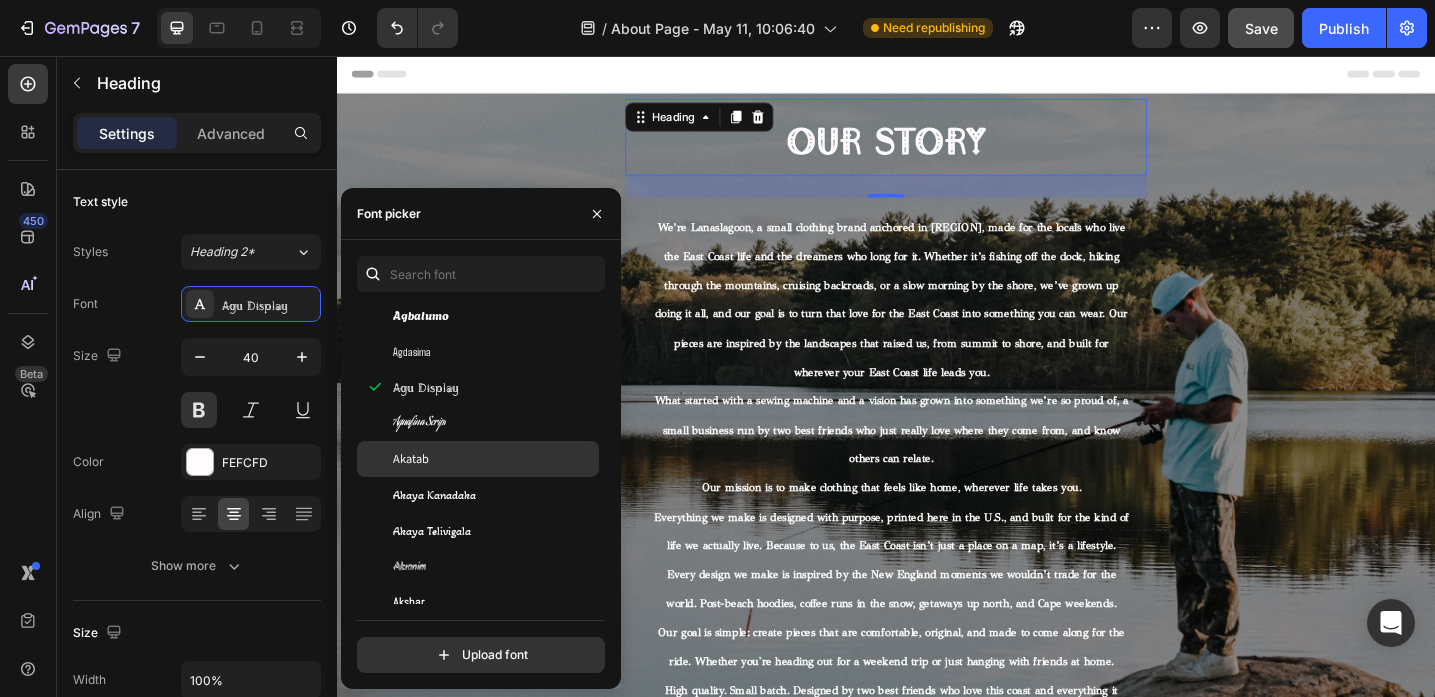 click on "Akatab" at bounding box center (494, 459) 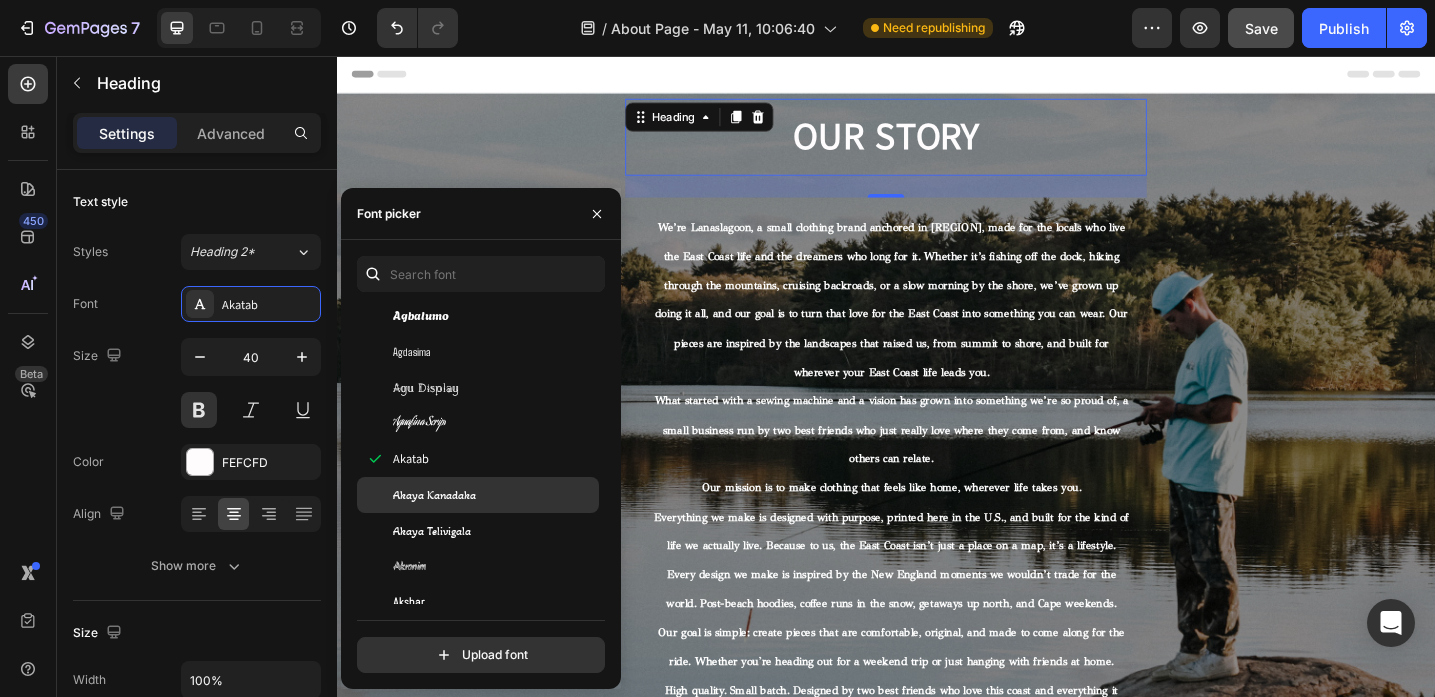 click on "Akaya Kanadaka" at bounding box center (434, 495) 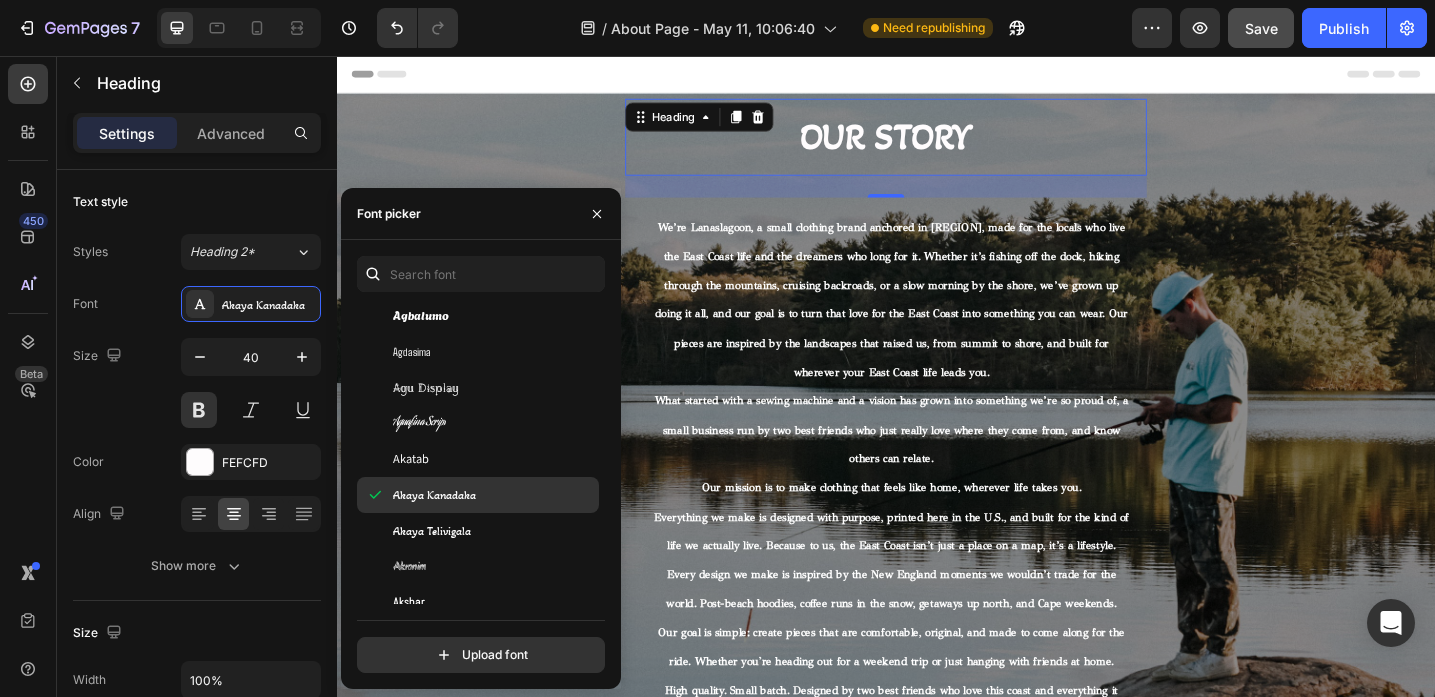 scroll, scrollTop: 896, scrollLeft: 0, axis: vertical 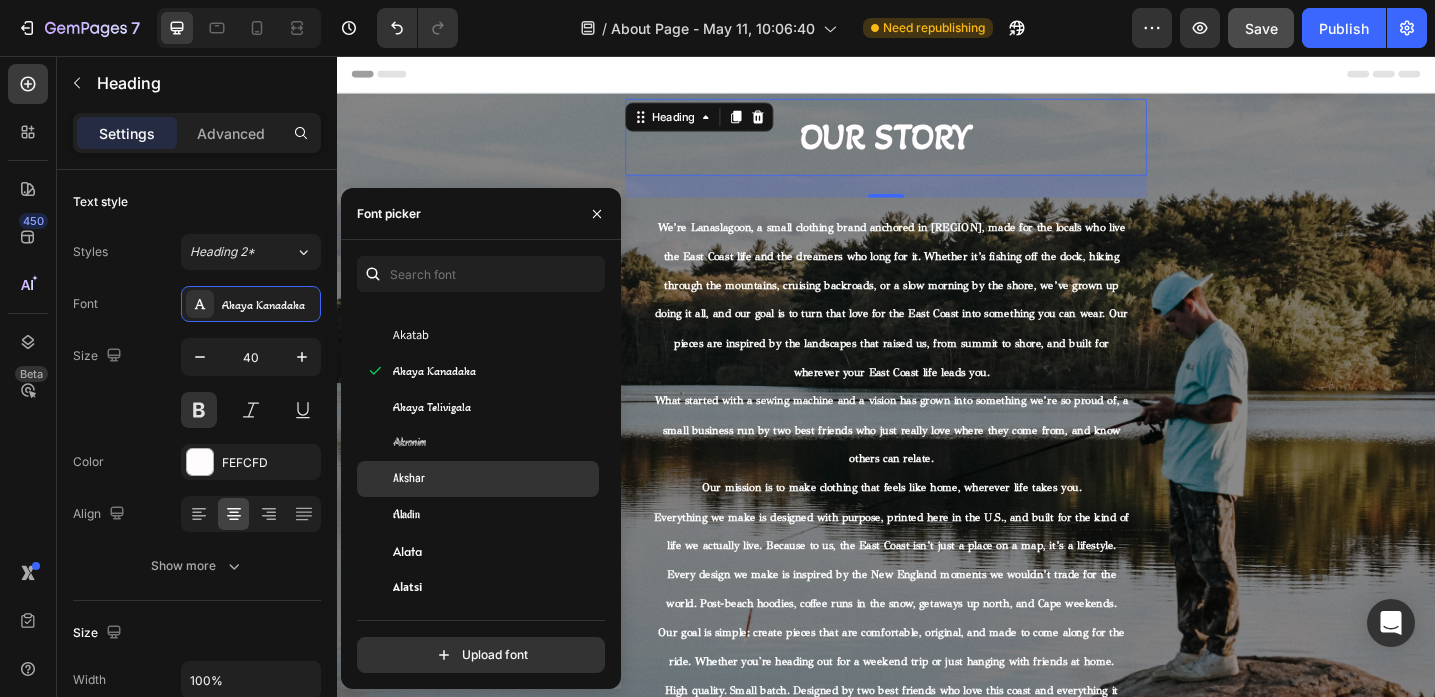 click on "Akshar" at bounding box center (494, 479) 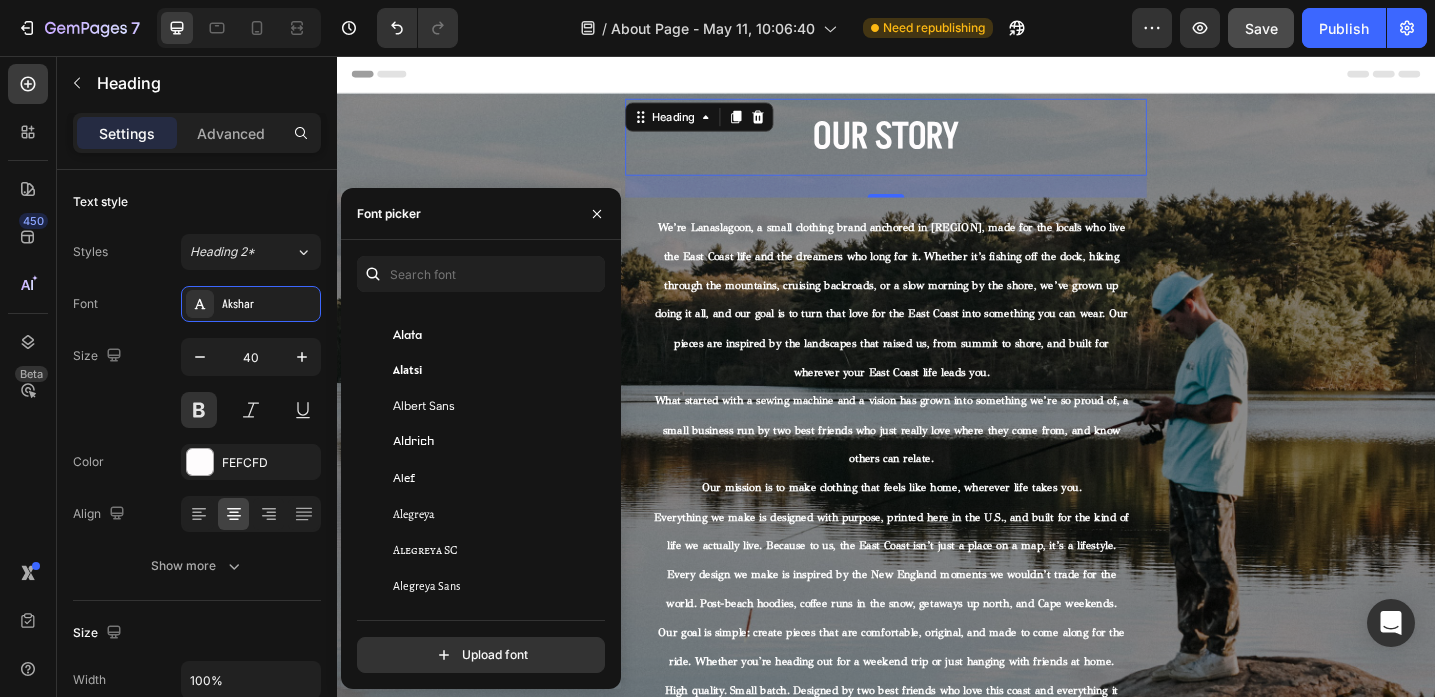 scroll, scrollTop: 1129, scrollLeft: 0, axis: vertical 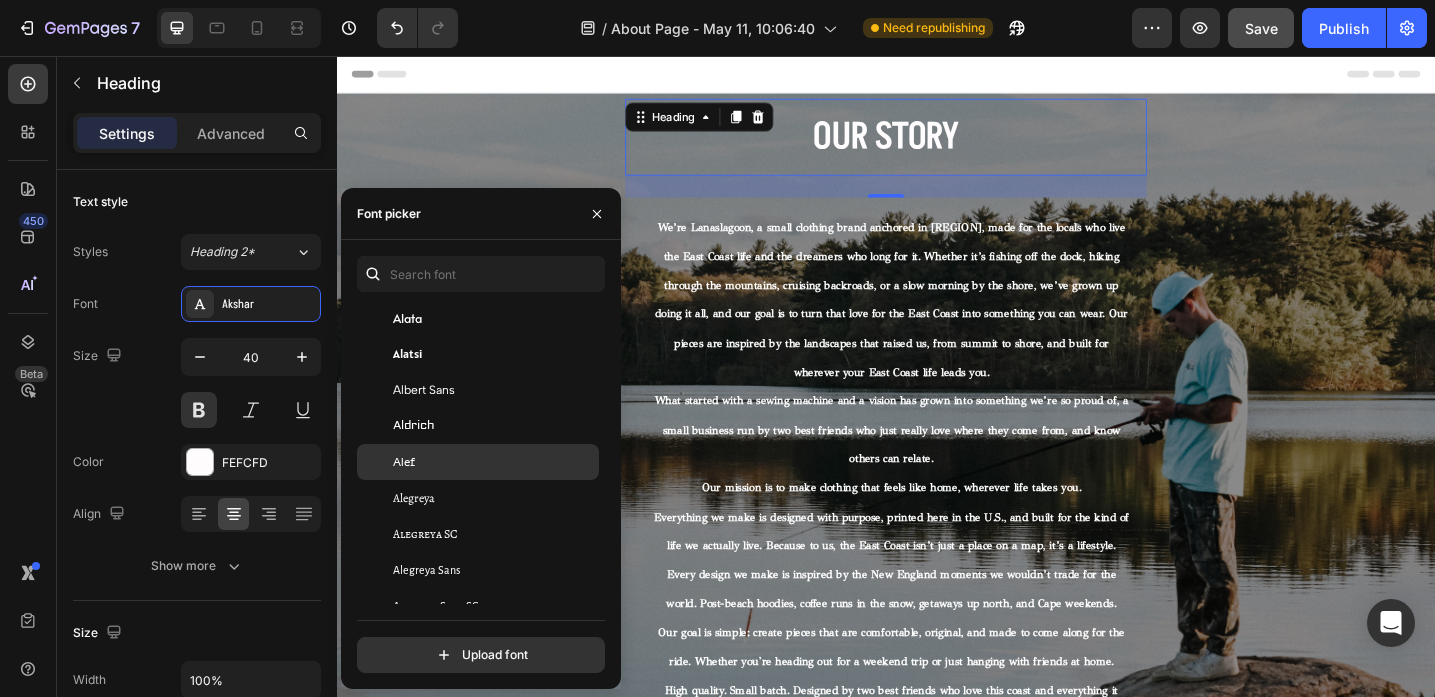 click on "Alef" at bounding box center [494, 462] 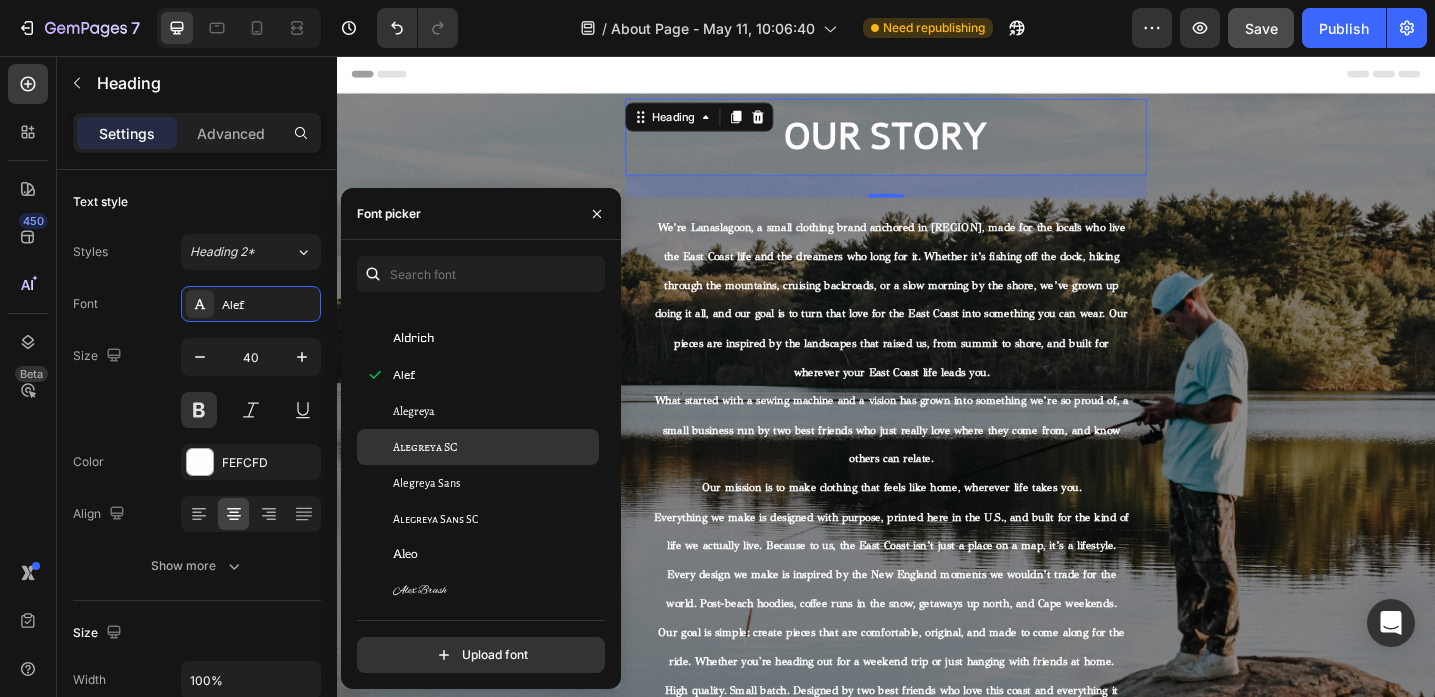 click on "Alegreya SC" at bounding box center (494, 447) 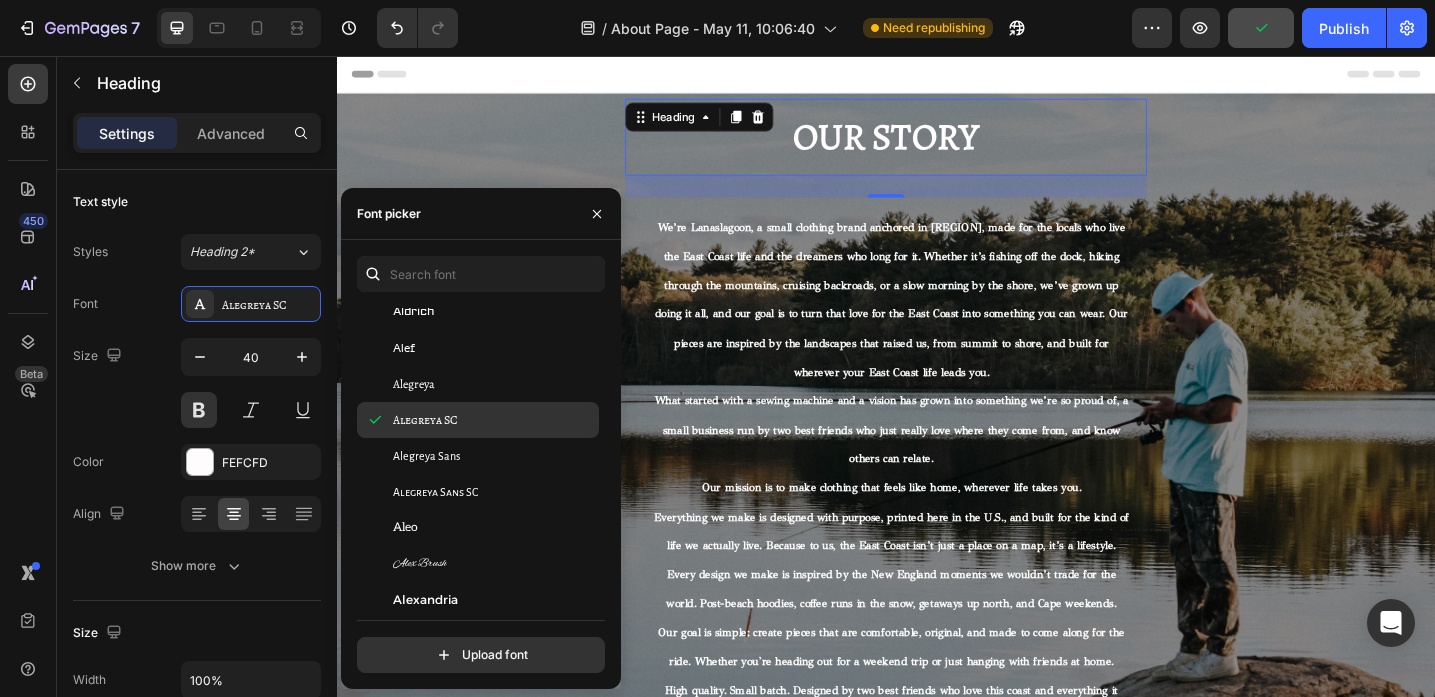 scroll, scrollTop: 1293, scrollLeft: 0, axis: vertical 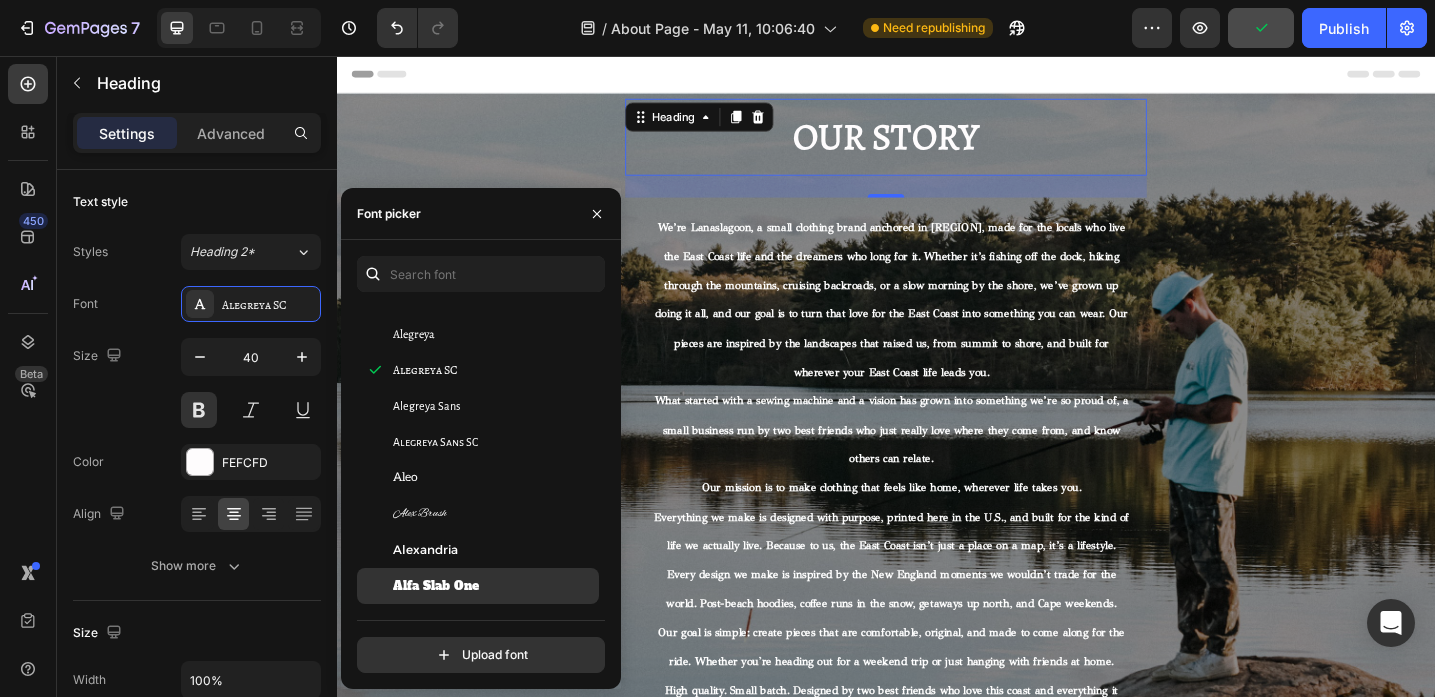 click on "Alfa Slab One" 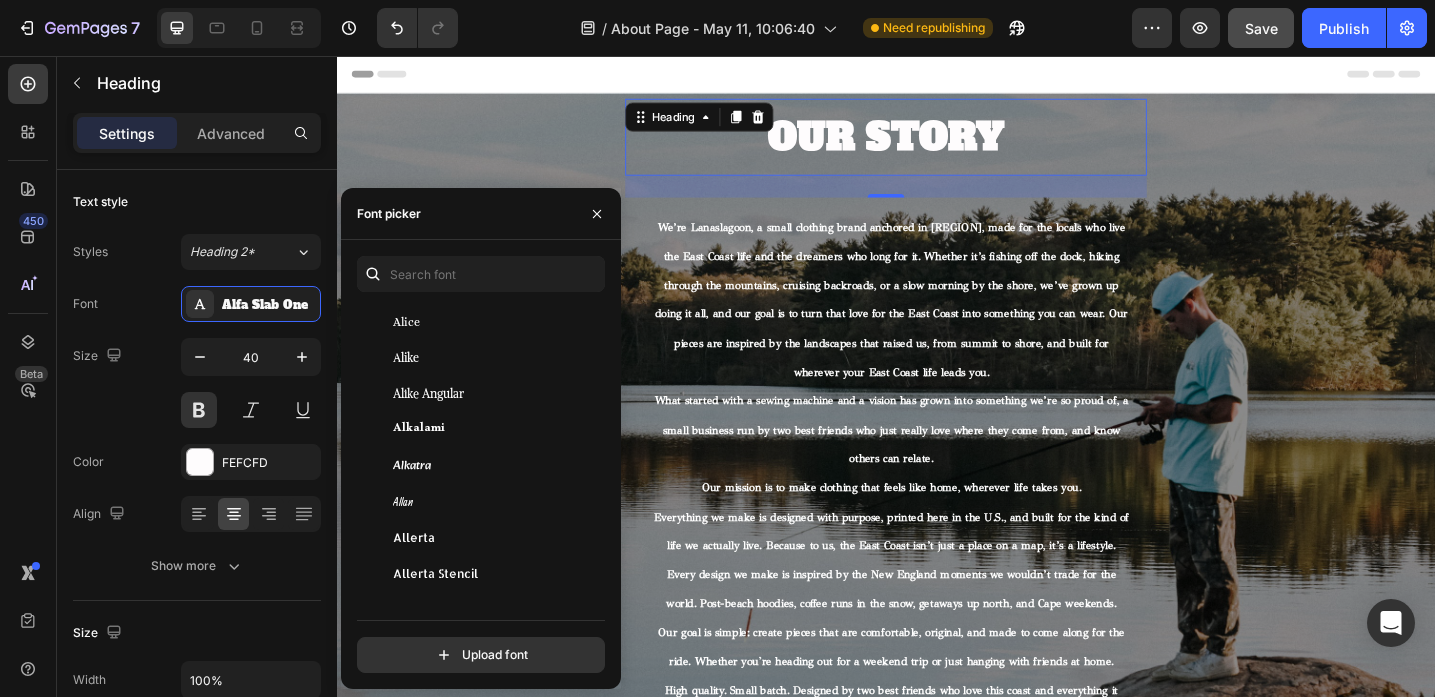 scroll, scrollTop: 1614, scrollLeft: 0, axis: vertical 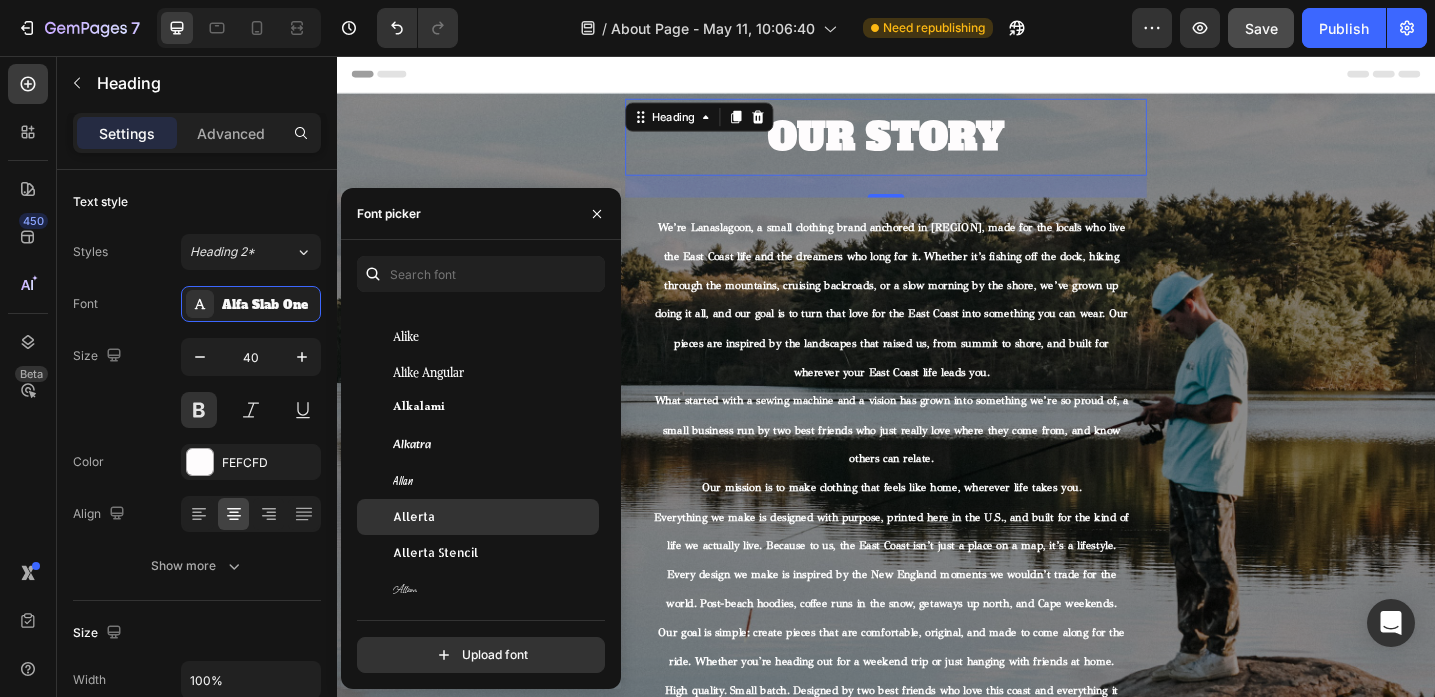 click on "Allerta" at bounding box center [494, 517] 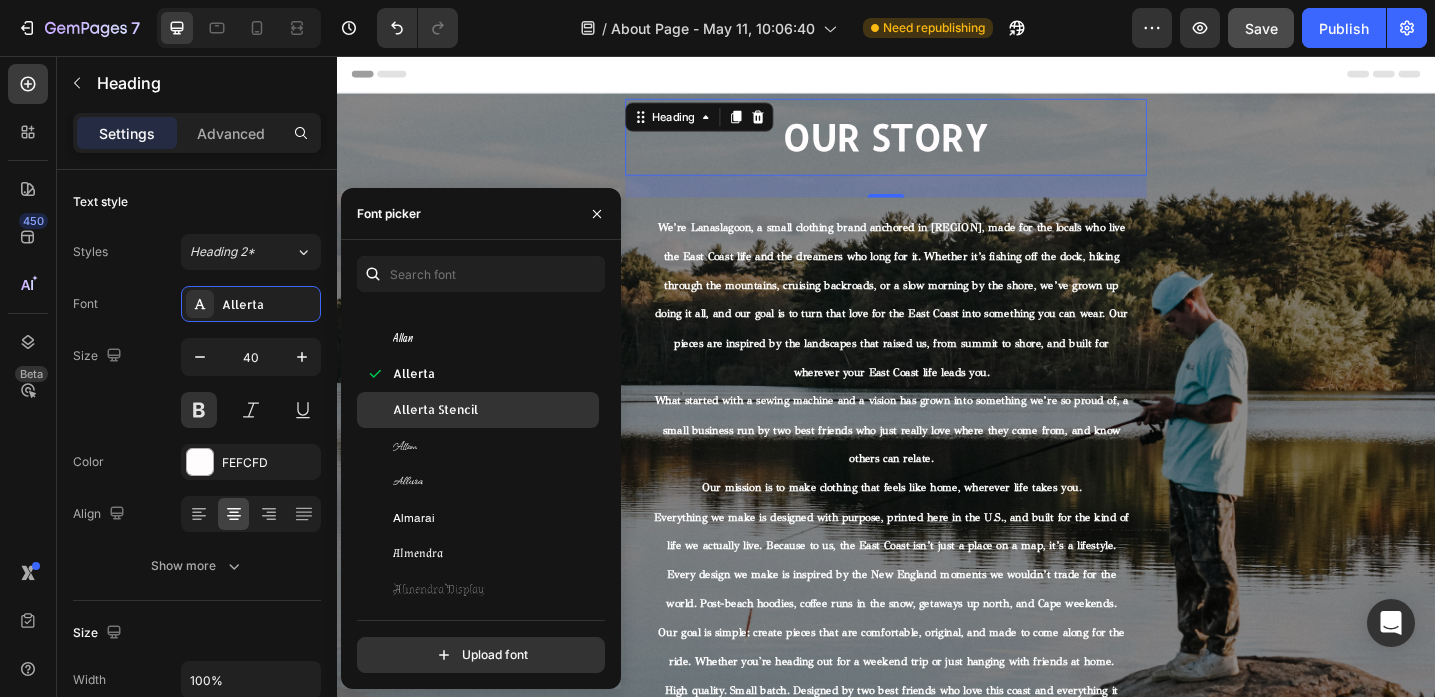 scroll, scrollTop: 1894, scrollLeft: 0, axis: vertical 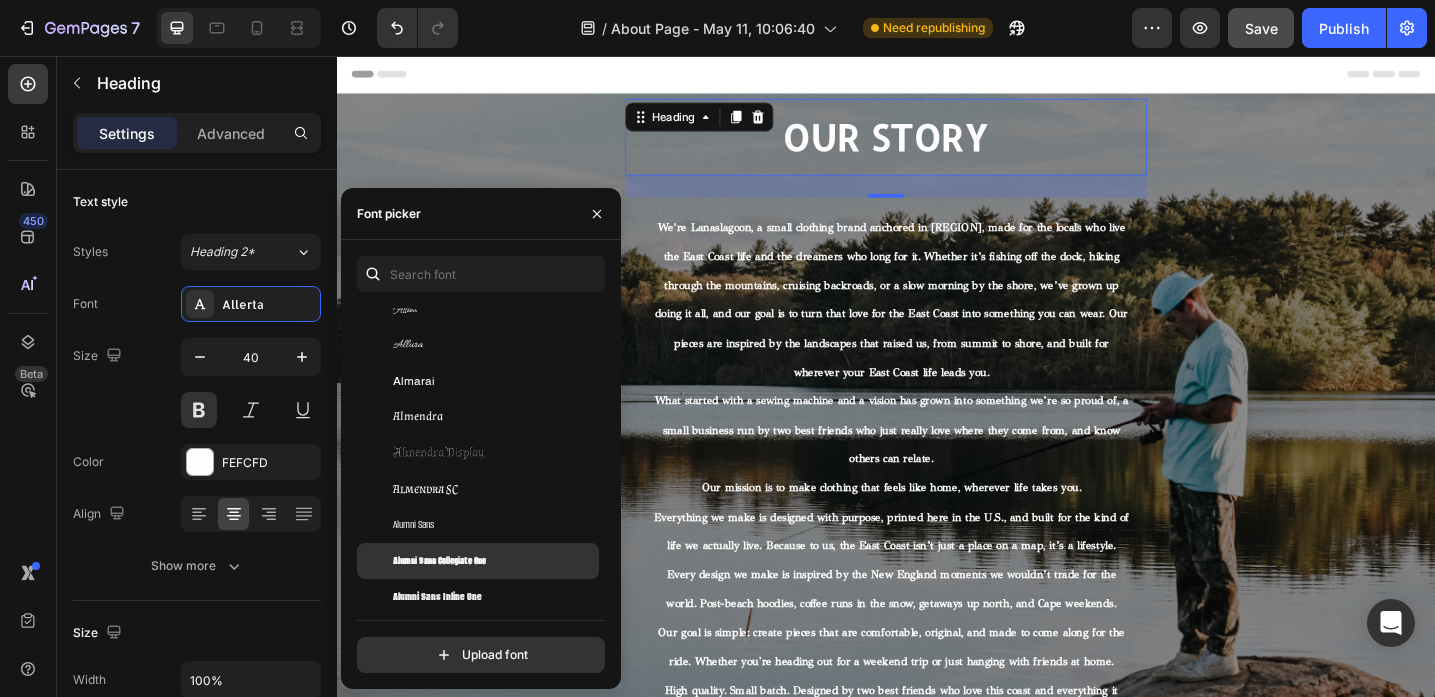 click on "Alumni Sans Collegiate One" at bounding box center [439, 561] 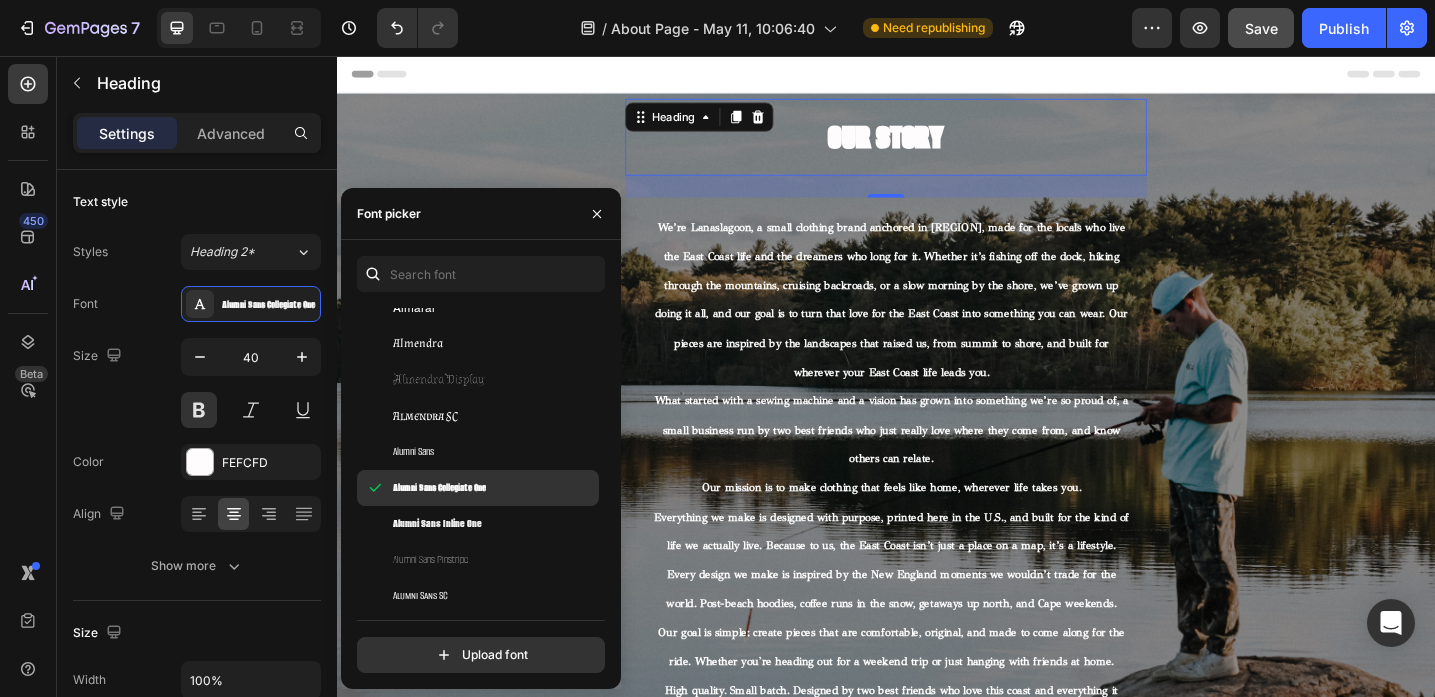 scroll, scrollTop: 2051, scrollLeft: 0, axis: vertical 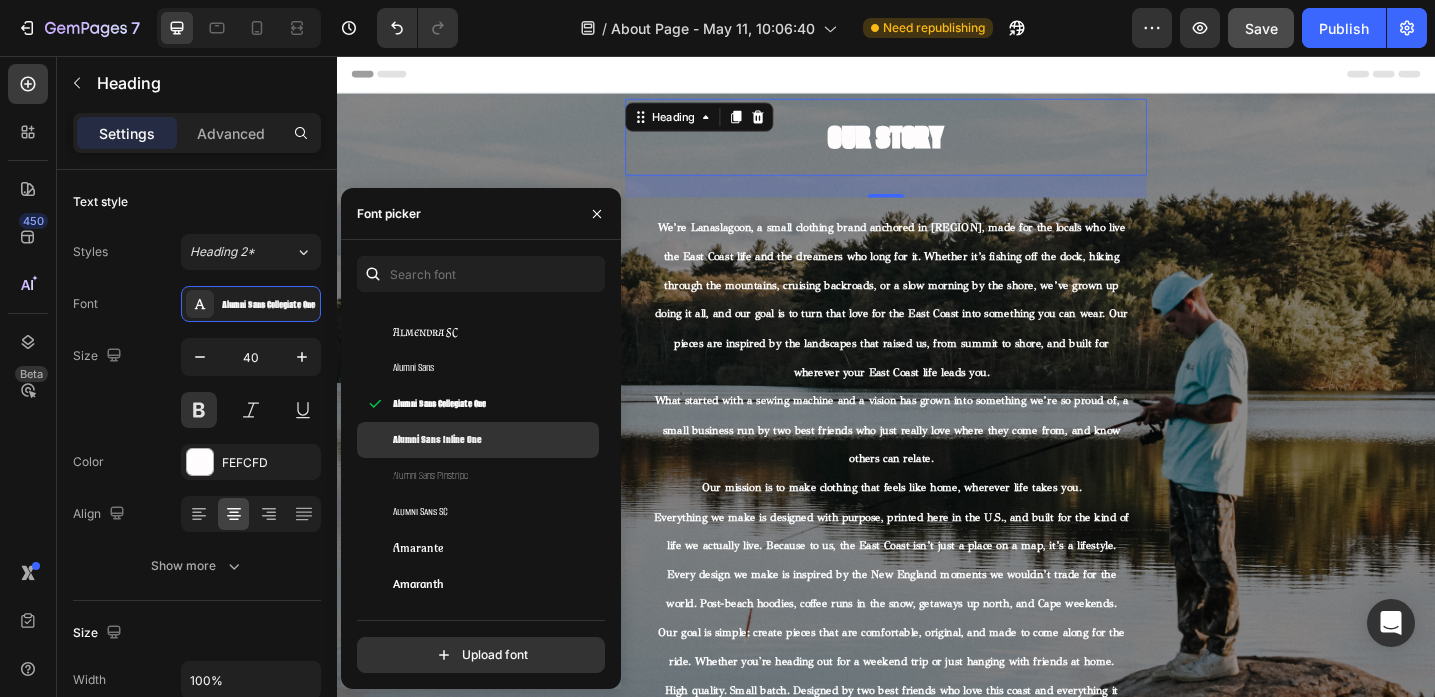 click on "Alumni Sans Inline One" 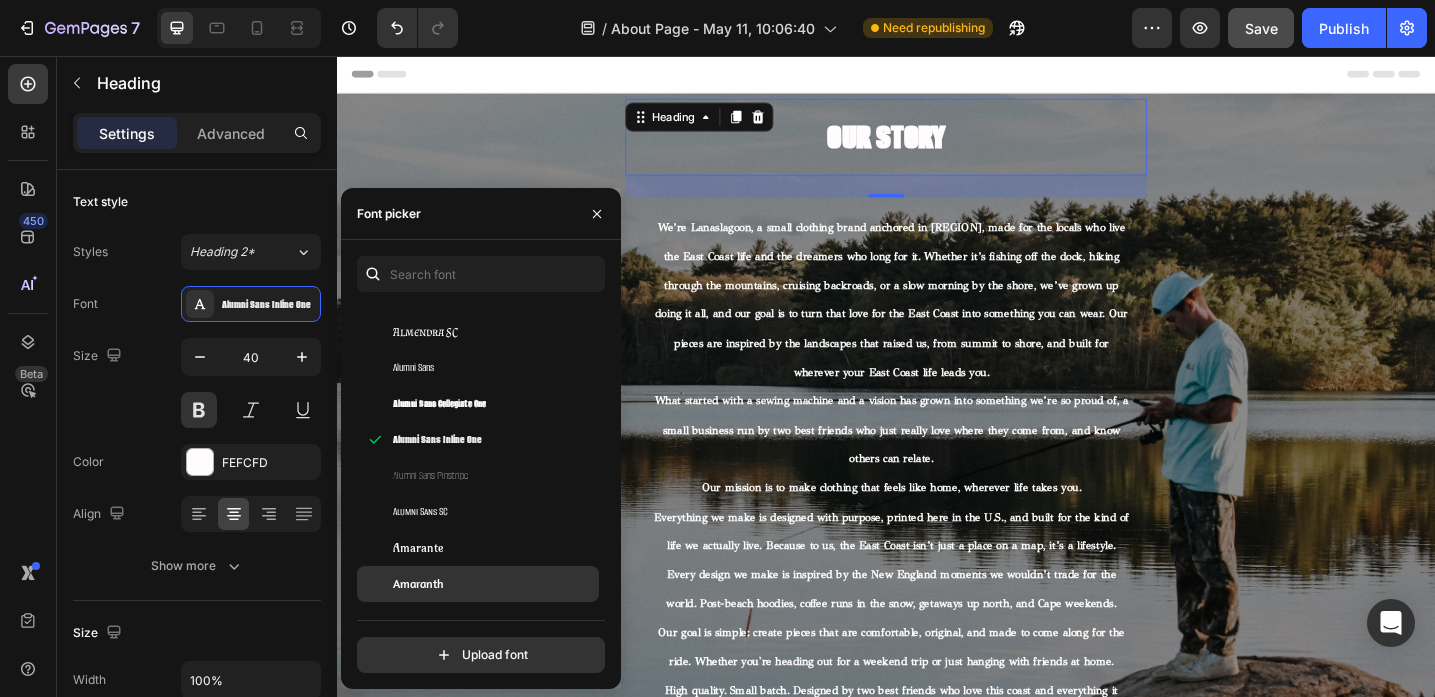 click on "Amaranth" at bounding box center (494, 584) 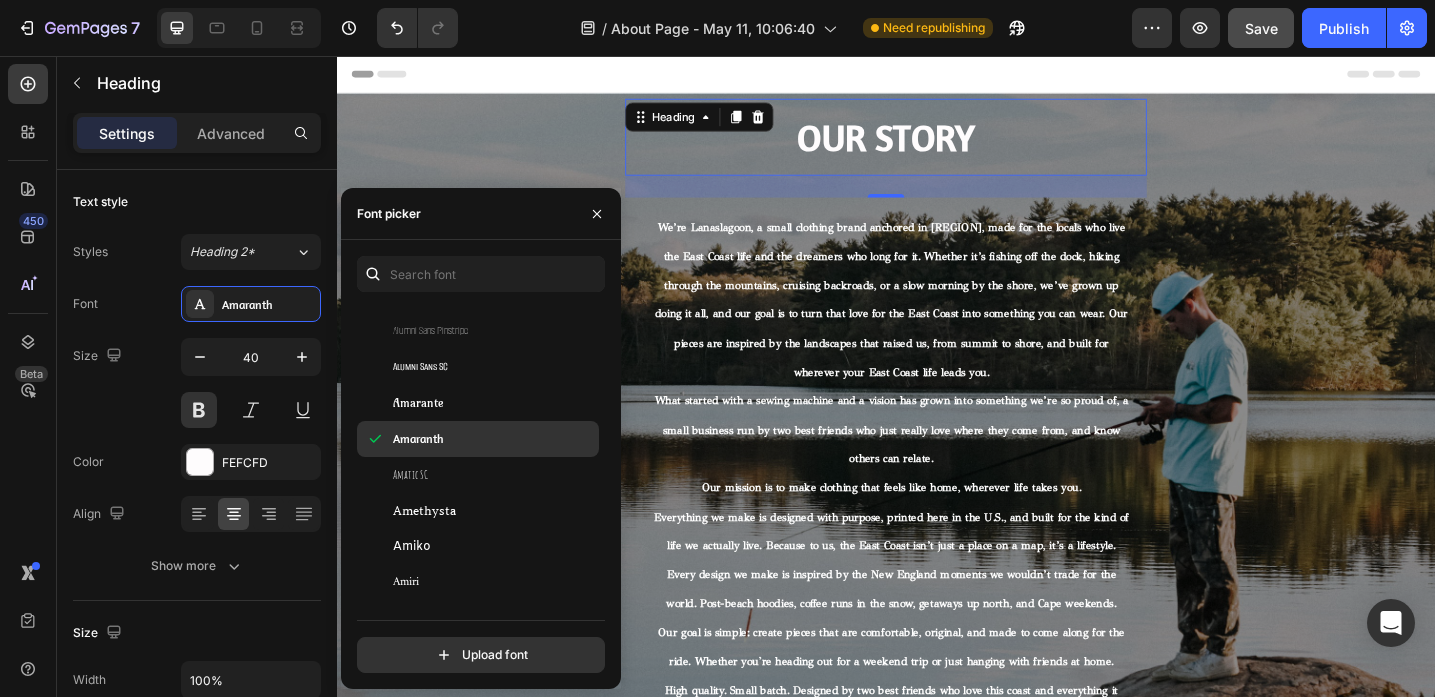 scroll, scrollTop: 2197, scrollLeft: 0, axis: vertical 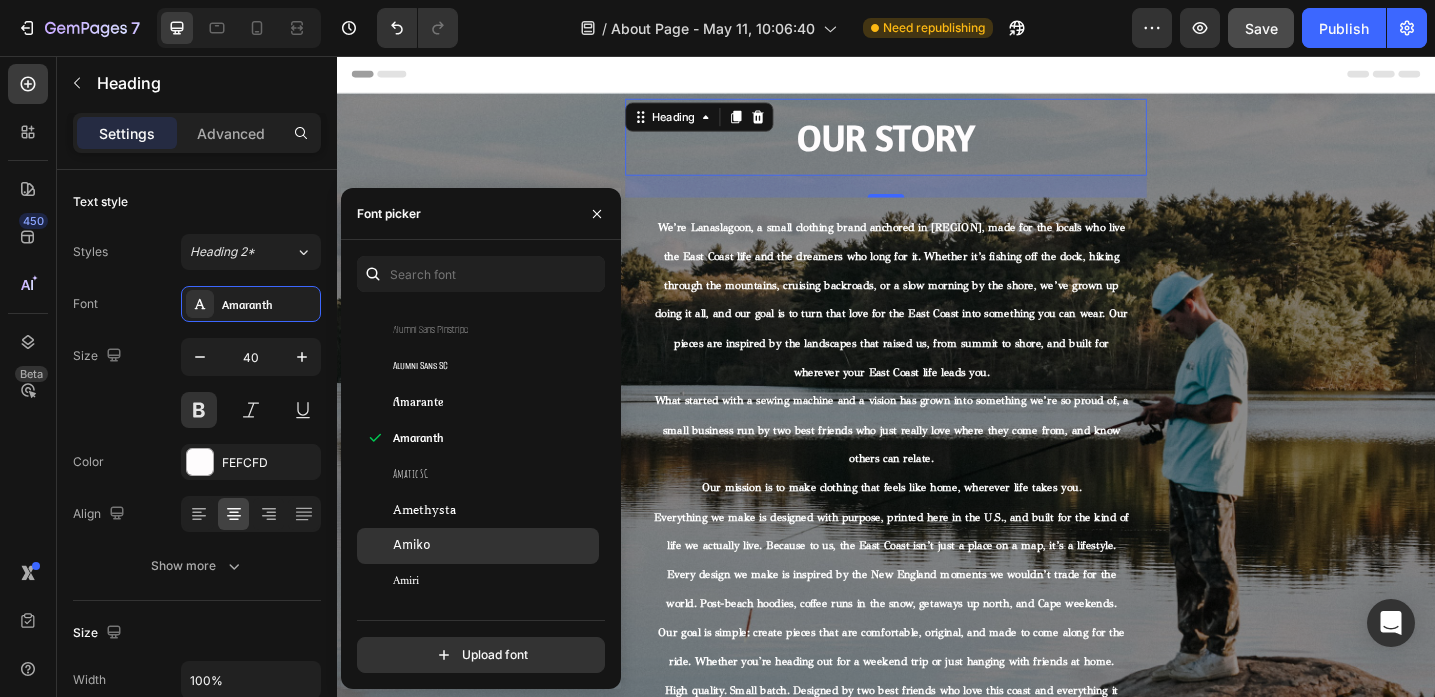 click on "Amiko" 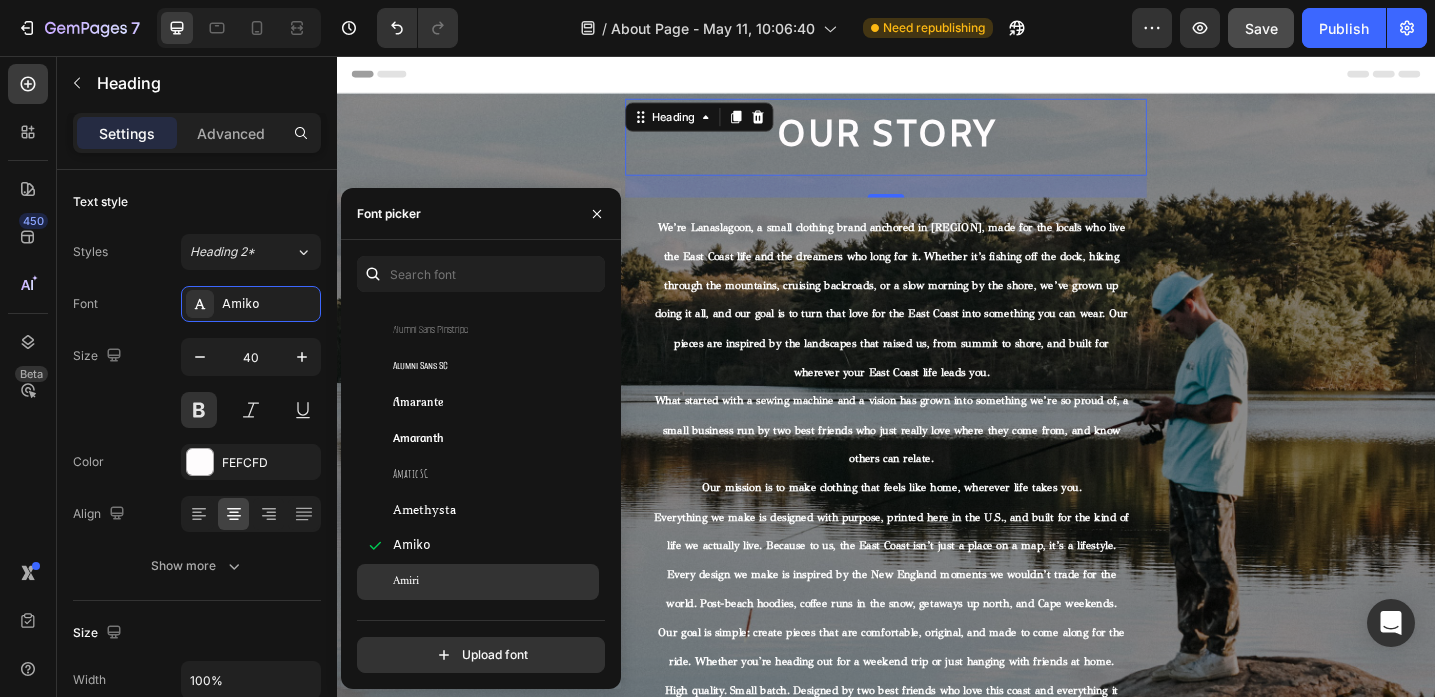 click on "Amiri" at bounding box center (494, 582) 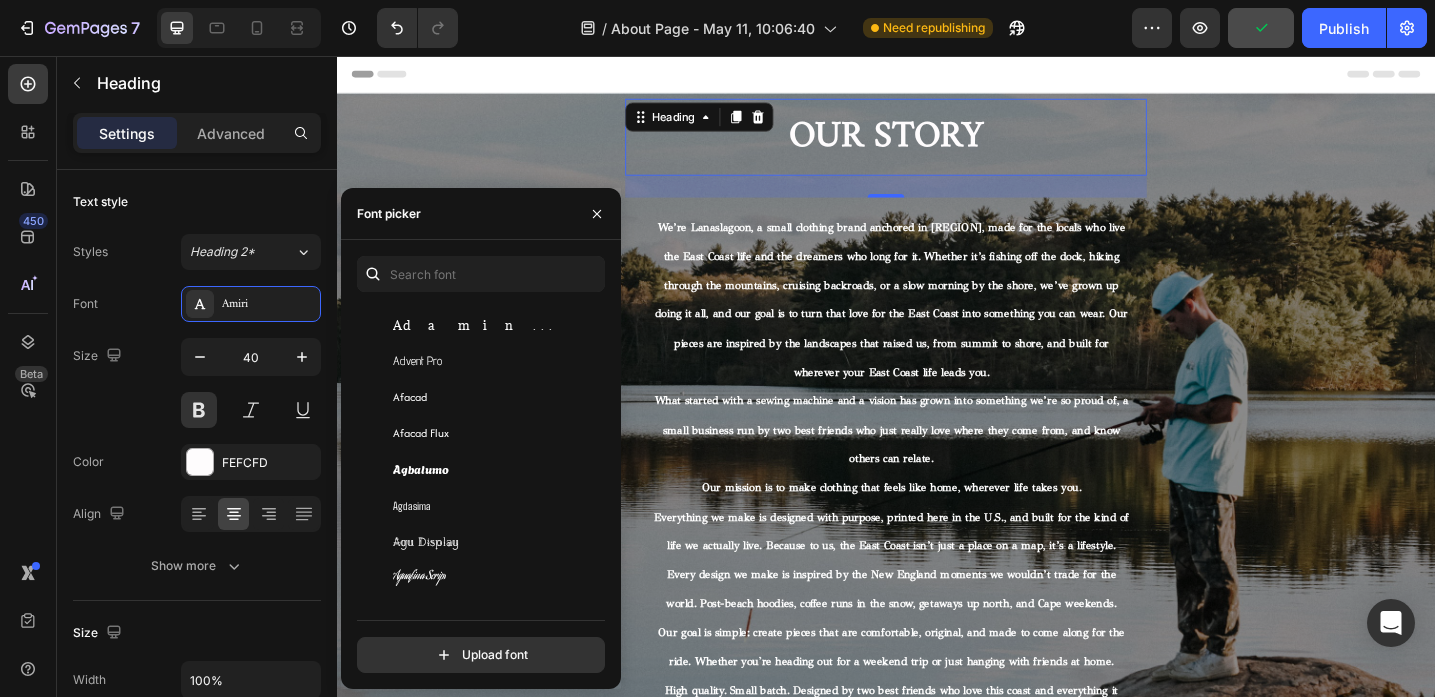 scroll, scrollTop: 0, scrollLeft: 0, axis: both 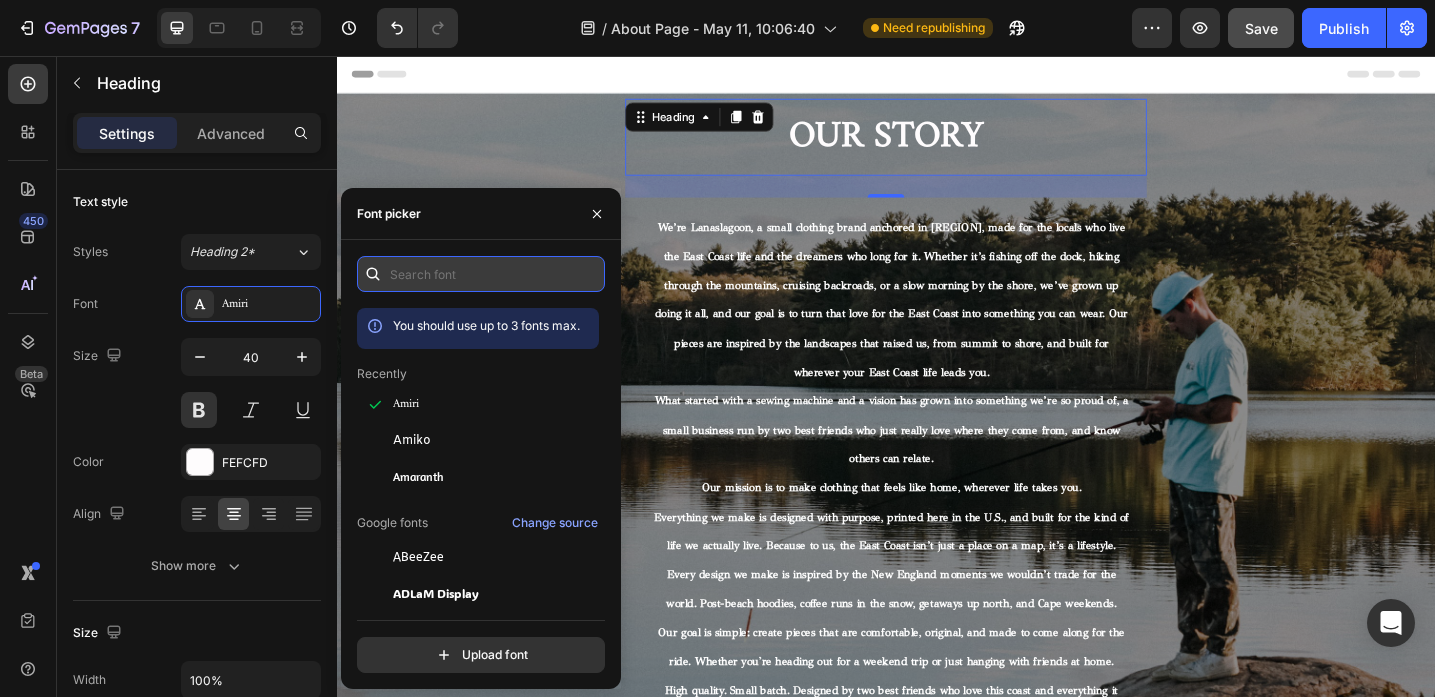 click at bounding box center (481, 274) 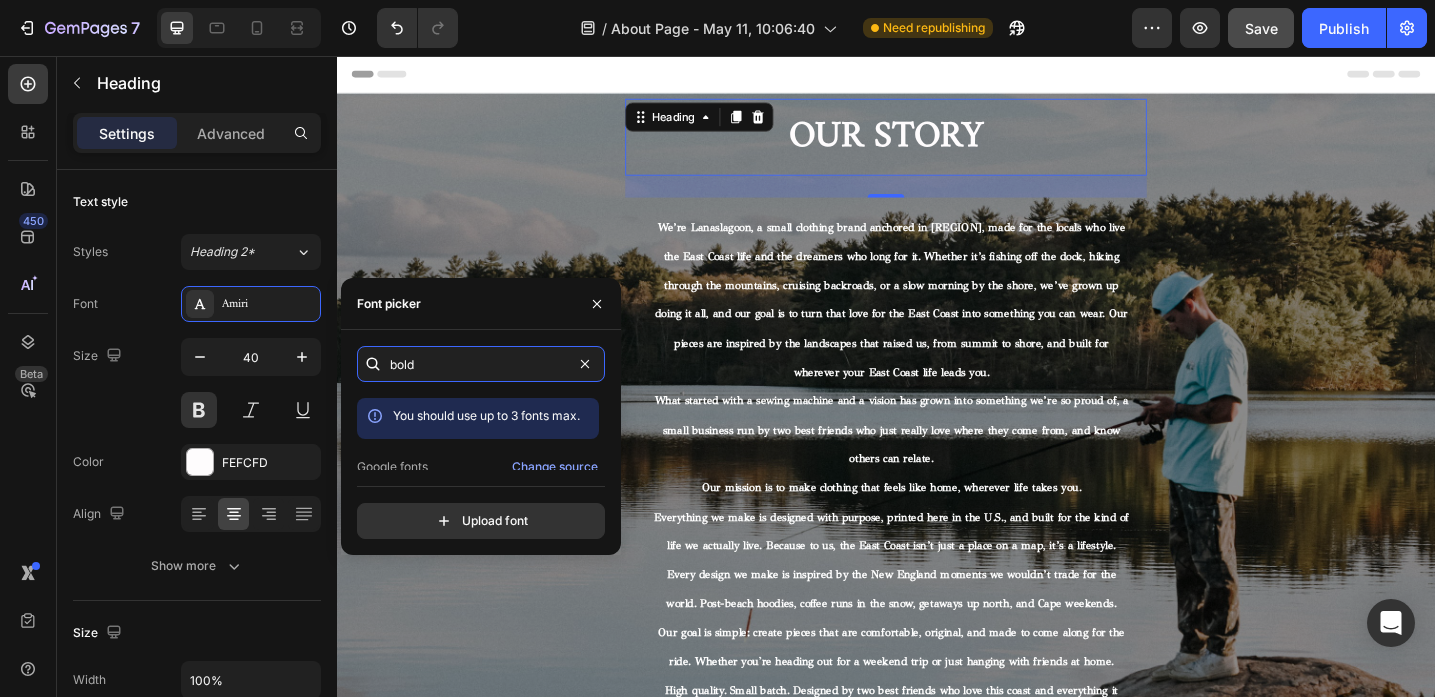 scroll, scrollTop: 49, scrollLeft: 0, axis: vertical 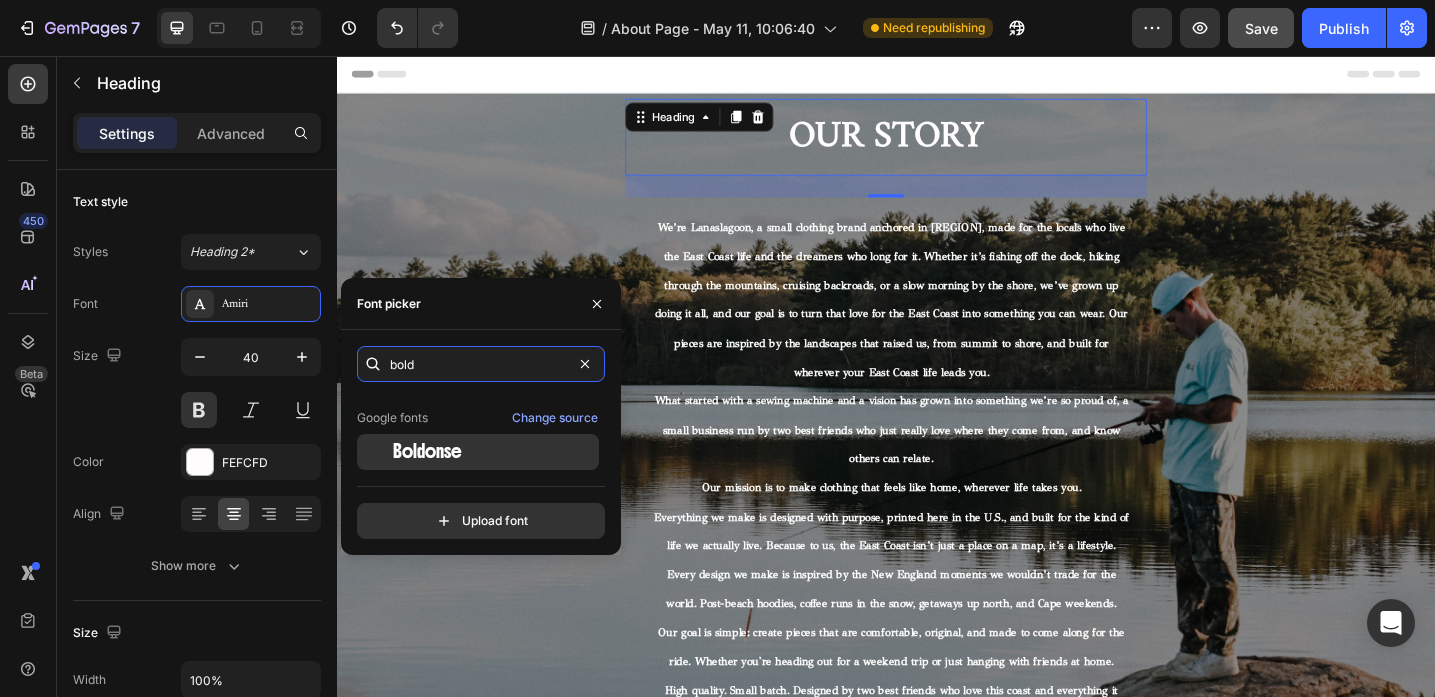 type on "bold" 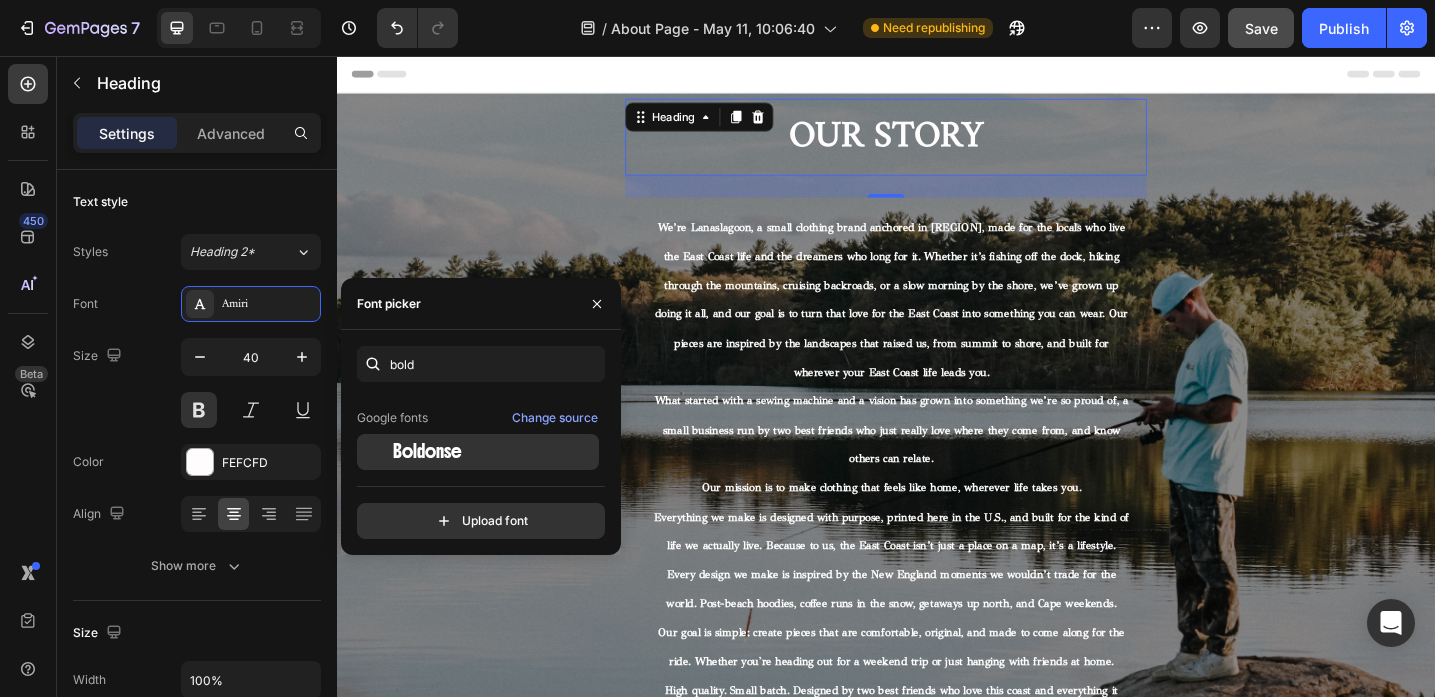 click on "Boldonse" at bounding box center [427, 452] 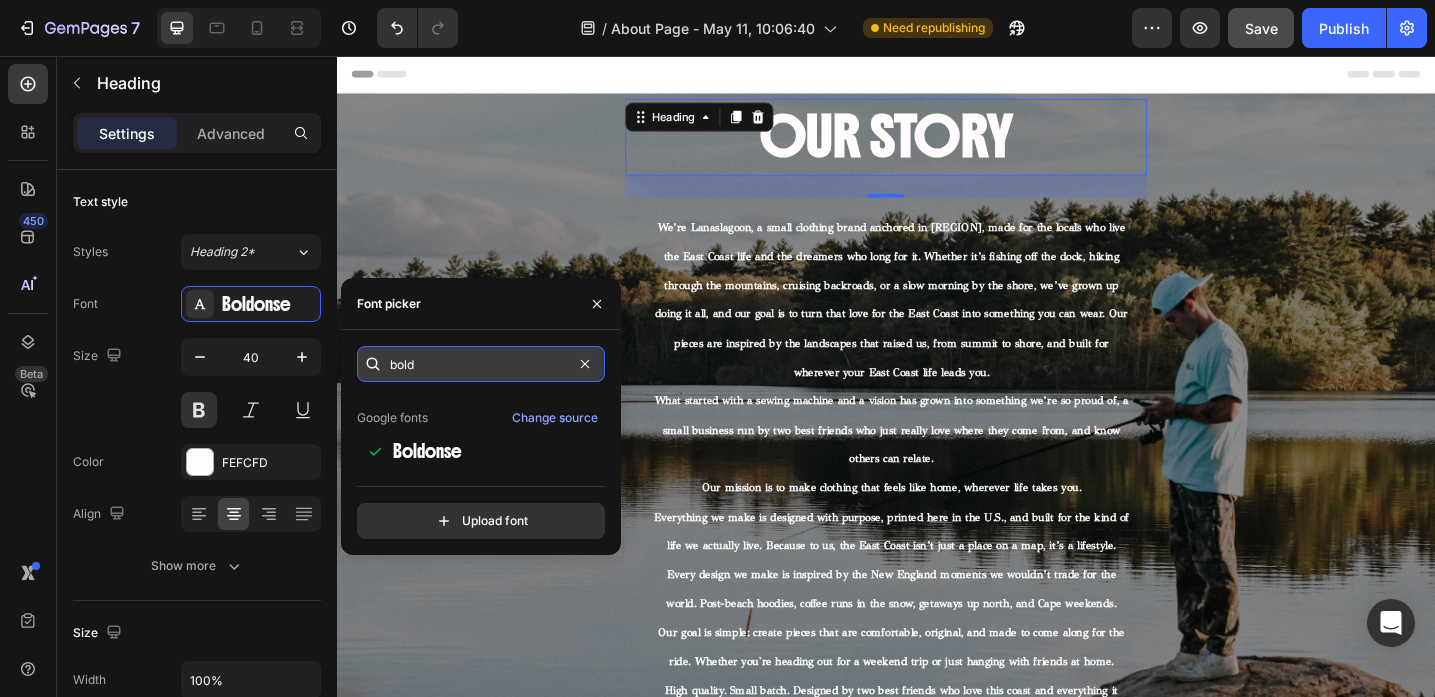 click on "bold" at bounding box center (481, 364) 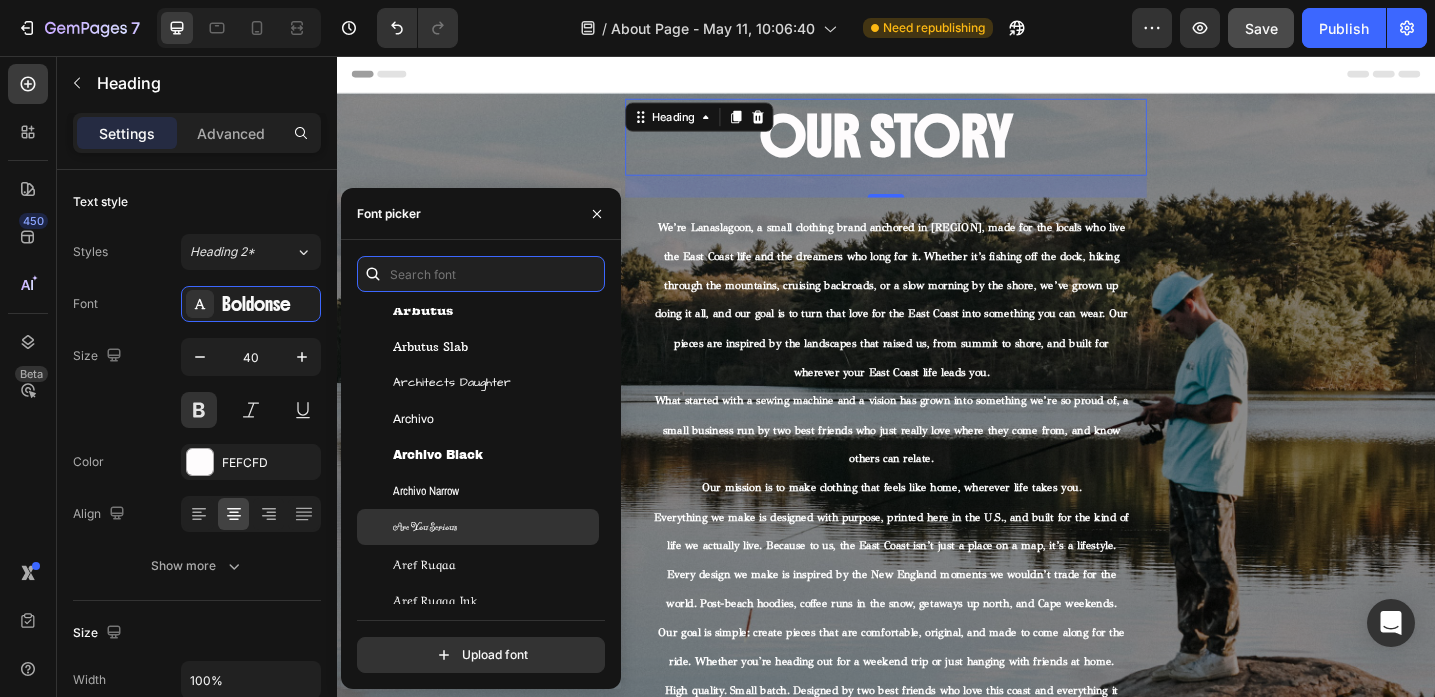 scroll, scrollTop: 3678, scrollLeft: 0, axis: vertical 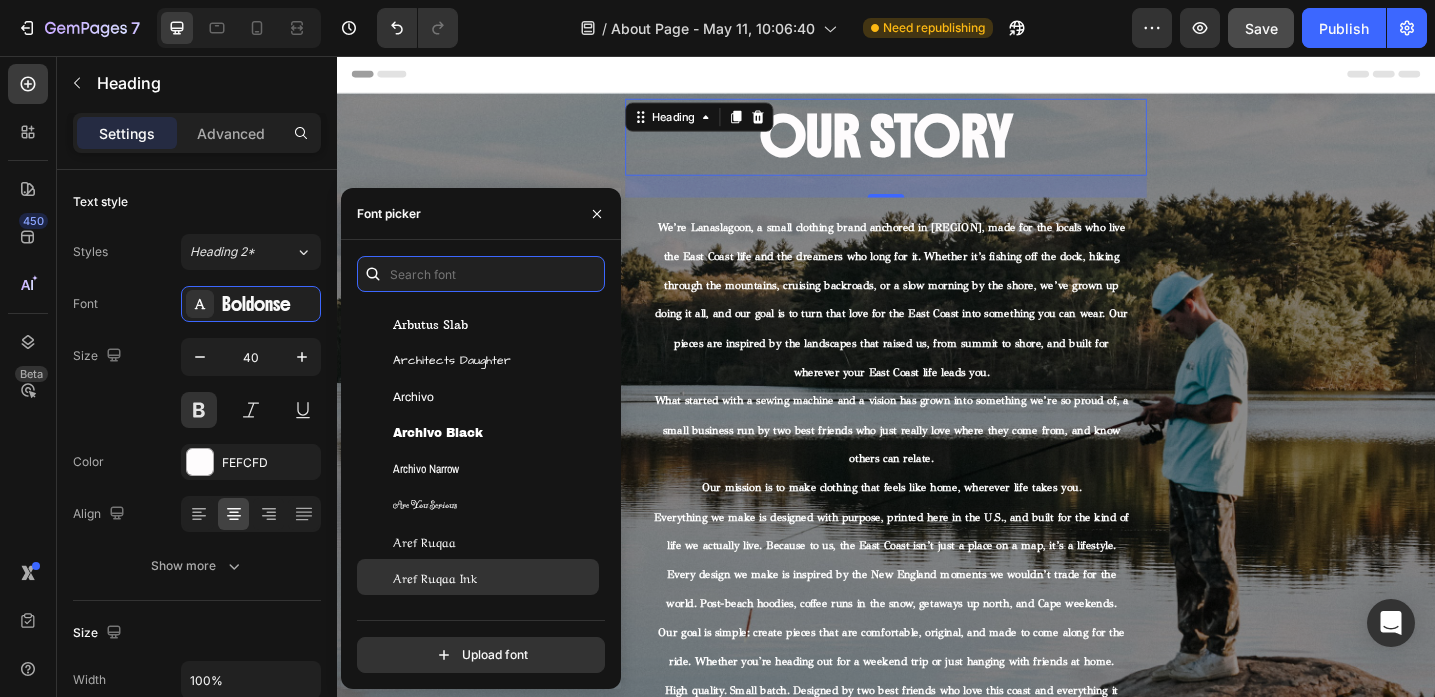 type 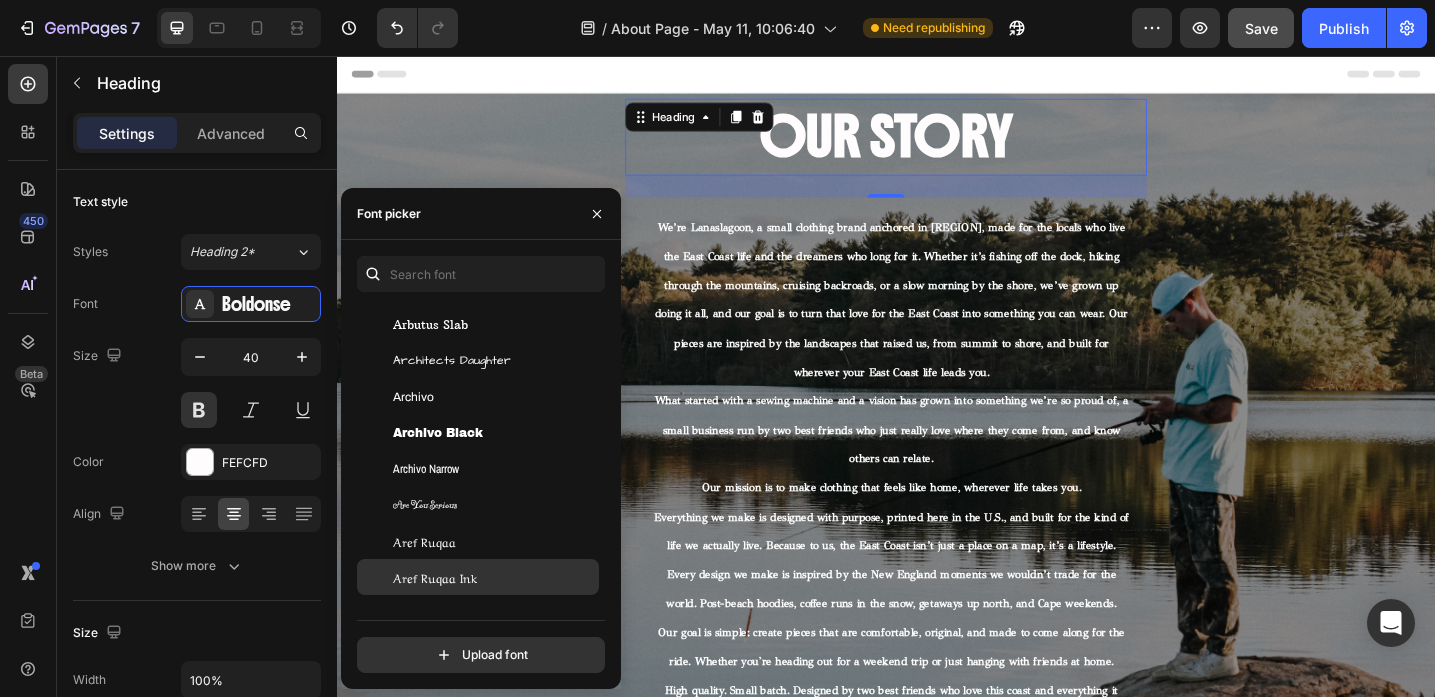click on "Aref Ruqaa Ink" at bounding box center [435, 577] 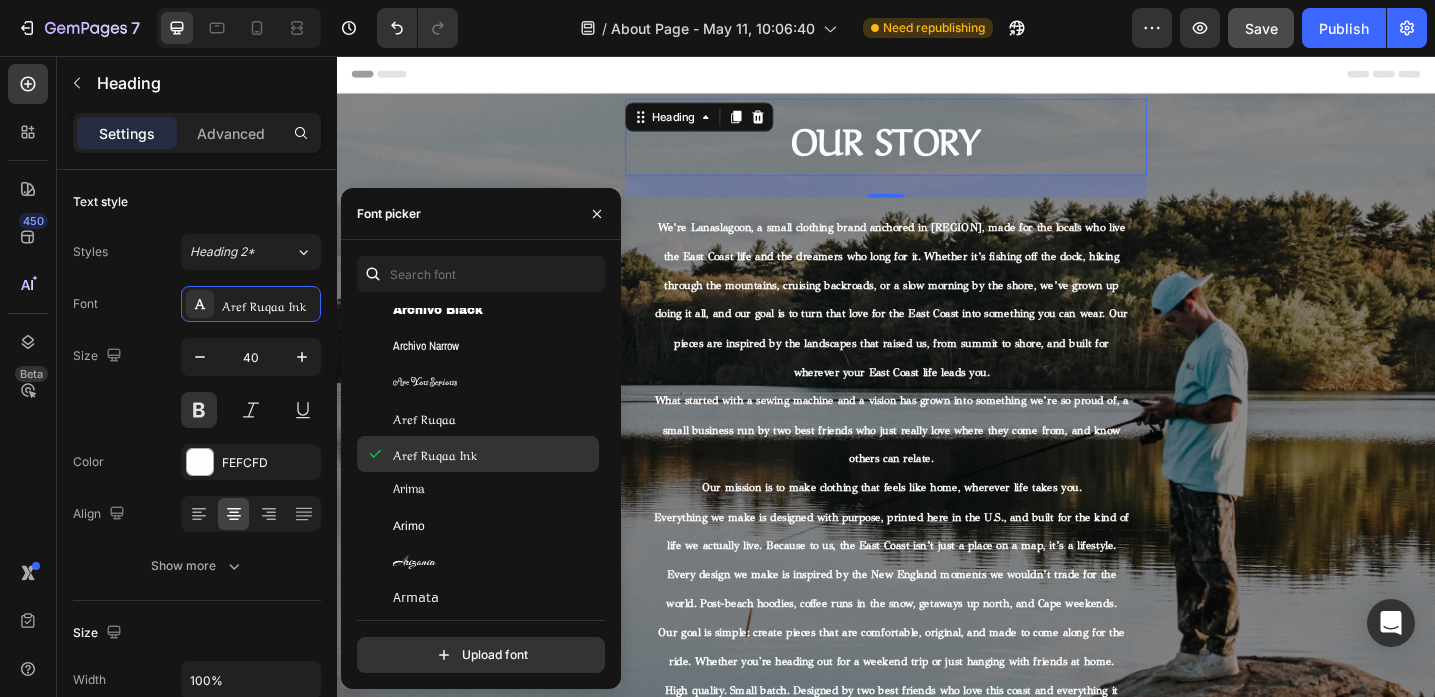 scroll, scrollTop: 3805, scrollLeft: 0, axis: vertical 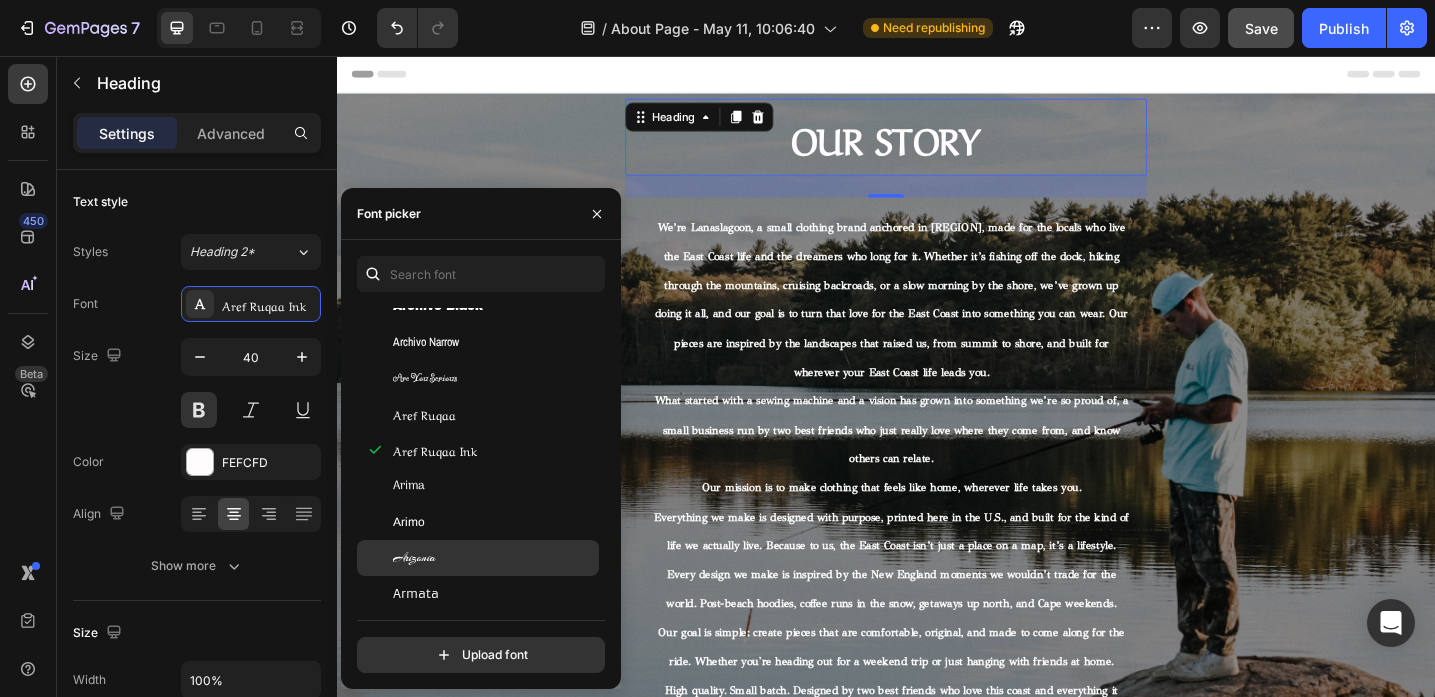 click on "Arizonia" at bounding box center [494, 558] 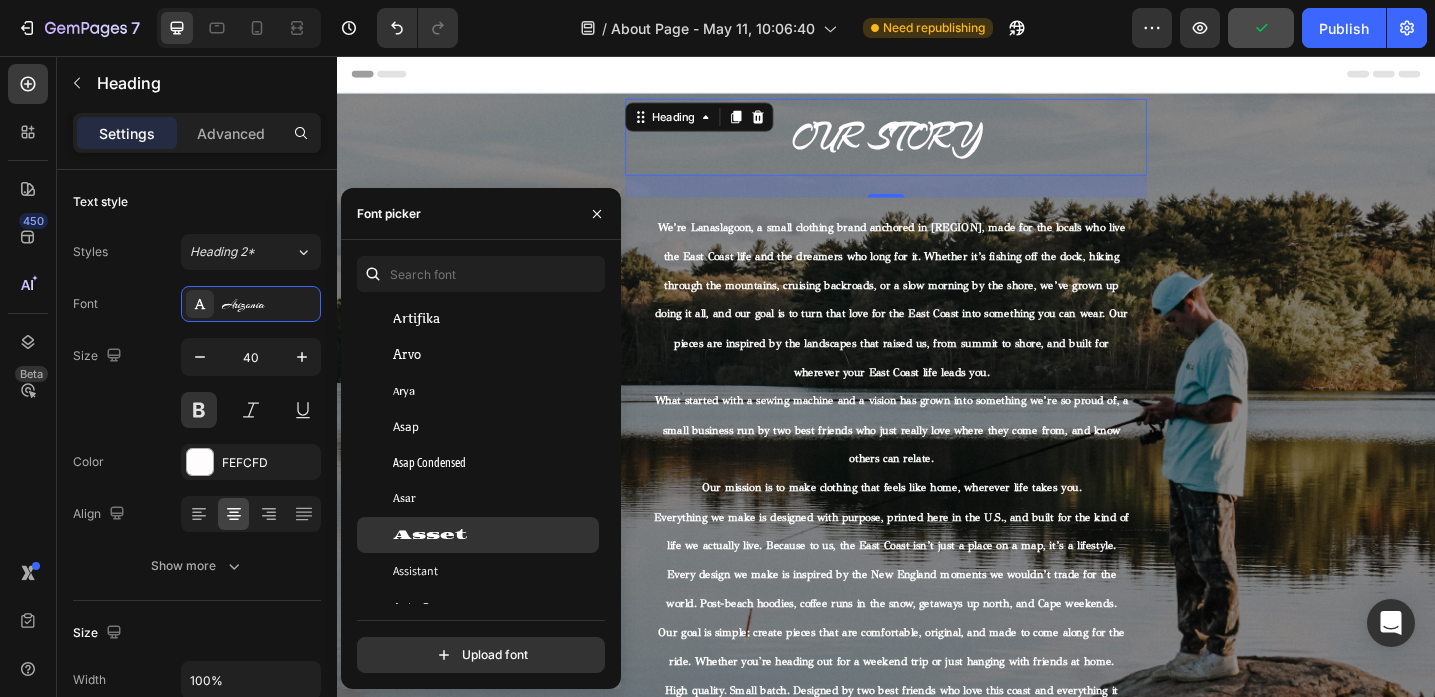 scroll, scrollTop: 4223, scrollLeft: 0, axis: vertical 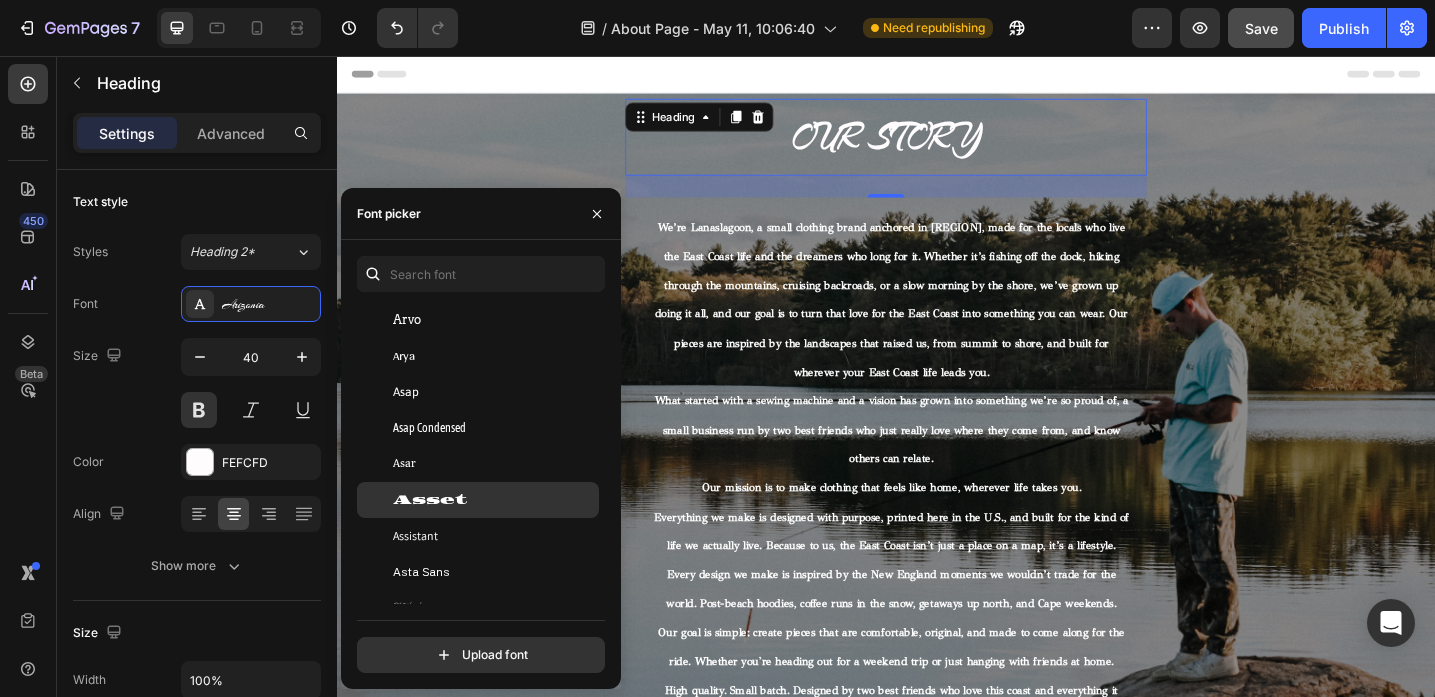 click on "Asset" 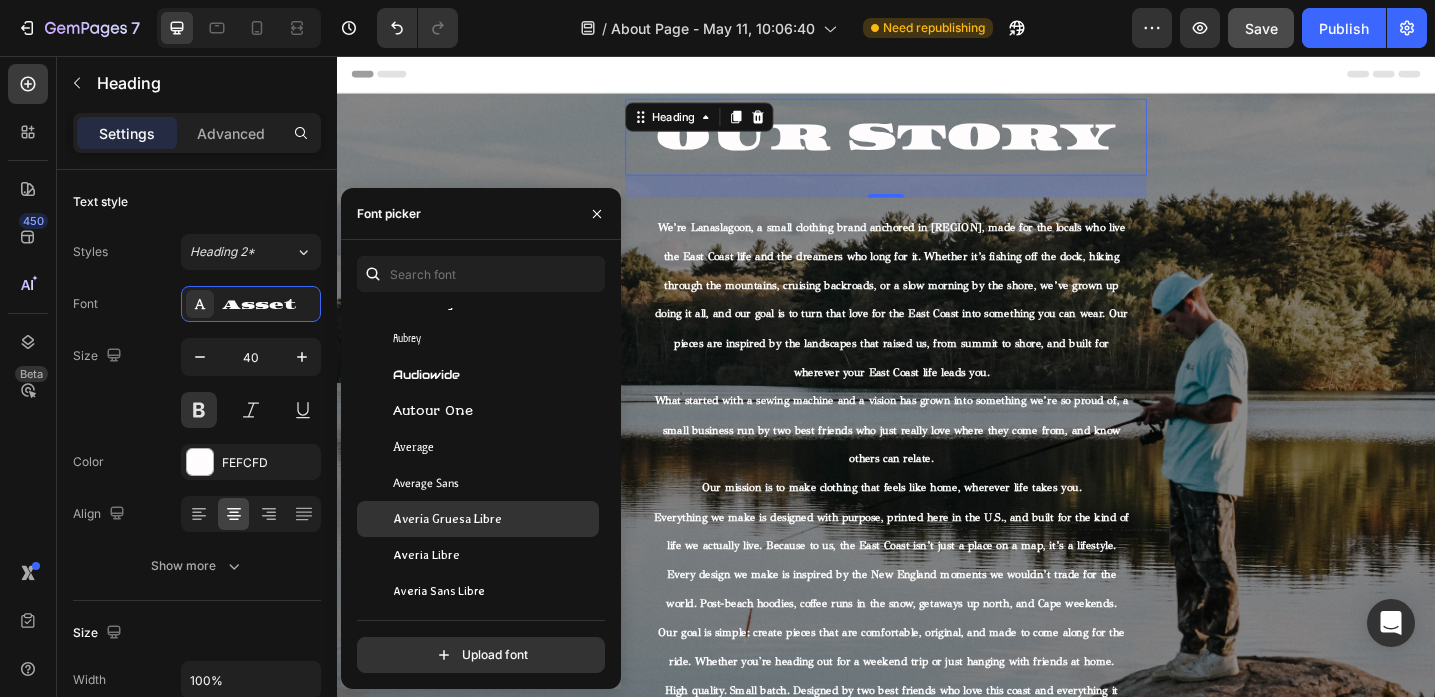 scroll, scrollTop: 4794, scrollLeft: 0, axis: vertical 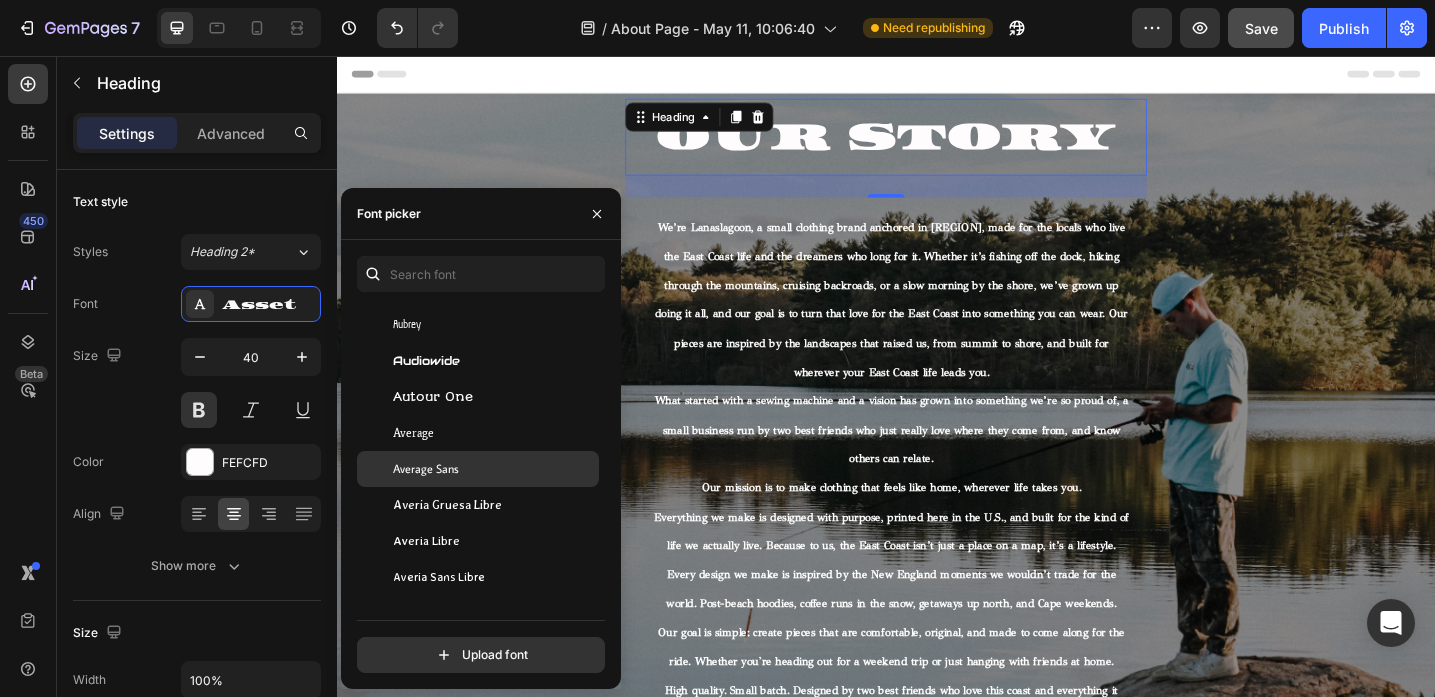 click on "Average Sans" 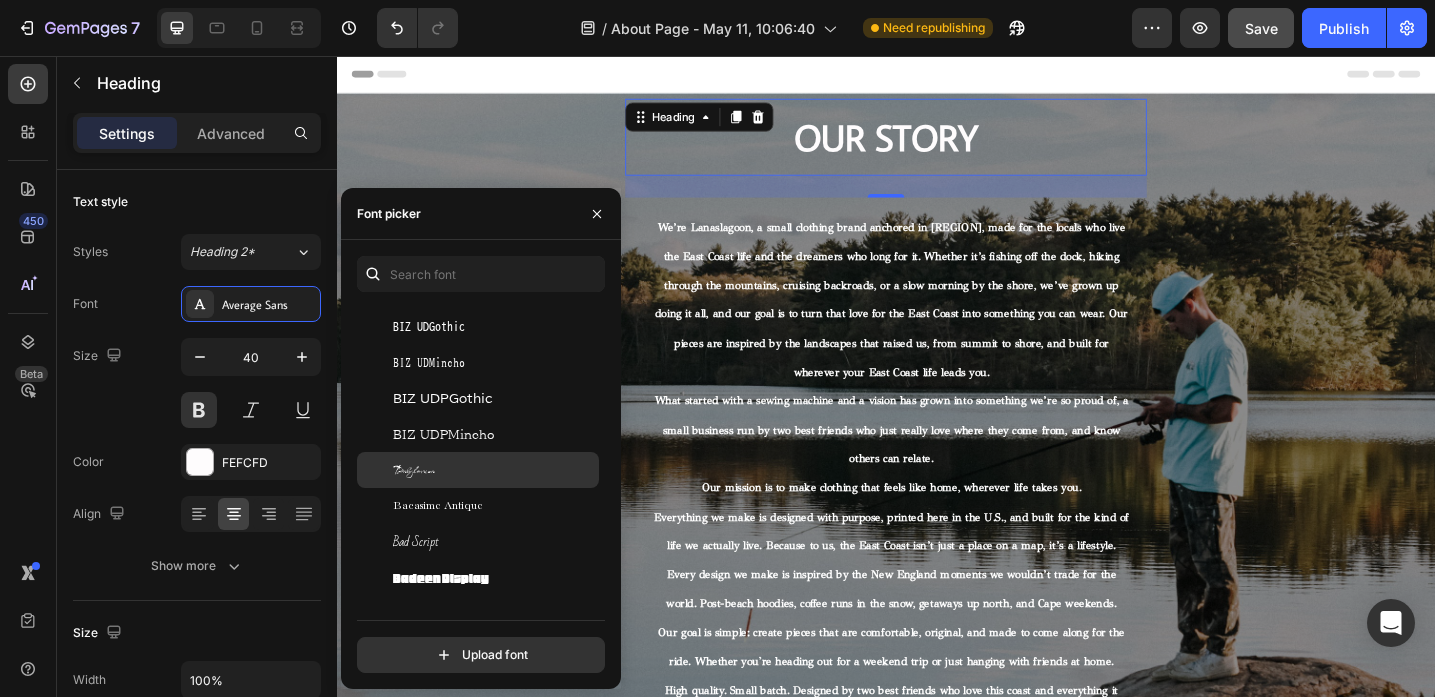 scroll, scrollTop: 5233, scrollLeft: 0, axis: vertical 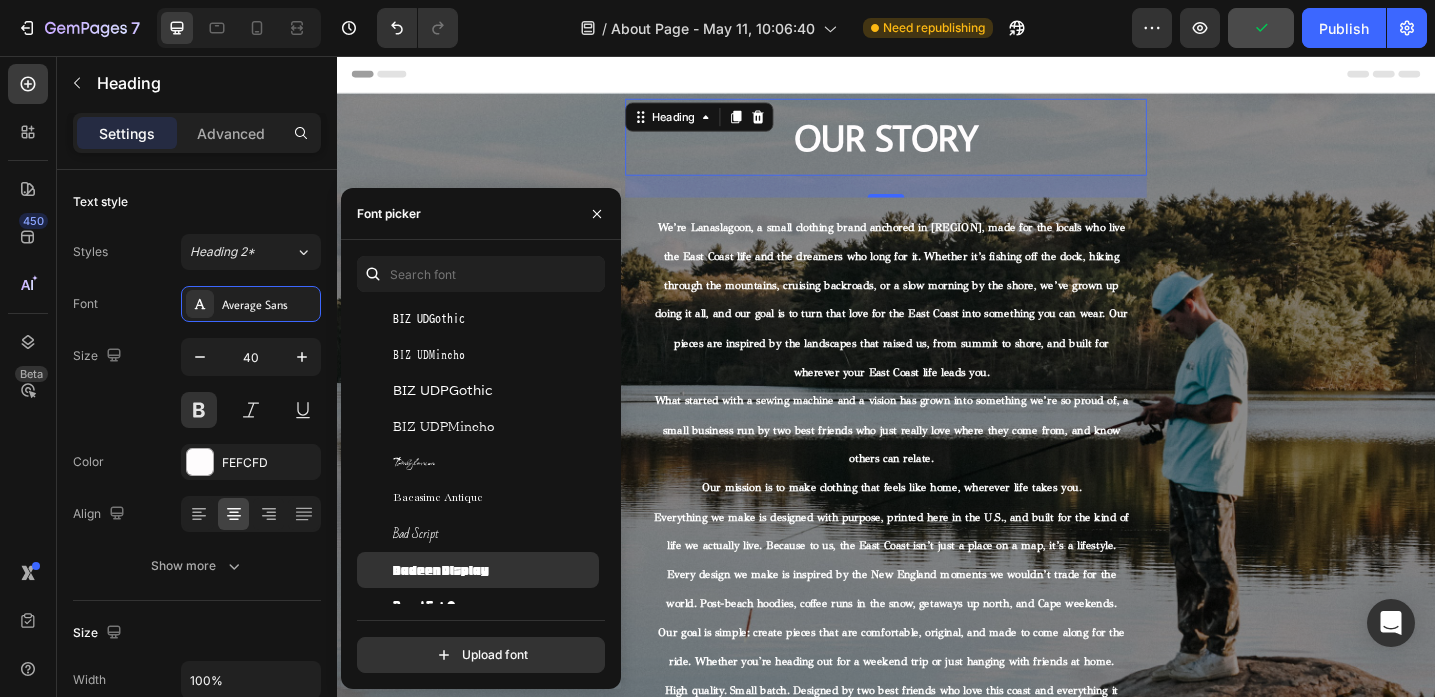 click on "Badeen Display" 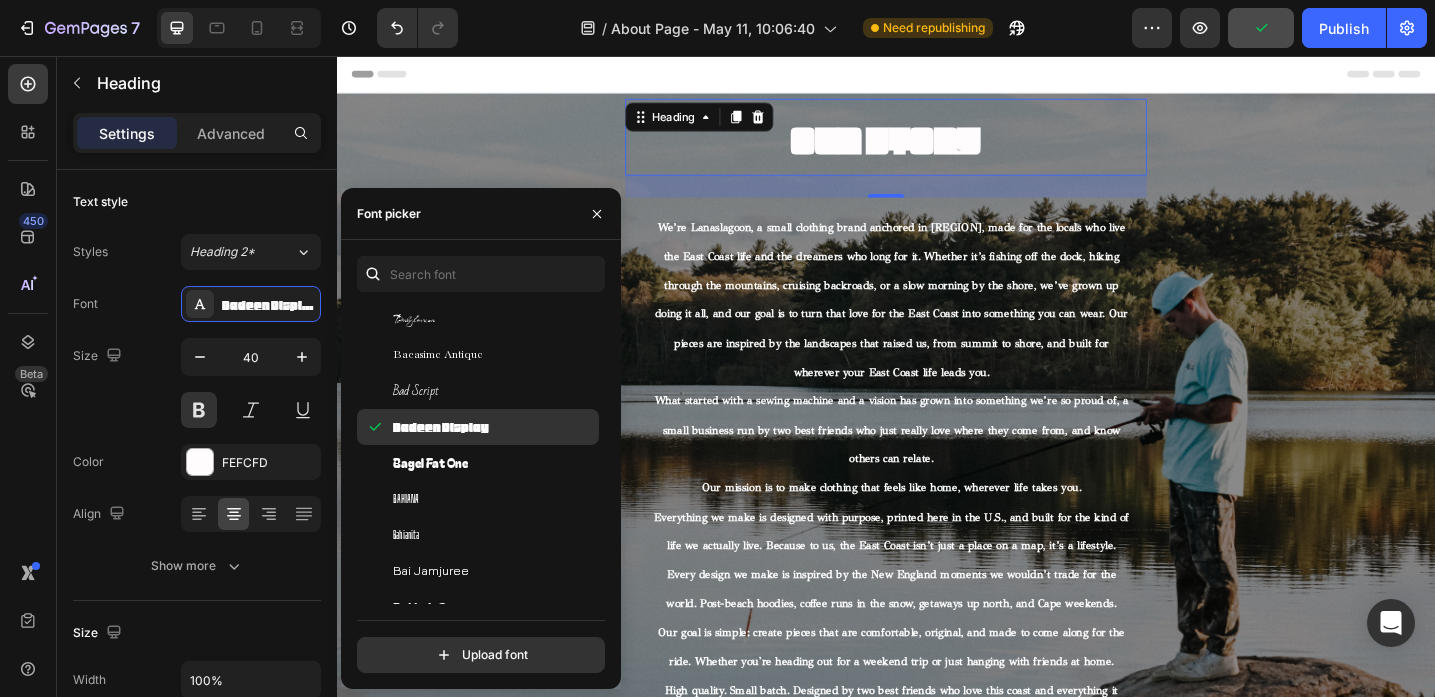 scroll, scrollTop: 5405, scrollLeft: 0, axis: vertical 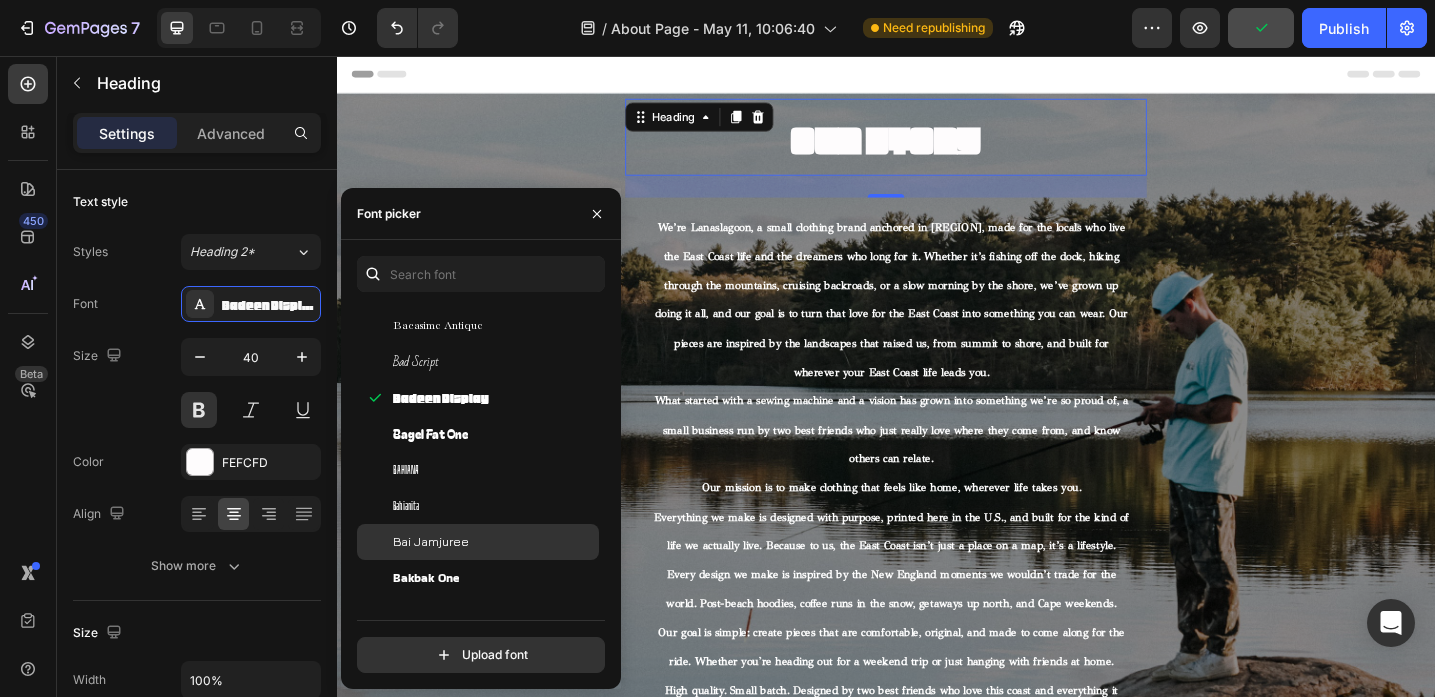 click on "Bai Jamjuree" at bounding box center (494, 542) 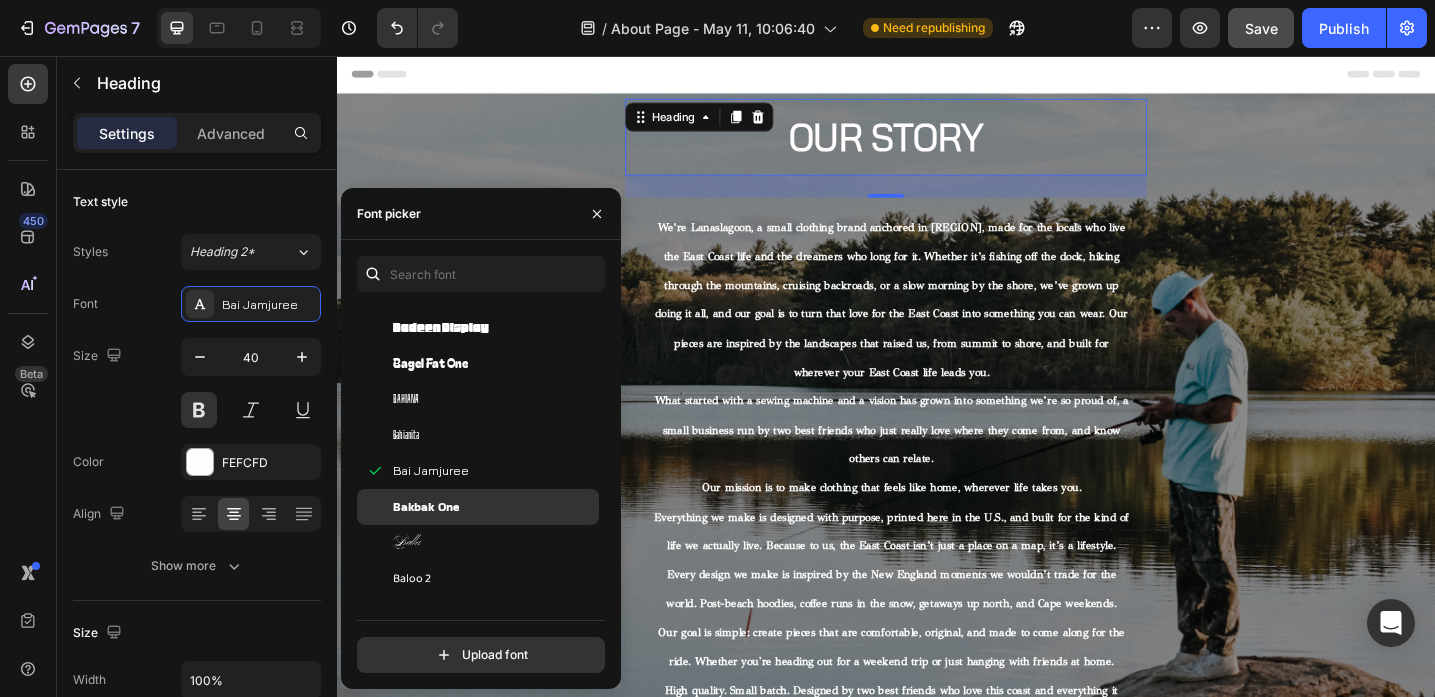 scroll, scrollTop: 5501, scrollLeft: 0, axis: vertical 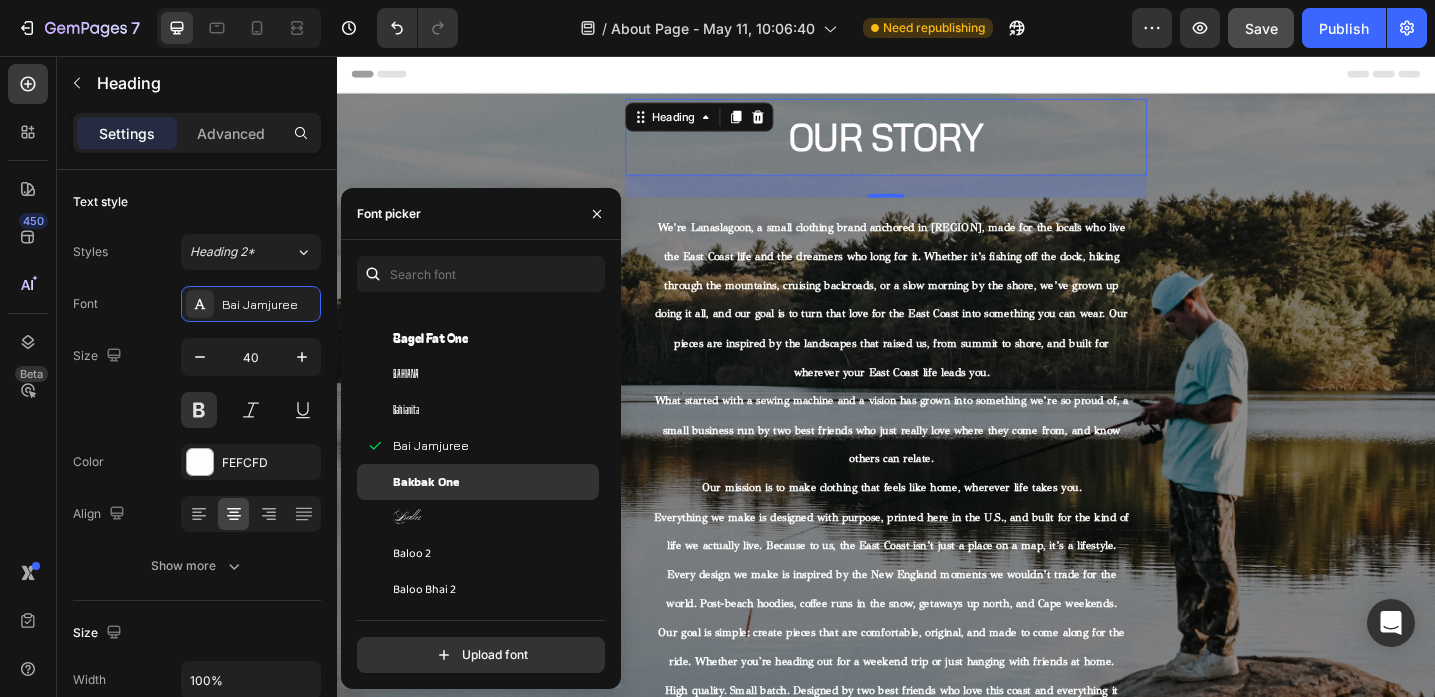 click on "Bakbak One" at bounding box center (494, 482) 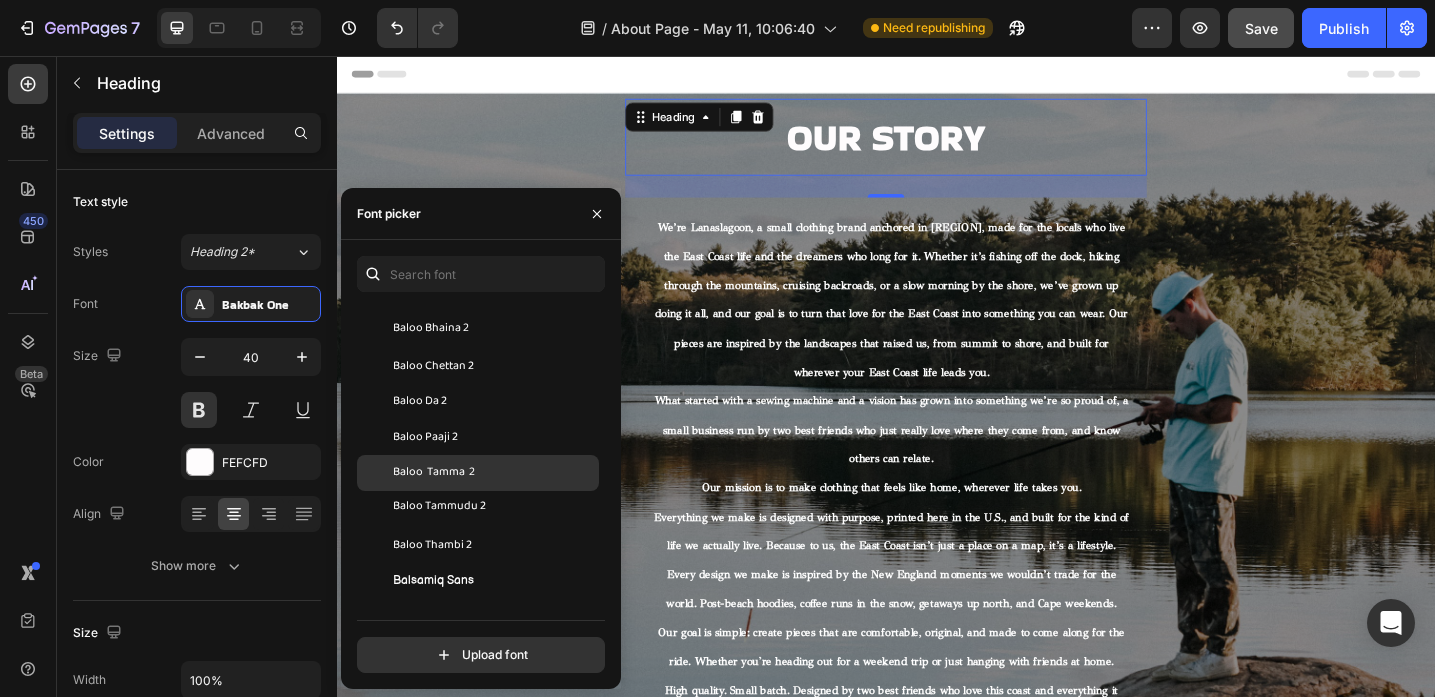 scroll, scrollTop: 5995, scrollLeft: 0, axis: vertical 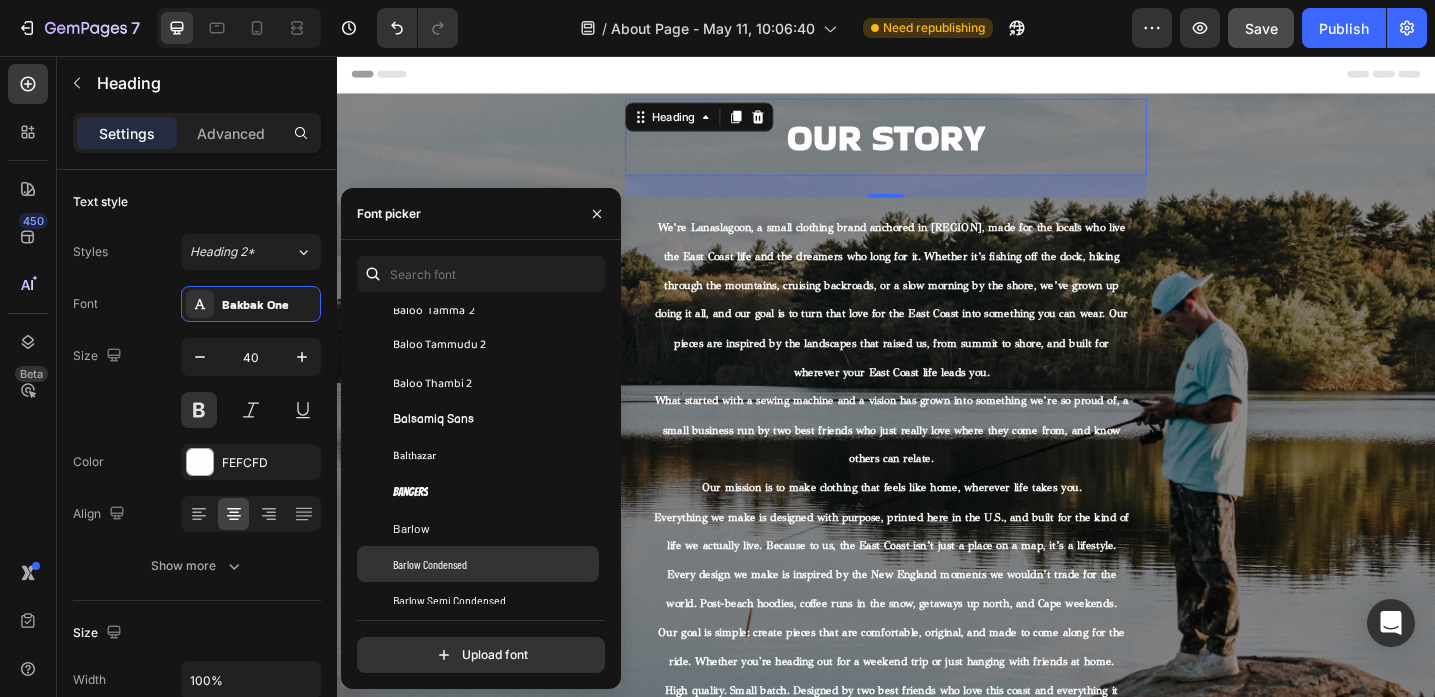 click on "Barlow Condensed" at bounding box center (430, 564) 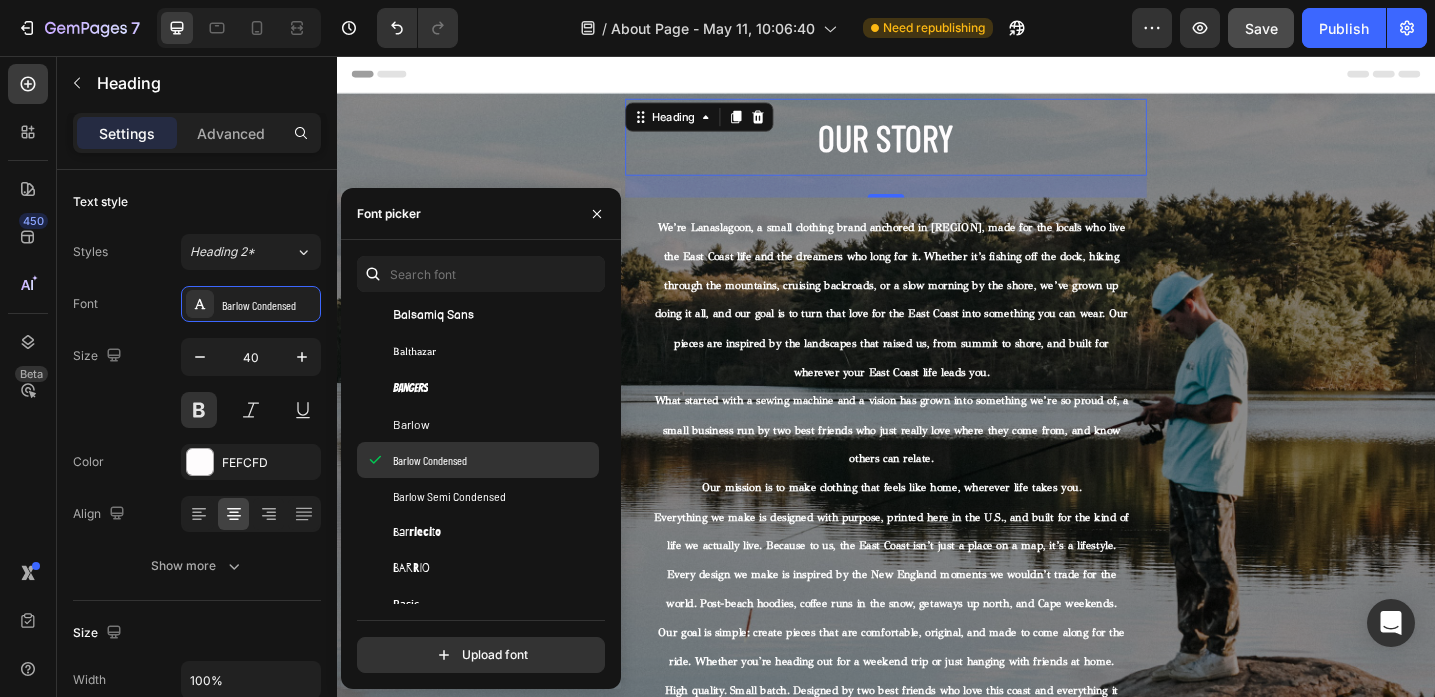 scroll, scrollTop: 6122, scrollLeft: 0, axis: vertical 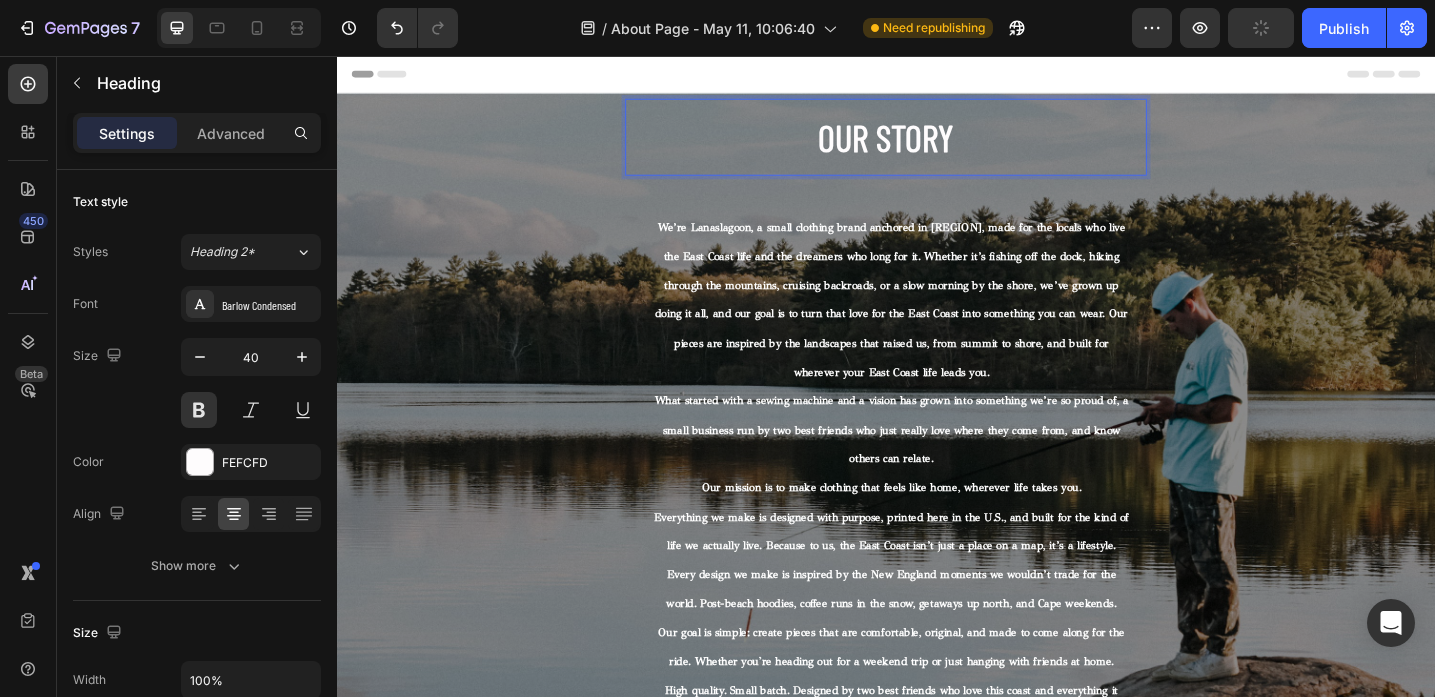 click on "Our Story" at bounding box center [937, 145] 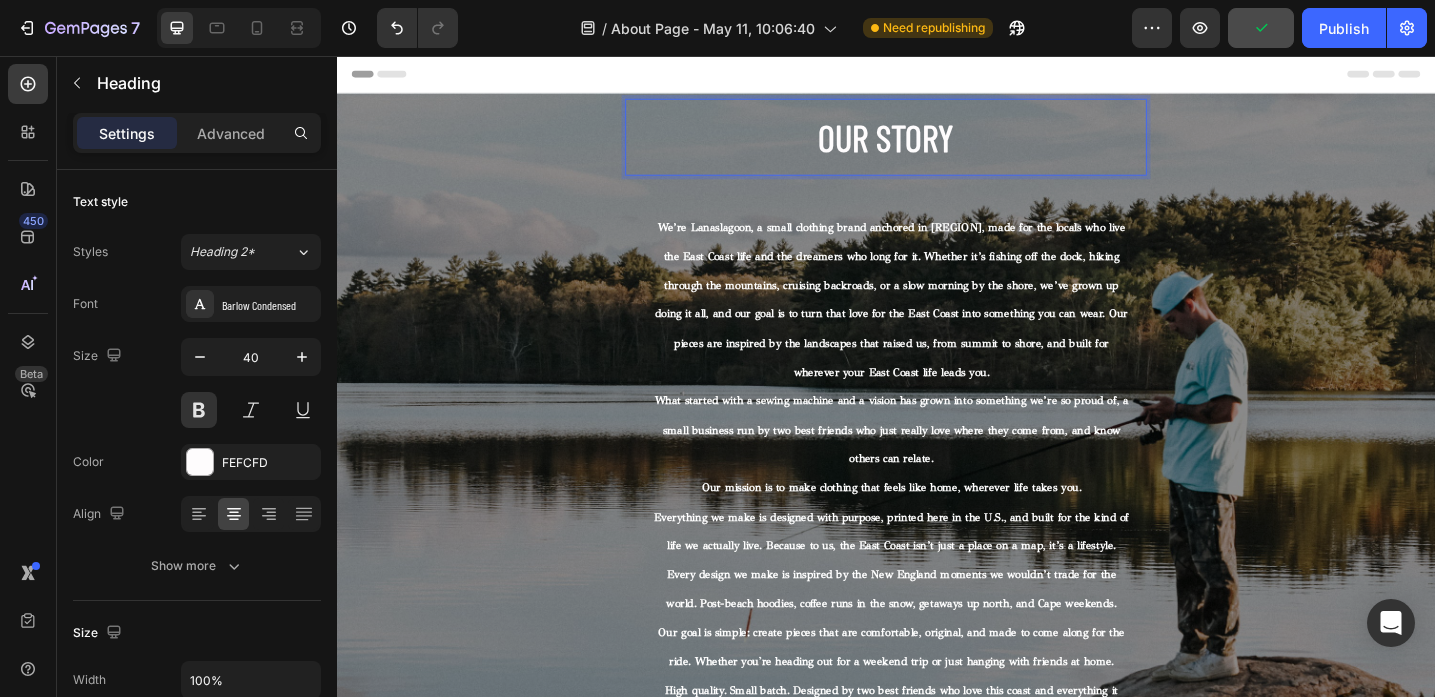 click on "Our Story" at bounding box center [937, 145] 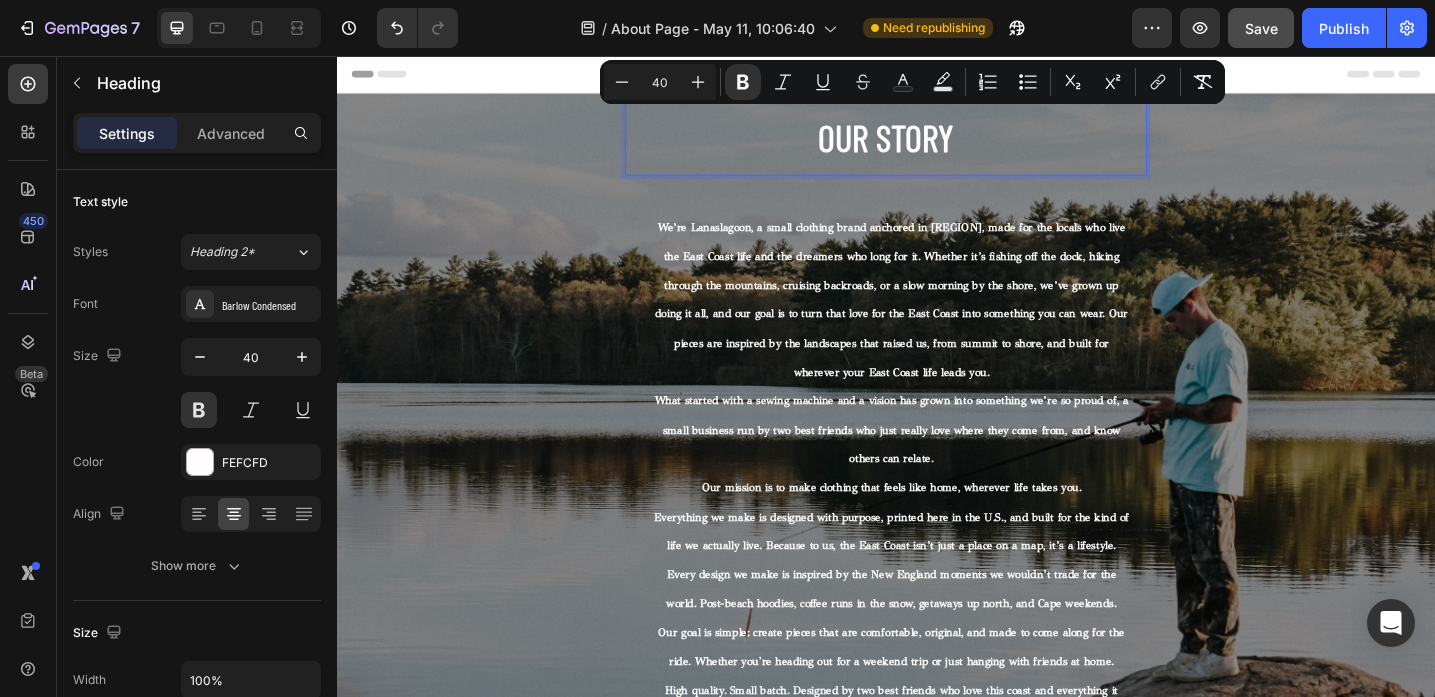 click on "Our Story" at bounding box center [937, 145] 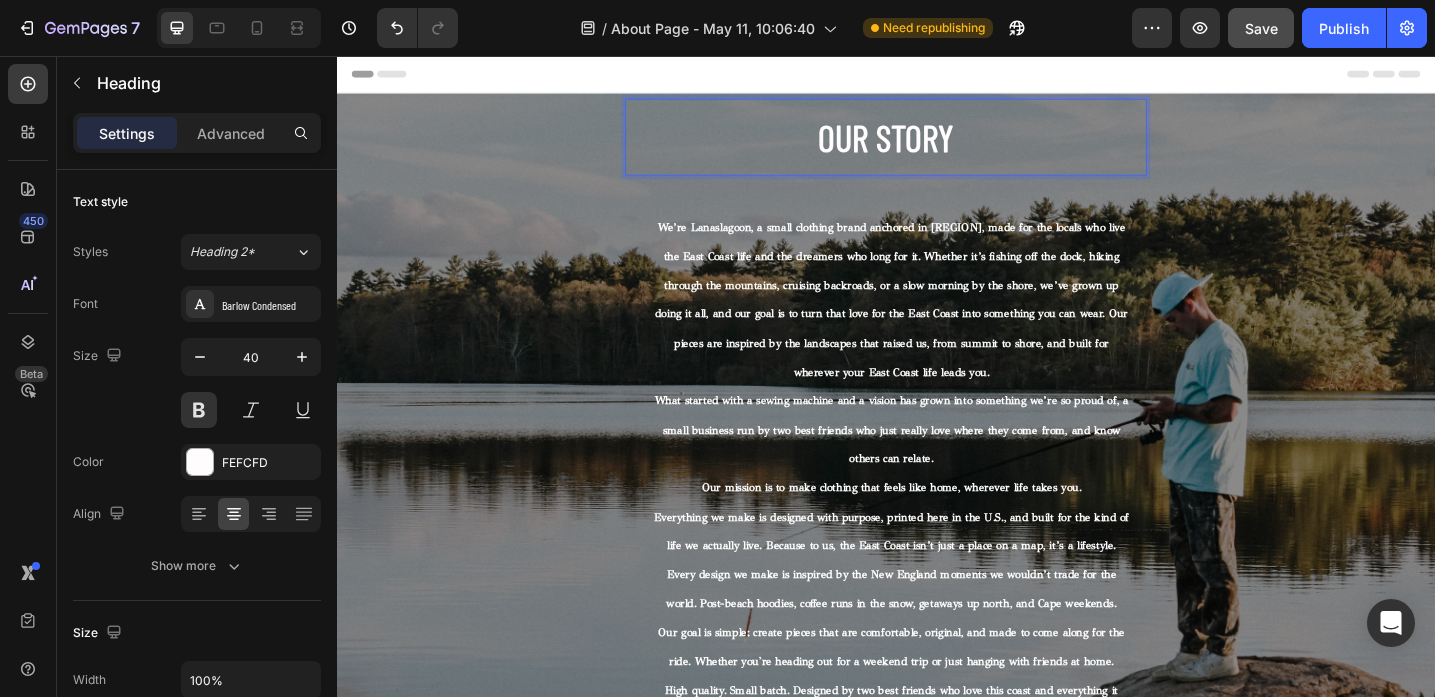 click on "Our Story" at bounding box center [937, 145] 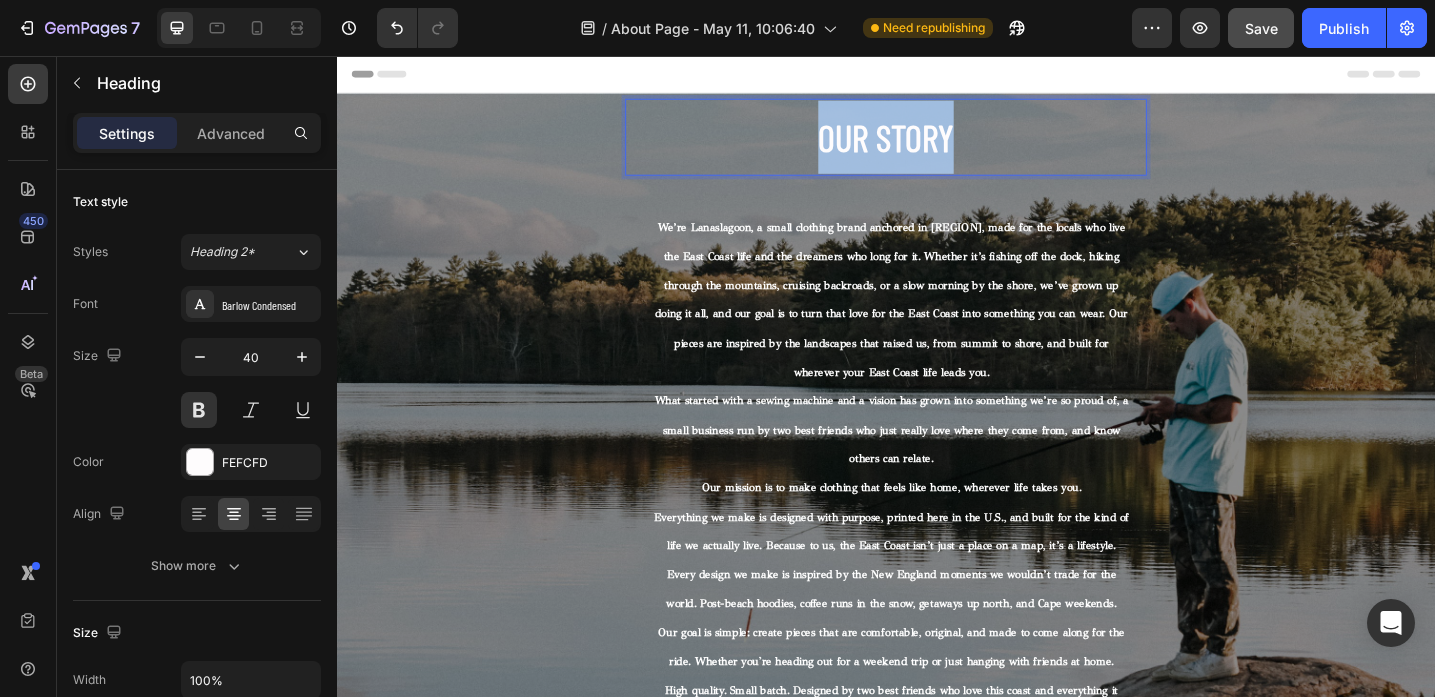 click on "Our Story" at bounding box center [937, 145] 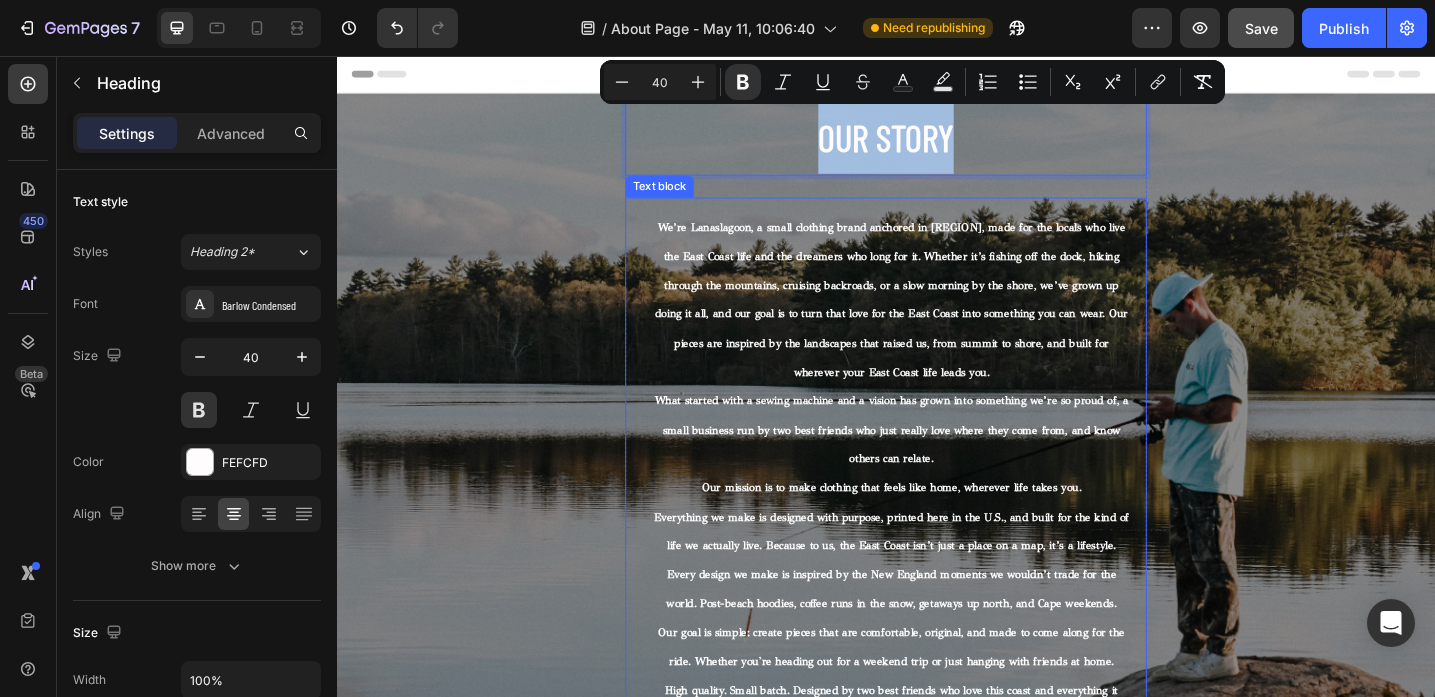 click on "We’re Lanaslagoon, a small clothing brand anchored in [REGION], made for the locals who live the East Coast life and the dreamers who long for it. Whether it’s fishing off the dock, hiking through the mountains, cruising backroads, or a slow morning by the shore, we’ve grown up doing it all, and our goal is to turn that love for the East Coast into something you can wear. Our pieces are inspired by the landscapes that raised us, from summit to shore, and built for wherever your East Coast life leads you." at bounding box center (943, 322) 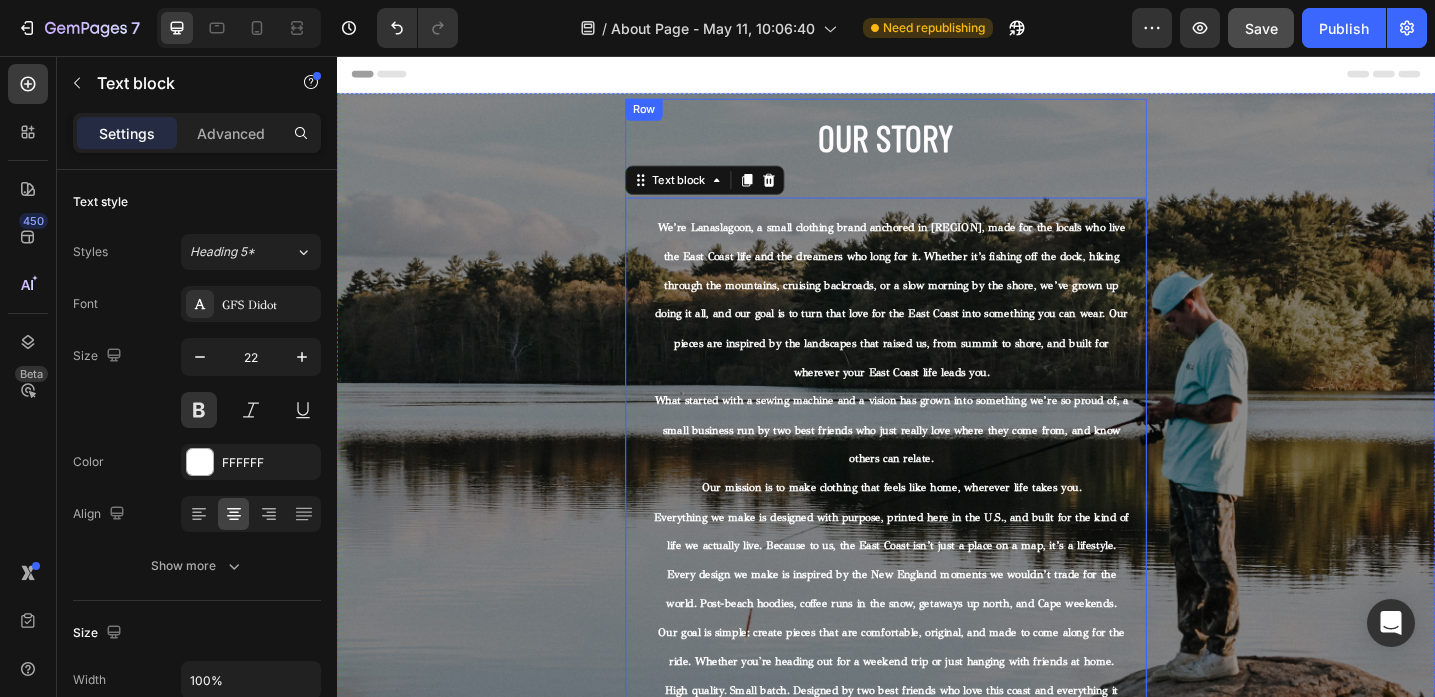 click on "⁠⁠⁠⁠⁠⁠⁠ Our Story Heading We’re Lanaslagoon, a small clothing brand anchored in [REGION], made for the locals who live the East Coast life and the dreamers who long for it. Whether it’s fishing off the dock, hiking through the mountains, cruising backroads, or a slow morning by the shore, we’ve grown up doing it all, and our goal is to turn that love for the East Coast into something you can wear. Our pieces are inspired by the landscapes that raised us, from summit to shore, and built for wherever your East Coast life leads you. What started with a sewing machine and a vision has grown into something we’re so proud of, a small business run by two best friends who just really love where they come from, and know others can relate. Our mission is to make clothing that feels like home, wherever life takes you. Every design we make is inspired by the New England moments we wouldn’t trade for the world. Post-beach hoodies, coffee runs in the snow, getaways up north, and Cape weekends." at bounding box center [937, 497] 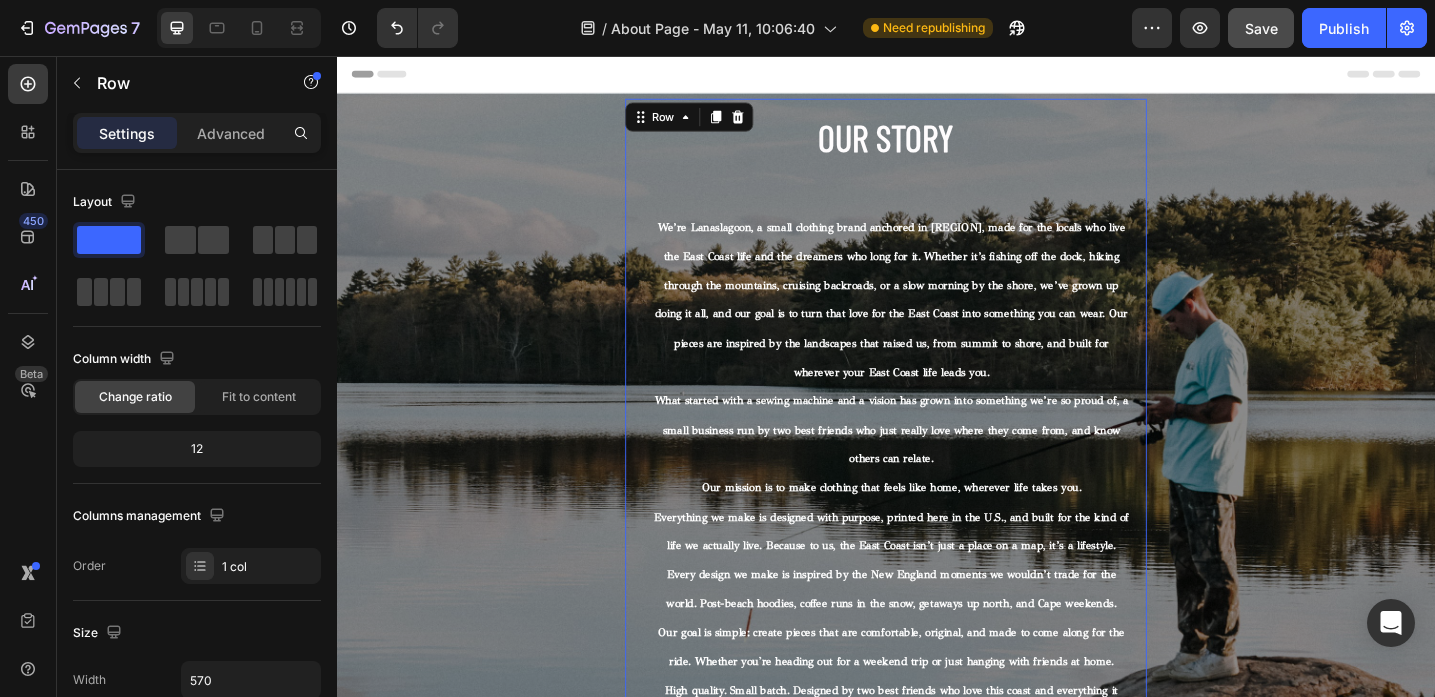 click on "We’re Lanaslagoon, a small clothing brand anchored in [REGION], made for the locals who live the East Coast life and the dreamers who long for it. Whether it’s fishing off the dock, hiking through the mountains, cruising backroads, or a slow morning by the shore, we’ve grown up doing it all, and our goal is to turn that love for the East Coast into something you can wear. Our pieces are inspired by the landscapes that raised us, from summit to shore, and built for wherever your East Coast life leads you." at bounding box center (943, 323) 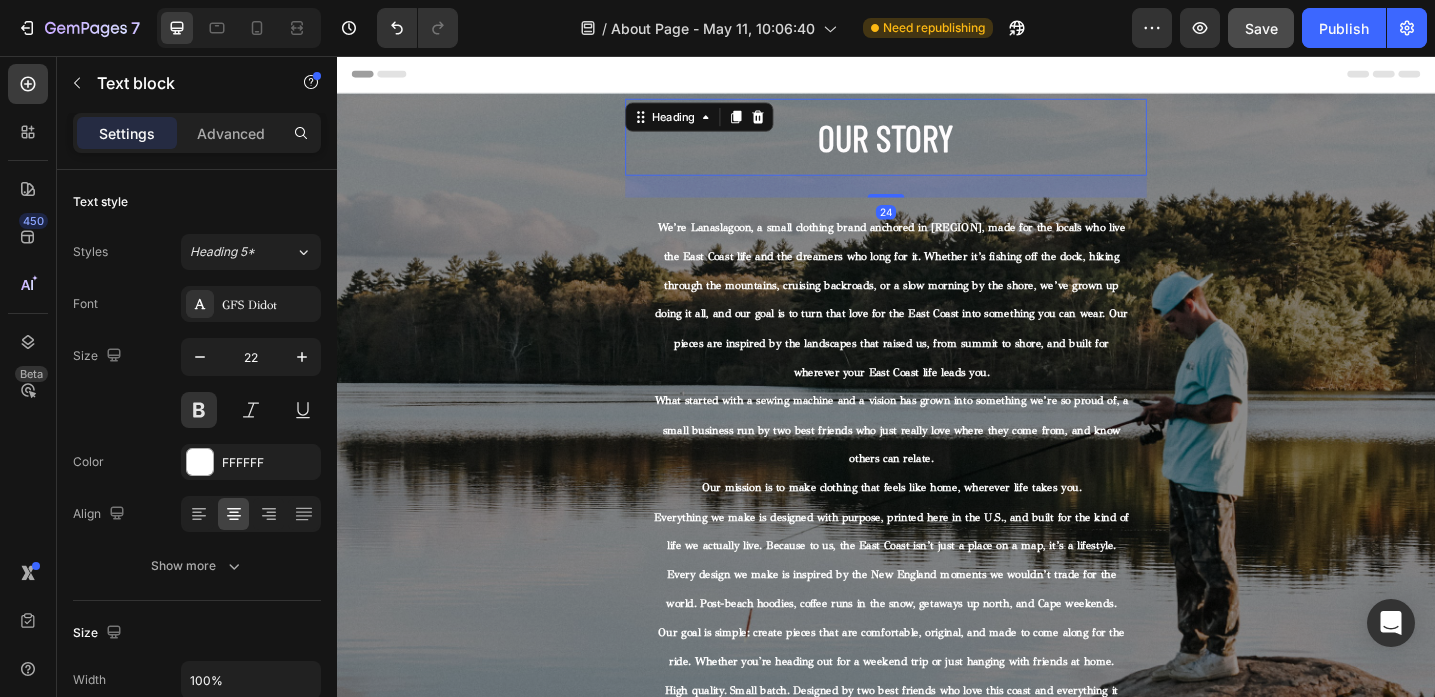 click on "⁠⁠⁠⁠⁠⁠⁠ Our Story" at bounding box center (937, 145) 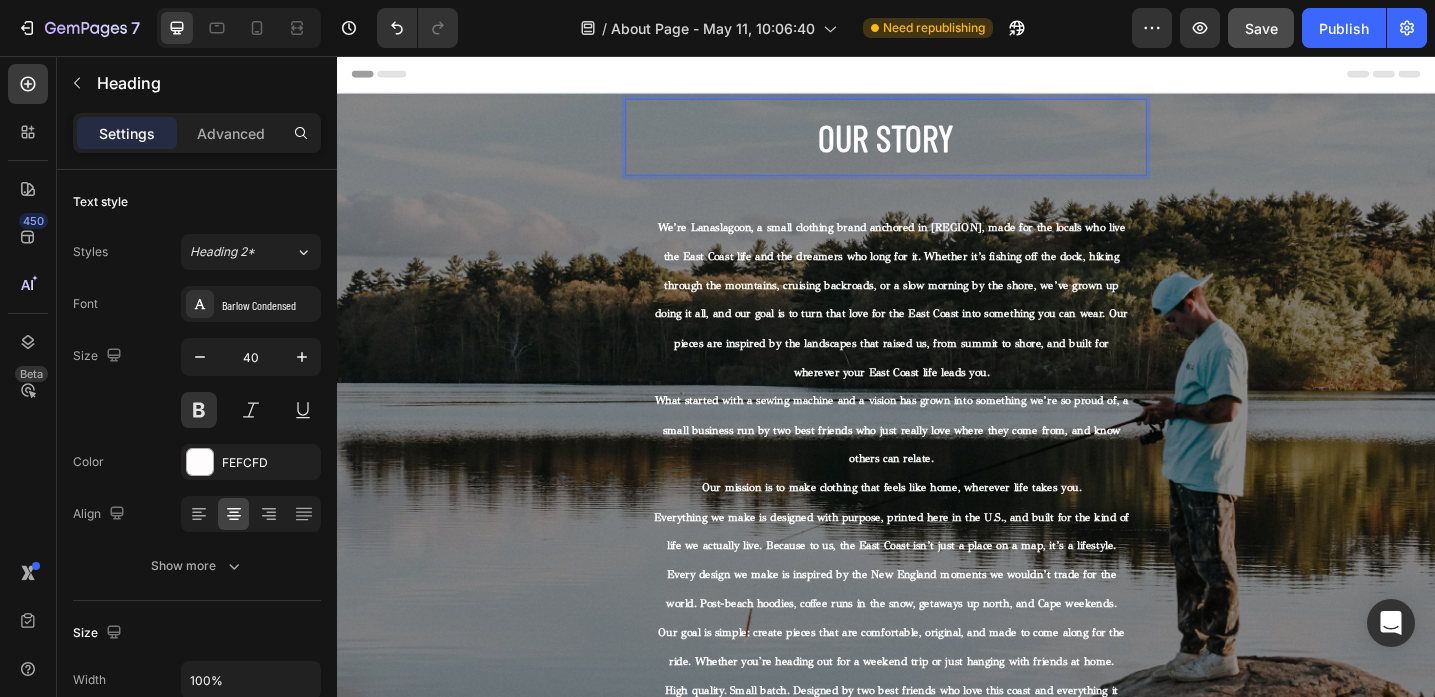 drag, startPoint x: 1070, startPoint y: 135, endPoint x: 1064, endPoint y: 180, distance: 45.39824 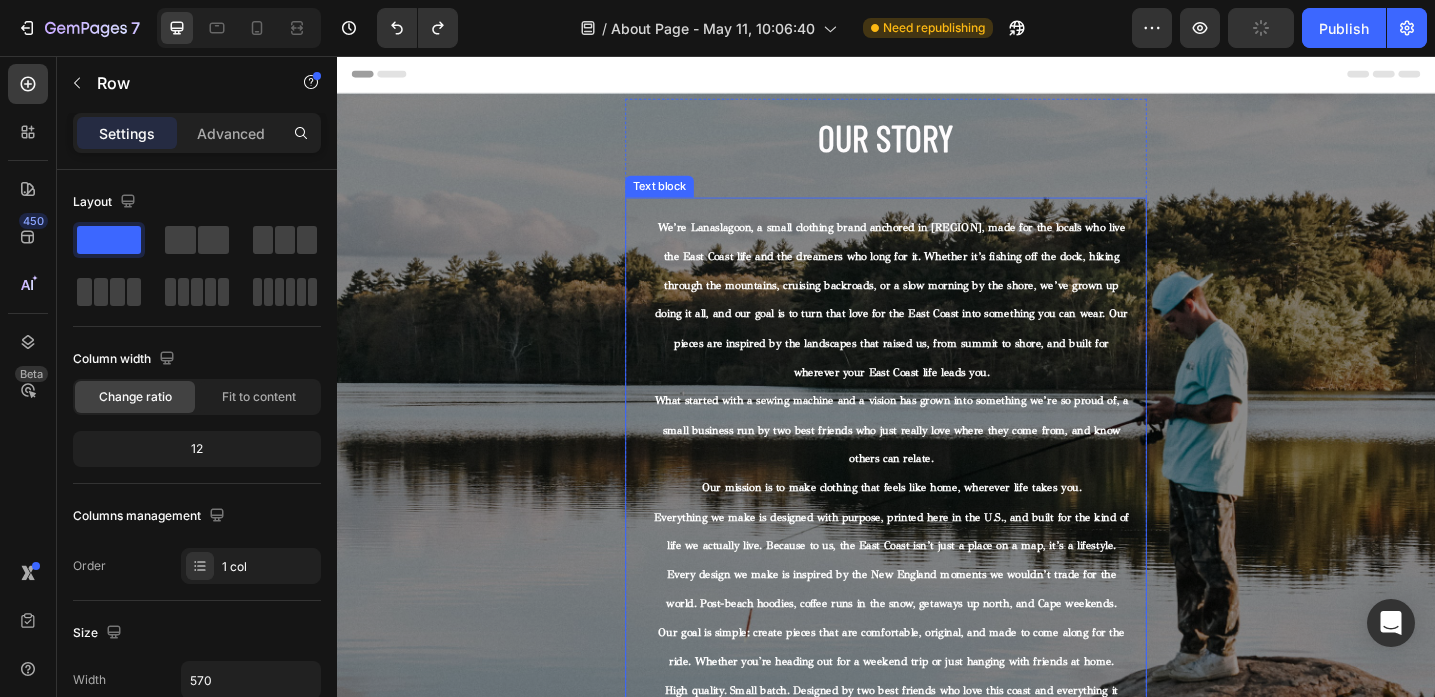 click on "We’re Lanaslagoon, a small clothing brand anchored in [REGION], made for the locals who live the East Coast life and the dreamers who long for it. Whether it’s fishing off the dock, hiking through the mountains, cruising backroads, or a slow morning by the shore, we’ve grown up doing it all, and our goal is to turn that love for the East Coast into something you can wear. Our pieces are inspired by the landscapes that raised us, from summit to shore, and built for wherever your East Coast life leads you." at bounding box center (943, 322) 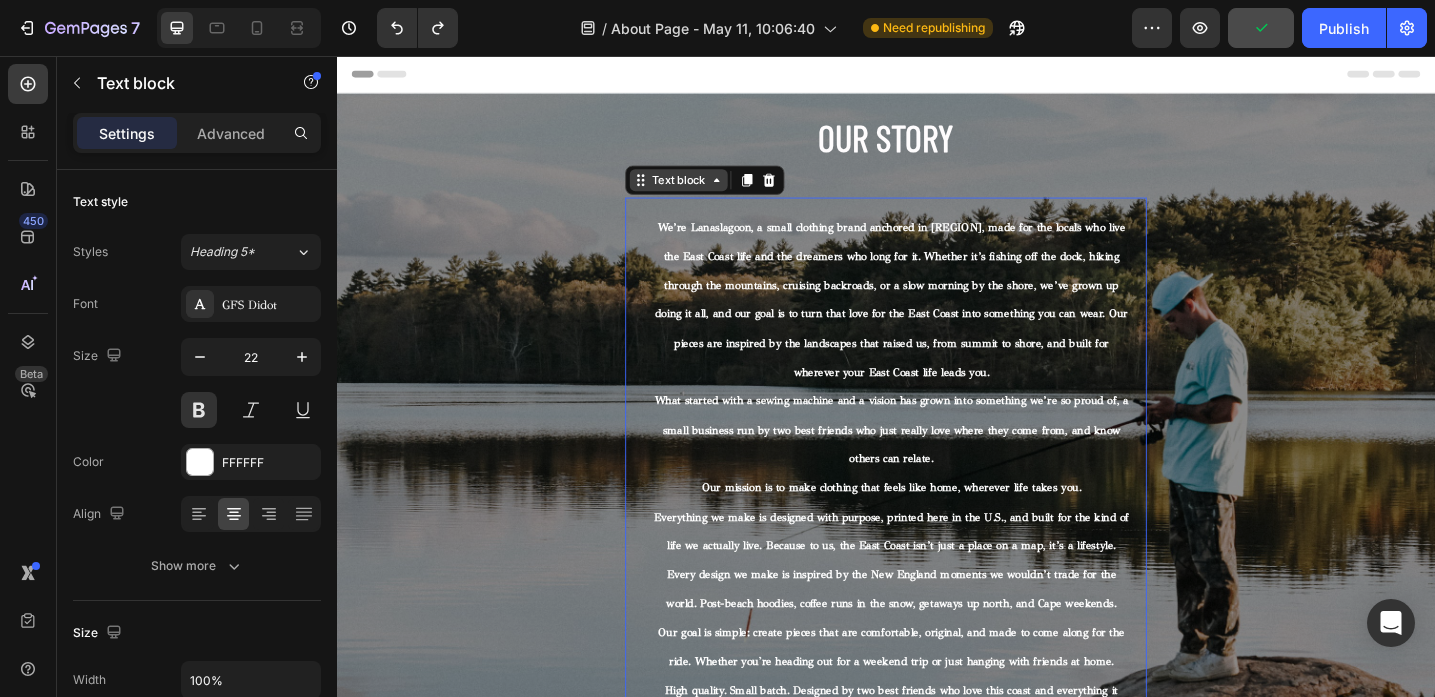 click 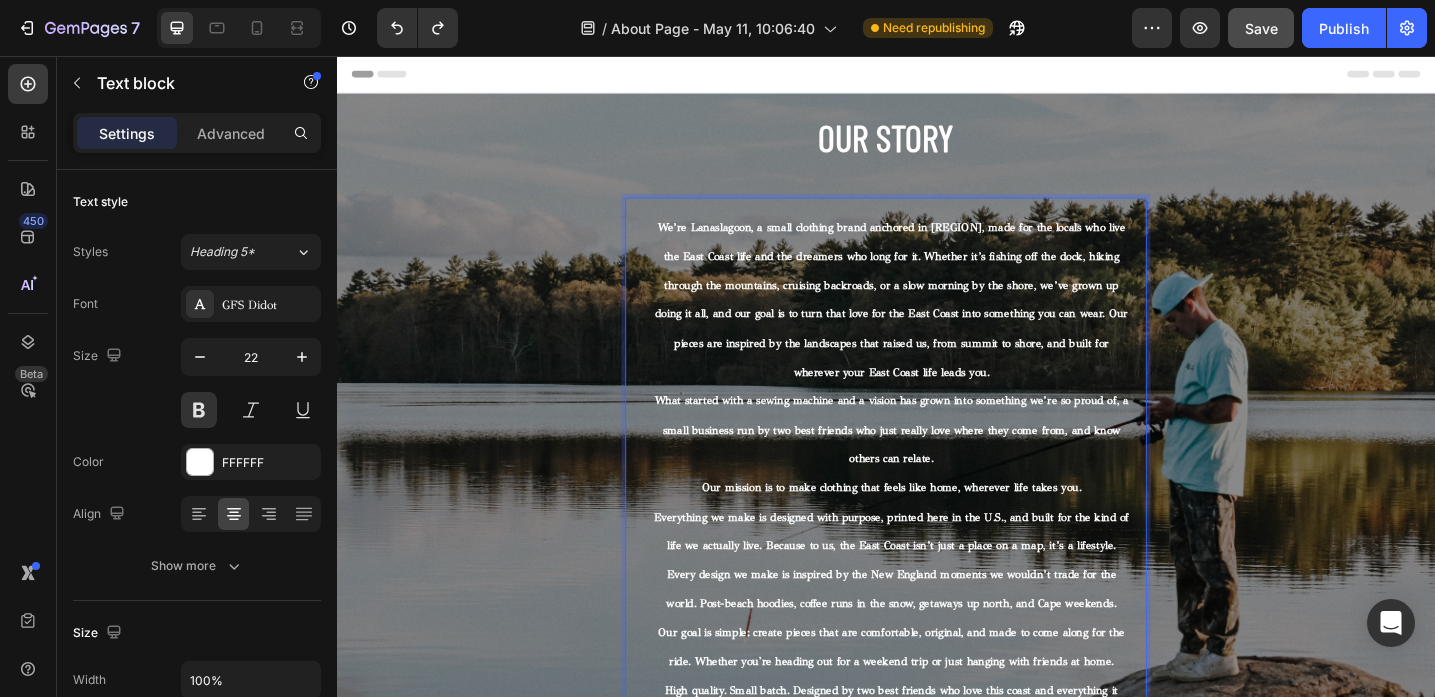 click on "We’re Lanaslagoon, a small clothing brand anchored in [REGION], made for the locals who live the East Coast life and the dreamers who long for it. Whether it’s fishing off the dock, hiking through the mountains, cruising backroads, or a slow morning by the shore, we’ve grown up doing it all, and our goal is to turn that love for the East Coast into something you can wear. Our pieces are inspired by the landscapes that raised us, from summit to shore, and built for wherever your East Coast life leads you." at bounding box center (943, 322) 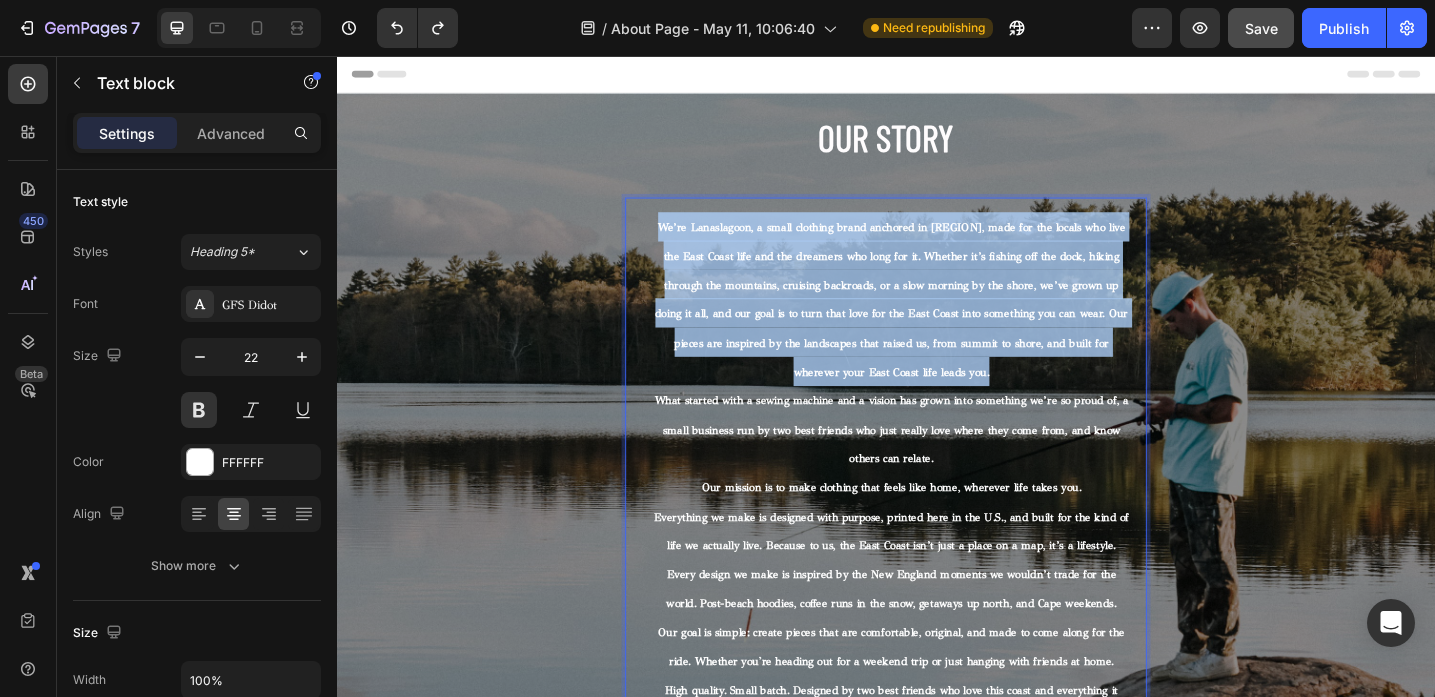 click on "We’re Lanaslagoon, a small clothing brand anchored in [REGION], made for the locals who live the East Coast life and the dreamers who long for it. Whether it’s fishing off the dock, hiking through the mountains, cruising backroads, or a slow morning by the shore, we’ve grown up doing it all, and our goal is to turn that love for the East Coast into something you can wear. Our pieces are inspired by the landscapes that raised us, from summit to shore, and built for wherever your East Coast life leads you." at bounding box center [943, 322] 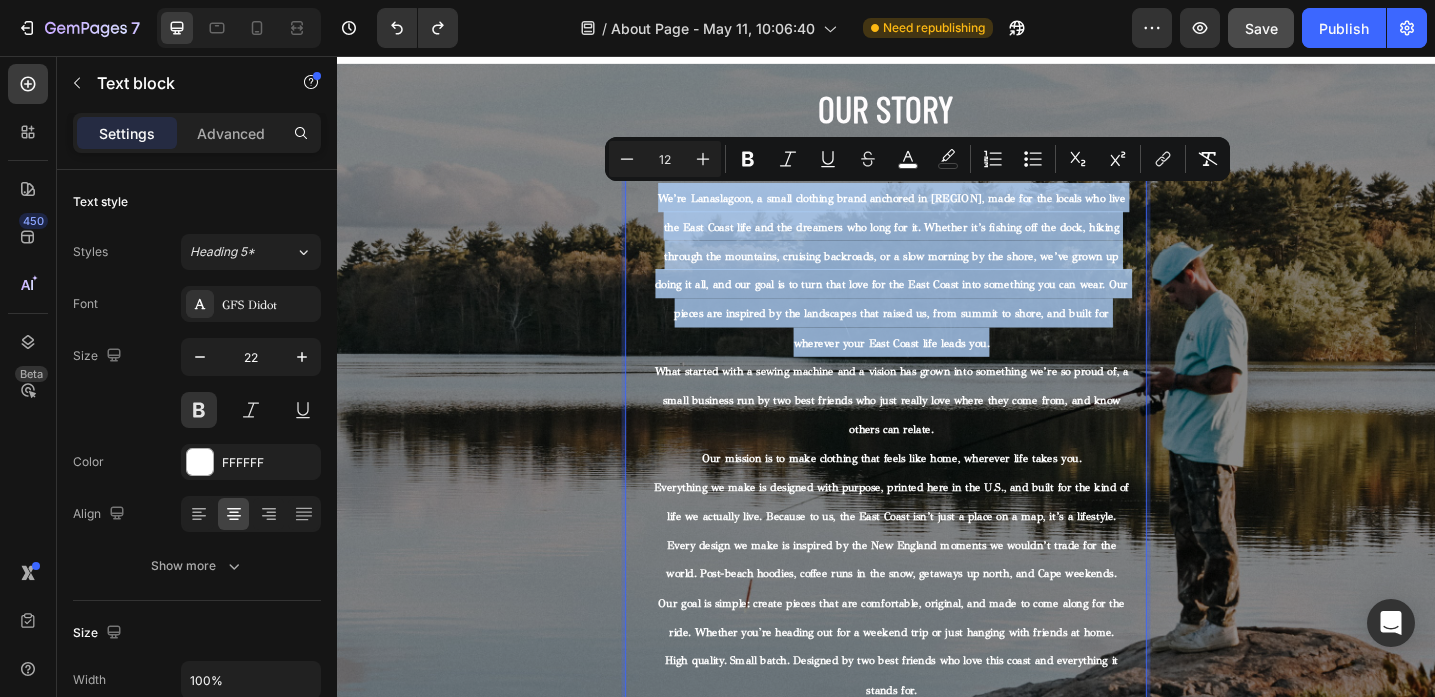 scroll, scrollTop: 33, scrollLeft: 0, axis: vertical 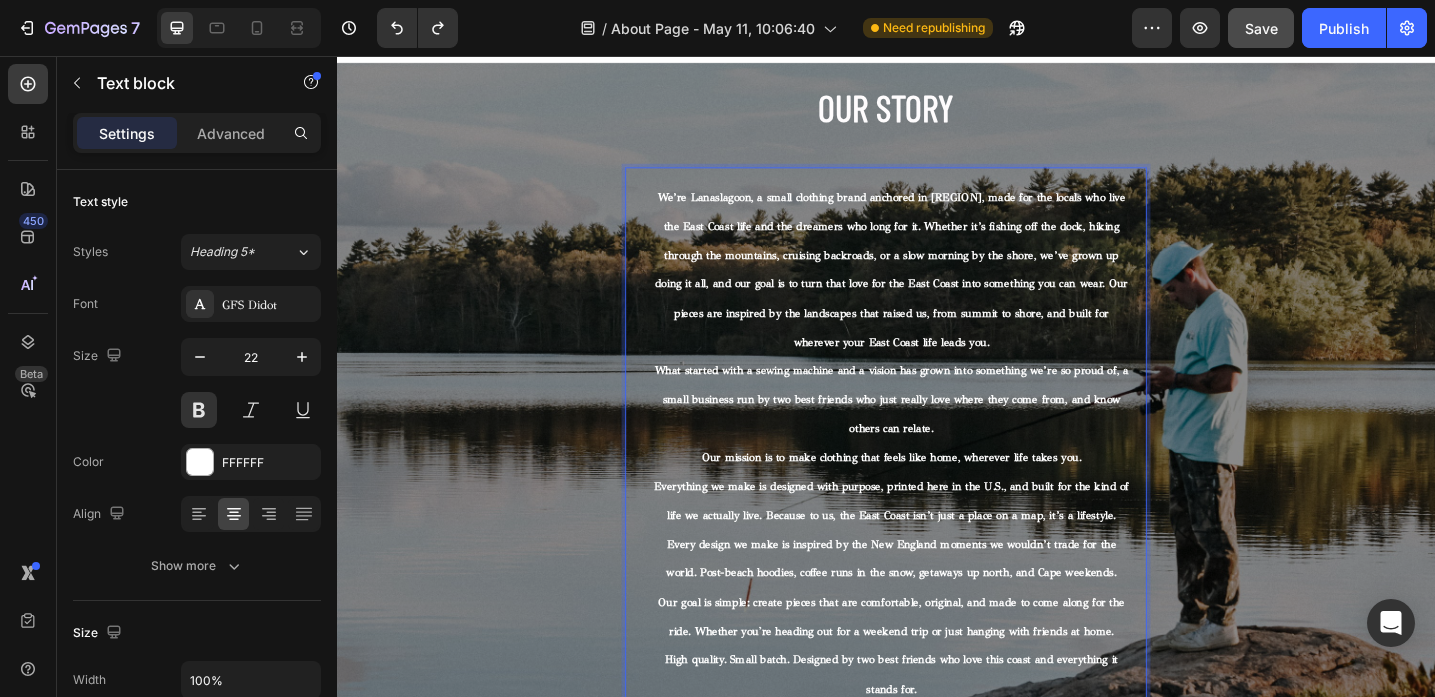 click on "What started with a sewing machine and a vision has grown into something we’re so proud of, a small business run by two best friends who just really love where they come from, and know others can relate." at bounding box center [943, 430] 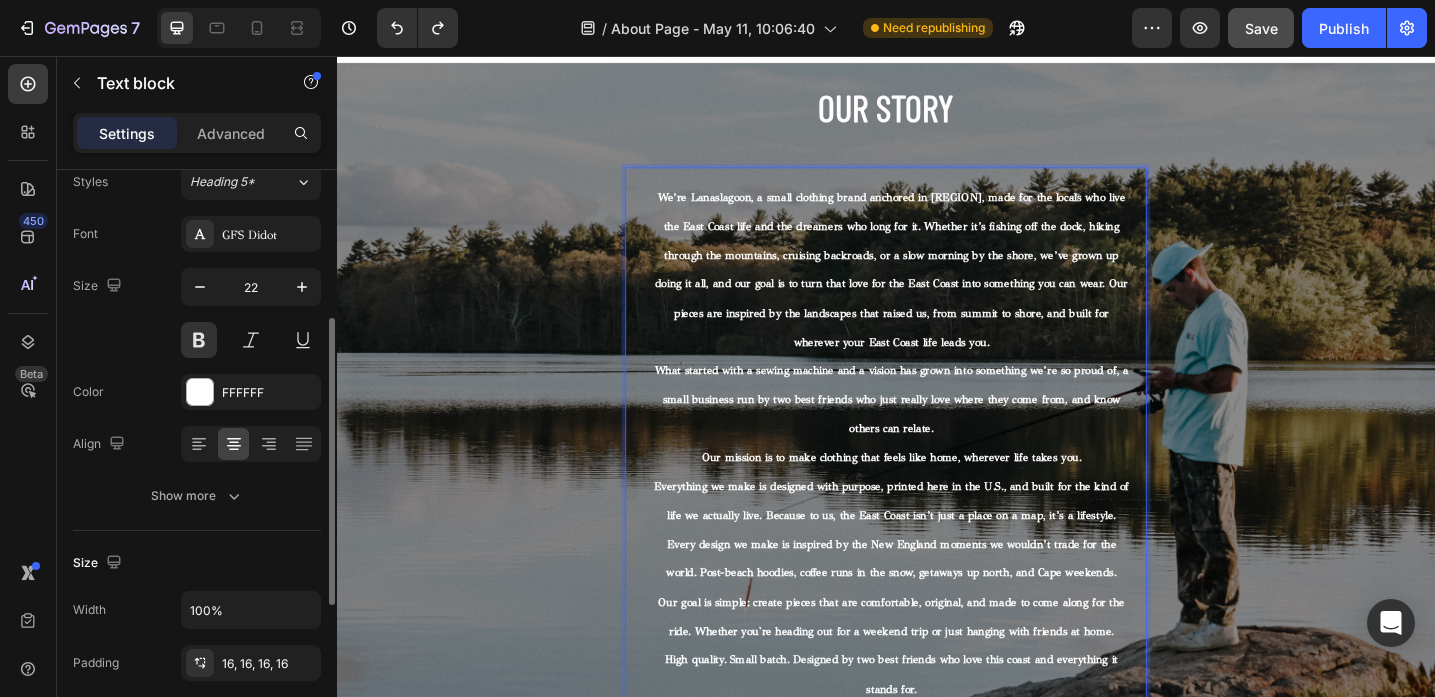 scroll, scrollTop: 164, scrollLeft: 0, axis: vertical 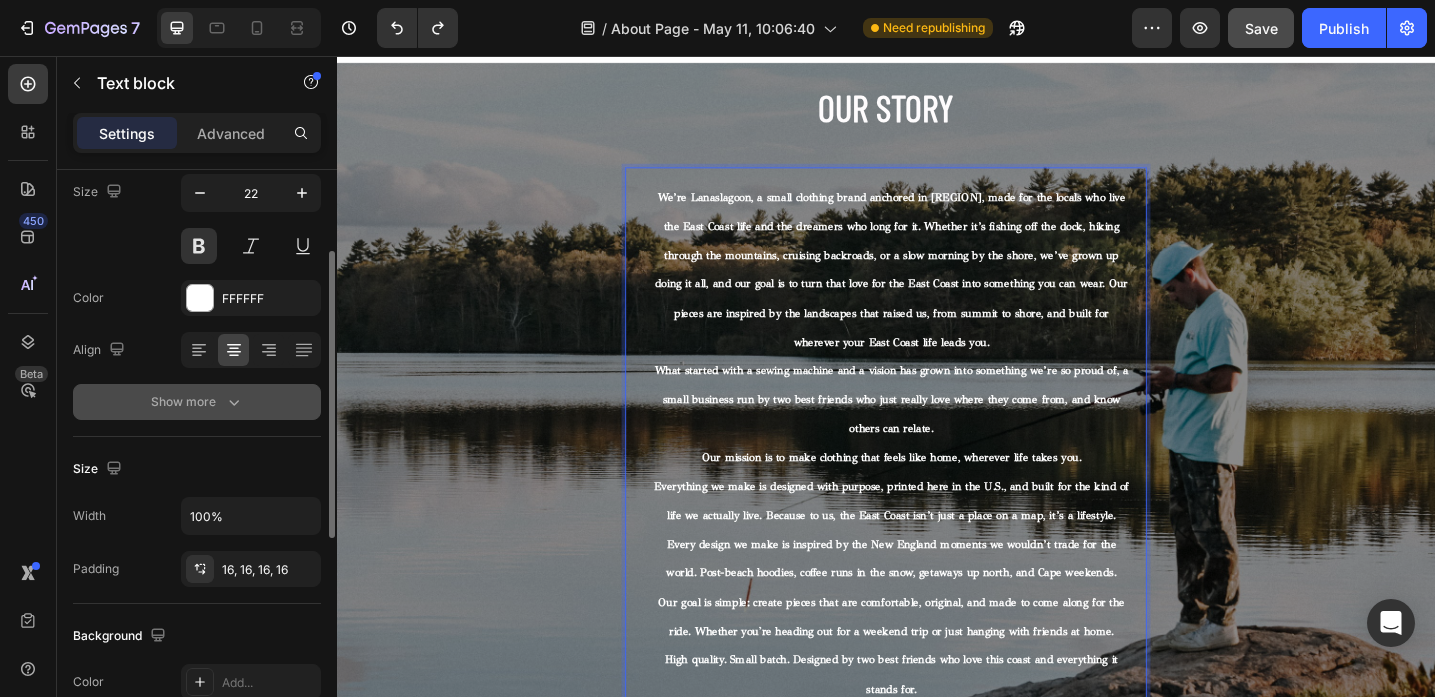 click on "Show more" at bounding box center [197, 402] 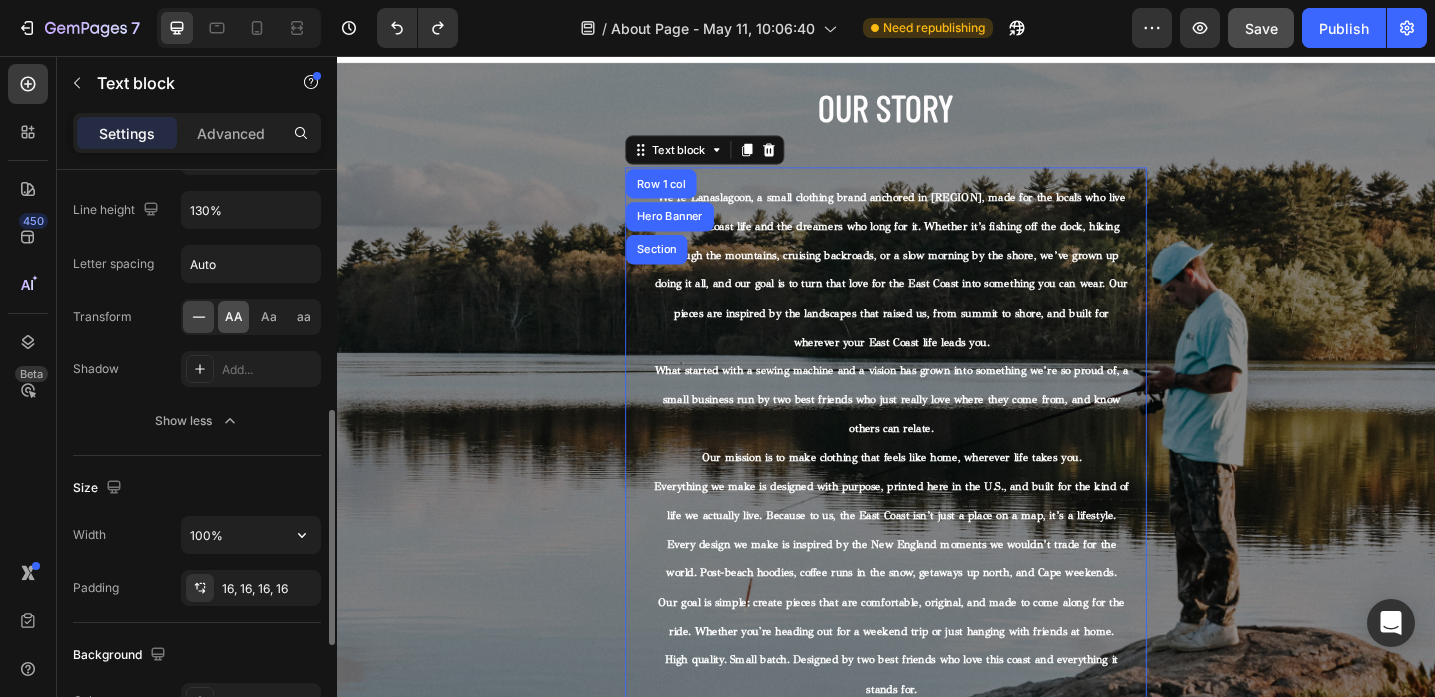scroll, scrollTop: 480, scrollLeft: 0, axis: vertical 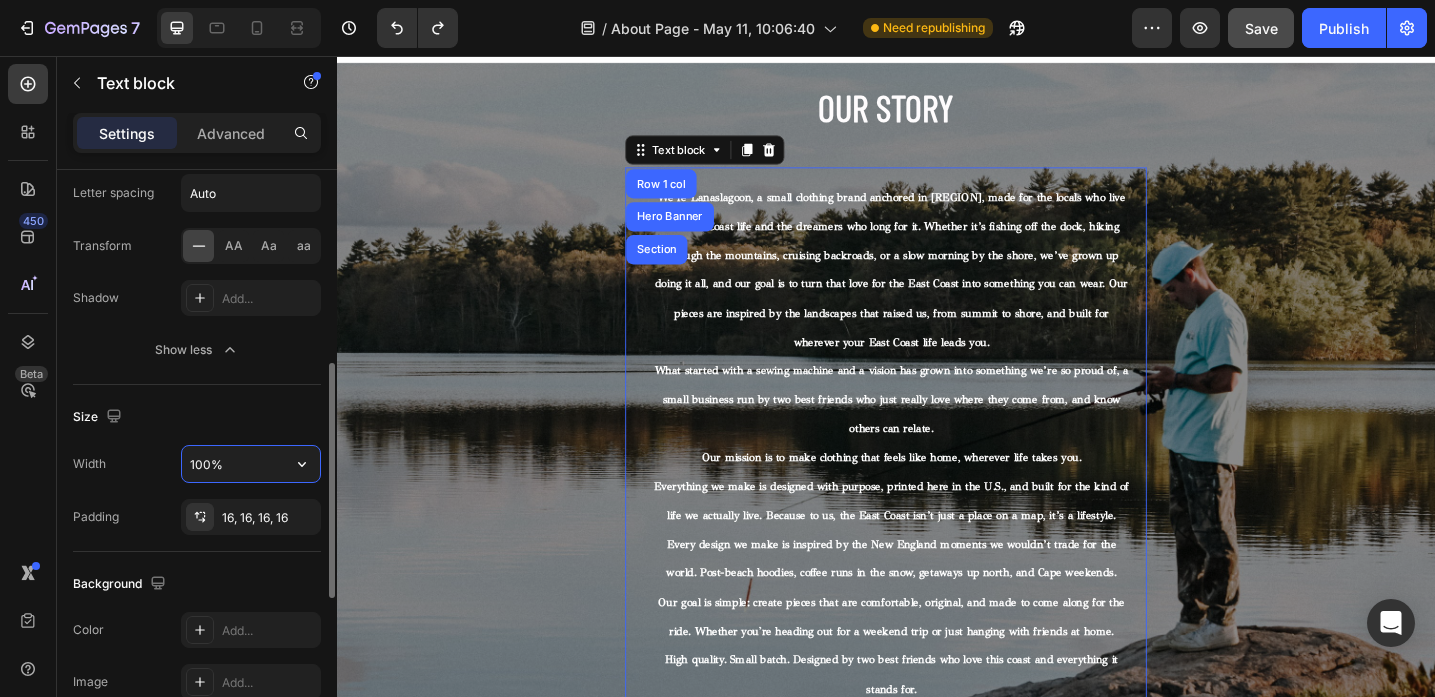 click on "100%" at bounding box center (251, 464) 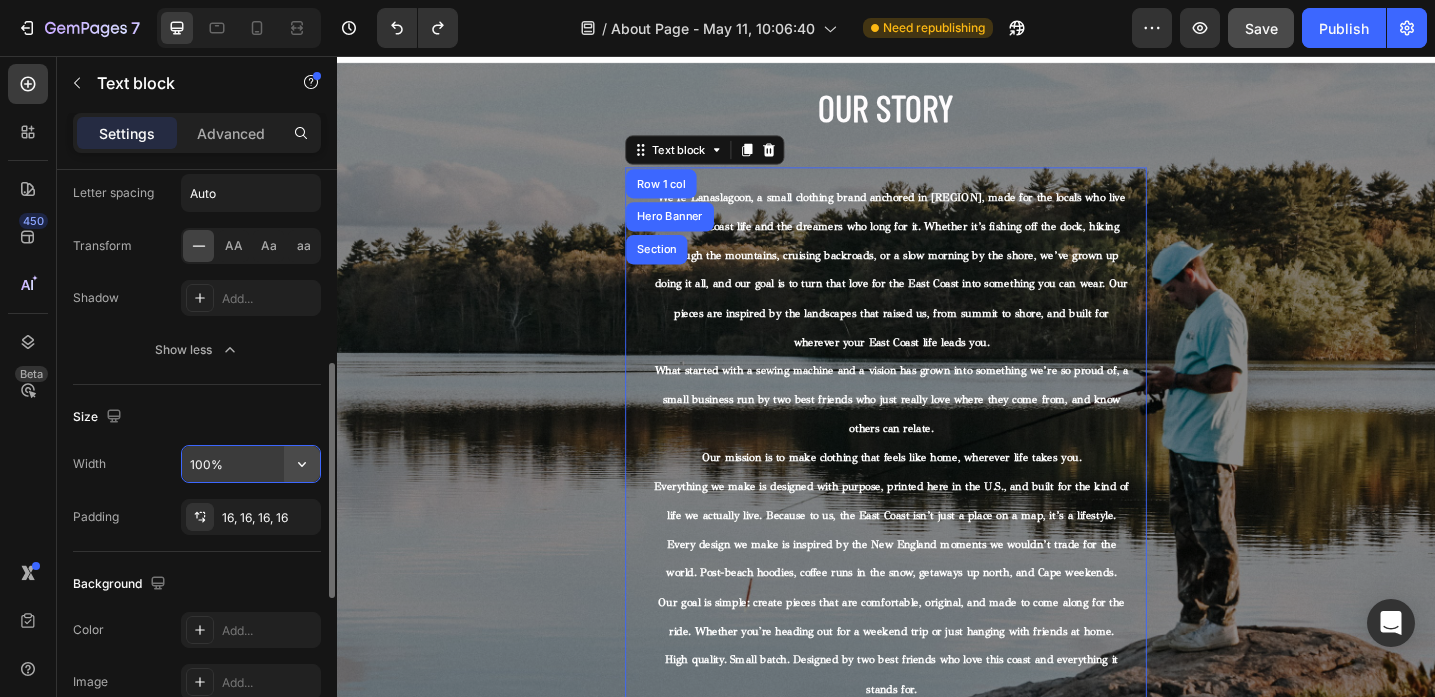 click 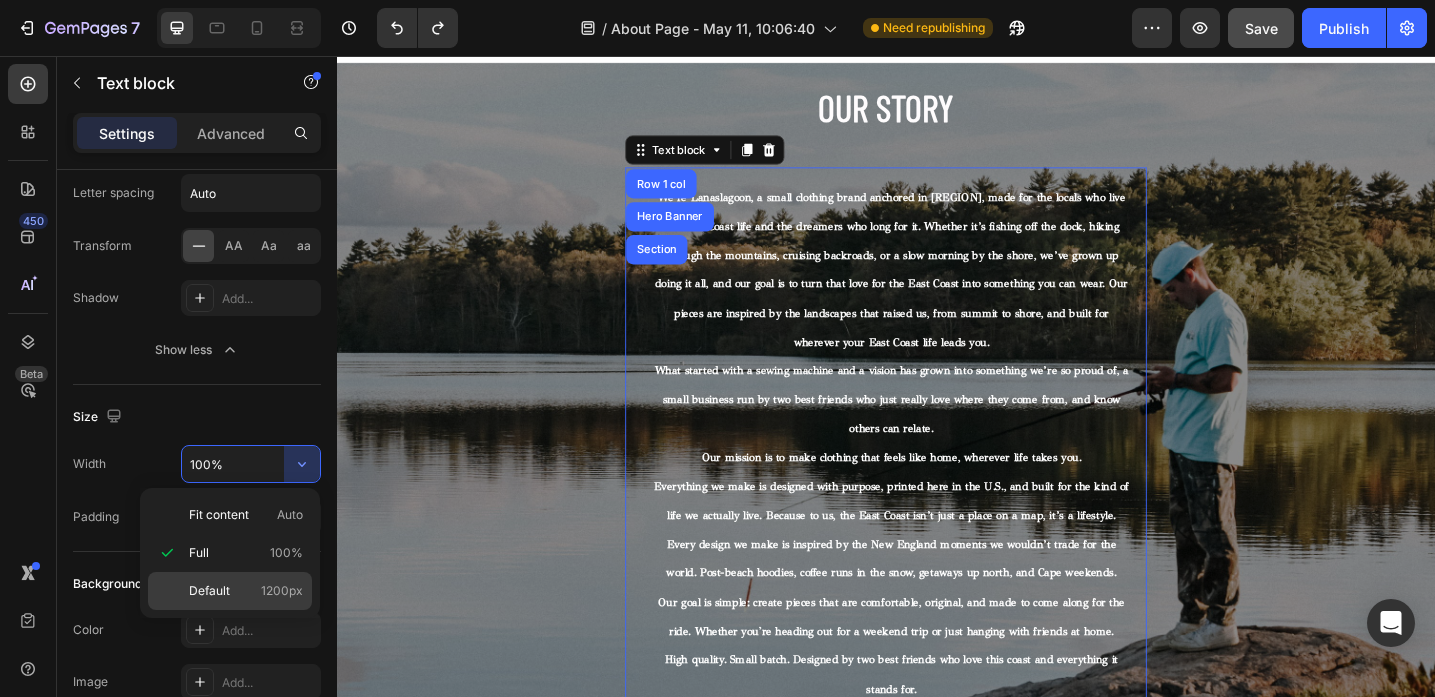 click on "Default 1200px" at bounding box center [246, 591] 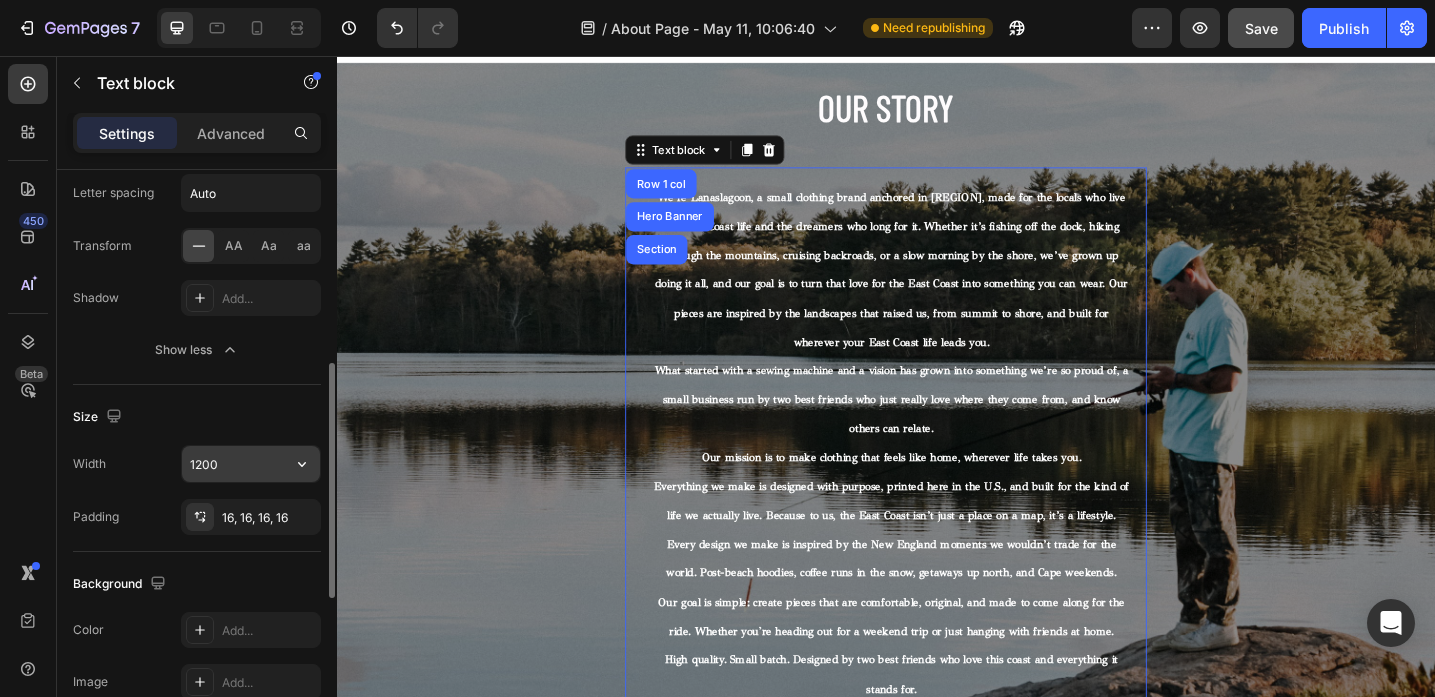 click on "1200" at bounding box center [251, 464] 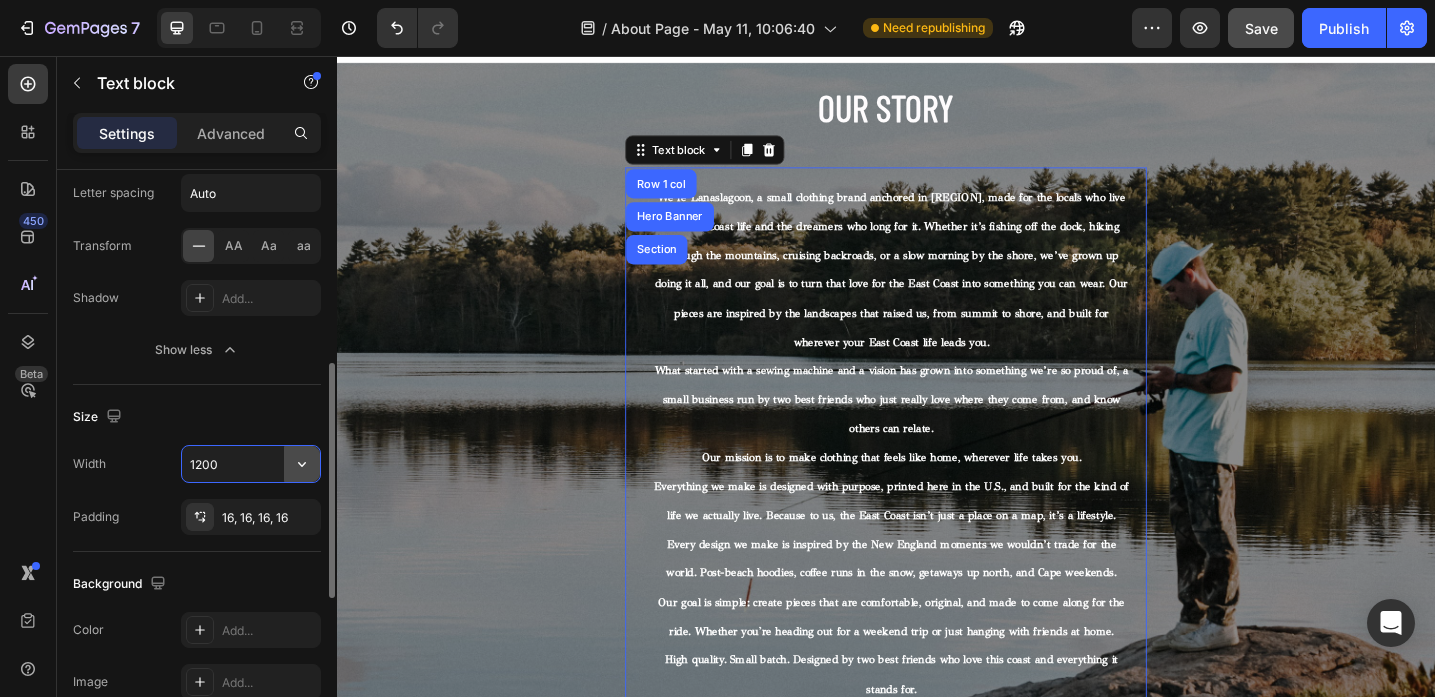 click 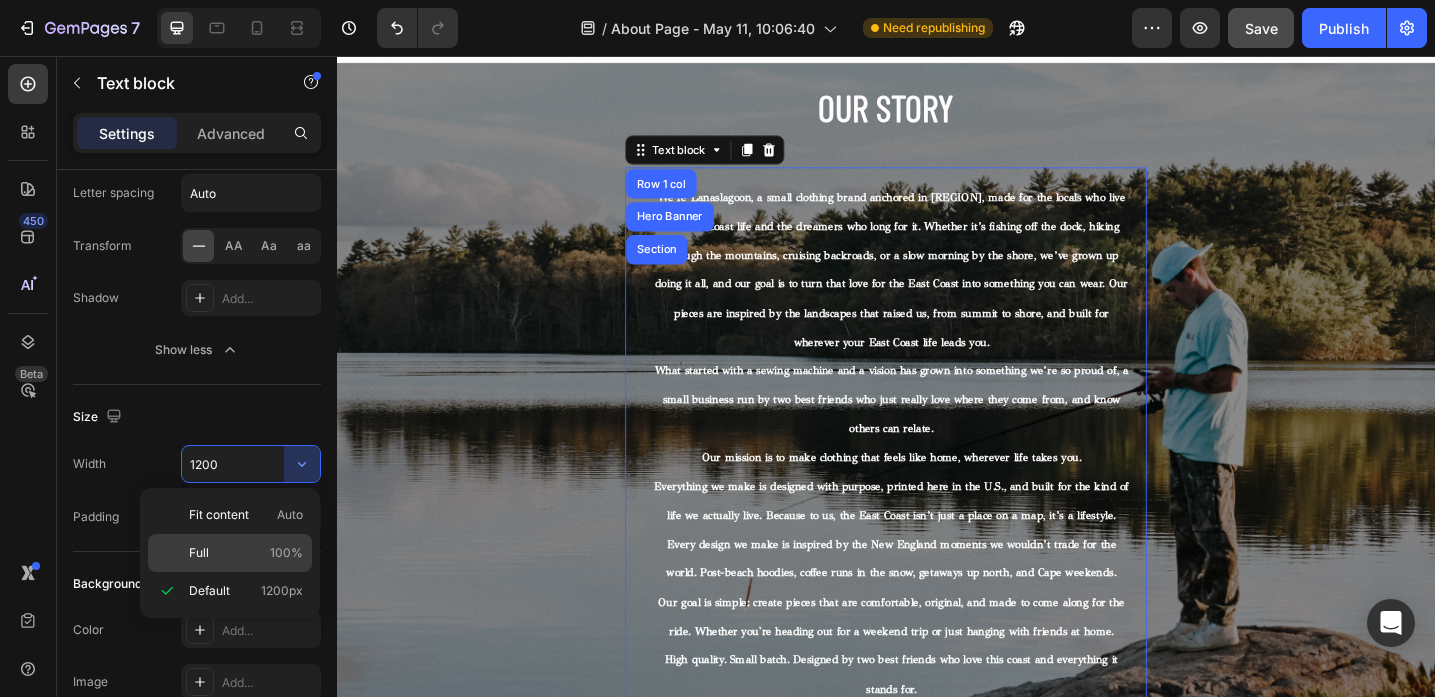 click on "Full 100%" at bounding box center (246, 553) 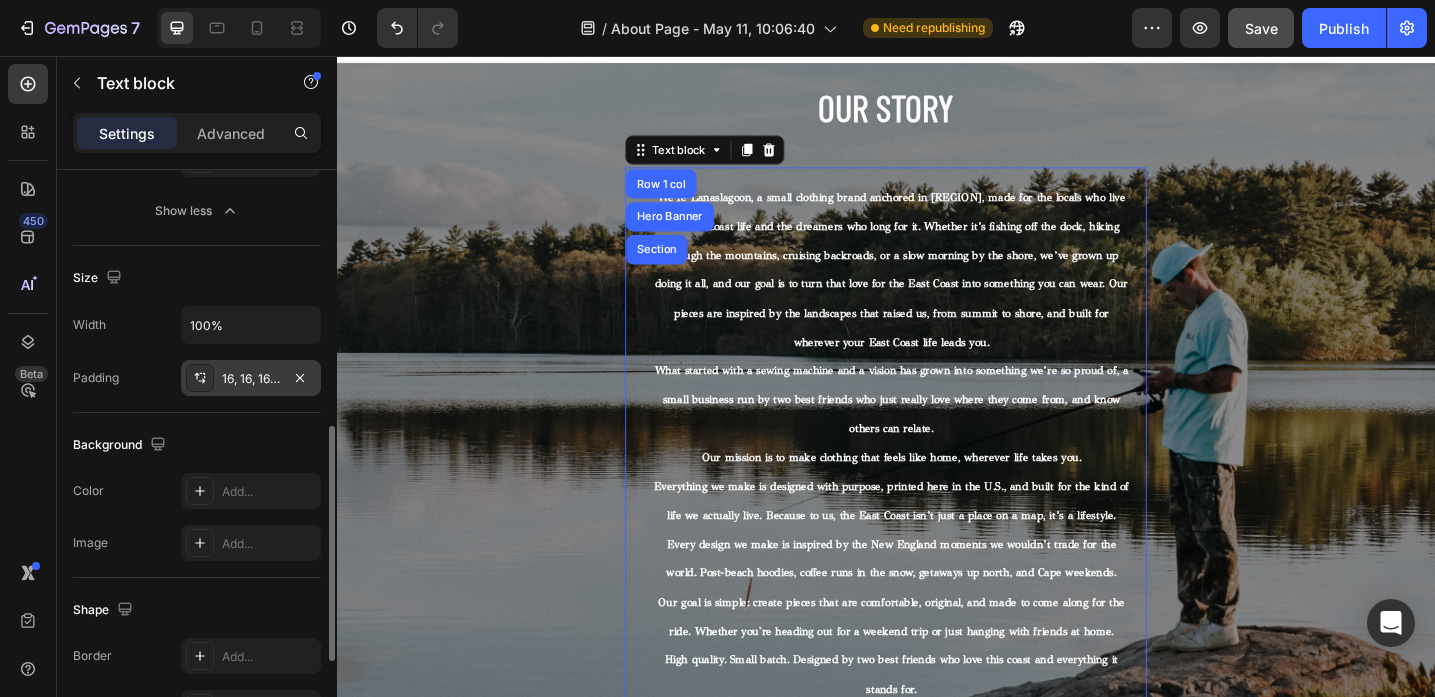 scroll, scrollTop: 624, scrollLeft: 0, axis: vertical 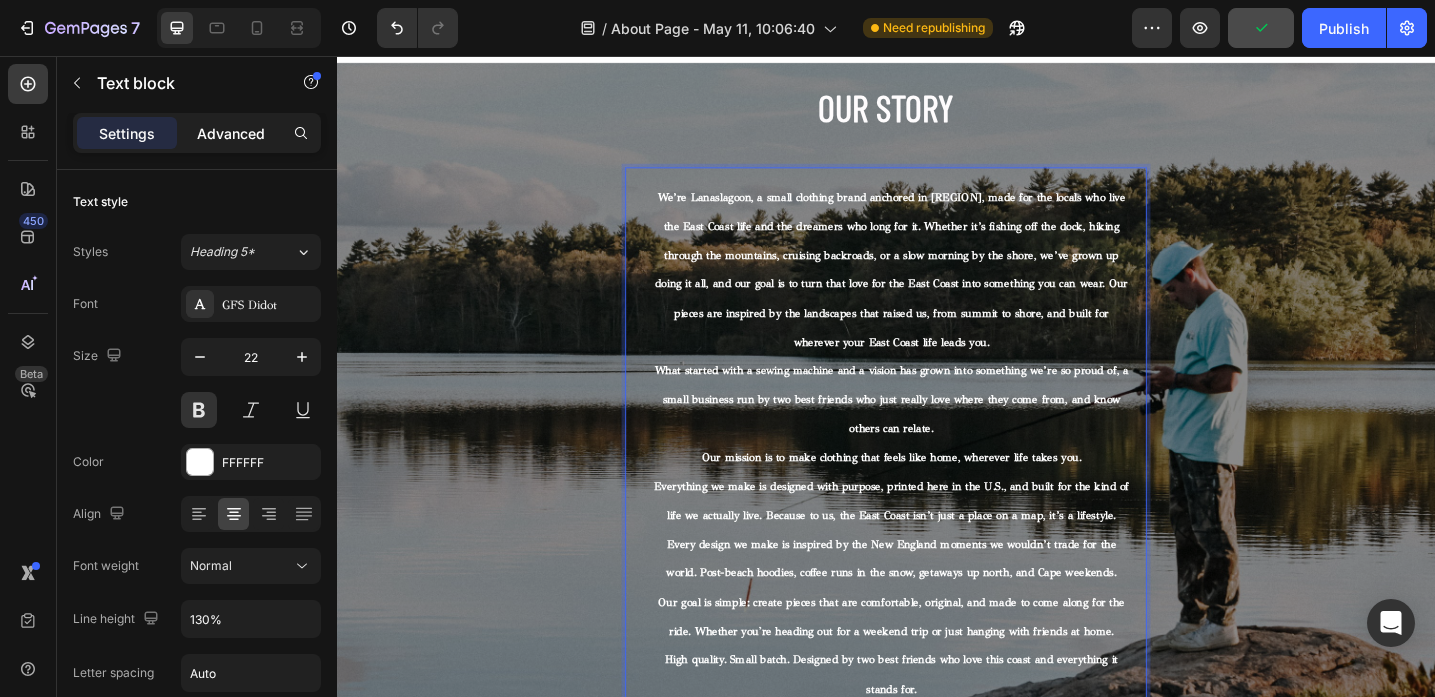 click on "Advanced" at bounding box center (231, 133) 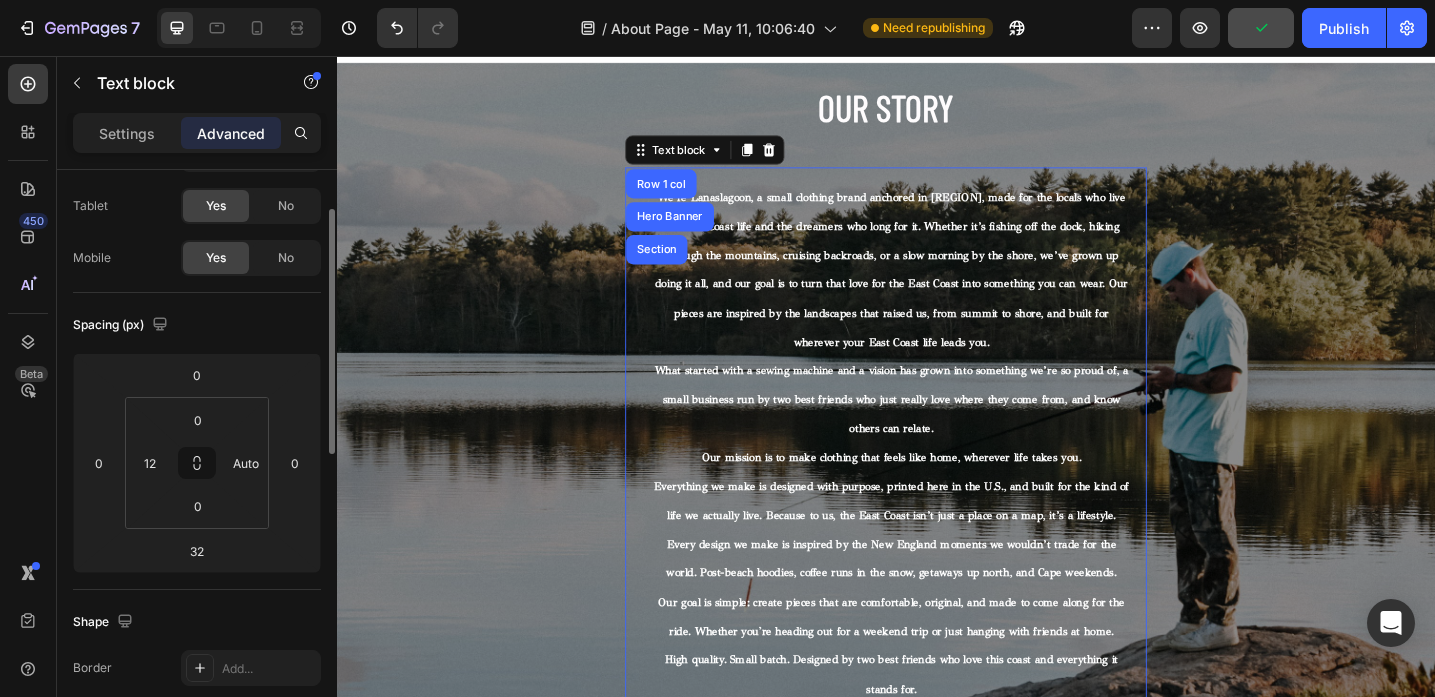 scroll, scrollTop: 126, scrollLeft: 0, axis: vertical 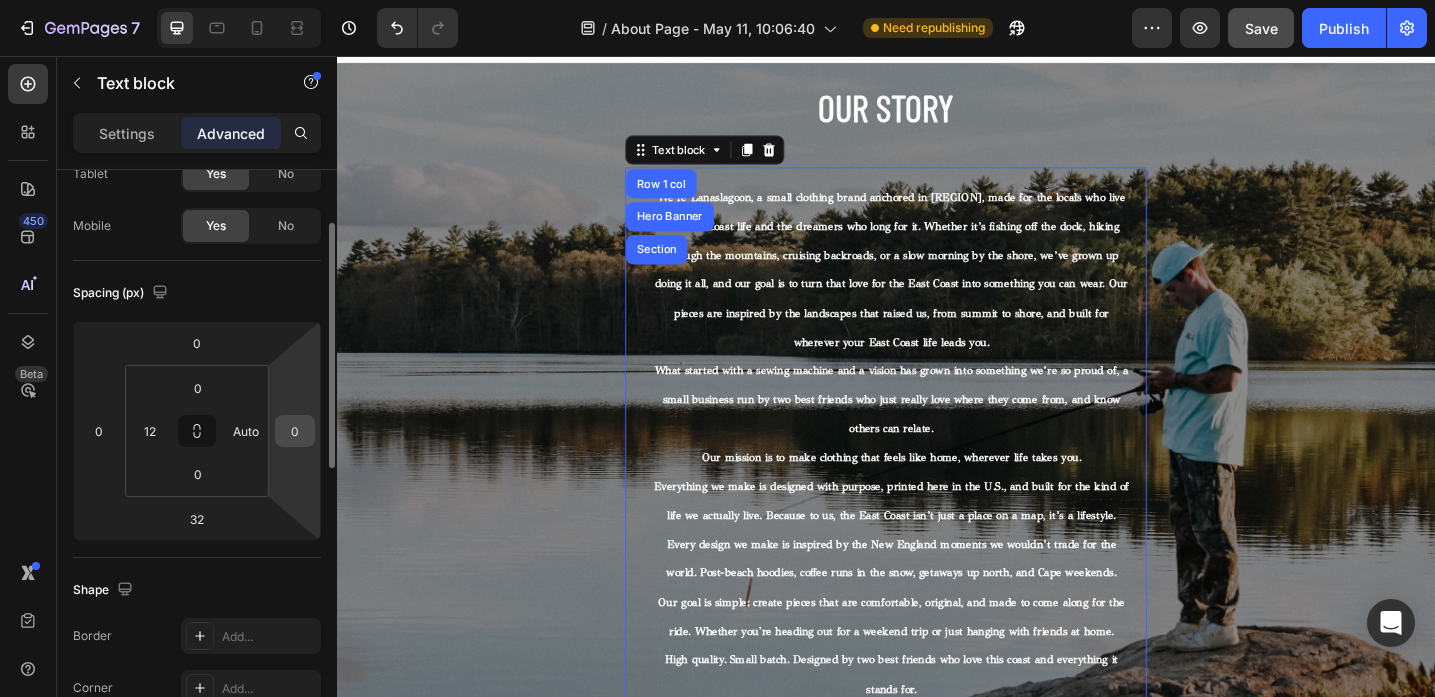 click on "0" at bounding box center [295, 431] 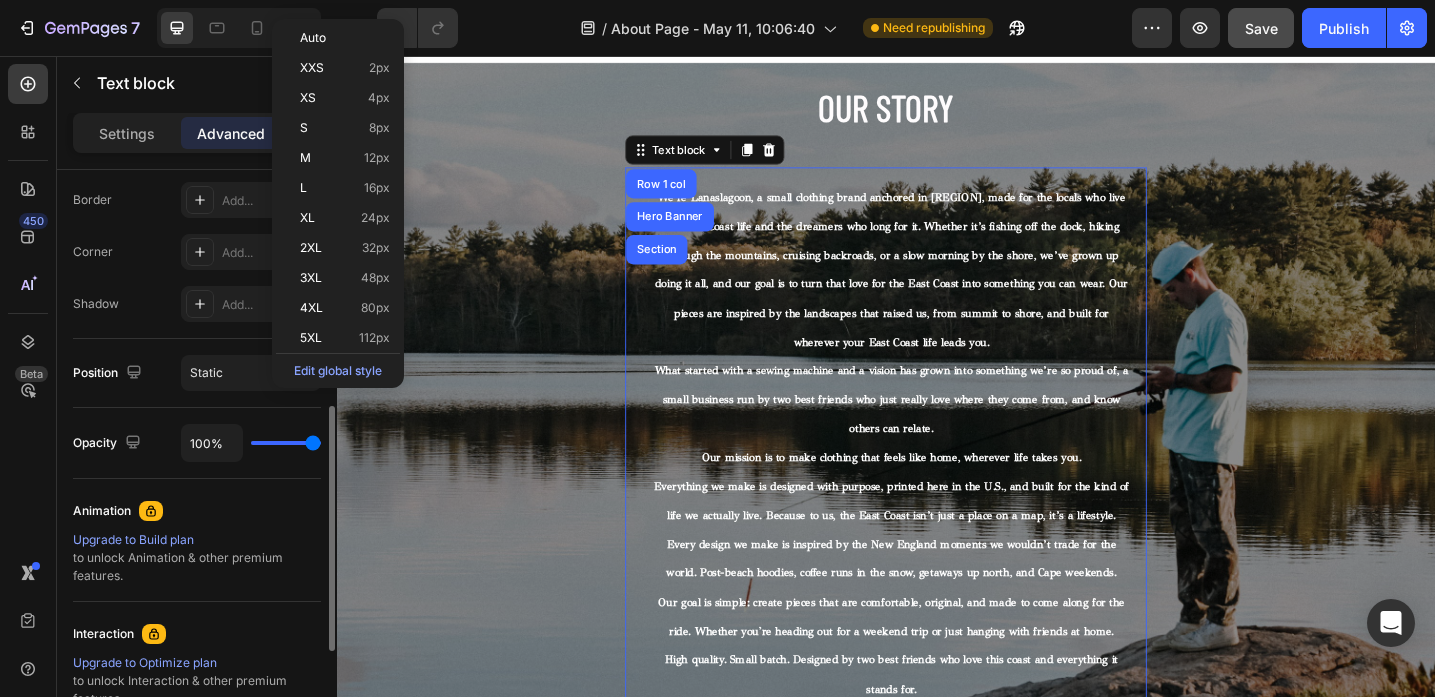 click on "Animation Upgrade to Build plan  to unlock Animation & other premium features." 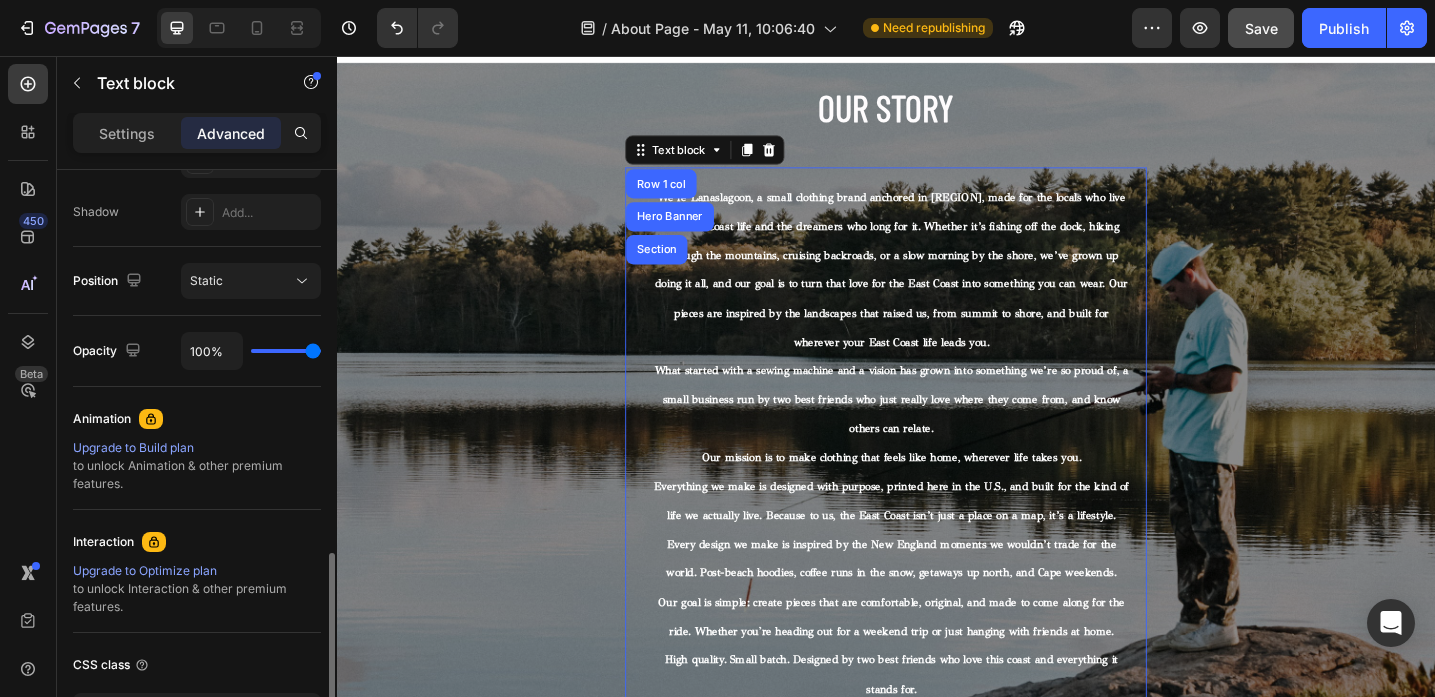 scroll, scrollTop: 804, scrollLeft: 0, axis: vertical 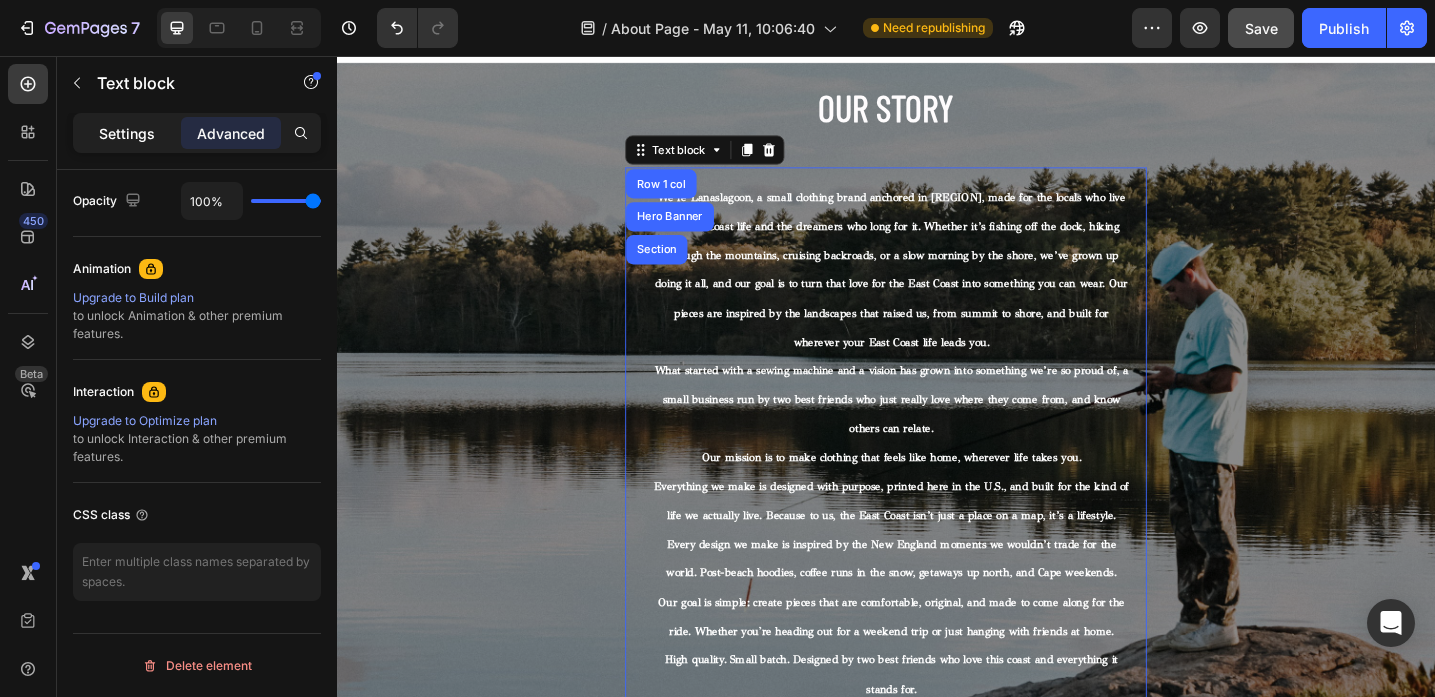click on "Settings" at bounding box center (127, 133) 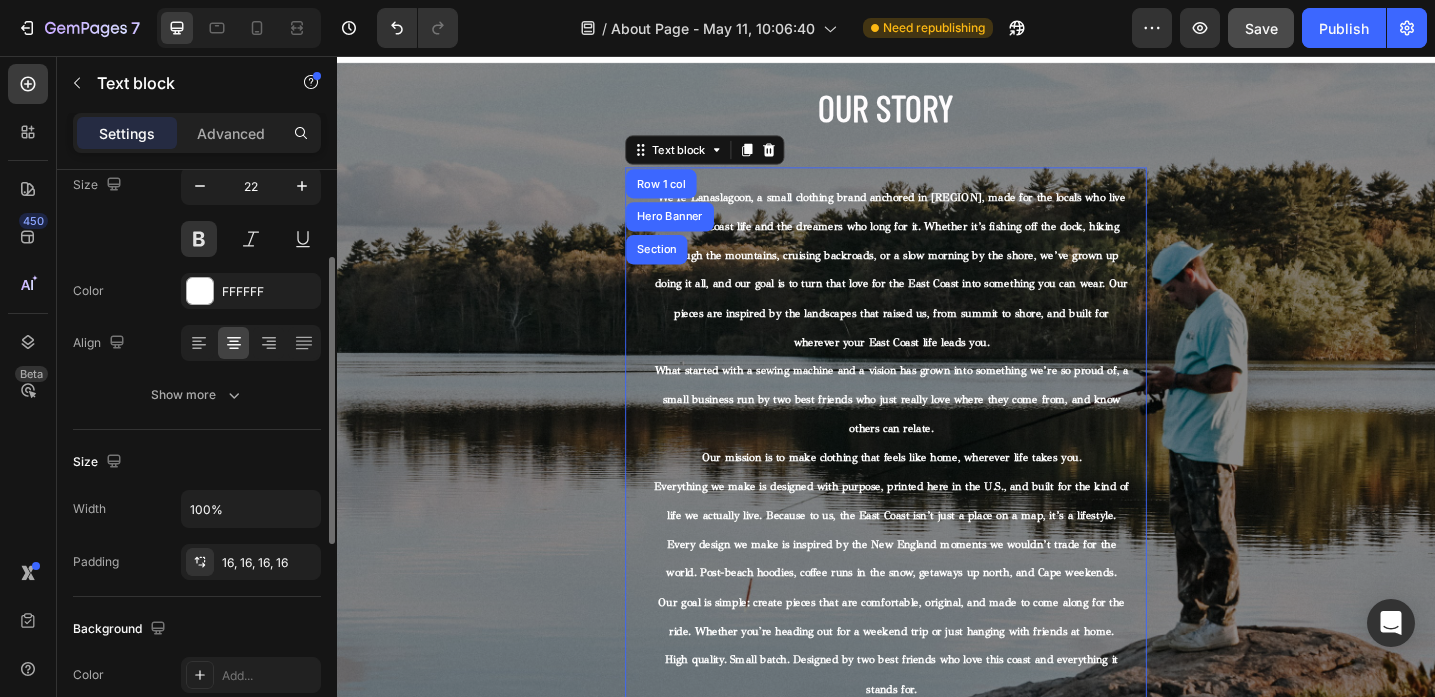 scroll, scrollTop: 173, scrollLeft: 0, axis: vertical 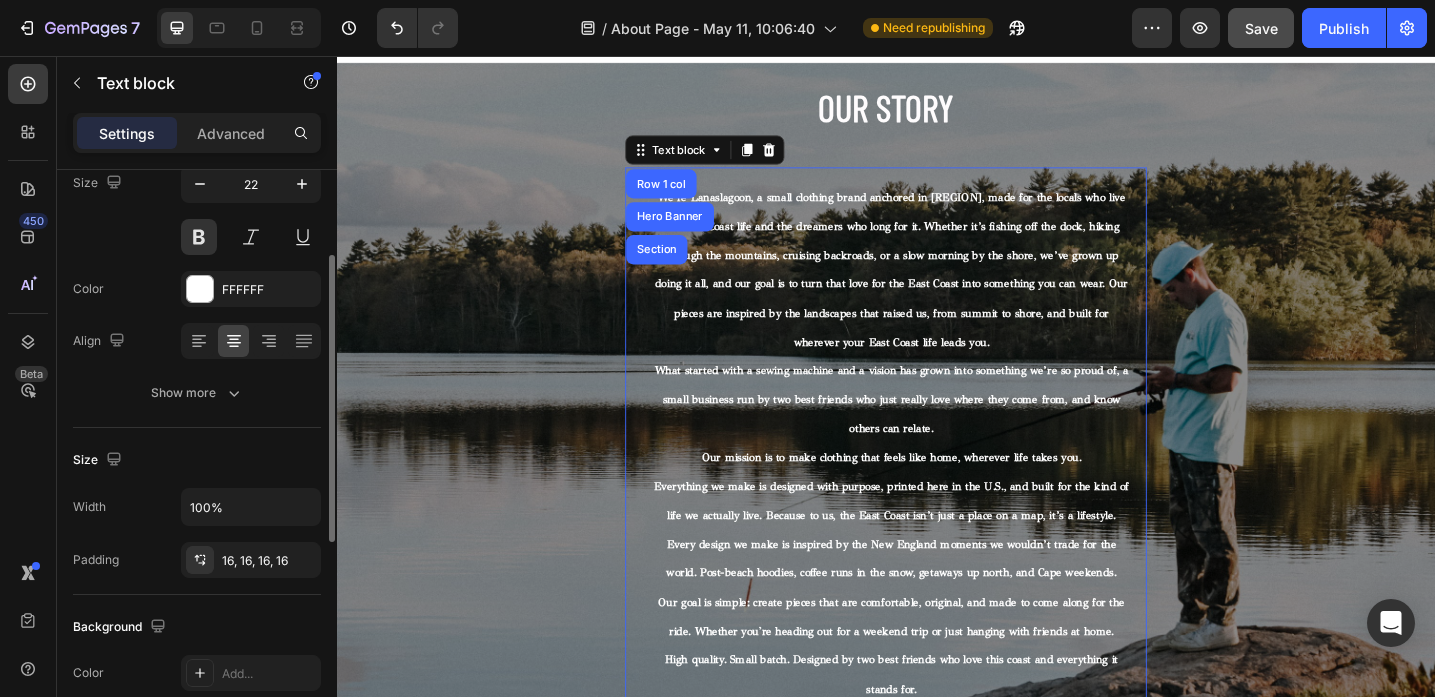 click on "Font GFS Didot Size 22 Color FFFFFF Align Show more" at bounding box center [197, 262] 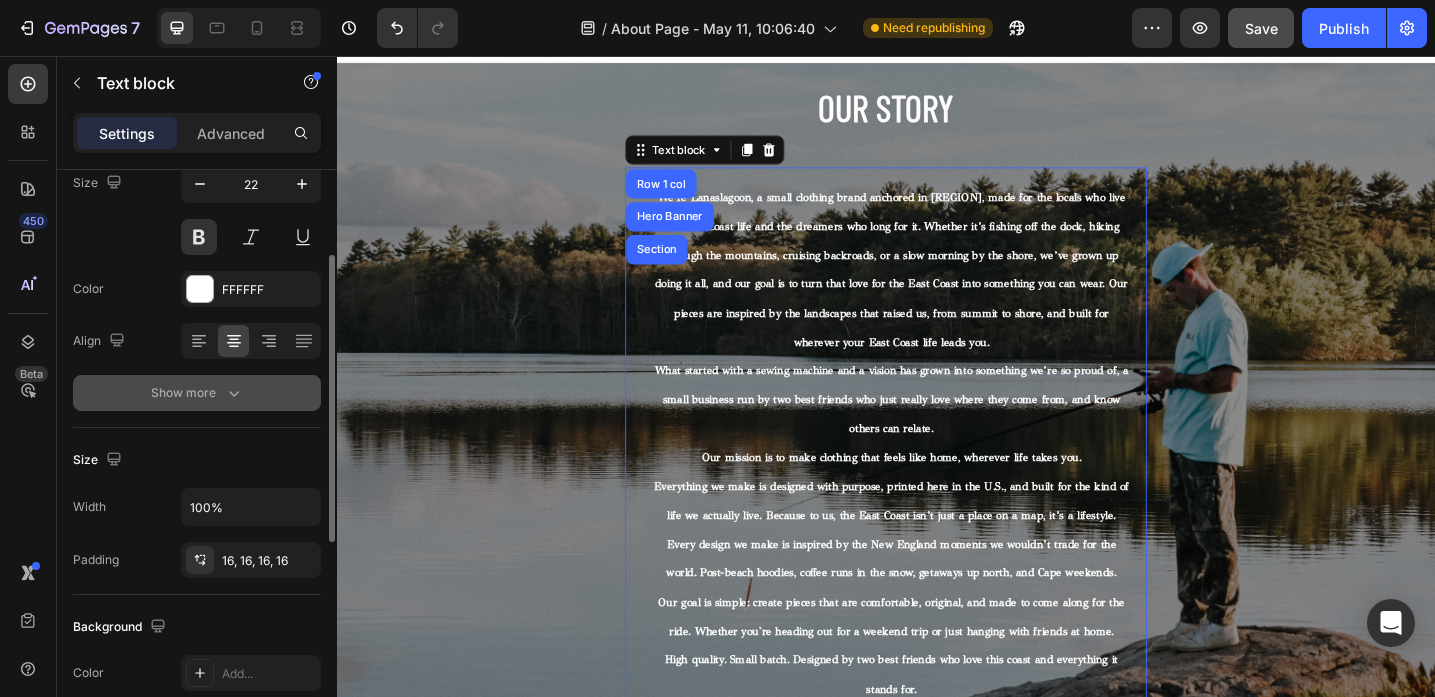 click 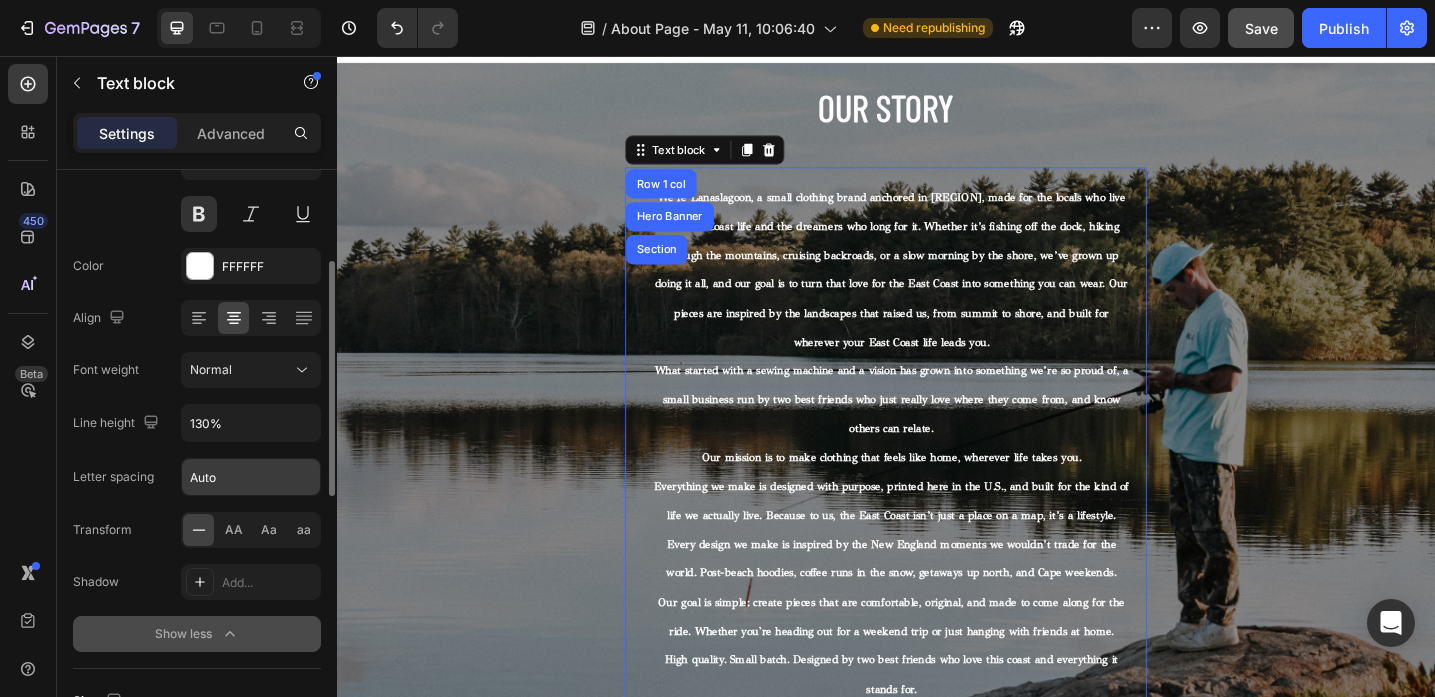 scroll, scrollTop: 206, scrollLeft: 0, axis: vertical 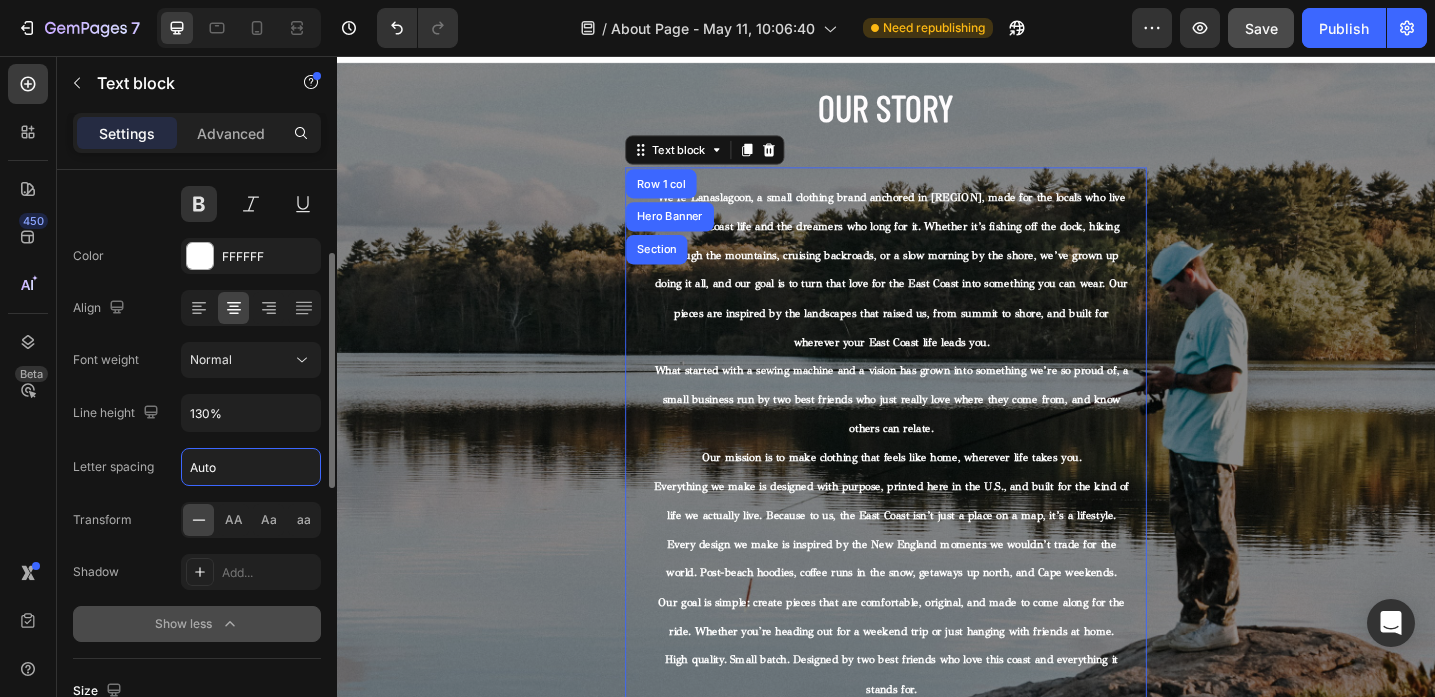 click on "Auto" at bounding box center (251, 467) 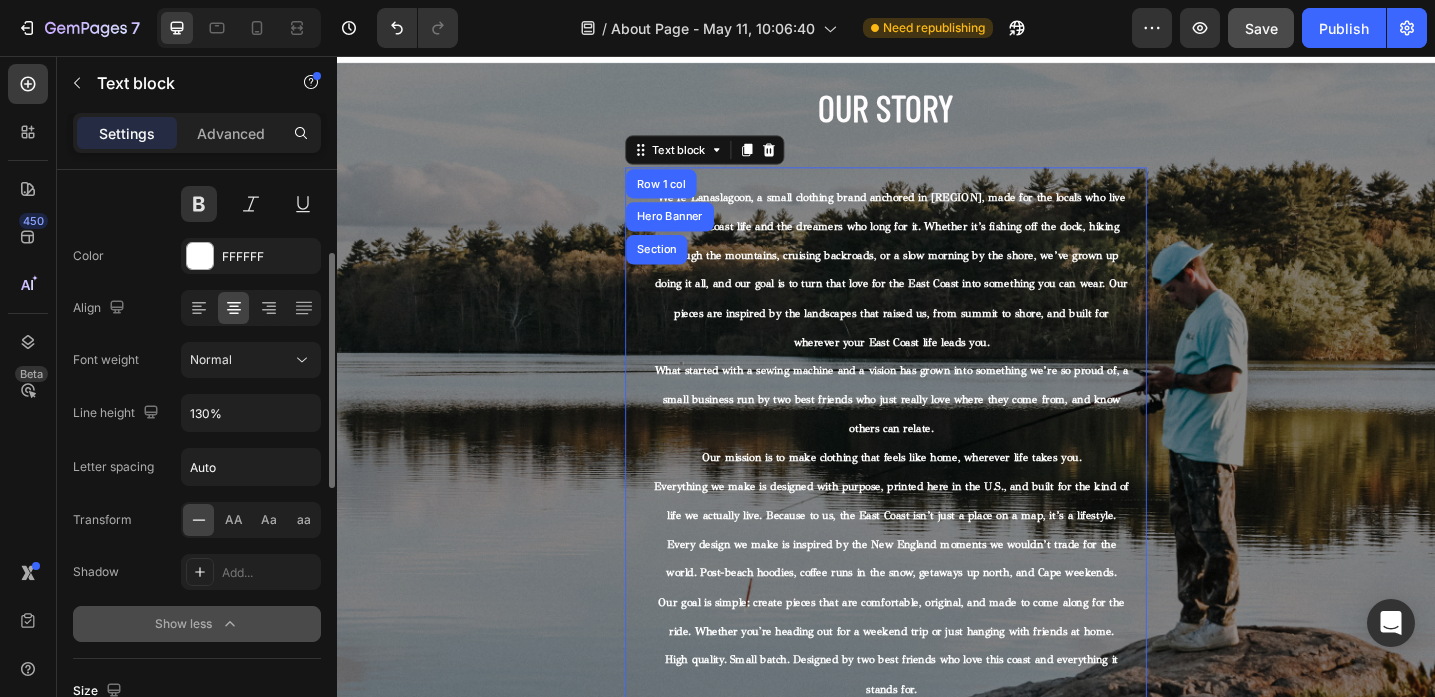 click on "Letter spacing" at bounding box center (113, 467) 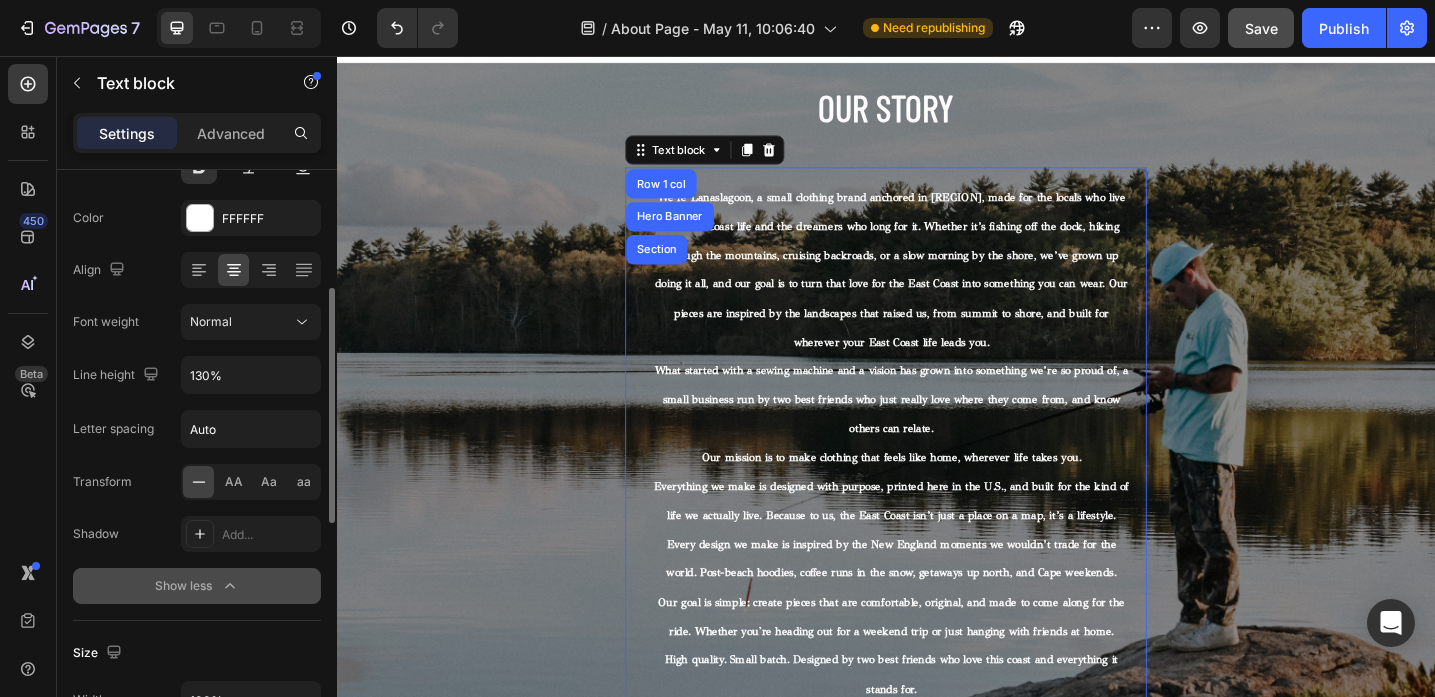 scroll, scrollTop: 259, scrollLeft: 0, axis: vertical 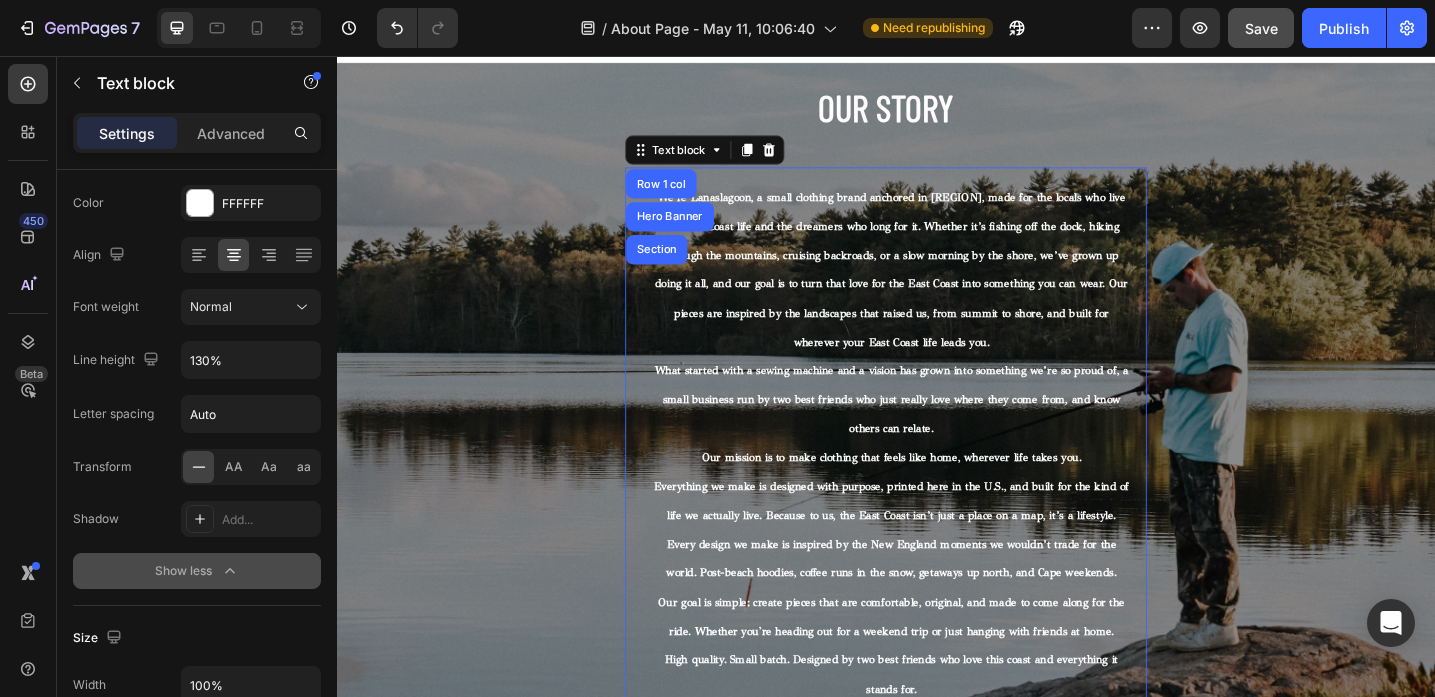 click on "Show less" at bounding box center [197, 571] 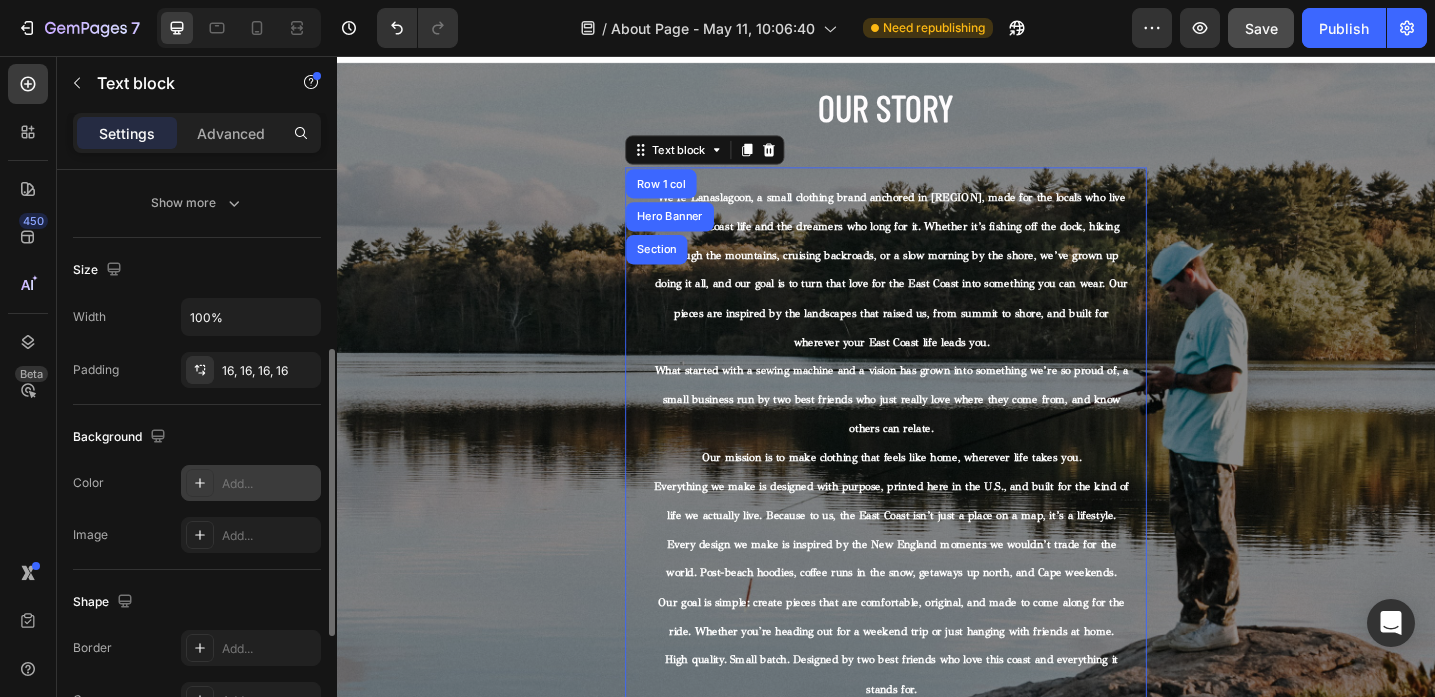 scroll, scrollTop: 589, scrollLeft: 0, axis: vertical 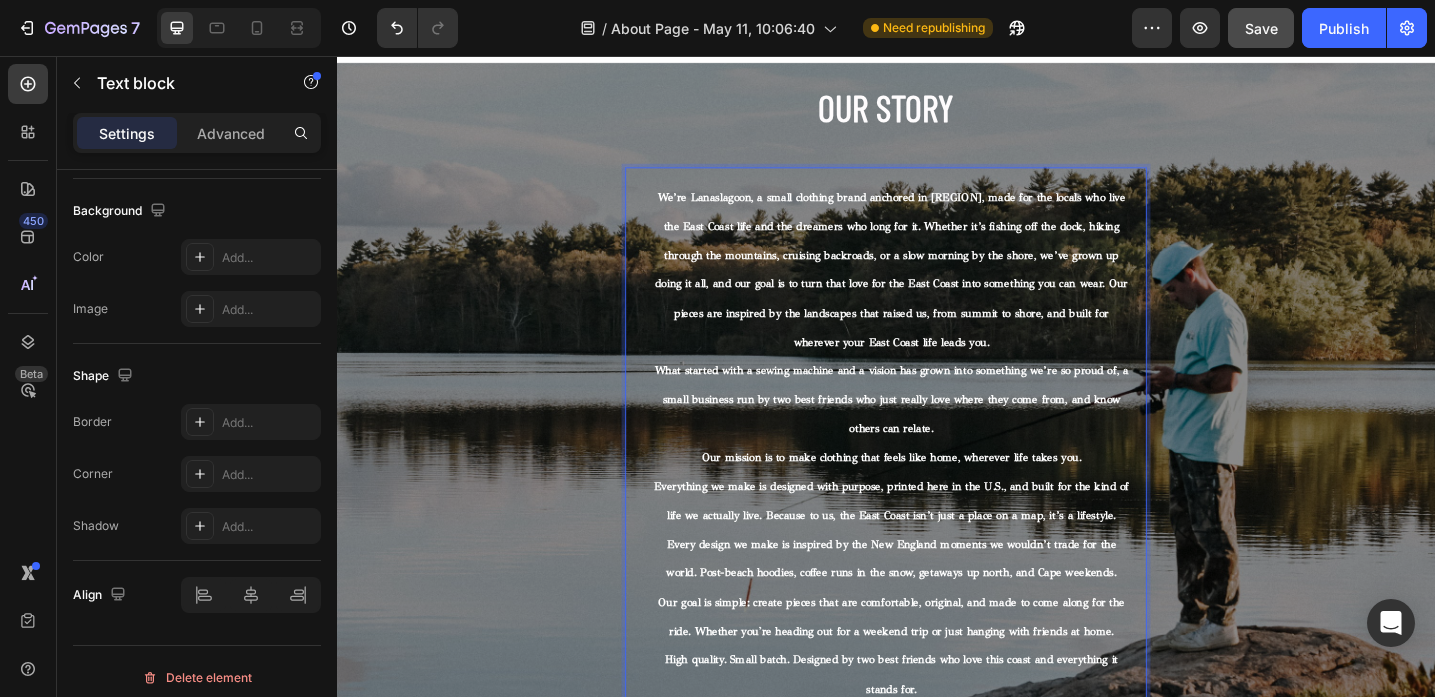 click on "We’re Lanaslagoon, a small clothing brand anchored in [REGION], made for the locals who live the East Coast life and the dreamers who long for it. Whether it’s fishing off the dock, hiking through the mountains, cruising backroads, or a slow morning by the shore, we’ve grown up doing it all, and our goal is to turn that love for the East Coast into something you can wear. Our pieces are inspired by the landscapes that raised us, from summit to shore, and built for wherever your East Coast life leads you." at bounding box center [943, 289] 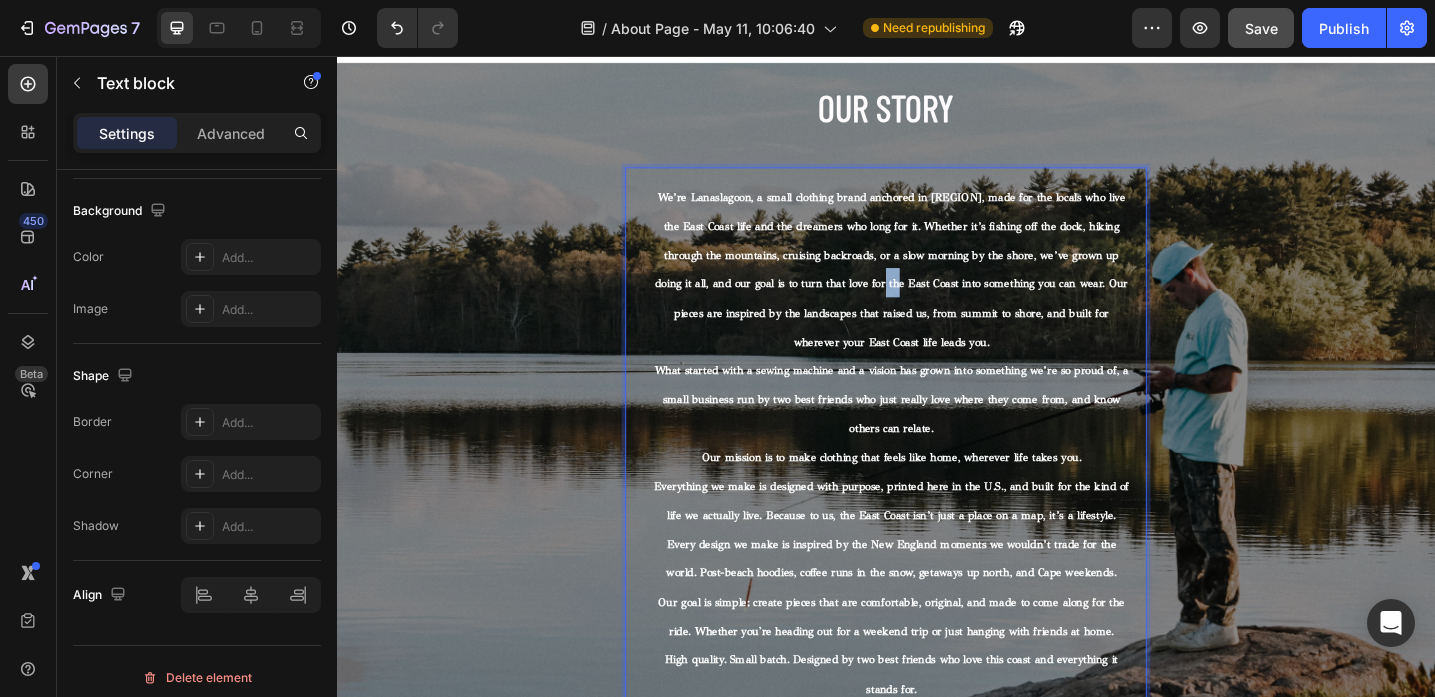 click on "We’re Lanaslagoon, a small clothing brand anchored in [REGION], made for the locals who live the East Coast life and the dreamers who long for it. Whether it’s fishing off the dock, hiking through the mountains, cruising backroads, or a slow morning by the shore, we’ve grown up doing it all, and our goal is to turn that love for the East Coast into something you can wear. Our pieces are inspired by the landscapes that raised us, from summit to shore, and built for wherever your East Coast life leads you." at bounding box center [943, 289] 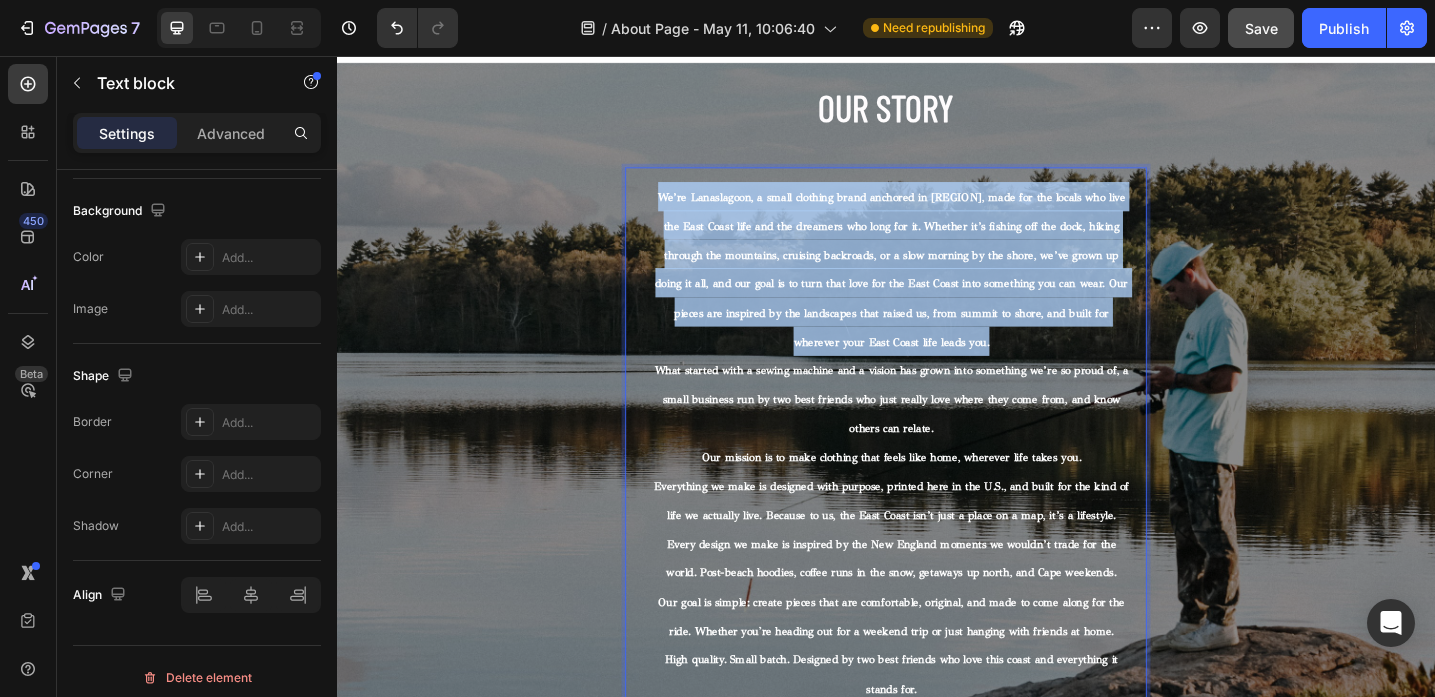 click on "We’re Lanaslagoon, a small clothing brand anchored in [REGION], made for the locals who live the East Coast life and the dreamers who long for it. Whether it’s fishing off the dock, hiking through the mountains, cruising backroads, or a slow morning by the shore, we’ve grown up doing it all, and our goal is to turn that love for the East Coast into something you can wear. Our pieces are inspired by the landscapes that raised us, from summit to shore, and built for wherever your East Coast life leads you." at bounding box center (943, 289) 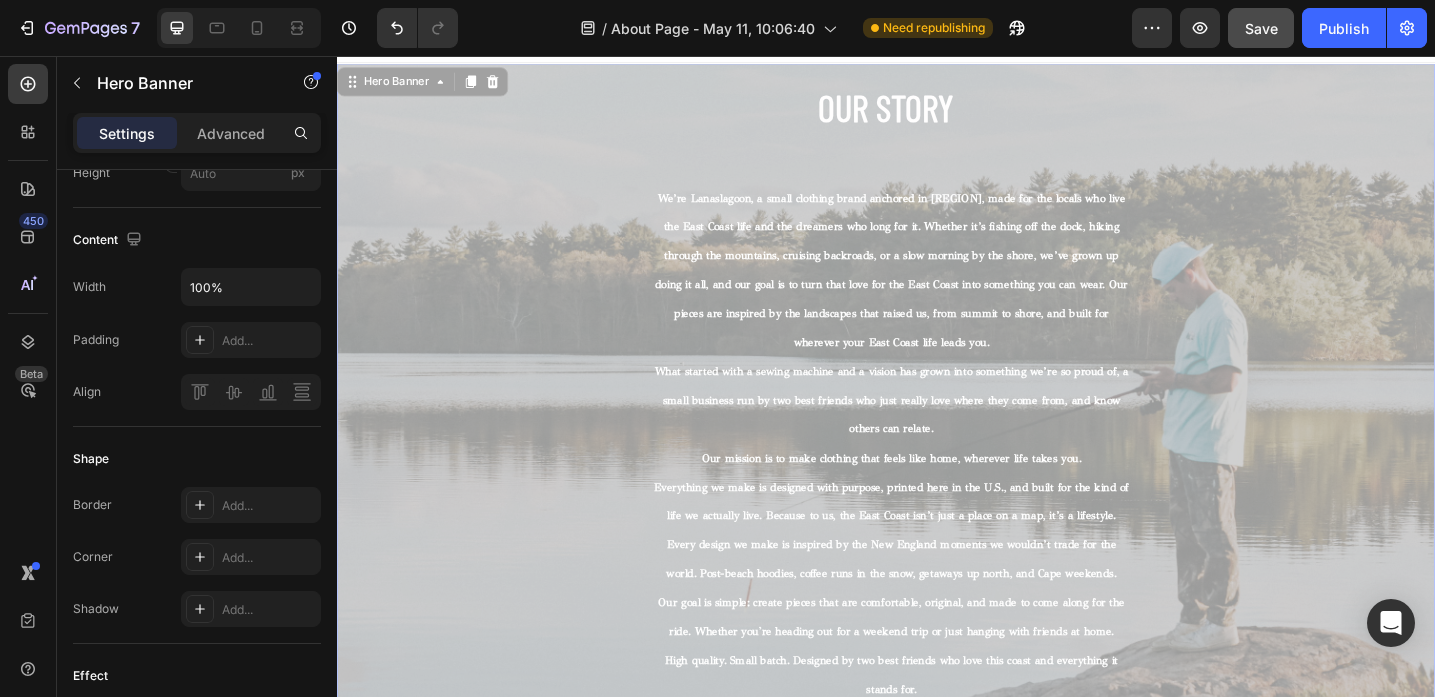 scroll, scrollTop: 0, scrollLeft: 0, axis: both 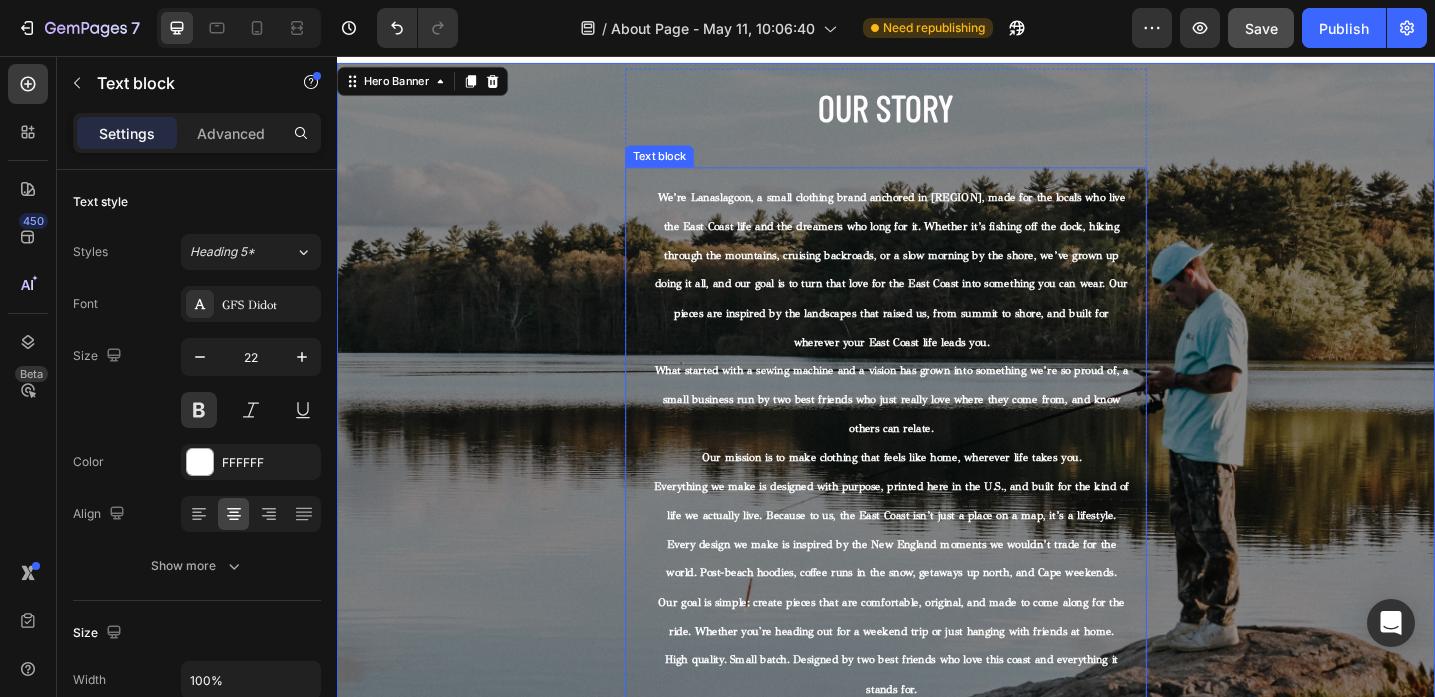 click on "What started with a sewing machine and a vision has grown into something we’re so proud of, a small business run by two best friends who just really love where they come from, and know others can relate." at bounding box center (943, 431) 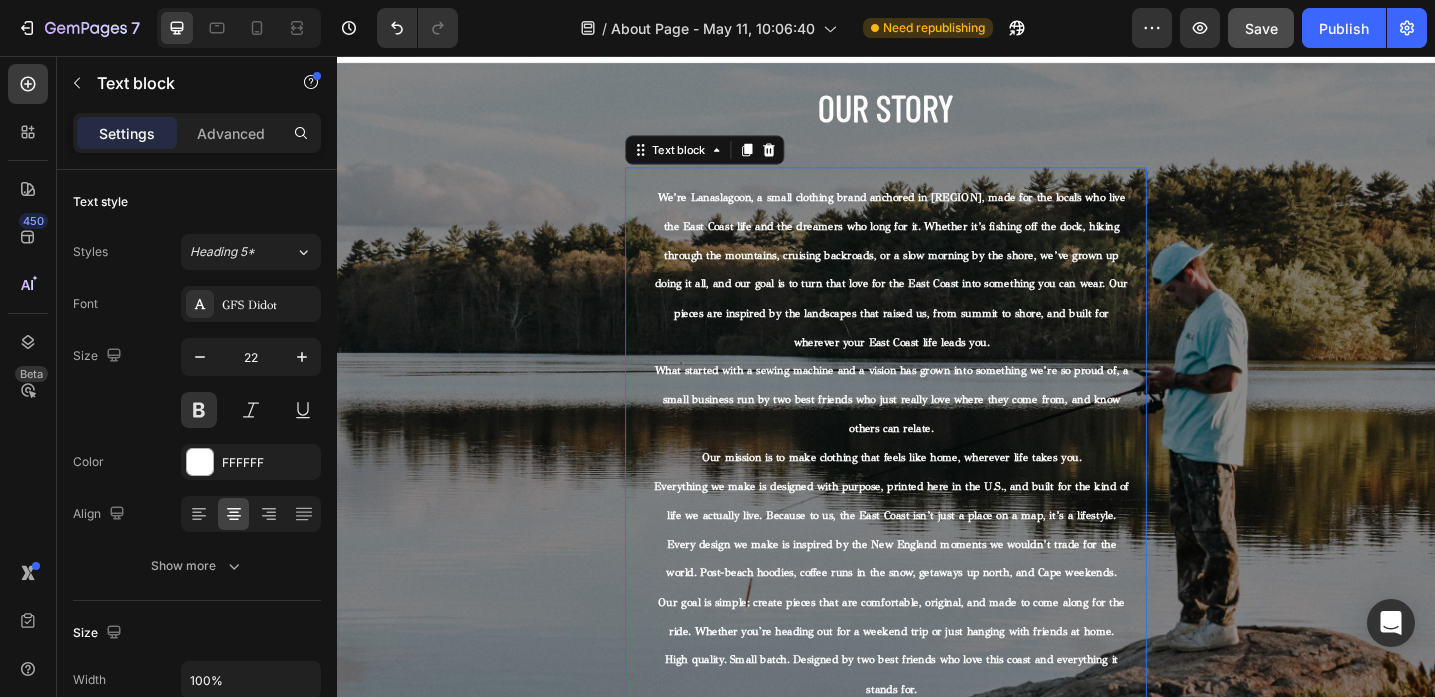 scroll, scrollTop: 0, scrollLeft: 0, axis: both 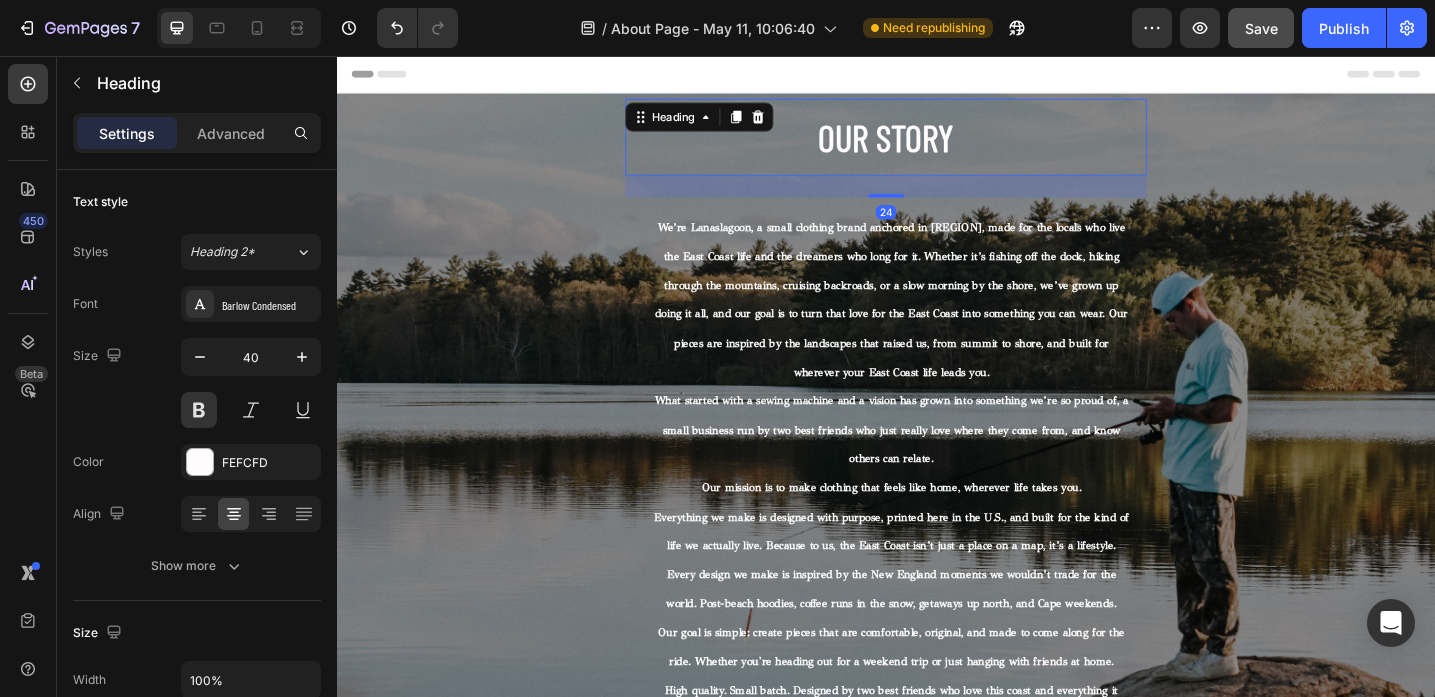 click on "Our Story" at bounding box center [937, 145] 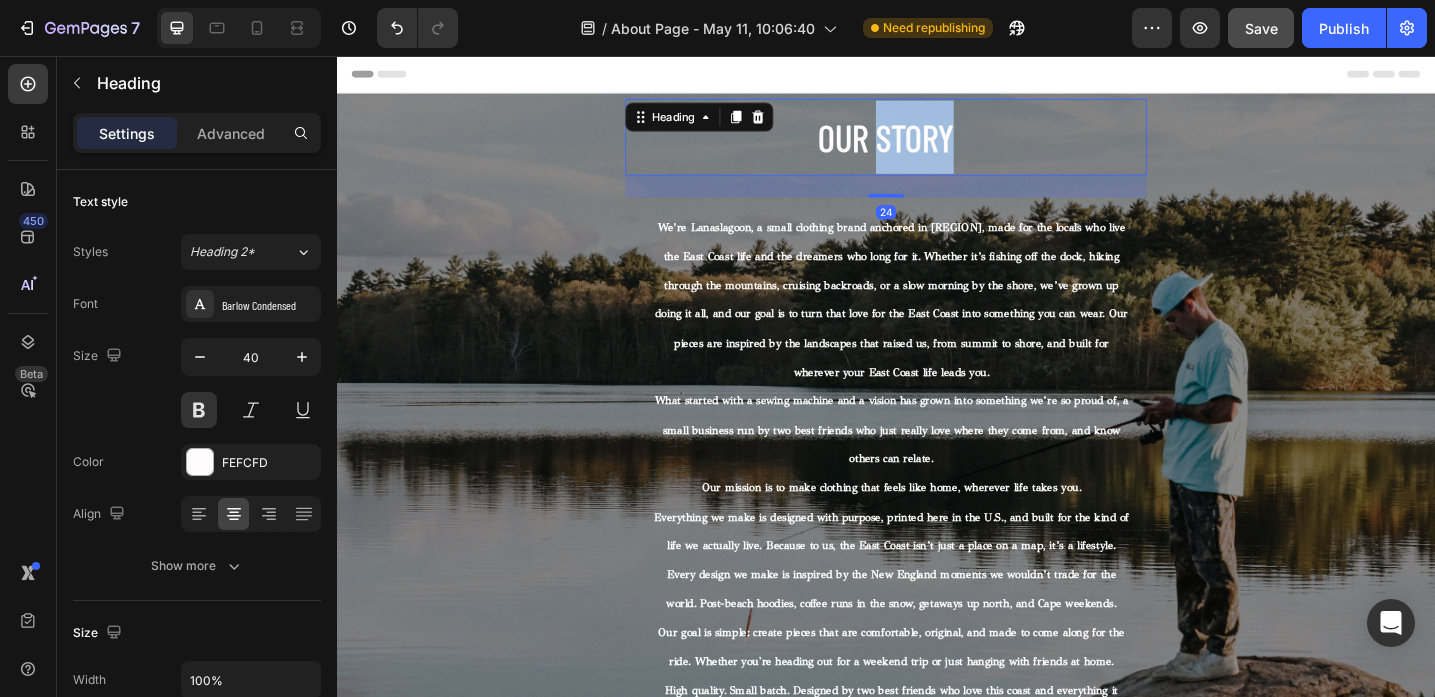 click on "Our Story" at bounding box center [937, 145] 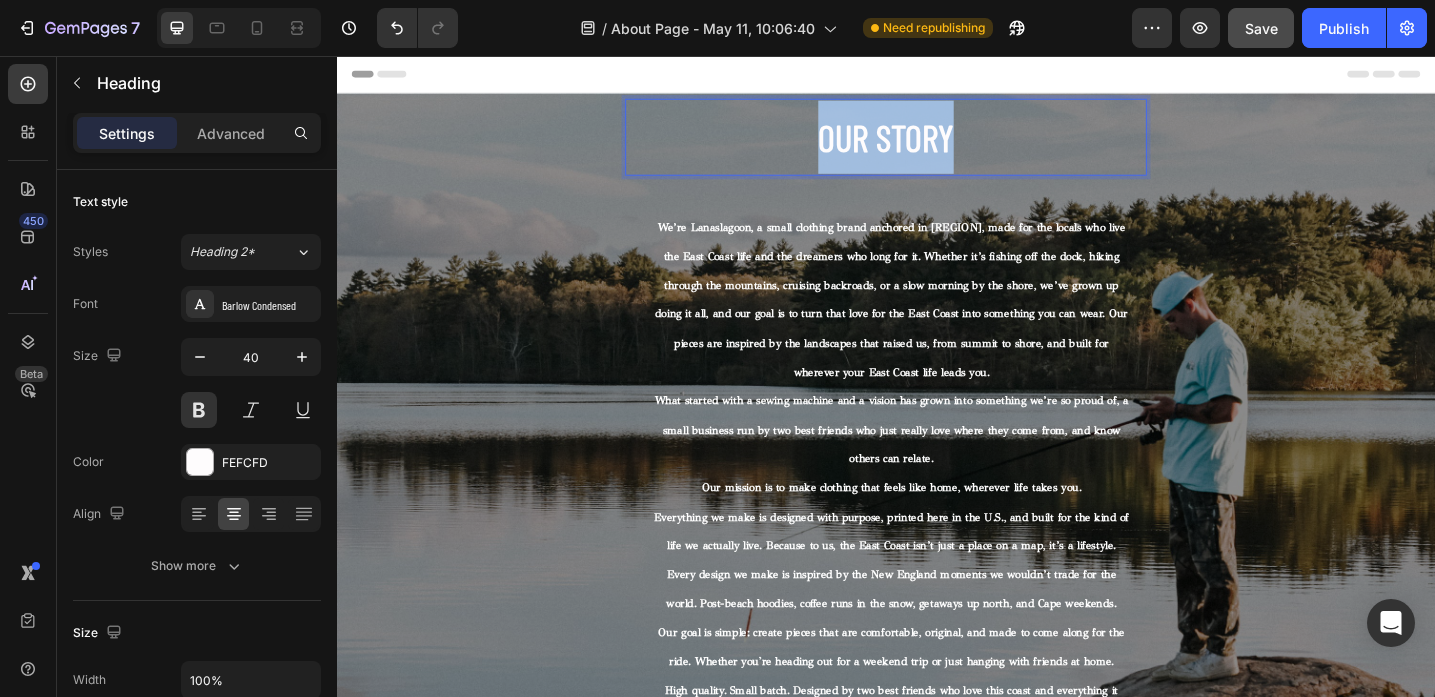 click on "Our Story" at bounding box center (937, 145) 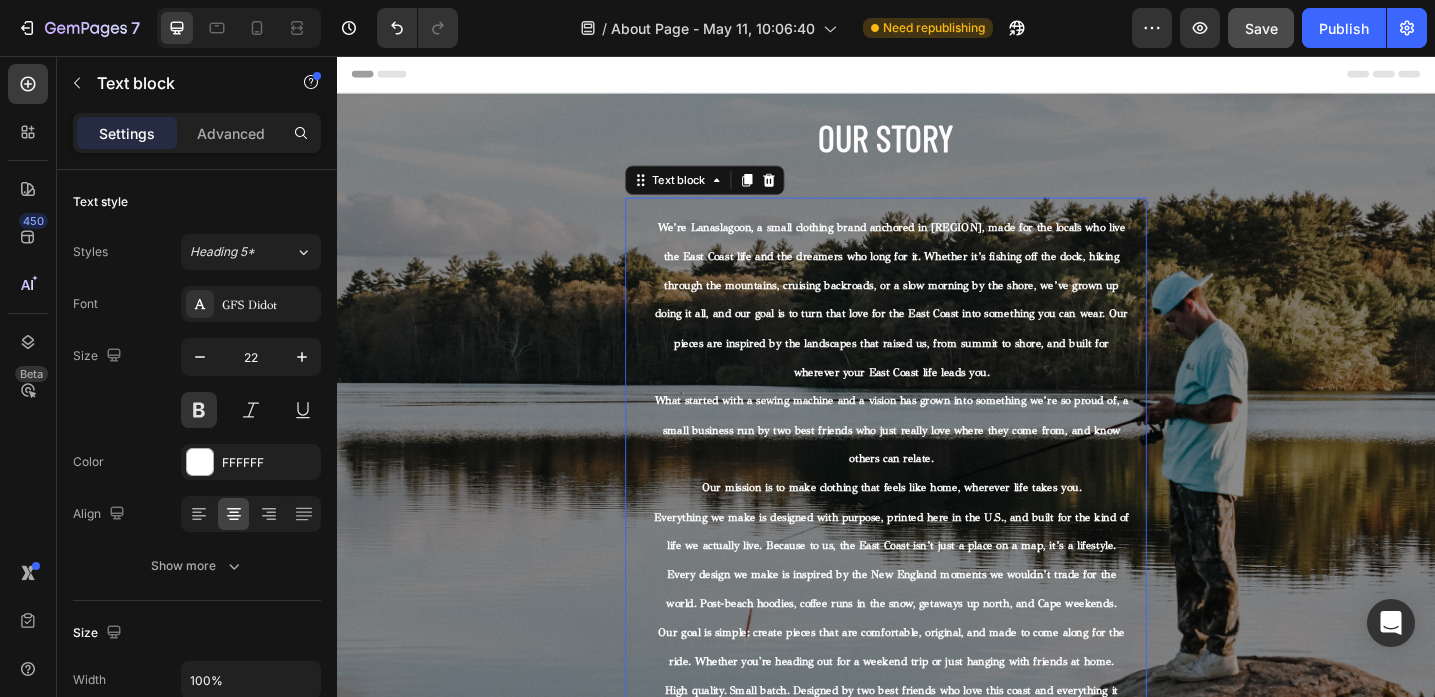 click on "We’re Lanaslagoon, a small clothing brand anchored in [REGION], made for the locals who live the East Coast life and the dreamers who long for it. Whether it’s fishing off the dock, hiking through the mountains, cruising backroads, or a slow morning by the shore, we’ve grown up doing it all, and our goal is to turn that love for the East Coast into something you can wear. Our pieces are inspired by the landscapes that raised us, from summit to shore, and built for wherever your East Coast life leads you." at bounding box center [943, 323] 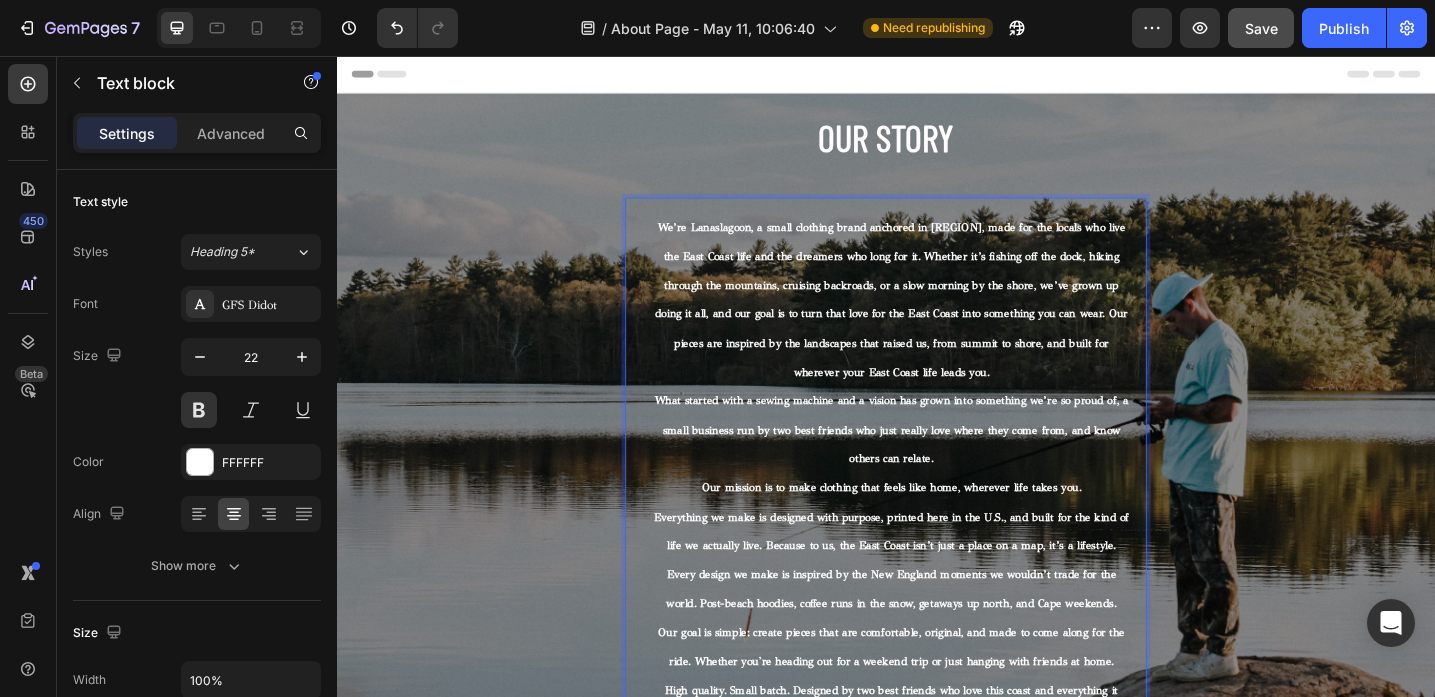 drag, startPoint x: 1089, startPoint y: 248, endPoint x: 1084, endPoint y: 227, distance: 21.587032 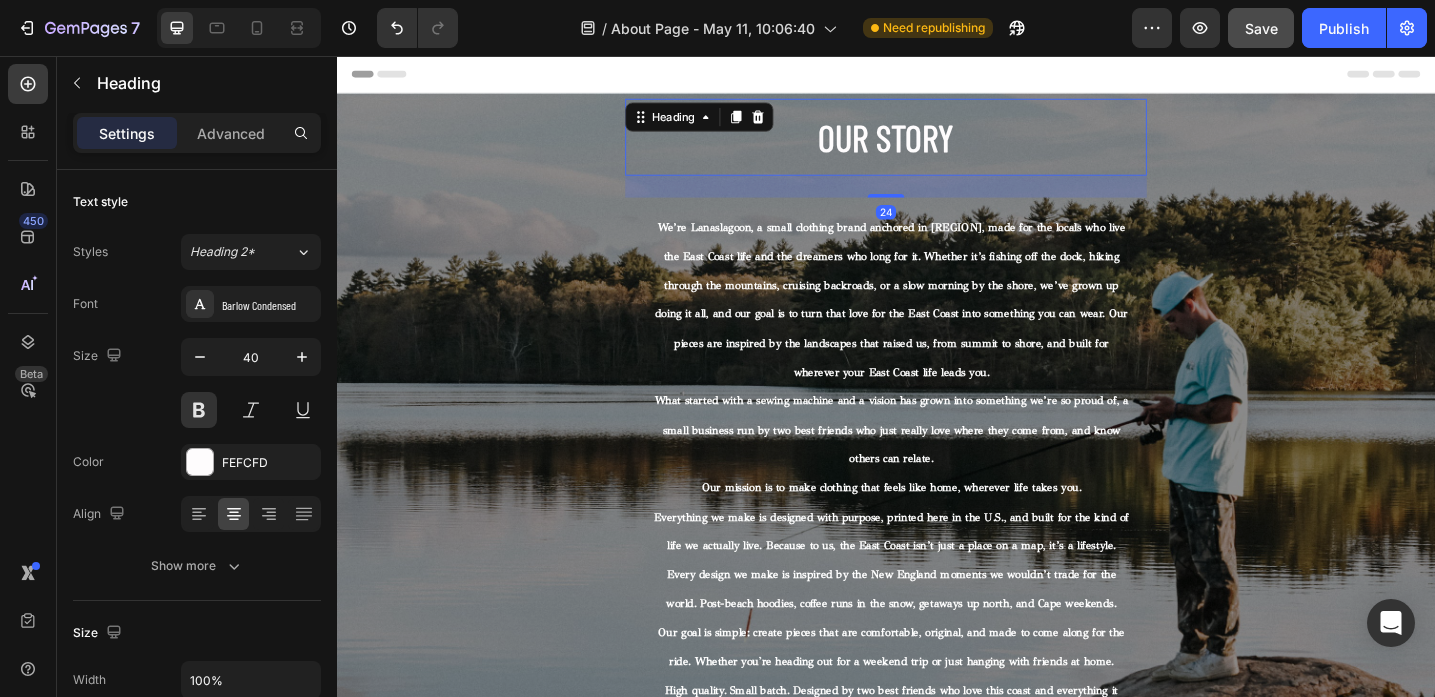 click on "⁠⁠⁠⁠⁠⁠⁠ Our Story" at bounding box center [937, 145] 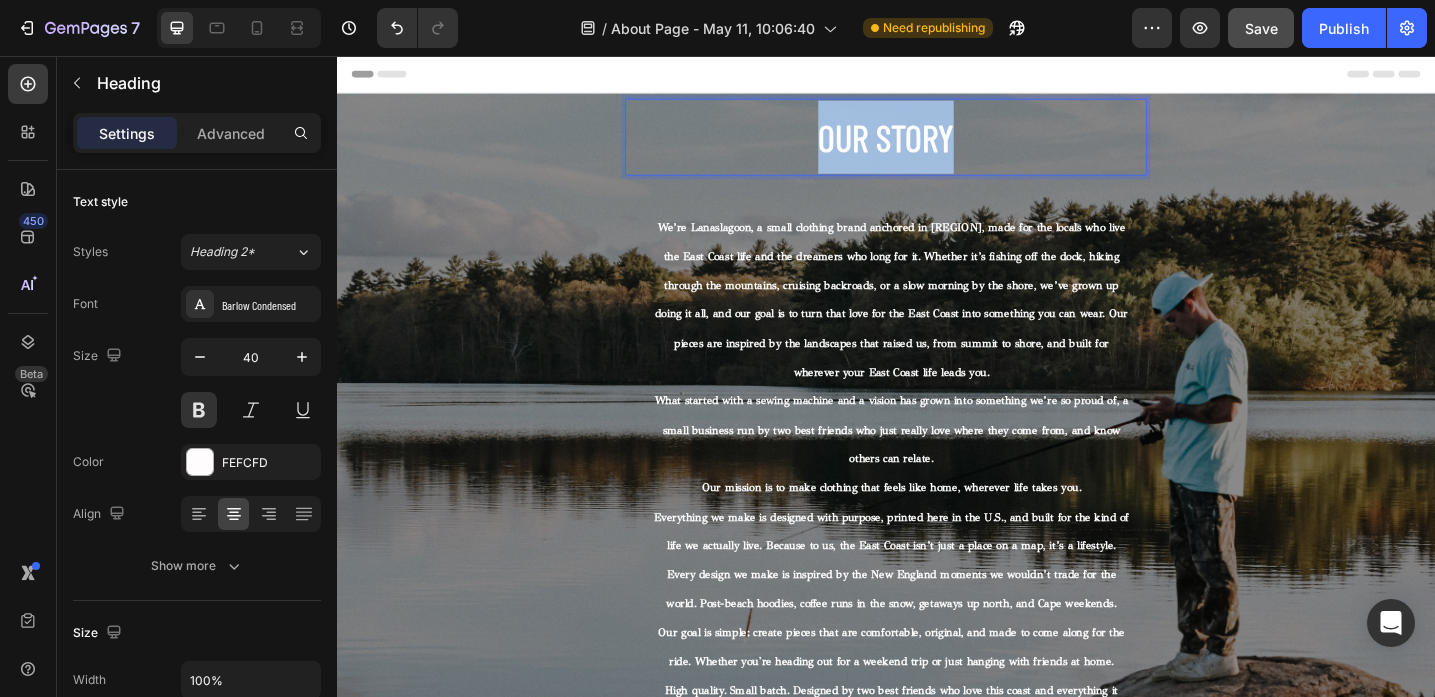 click on "Our Story" at bounding box center (937, 145) 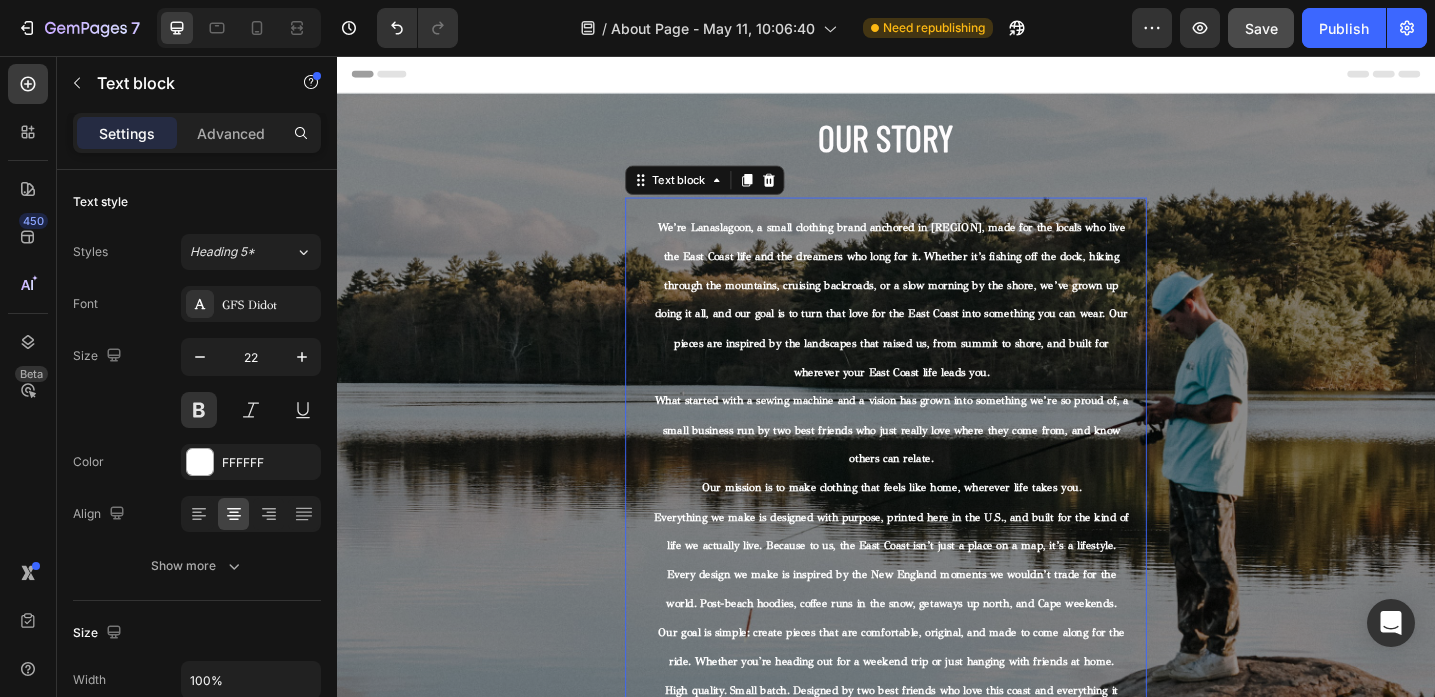 click on "We’re Lanaslagoon, a small clothing brand anchored in [REGION], made for the locals who live the East Coast life and the dreamers who long for it. Whether it’s fishing off the dock, hiking through the mountains, cruising backroads, or a slow morning by the shore, we’ve grown up doing it all, and our goal is to turn that love for the East Coast into something you can wear. Our pieces are inspired by the landscapes that raised us, from summit to shore, and built for wherever your East Coast life leads you." at bounding box center [943, 323] 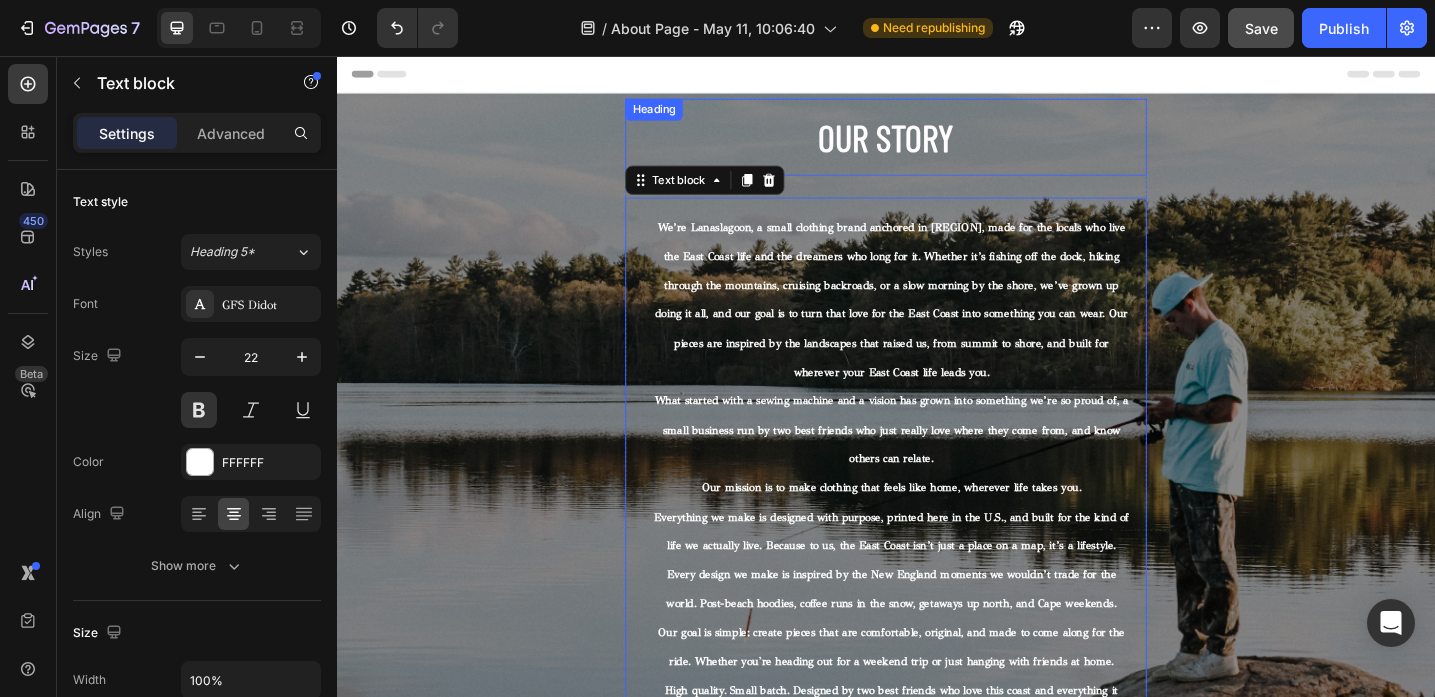 click on "⁠⁠⁠⁠⁠⁠⁠ Our Story" at bounding box center (937, 145) 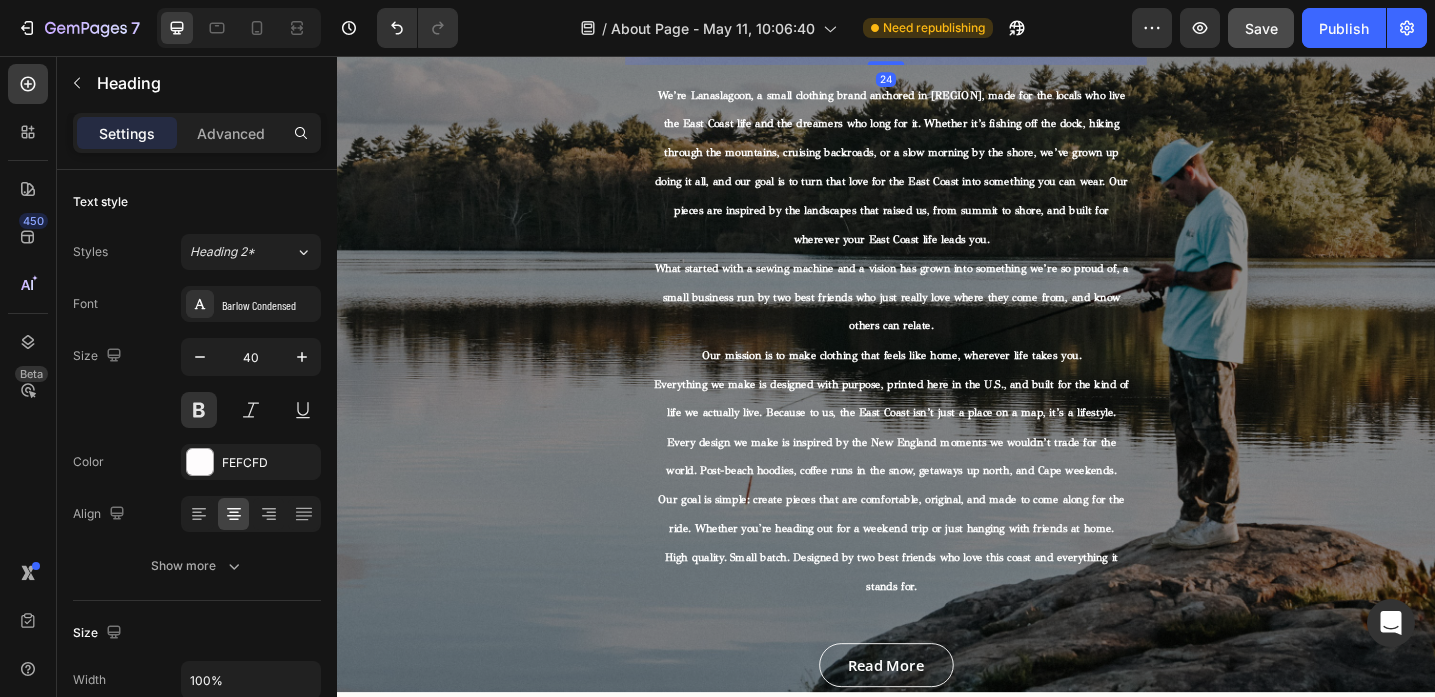 scroll, scrollTop: 0, scrollLeft: 0, axis: both 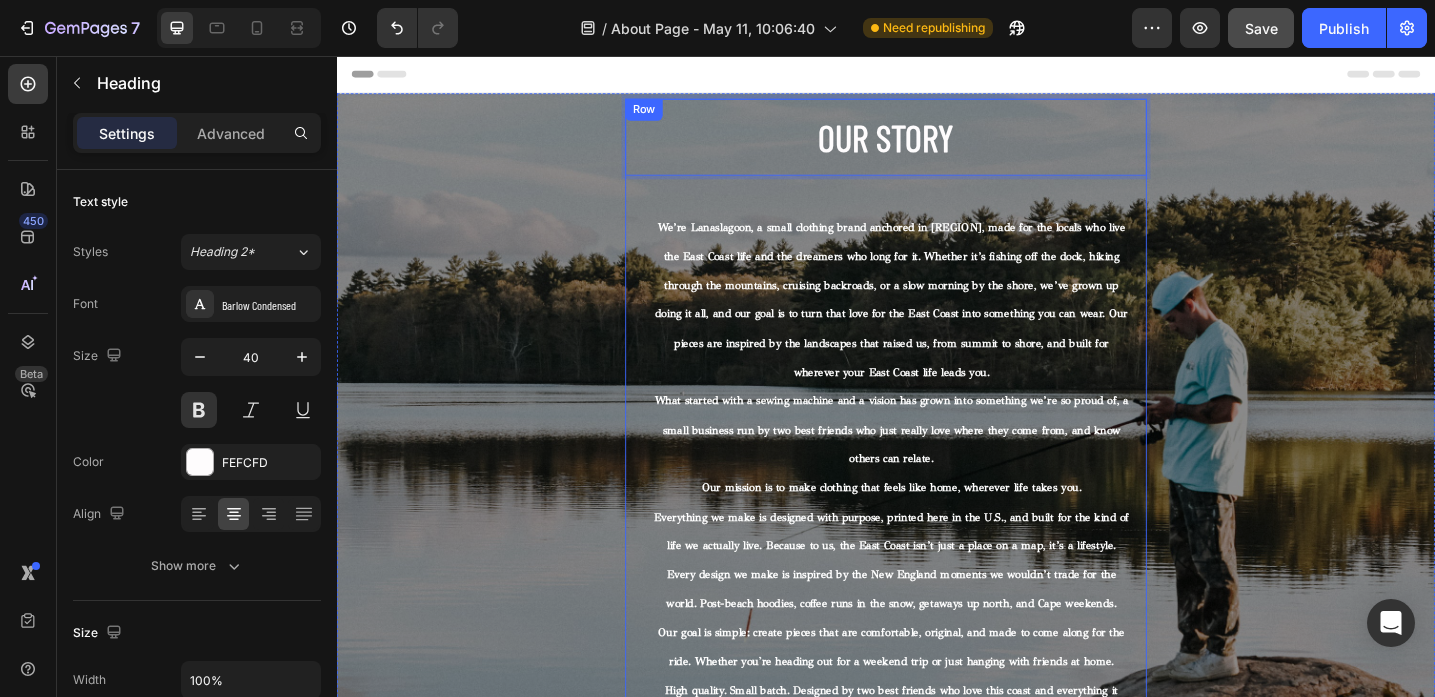 drag, startPoint x: 1015, startPoint y: 171, endPoint x: 1017, endPoint y: 195, distance: 24.083189 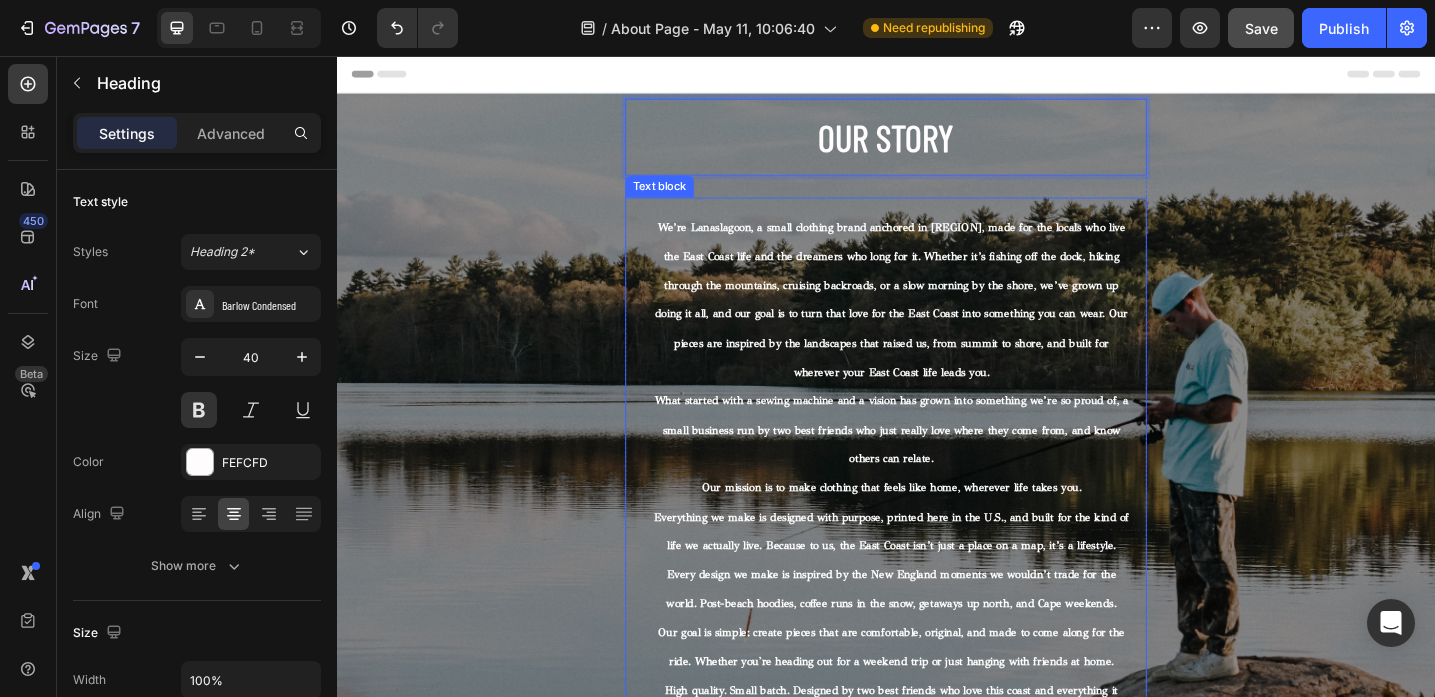 click on "Our Story Heading   24 We’re Lanaslagoon, a small clothing brand anchored in [REGION], made for the locals who live the East Coast life and the dreamers who long for it. Whether it’s fishing off the dock, hiking through the mountains, cruising backroads, or a slow morning by the shore, we’ve grown up doing it all, and our goal is to turn that love for the East Coast into something you can wear. Our pieces are inspired by the landscapes that raised us, from summit to shore, and built for wherever your East Coast life leads you. What started with a sewing machine and a vision has grown into something we’re so proud of, a small business run by two best friends who just really love where they come from, and know others can relate. Our mission is to make clothing that feels like home, wherever life takes you. Every design we make is inspired by the New England moments we wouldn’t trade for the world. Post-beach hoodies, coffee runs in the snow, getaways up north, and Cape weekends.  Text block Button" at bounding box center [937, 497] 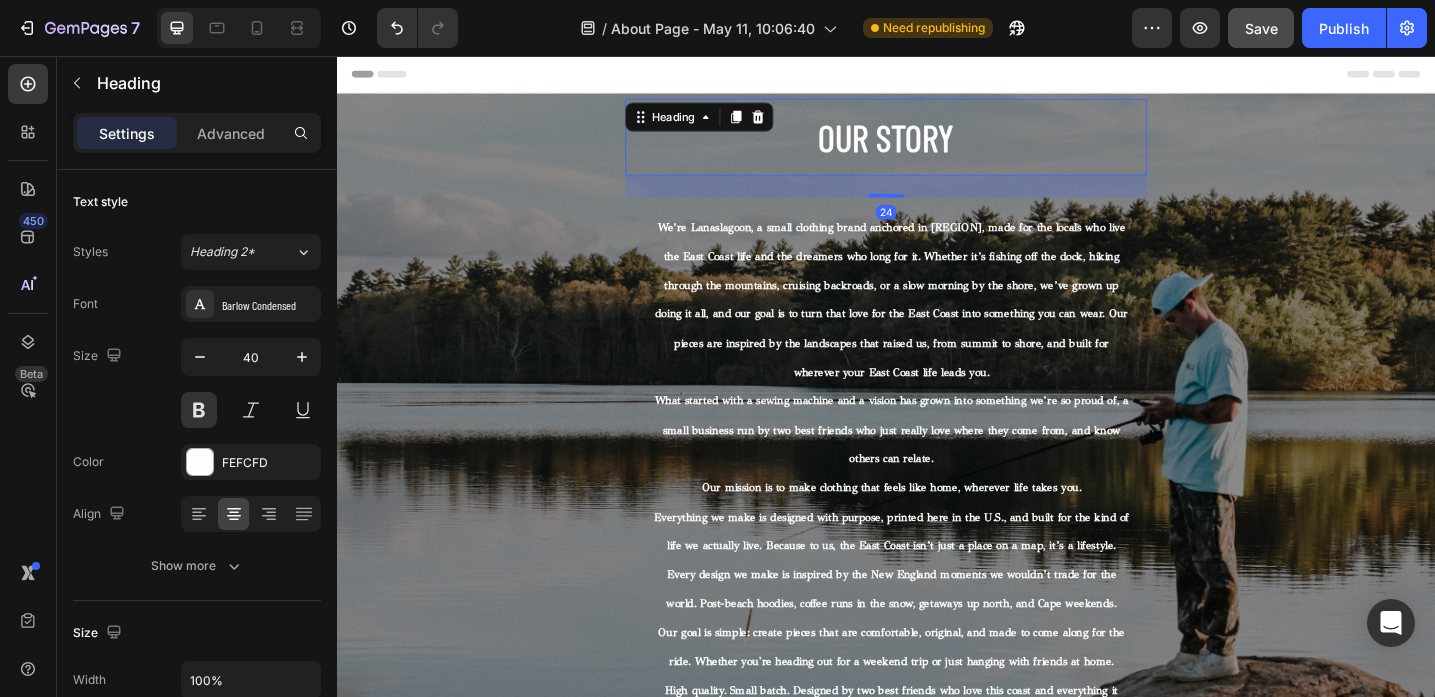 click on "⁠⁠⁠⁠⁠⁠⁠ Our Story" at bounding box center (937, 145) 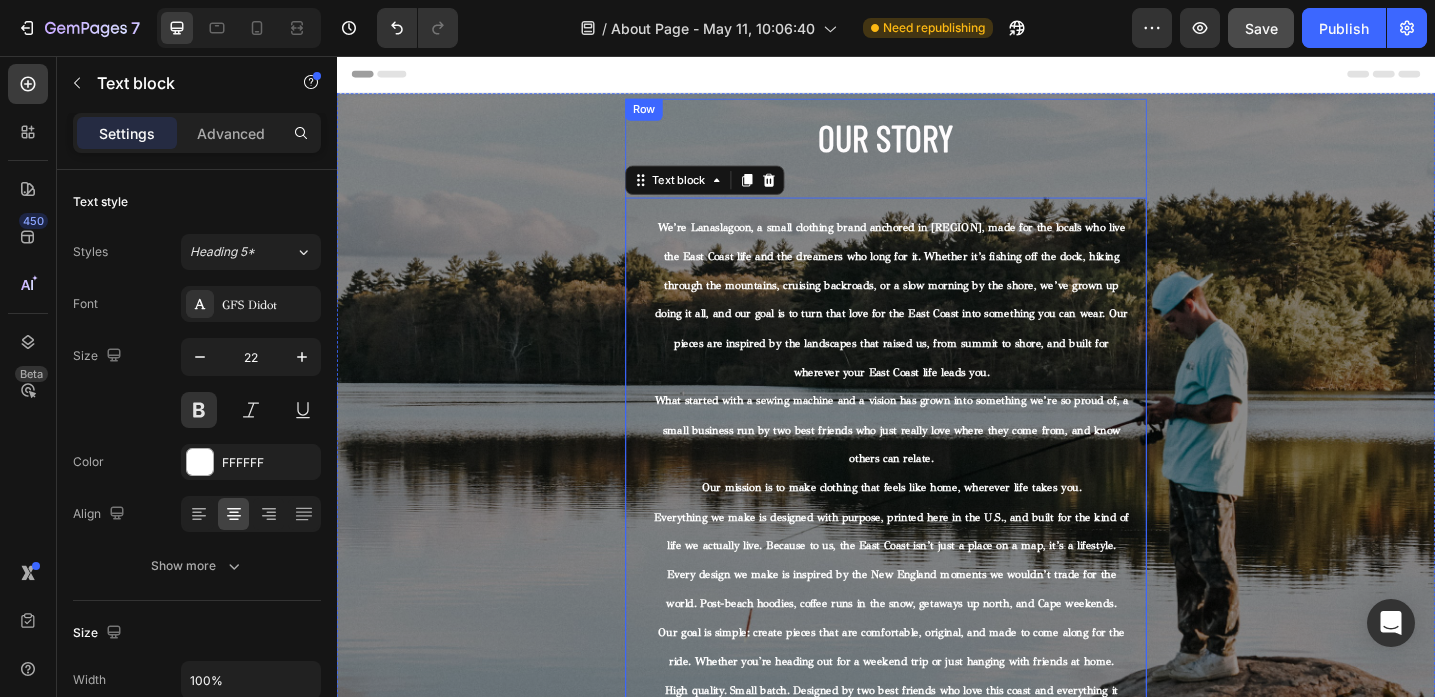 click on "⁠⁠⁠⁠⁠⁠⁠ Our Story Heading We’re Lanaslagoon, a small clothing brand anchored in [REGION], made for the locals who live the East Coast life and the dreamers who long for it. Whether it’s fishing off the dock, hiking through the mountains, cruising backroads, or a slow morning by the shore, we’ve grown up doing it all, and our goal is to turn that love for the East Coast into something you can wear. Our pieces are inspired by the landscapes that raised us, from summit to shore, and built for wherever your East Coast life leads you. What started with a sewing machine and a vision has grown into something we’re so proud of, a small business run by two best friends who just really love where they come from, and know others can relate. Our mission is to make clothing that feels like home, wherever life takes you. Every design we make is inspired by the New England moments we wouldn’t trade for the world. Post-beach hoodies, coffee runs in the snow, getaways up north, and Cape weekends." at bounding box center (937, 497) 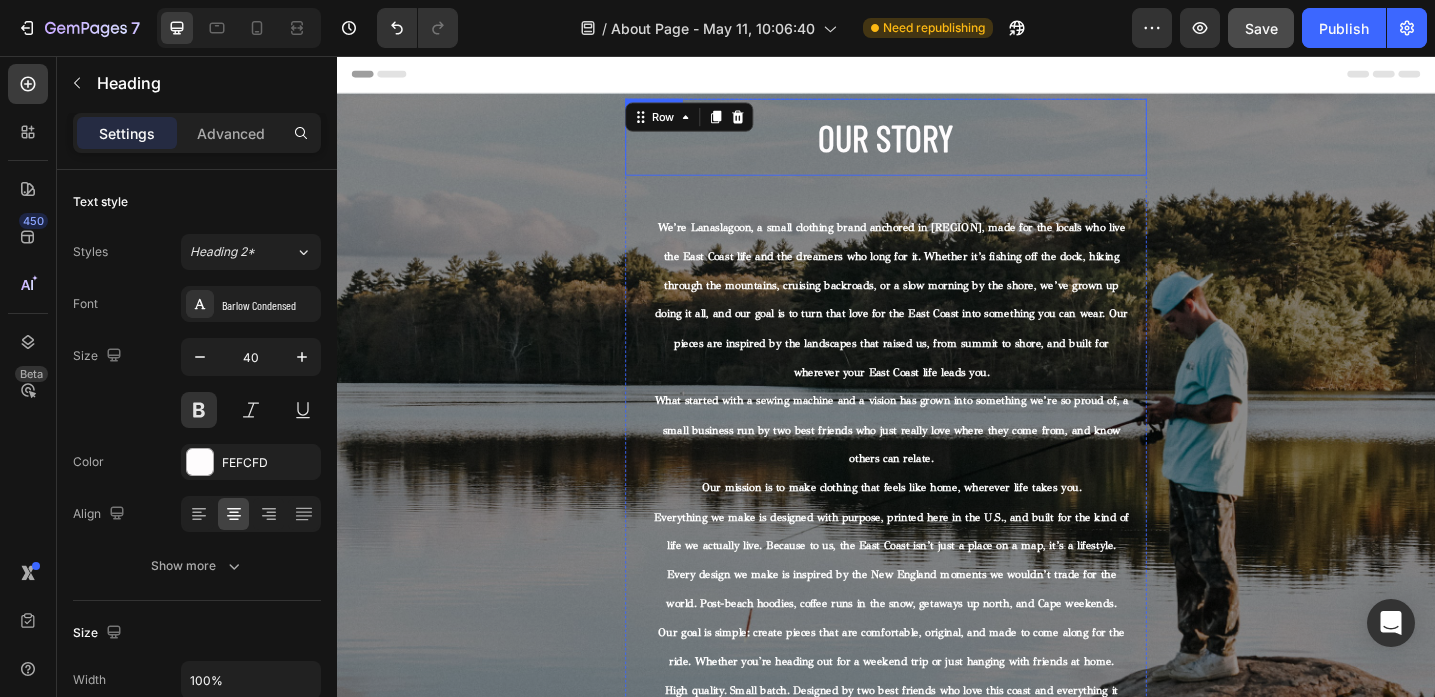 click on "Our Story" at bounding box center [937, 145] 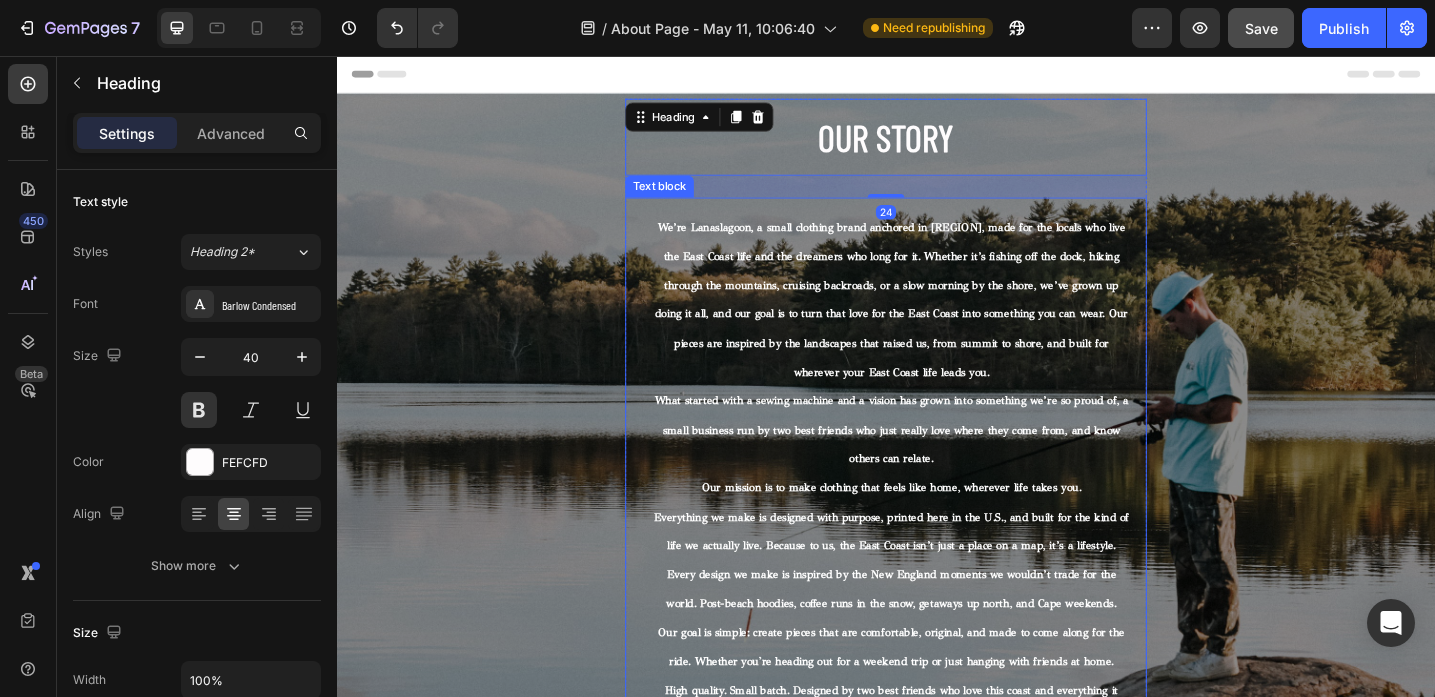 click on "We’re Lanaslagoon, a small clothing brand anchored in [REGION], made for the locals who live the East Coast life and the dreamers who long for it. Whether it’s fishing off the dock, hiking through the mountains, cruising backroads, or a slow morning by the shore, we’ve grown up doing it all, and our goal is to turn that love for the East Coast into something you can wear. Our pieces are inspired by the landscapes that raised us, from summit to shore, and built for wherever your East Coast life leads you. What started with a sewing machine and a vision has grown into something we’re so proud of, a small business run by two best friends who just really love where they come from, and know others can relate. Our mission is to make clothing that feels like home, wherever life takes you. Everything we make is designed with purpose, printed here in the U.S., and built for the kind of life we actually live. Because to us, the East Coast isn’t just a place on a map, it’s a lifestyle." at bounding box center [943, 511] 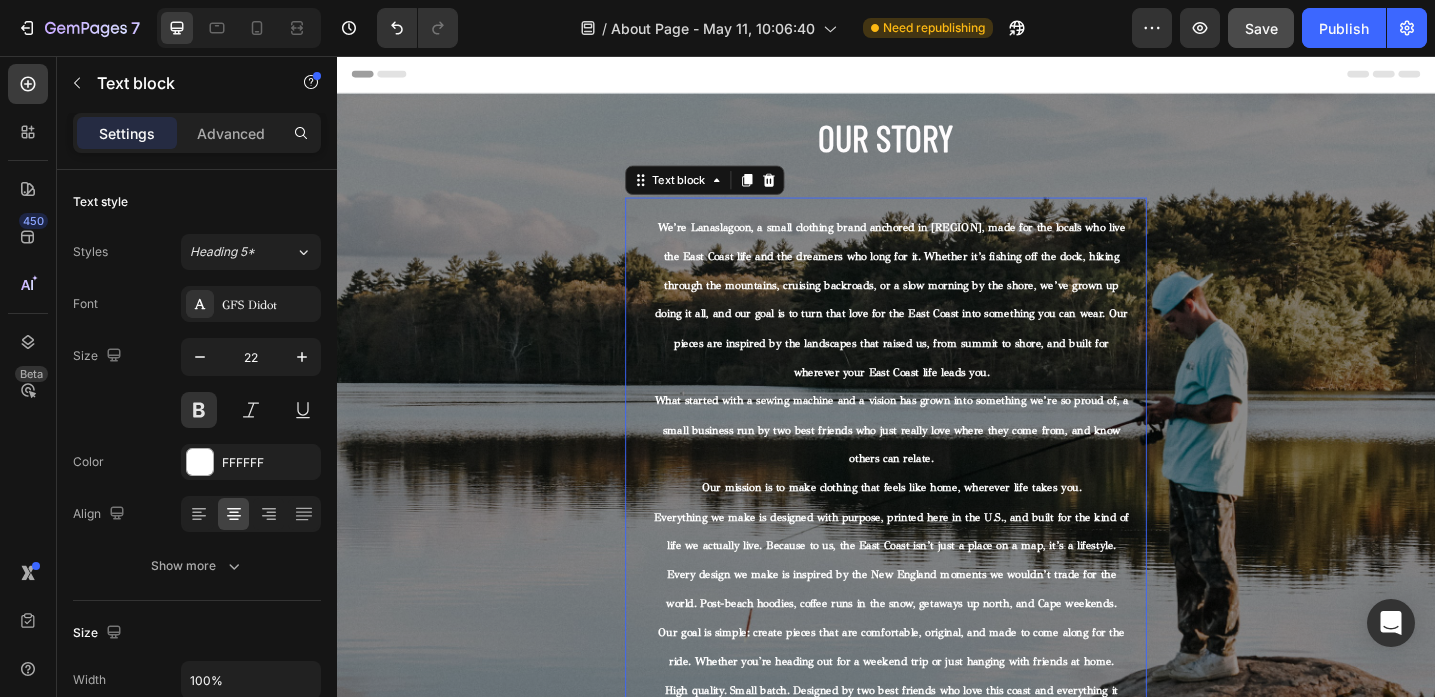 click on "⁠⁠⁠⁠⁠⁠⁠ Our Story" at bounding box center (937, 145) 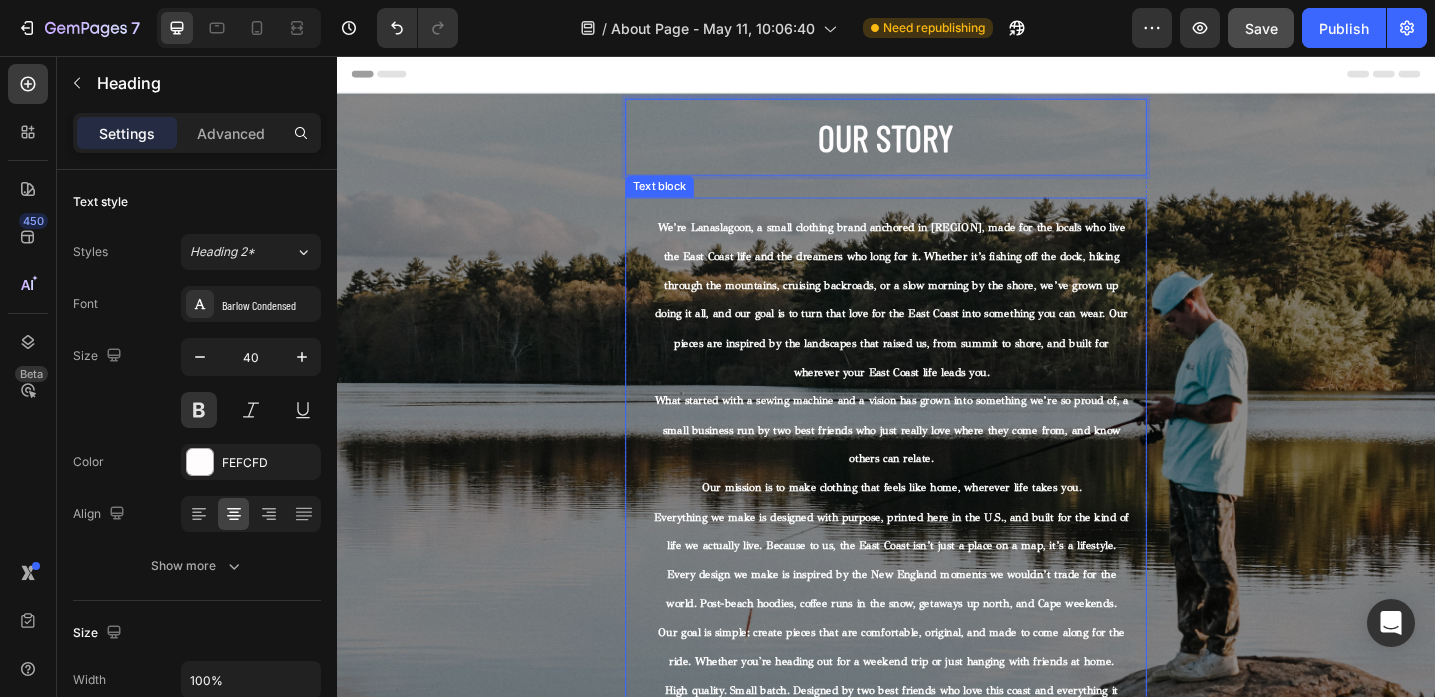 click on "We’re Lanaslagoon, a small clothing brand anchored in [REGION], made for the locals who live the East Coast life and the dreamers who long for it. Whether it’s fishing off the dock, hiking through the mountains, cruising backroads, or a slow morning by the shore, we’ve grown up doing it all, and our goal is to turn that love for the East Coast into something you can wear. Our pieces are inspired by the landscapes that raised us, from summit to shore, and built for wherever your East Coast life leads you. What started with a sewing machine and a vision has grown into something we’re so proud of, a small business run by two best friends who just really love where they come from, and know others can relate. Our mission is to make clothing that feels like home, wherever life takes you. Everything we make is designed with purpose, printed here in the U.S., and built for the kind of life we actually live. Because to us, the East Coast isn’t just a place on a map, it’s a lifestyle." at bounding box center [943, 511] 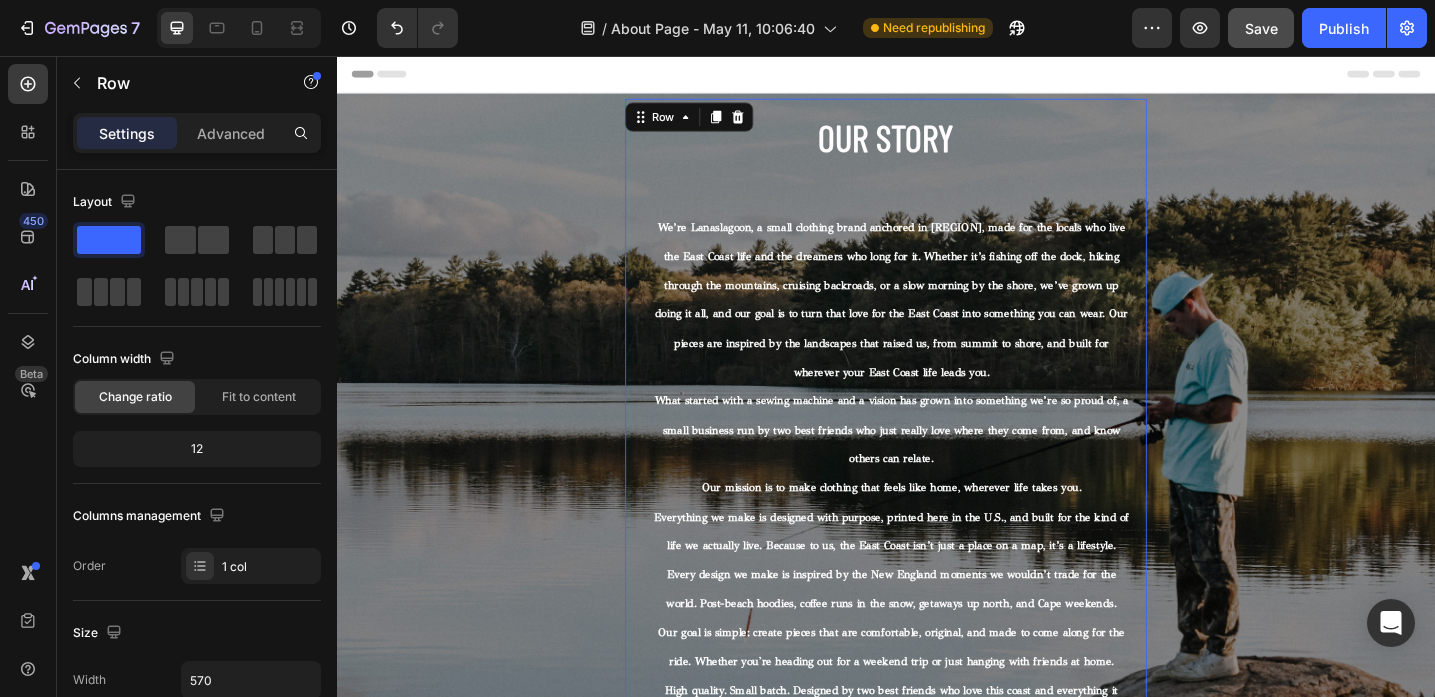 click on "⁠⁠⁠⁠⁠⁠⁠ Our Story Heading We’re Lanaslagoon, a small clothing brand anchored in [REGION], made for the locals who live the East Coast life and the dreamers who long for it. Whether it’s fishing off the dock, hiking through the mountains, cruising backroads, or a slow morning by the shore, we’ve grown up doing it all, and our goal is to turn that love for the East Coast into something you can wear. Our pieces are inspired by the landscapes that raised us, from summit to shore, and built for wherever your East Coast life leads you. What started with a sewing machine and a vision has grown into something we’re so proud of, a small business run by two best friends who just really love where they come from, and know others can relate. Our mission is to make clothing that feels like home, wherever life takes you. Every design we make is inspired by the New England moments we wouldn’t trade for the world. Post-beach hoodies, coffee runs in the snow, getaways up north, and Cape weekends." at bounding box center [937, 497] 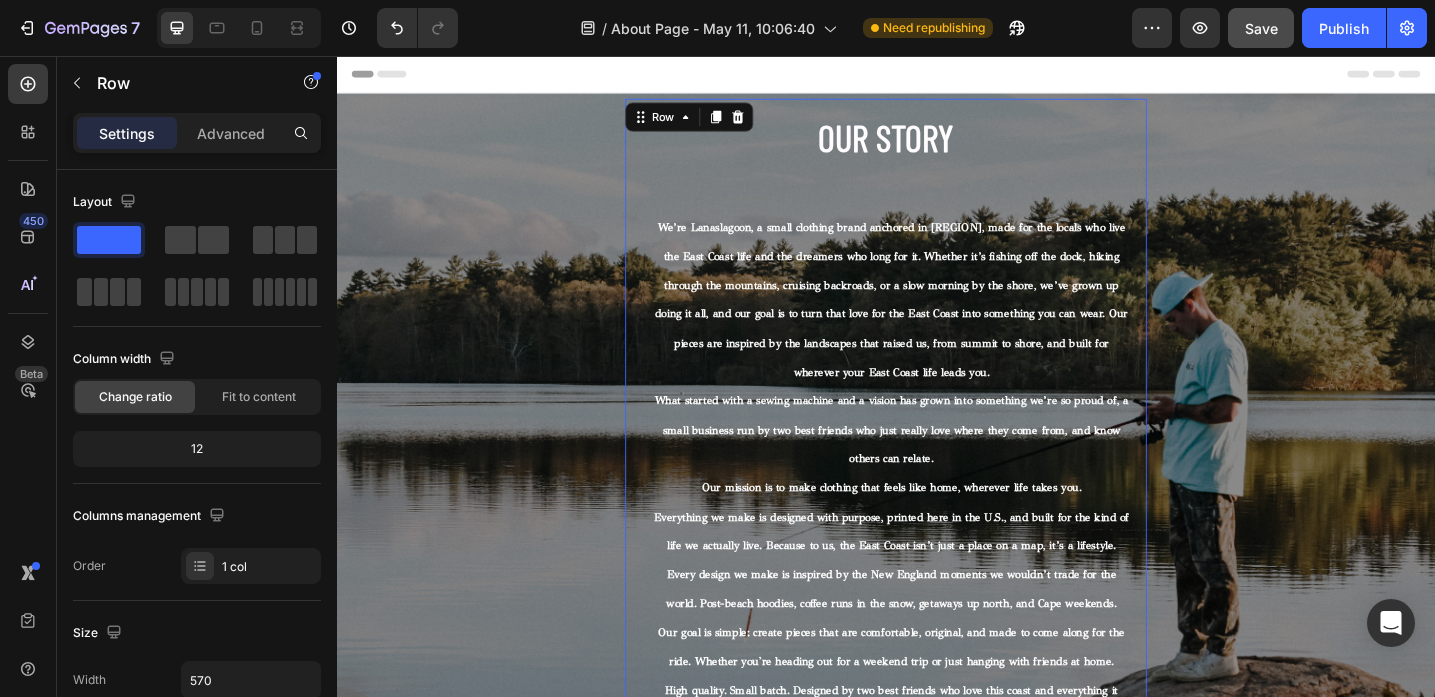 click on "⁠⁠⁠⁠⁠⁠⁠ Our Story Heading We’re Lanaslagoon, a small clothing brand anchored in [REGION], made for the locals who live the East Coast life and the dreamers who long for it. Whether it’s fishing off the dock, hiking through the mountains, cruising backroads, or a slow morning by the shore, we’ve grown up doing it all, and our goal is to turn that love for the East Coast into something you can wear. Our pieces are inspired by the landscapes that raised us, from summit to shore, and built for wherever your East Coast life leads you. What started with a sewing machine and a vision has grown into something we’re so proud of, a small business run by two best friends who just really love where they come from, and know others can relate. Our mission is to make clothing that feels like home, wherever life takes you. Every design we make is inspired by the New England moments we wouldn’t trade for the world. Post-beach hoodies, coffee runs in the snow, getaways up north, and Cape weekends." at bounding box center [937, 497] 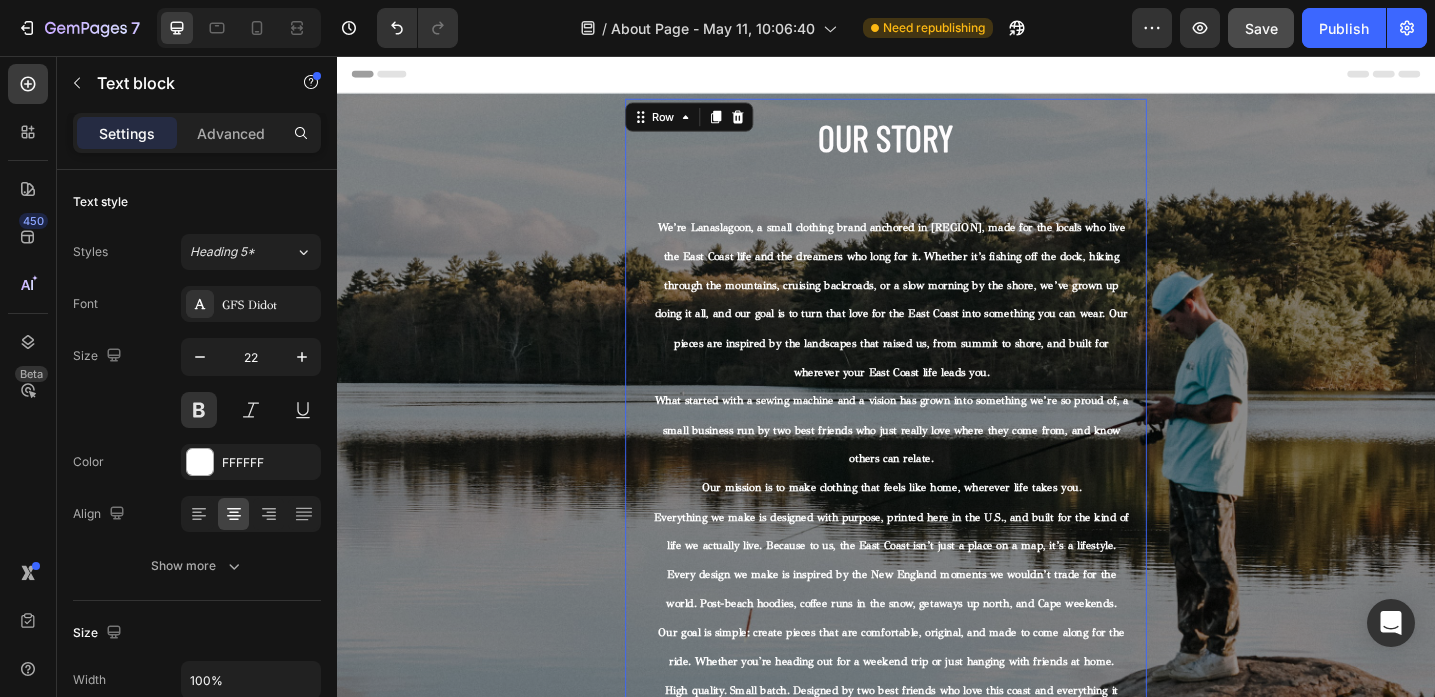 click on "We’re Lanaslagoon, a small clothing brand anchored in [REGION], made for the locals who live the East Coast life and the dreamers who long for it. Whether it’s fishing off the dock, hiking through the mountains, cruising backroads, or a slow morning by the shore, we’ve grown up doing it all, and our goal is to turn that love for the East Coast into something you can wear. Our pieces are inspired by the landscapes that raised us, from summit to shore, and built for wherever your East Coast life leads you. What started with a sewing machine and a vision has grown into something we’re so proud of, a small business run by two best friends who just really love where they come from, and know others can relate. Our mission is to make clothing that feels like home, wherever life takes you. Everything we make is designed with purpose, printed here in the U.S., and built for the kind of life we actually live. Because to us, the East Coast isn’t just a place on a map, it’s a lifestyle." at bounding box center [943, 511] 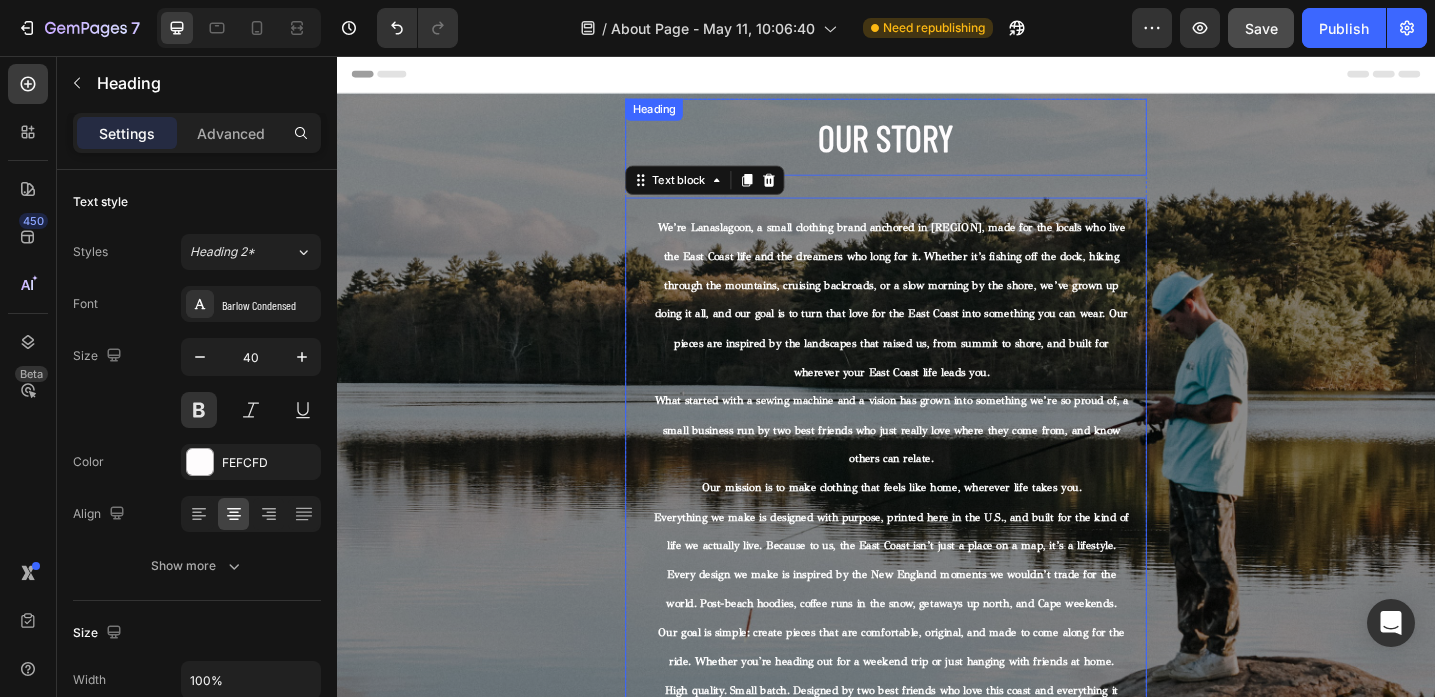 click on "⁠⁠⁠⁠⁠⁠⁠ Our Story" at bounding box center (937, 145) 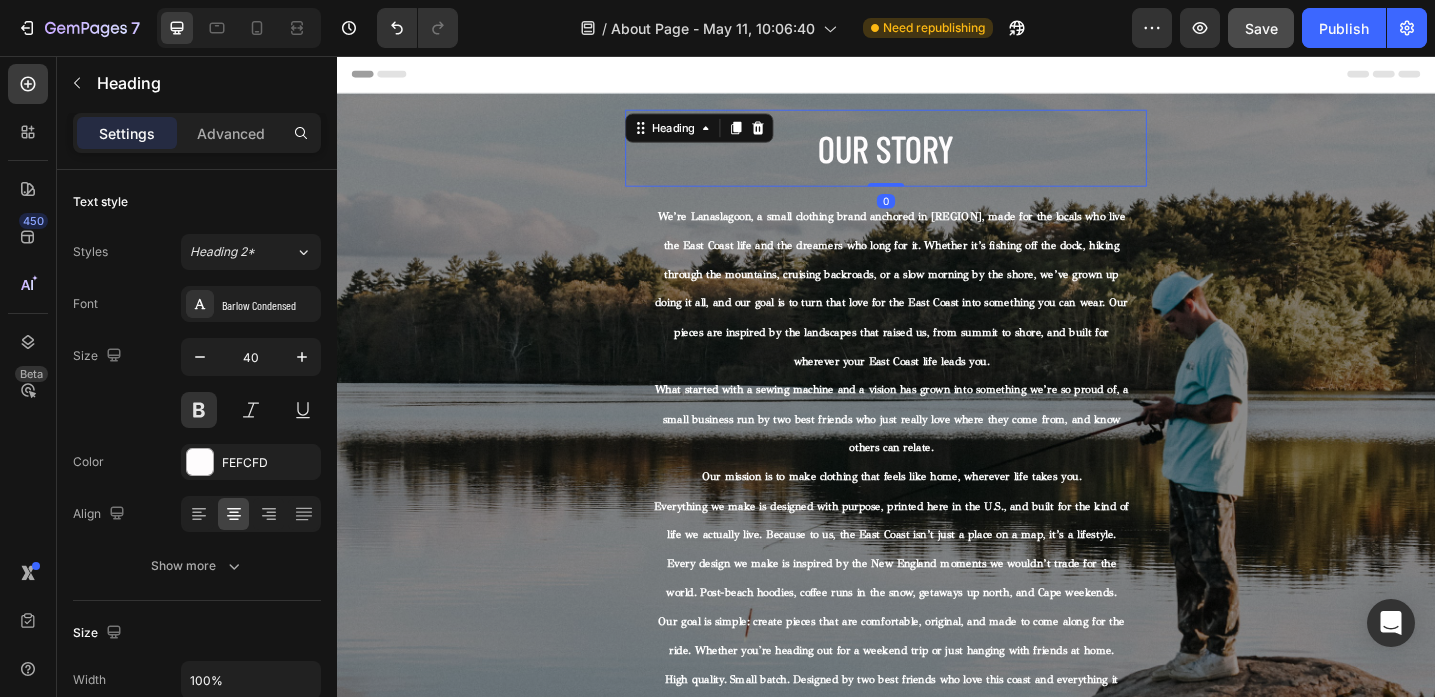 drag, startPoint x: 935, startPoint y: 204, endPoint x: 941, endPoint y: 163, distance: 41.4367 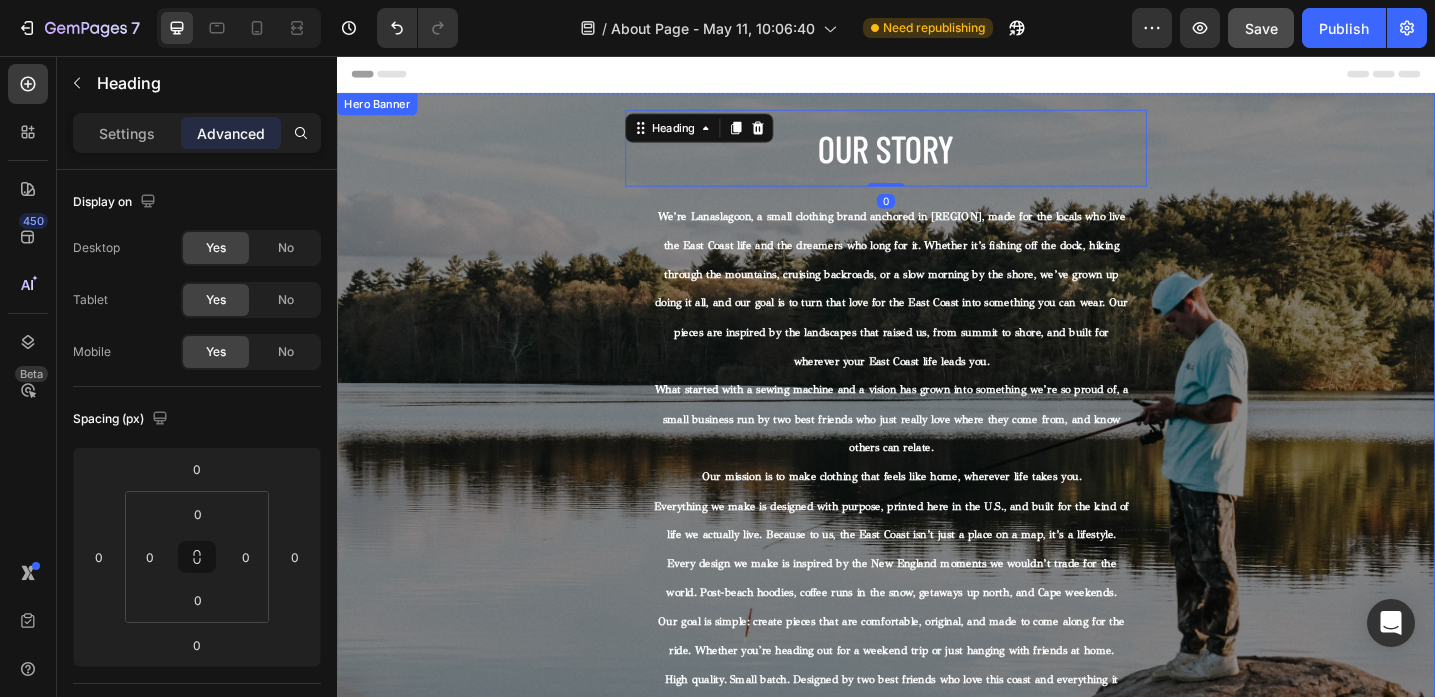 click on "⁠⁠⁠⁠⁠⁠⁠ Our Story Heading   0 We’re Lanaslagoon, a small clothing brand anchored in New England, made for the locals who live the East Coast life and the dreamers who long for it. Whether it’s fishing off the dock, hiking through the mountains, cruising backroads, or a slow morning by the shore, we’ve grown up doing it all, and our goal is to turn that love for the East Coast into something you can wear. Our pieces are inspired by the landscapes that raised us, from summit to shore, and built for wherever your East Coast life leads you. What started with a sewing machine and a vision has grown into something we’re so proud of, a small business run by two best friends who just really love where they come from, and know others can relate. Our mission is to make clothing that feels like home, wherever life takes you. High quality. Small batch. Designed by two best friends who love this coast and everything it stands for. Text block Read More Button Row" at bounding box center [937, 497] 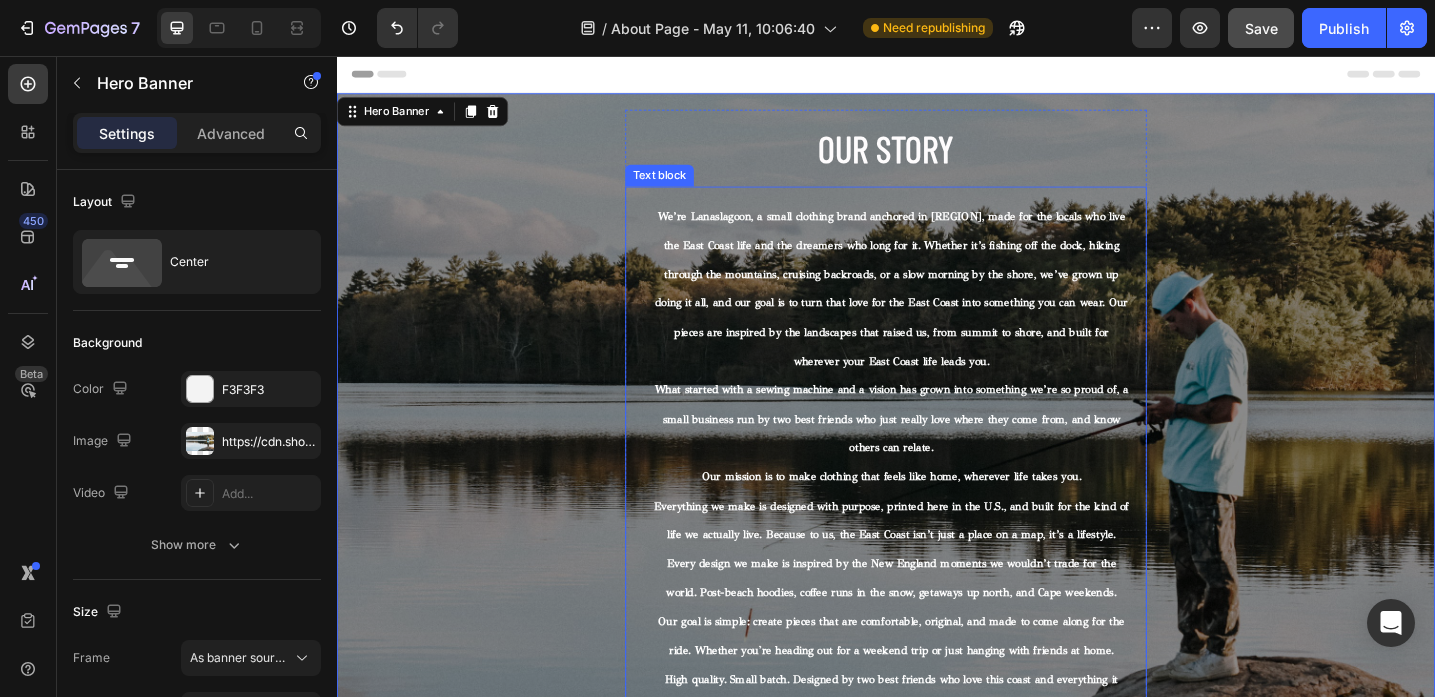 click on "What started with a sewing machine and a vision has grown into something we’re so proud of, a small business run by two best friends who just really love where they come from, and know others can relate." at bounding box center (943, 451) 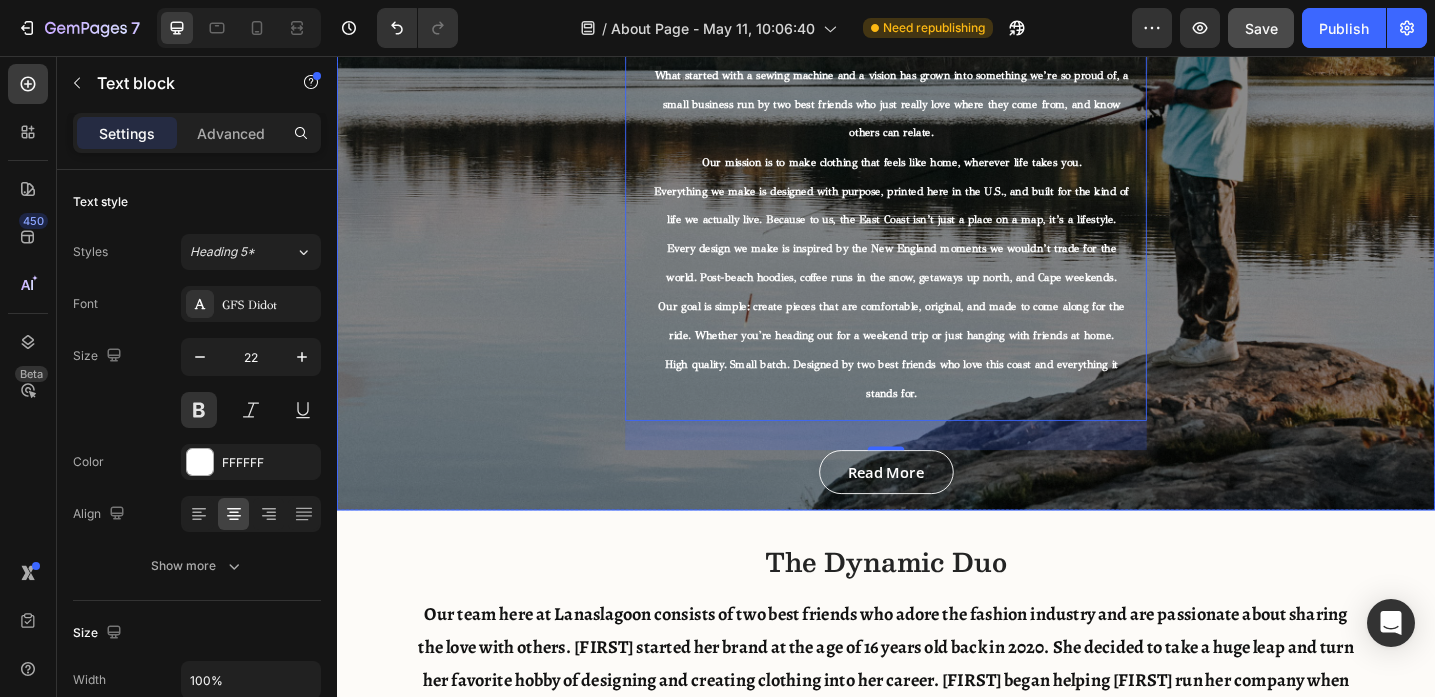 scroll, scrollTop: 343, scrollLeft: 0, axis: vertical 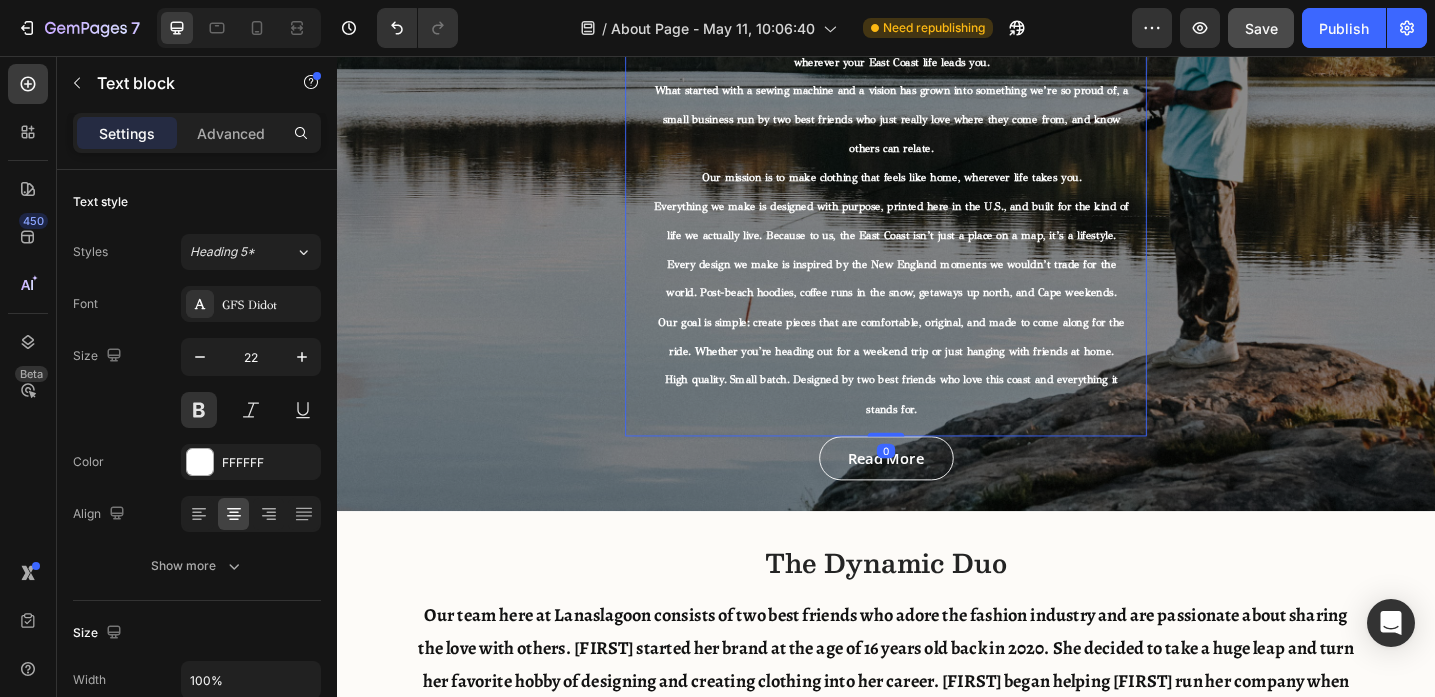 drag, startPoint x: 936, startPoint y: 488, endPoint x: 959, endPoint y: 393, distance: 97.74457 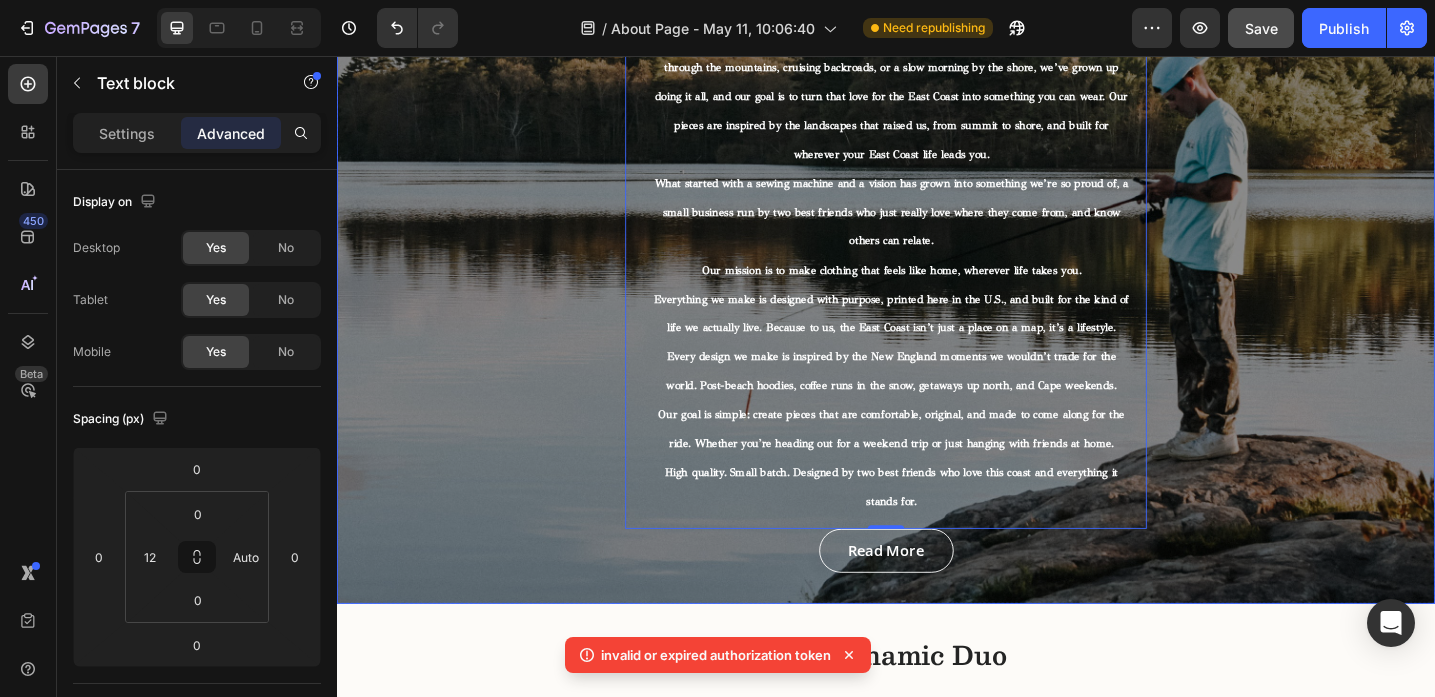 scroll, scrollTop: 286, scrollLeft: 0, axis: vertical 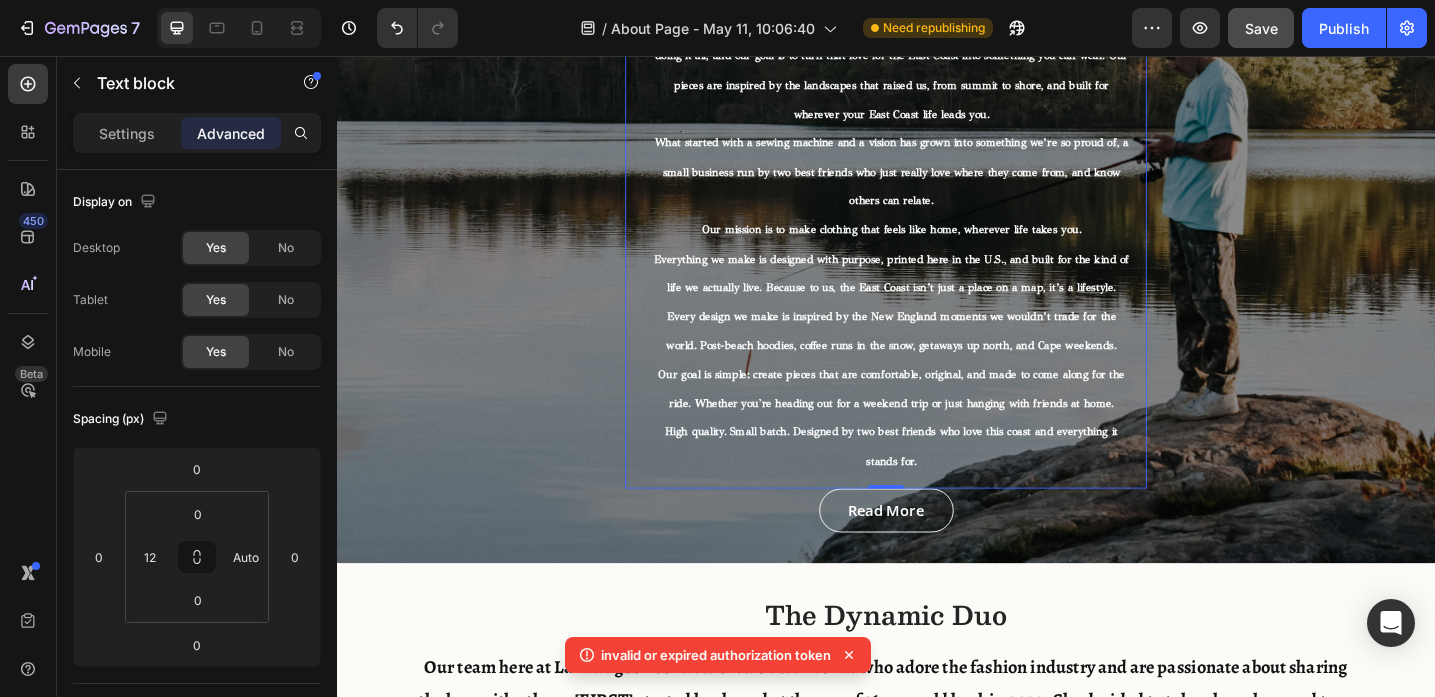 click on "invalid or expired authorization token" at bounding box center [716, 655] 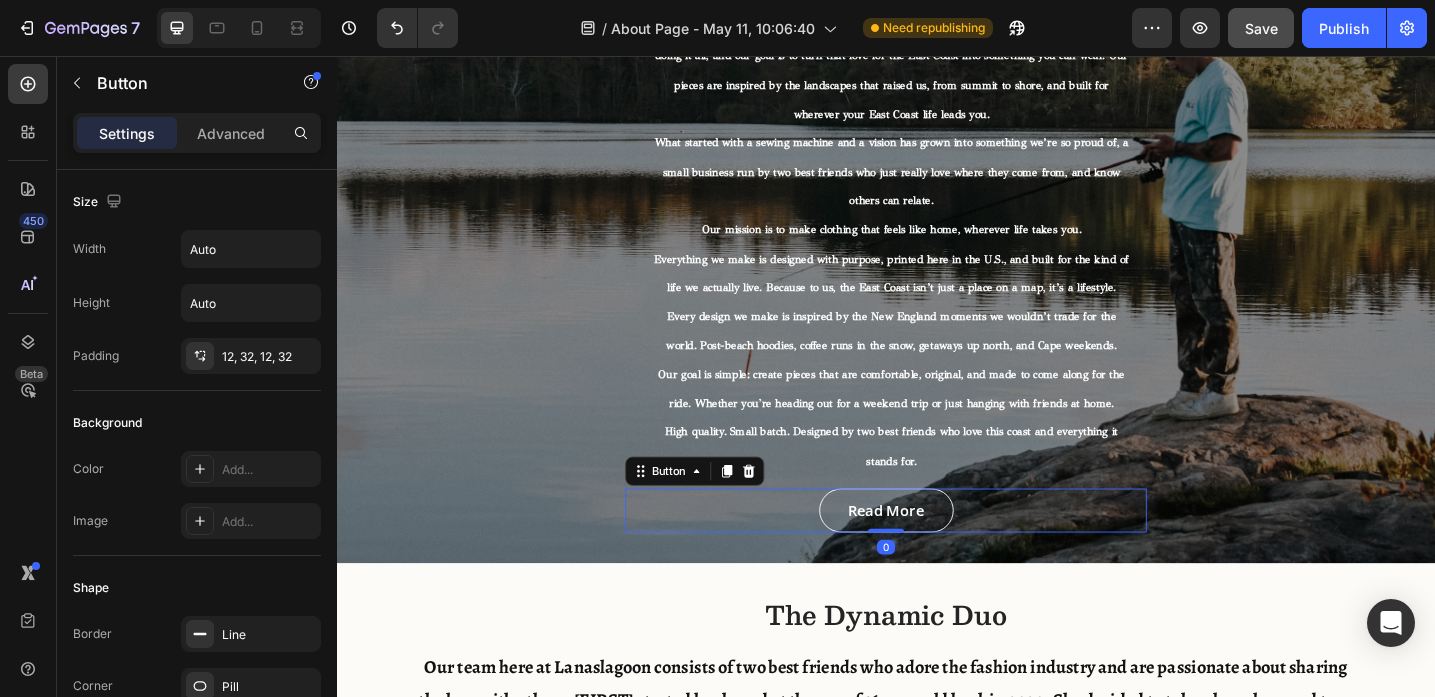 click on "Read More Button   0" at bounding box center (937, 553) 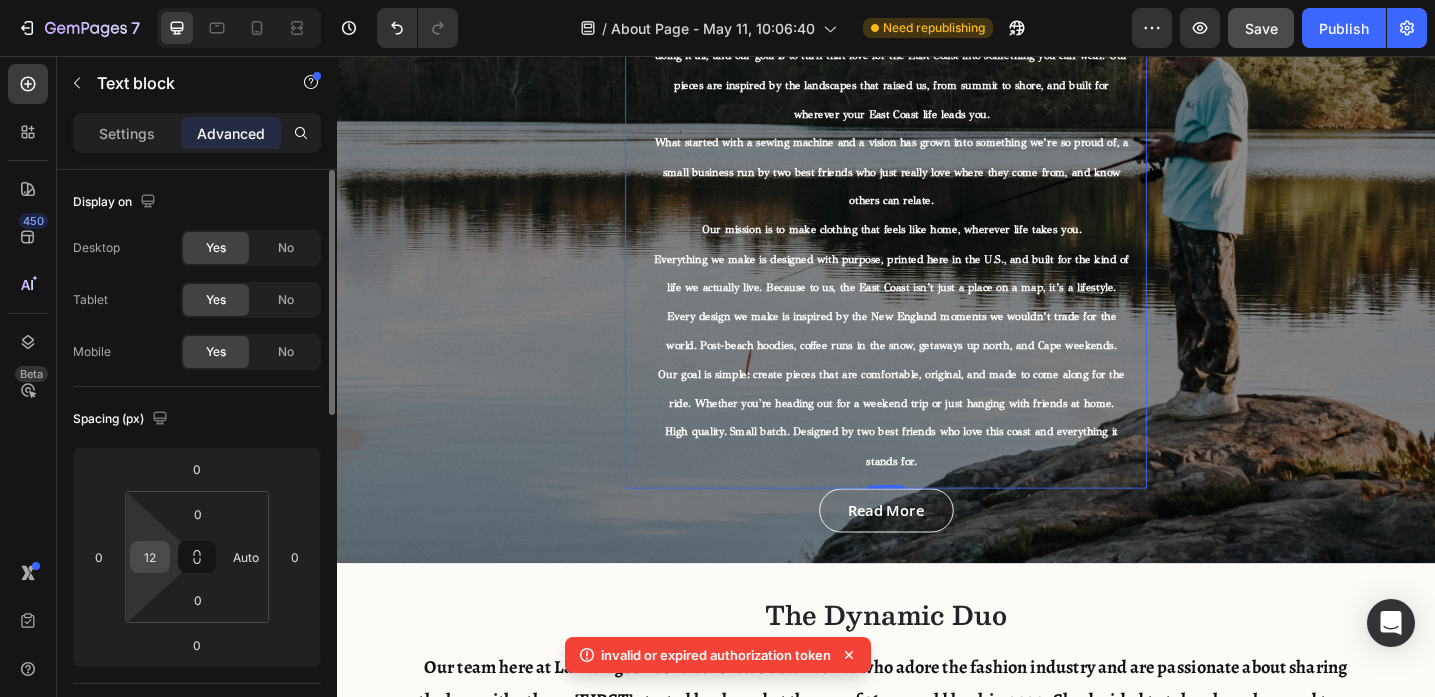 click on "12" at bounding box center (150, 557) 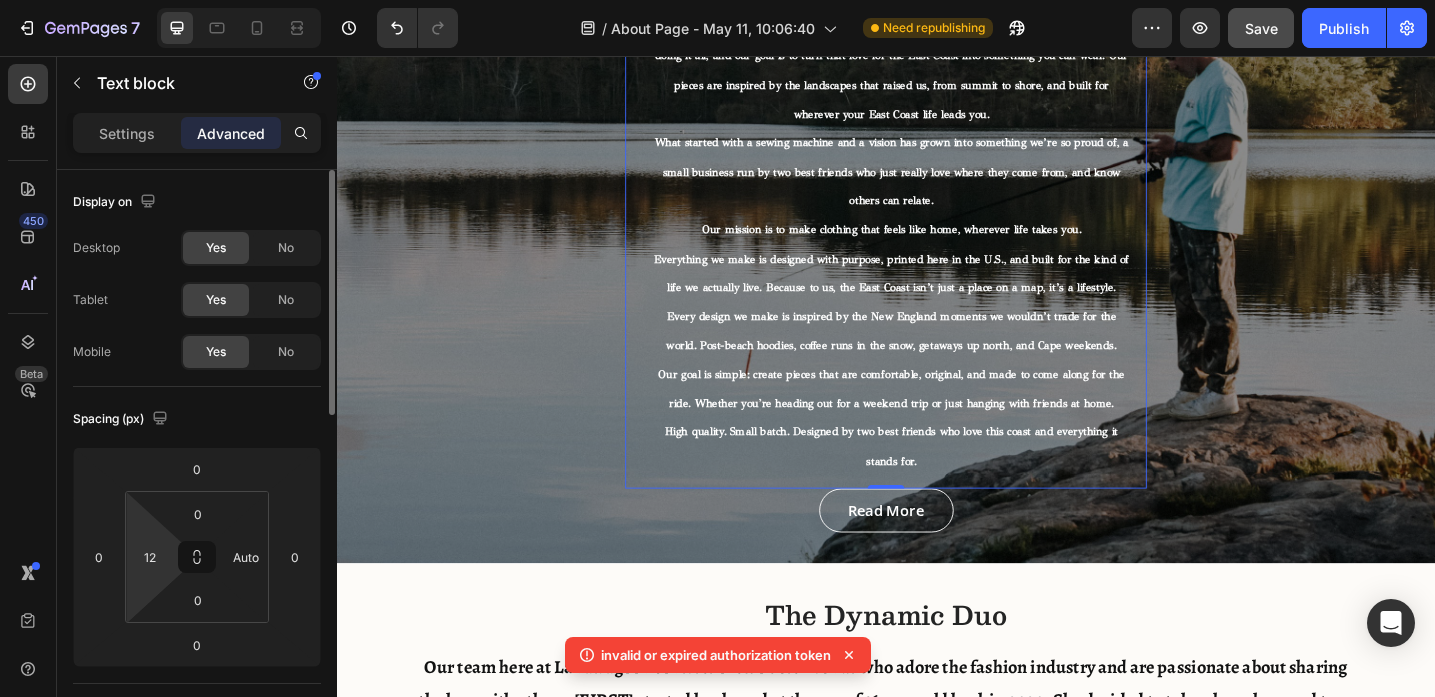 click on "7   /  About Page - [DATE]:[TIME] Need republishing Preview  Save   Publish  450 Beta Sections(18) Elements(83) Section Element Hero Section Product Detail Brands Trusted Badges Guarantee Product Breakdown How to use Testimonials Compare Bundle FAQs Social Proof Brand Story Product List Collection Blog List Contact Sticky Add to Cart Custom Footer Browse Library 450 Layout
Row
Row
Row
Row Text
Heading
Text Block Button
Button
Button Media
Image
Image" at bounding box center [717, 0] 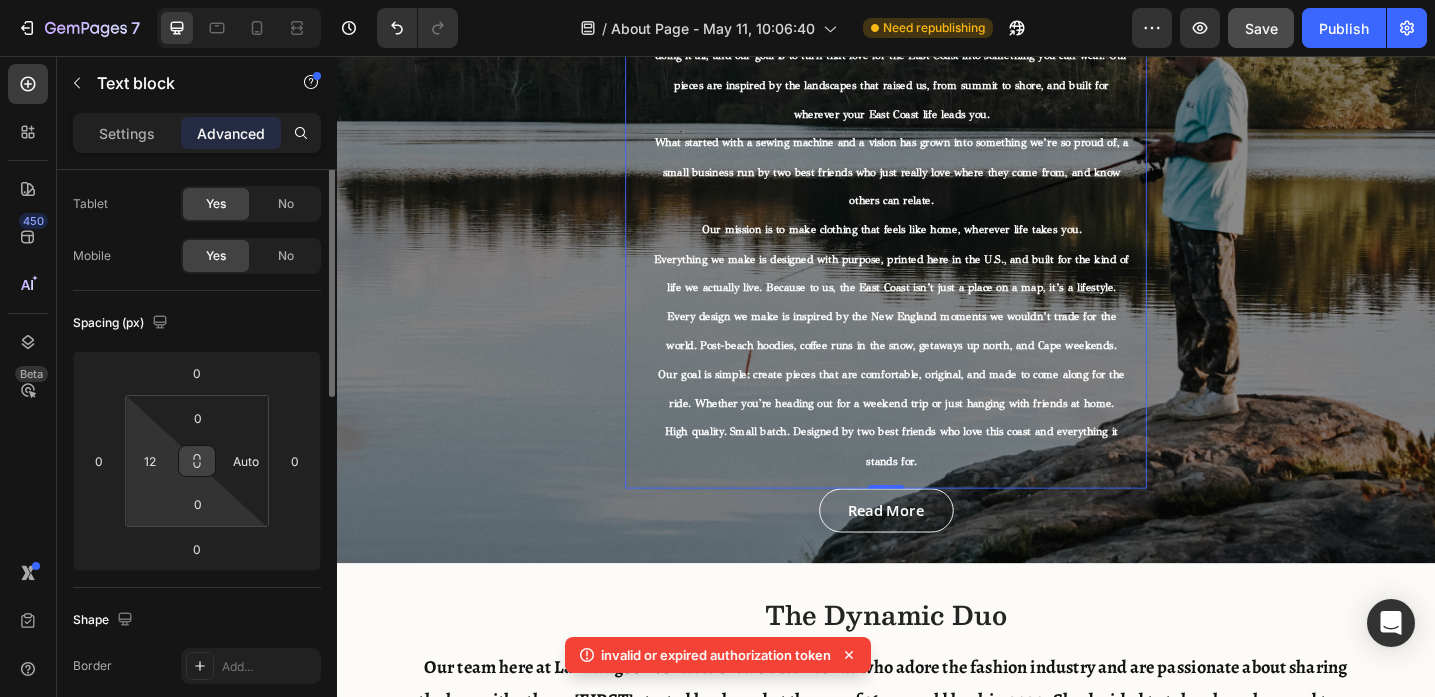 scroll, scrollTop: 103, scrollLeft: 0, axis: vertical 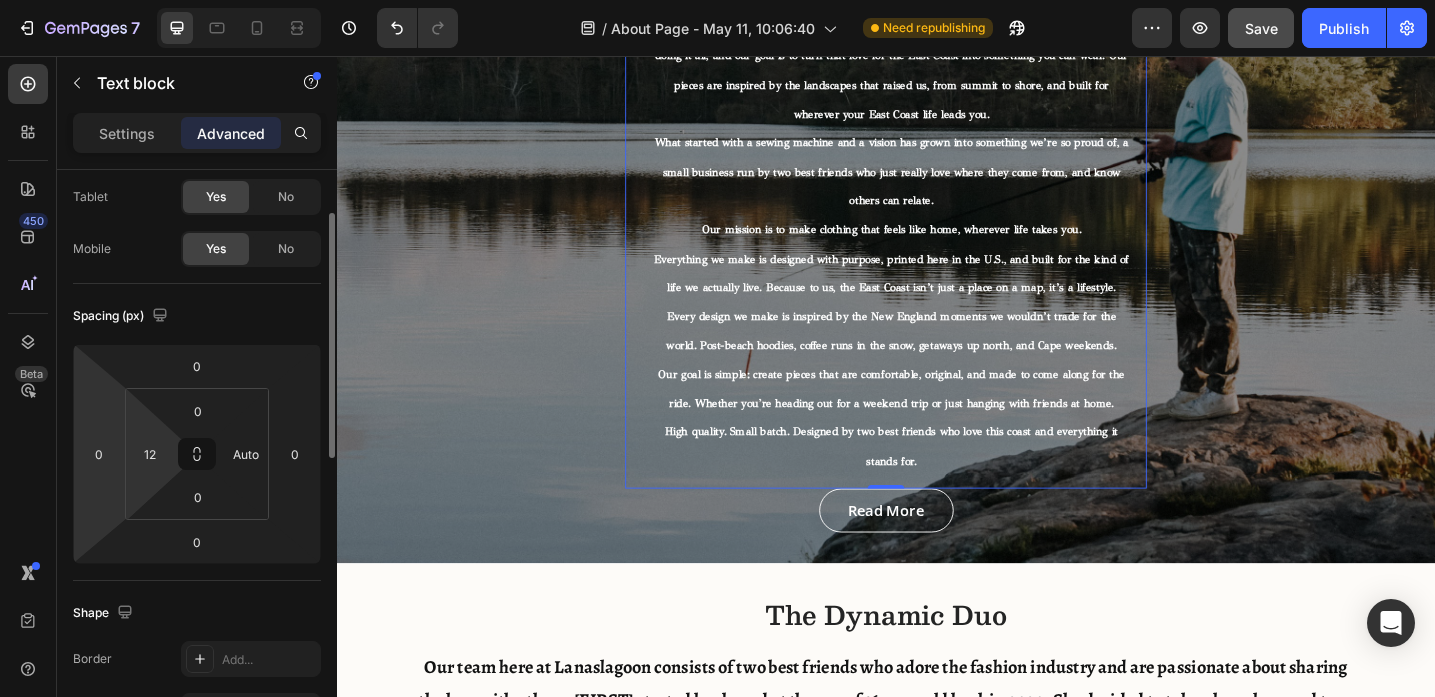 click on "7   /  About Page - [DATE]:[TIME] Need republishing Preview  Save   Publish  450 Beta Sections(18) Elements(83) Section Element Hero Section Product Detail Brands Trusted Badges Guarantee Product Breakdown How to use Testimonials Compare Bundle FAQs Social Proof Brand Story Product List Collection Blog List Contact Sticky Add to Cart Custom Footer Browse Library 450 Layout
Row
Row
Row
Row Text
Heading
Text Block Button
Button
Button Media
Image
Image" at bounding box center [717, 0] 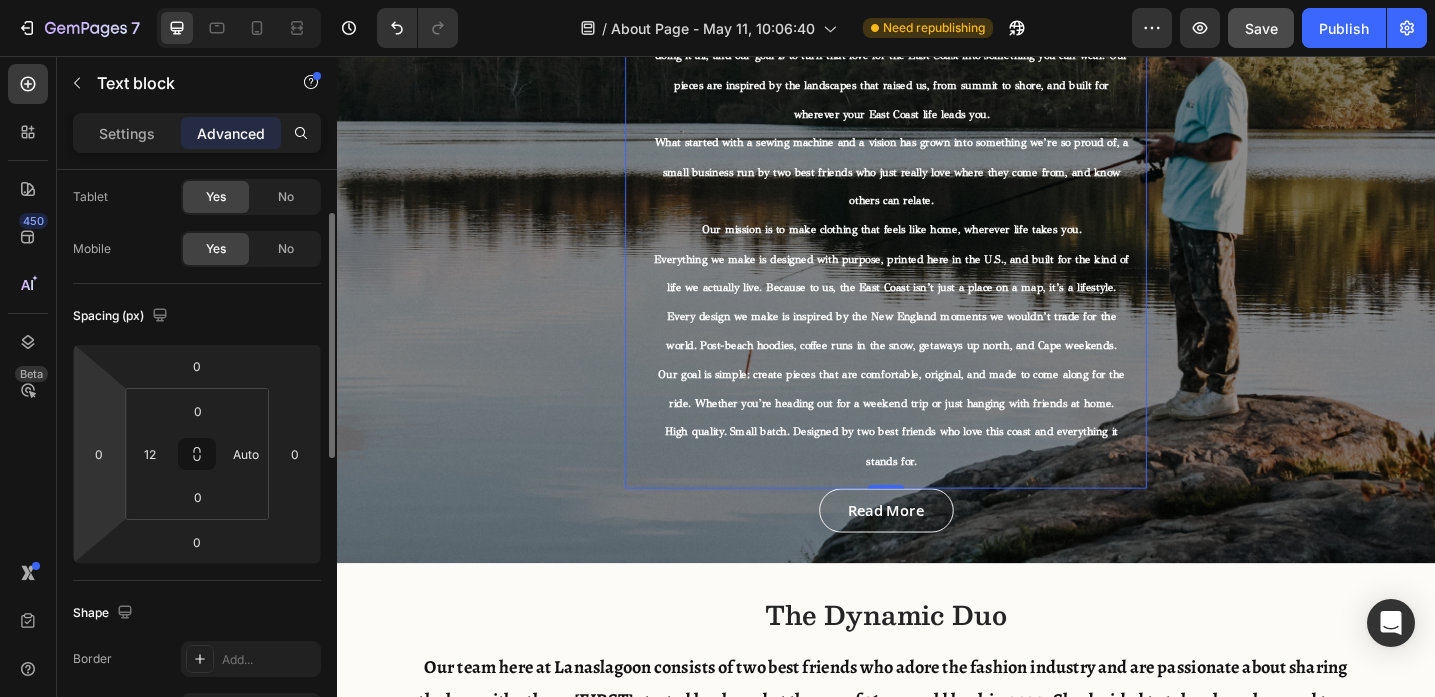 drag, startPoint x: 126, startPoint y: 483, endPoint x: 112, endPoint y: 483, distance: 14 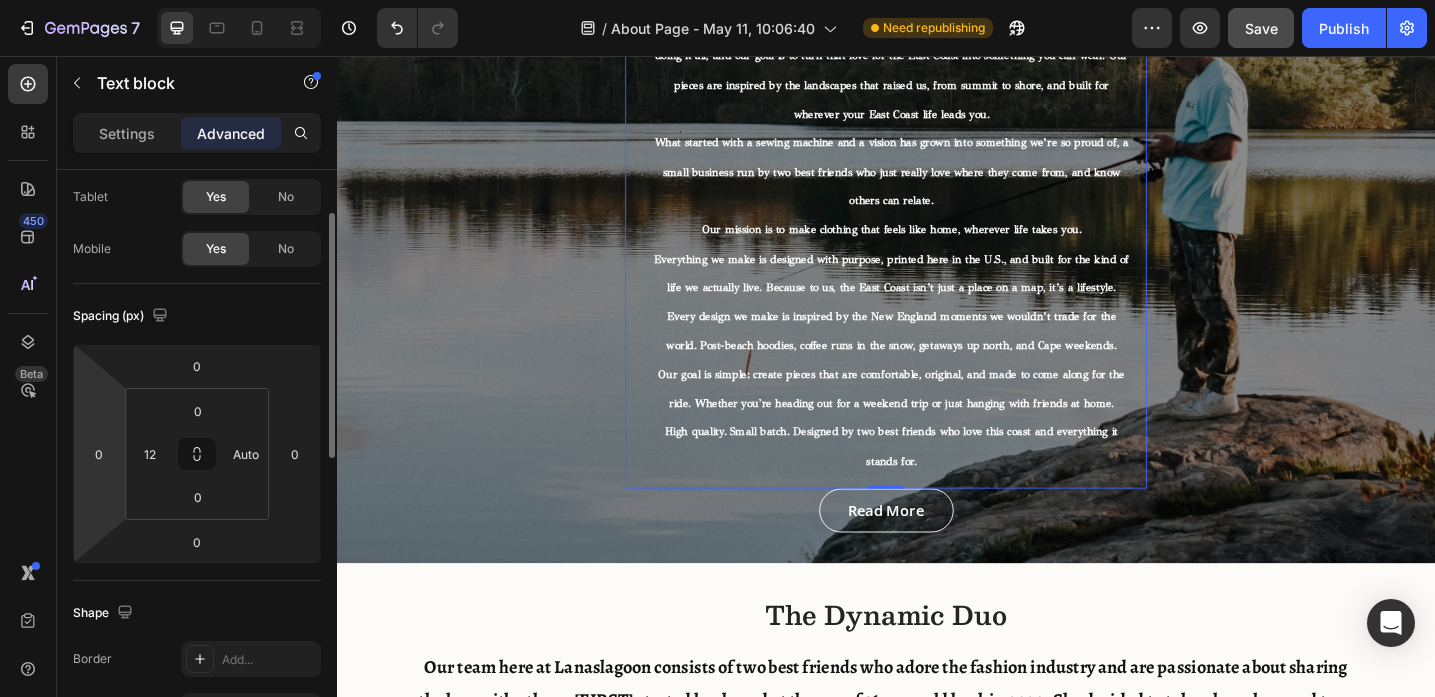 click on "0 0 0 0 0 12 0 Auto" 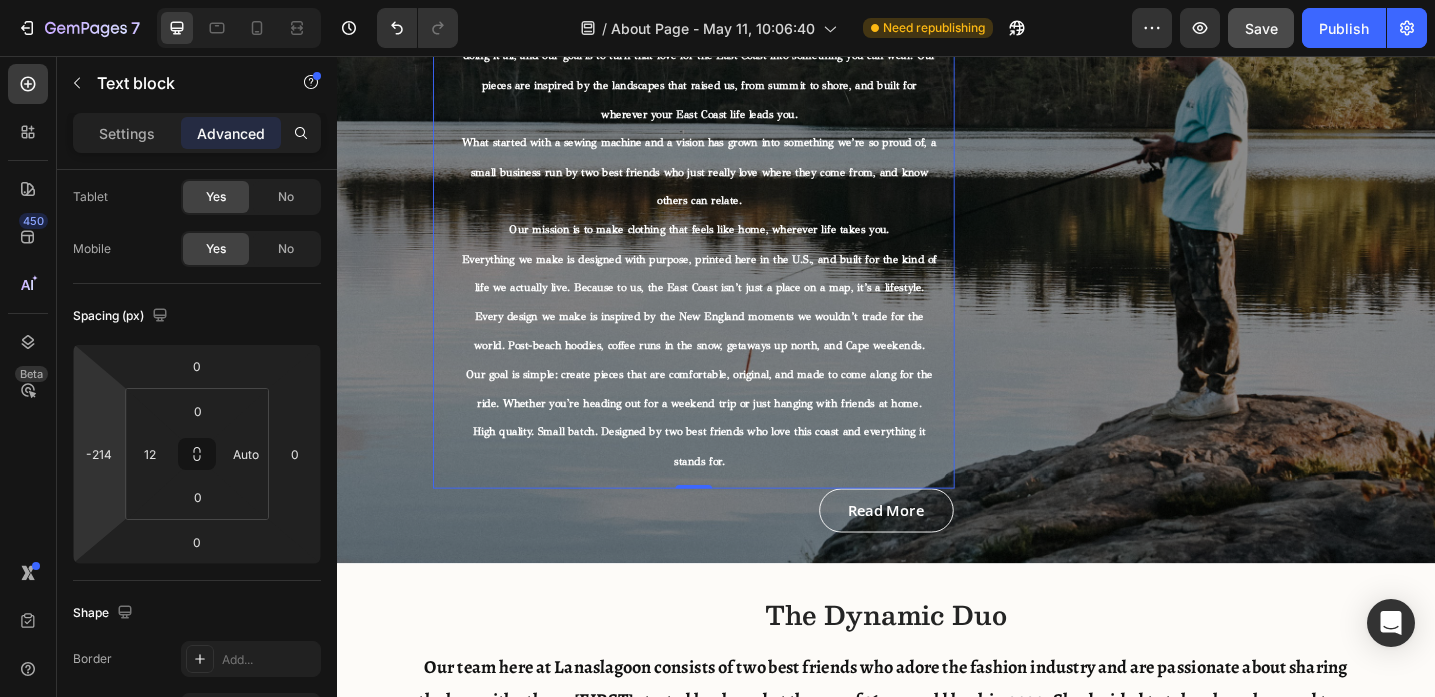 type on "-216" 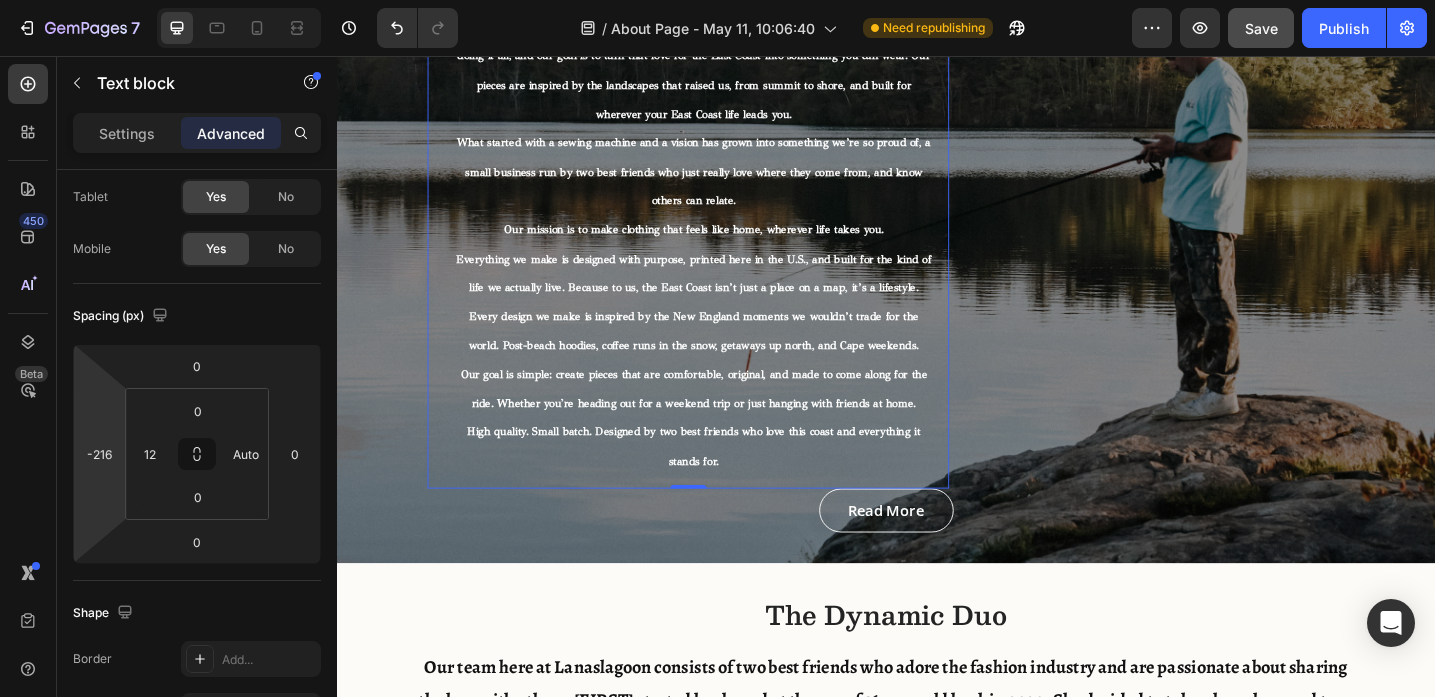 drag, startPoint x: 120, startPoint y: 481, endPoint x: 88, endPoint y: 589, distance: 112.64102 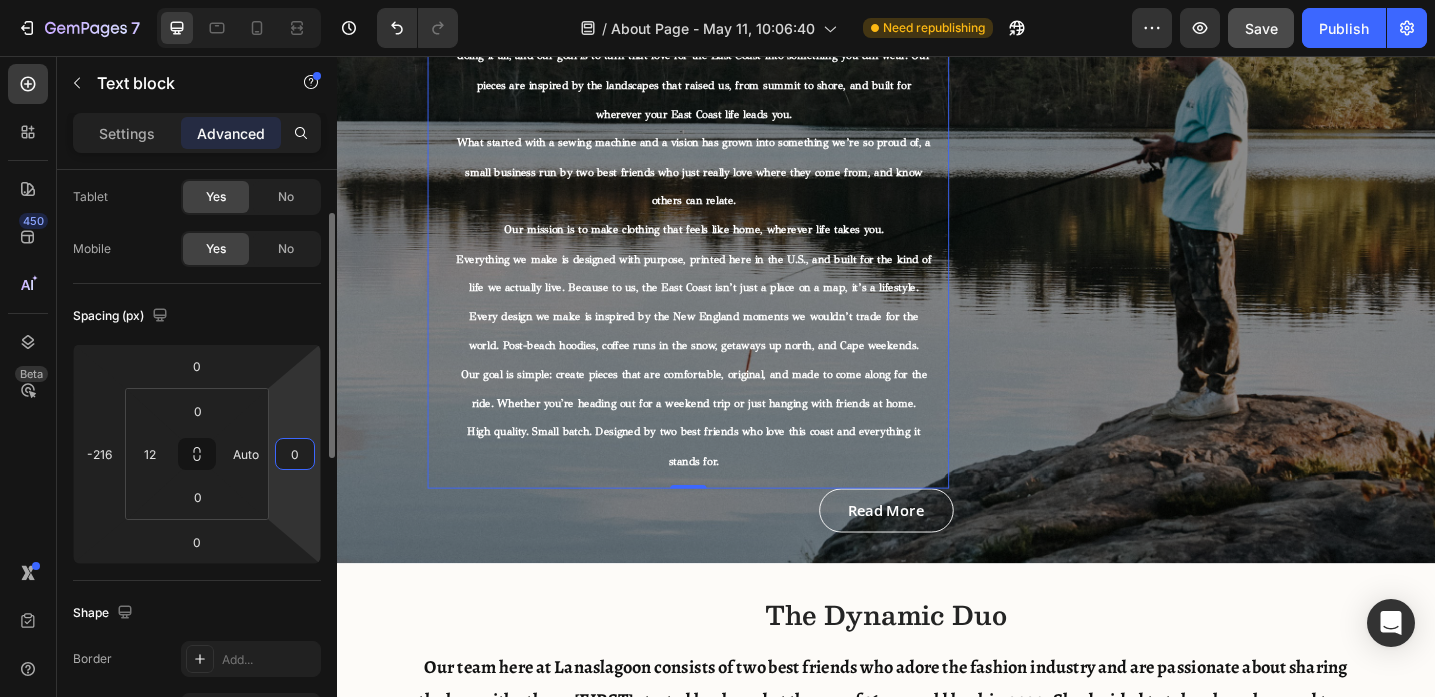 click on "7   /  About Page - [DATE]:[TIME] Need republishing Preview  Save   Publish  450 Beta Sections(18) Elements(83) Section Element Hero Section Product Detail Brands Trusted Badges Guarantee Product Breakdown How to use Testimonials Compare Bundle FAQs Social Proof Brand Story Product List Collection Blog List Contact Sticky Add to Cart Custom Footer Browse Library 450 Layout
Row
Row
Row
Row Text
Heading
Text Block Button
Button
Button Media
Image
Image" at bounding box center [717, 0] 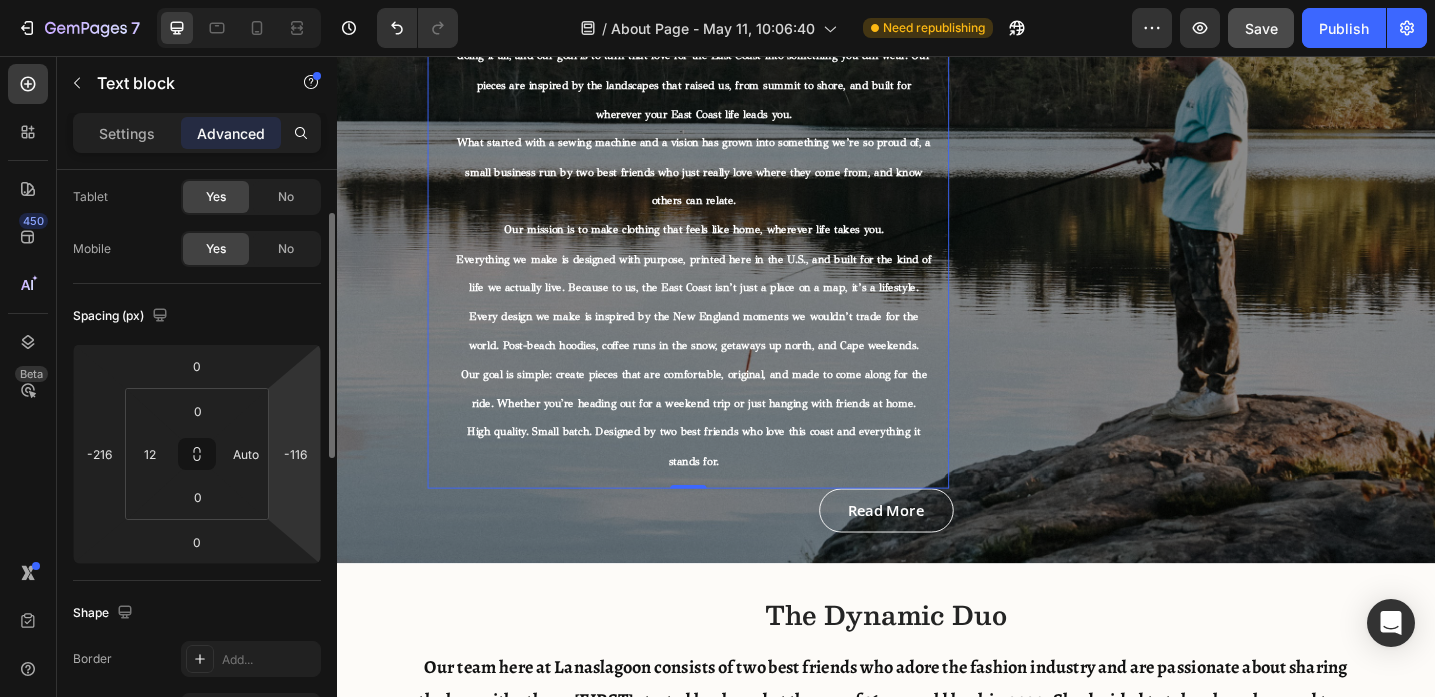 drag, startPoint x: 287, startPoint y: 491, endPoint x: 305, endPoint y: 550, distance: 61.68468 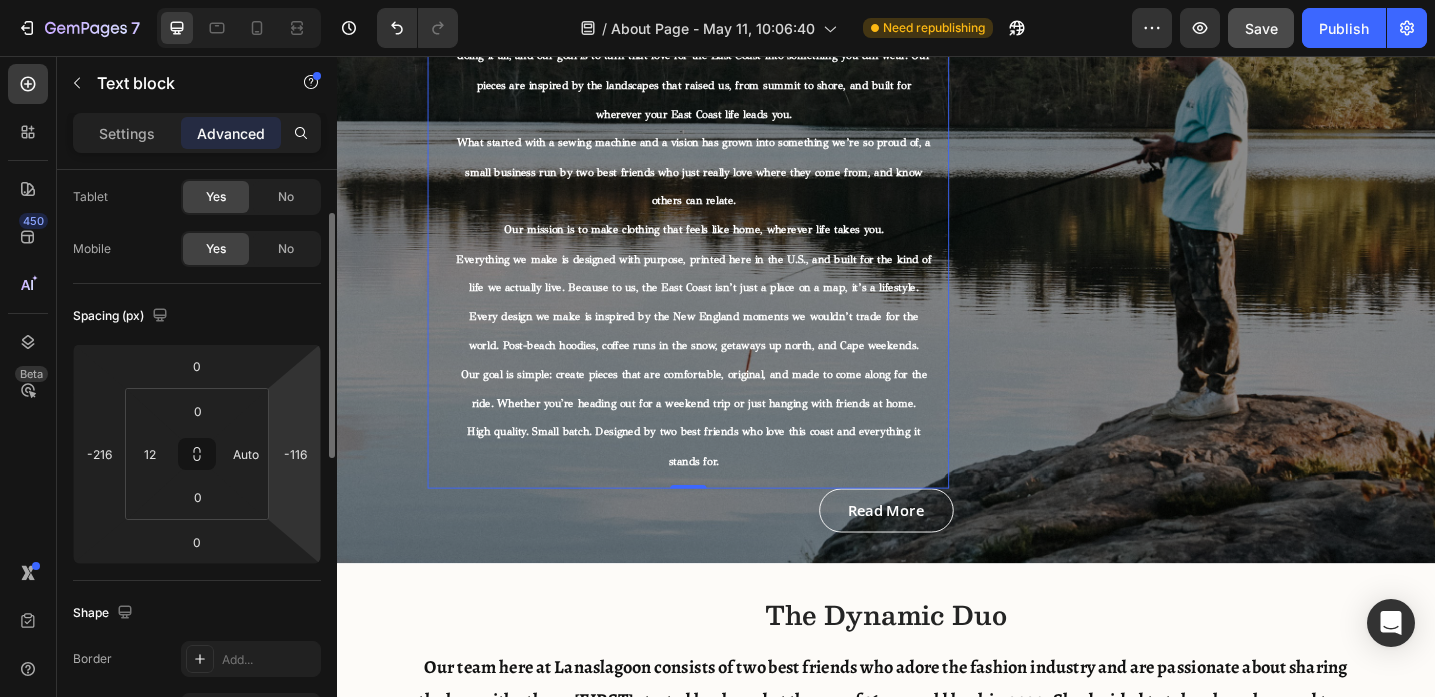 click on "7   /  About Page - [DATE]:[TIME] Need republishing Preview  Save   Publish  450 Beta Sections(18) Elements(83) Section Element Hero Section Product Detail Brands Trusted Badges Guarantee Product Breakdown How to use Testimonials Compare Bundle FAQs Social Proof Brand Story Product List Collection Blog List Contact Sticky Add to Cart Custom Footer Browse Library 450 Layout
Row
Row
Row
Row Text
Heading
Text Block Button
Button
Button Media
Image
Image" at bounding box center (717, 0) 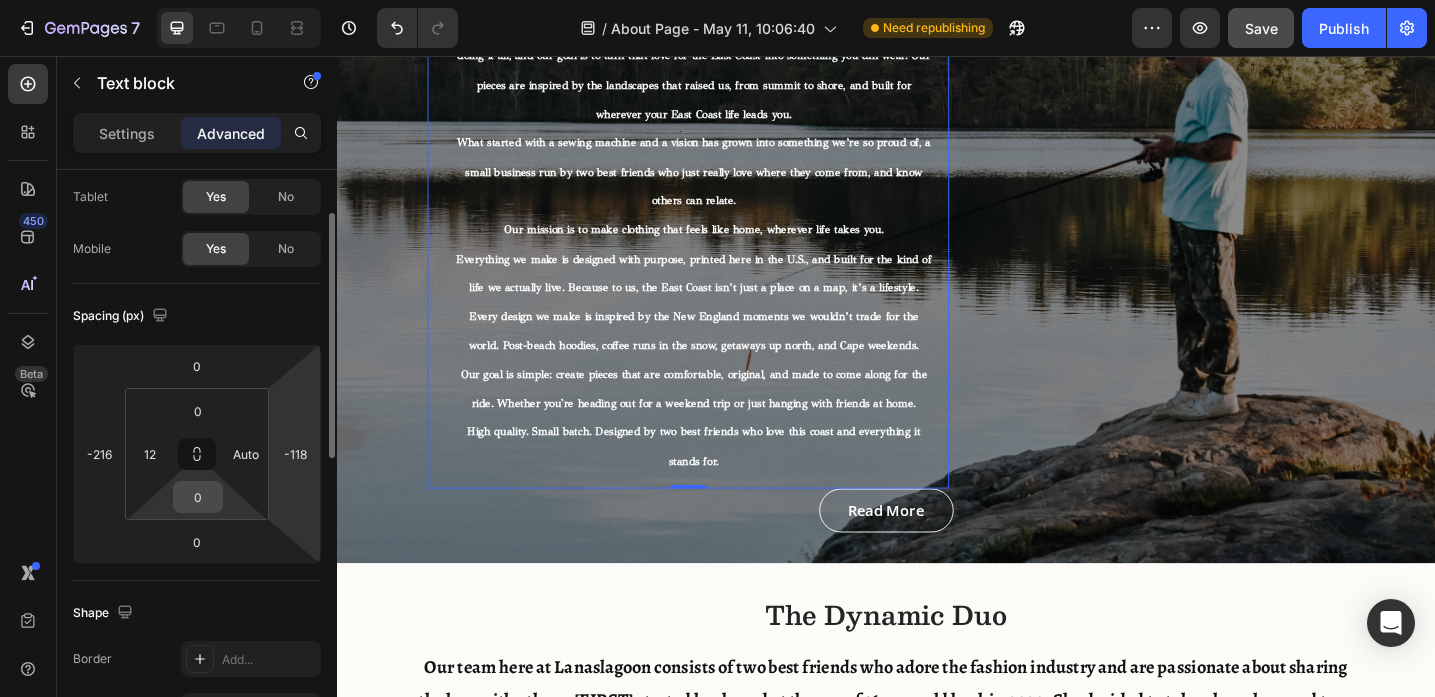 type on "0" 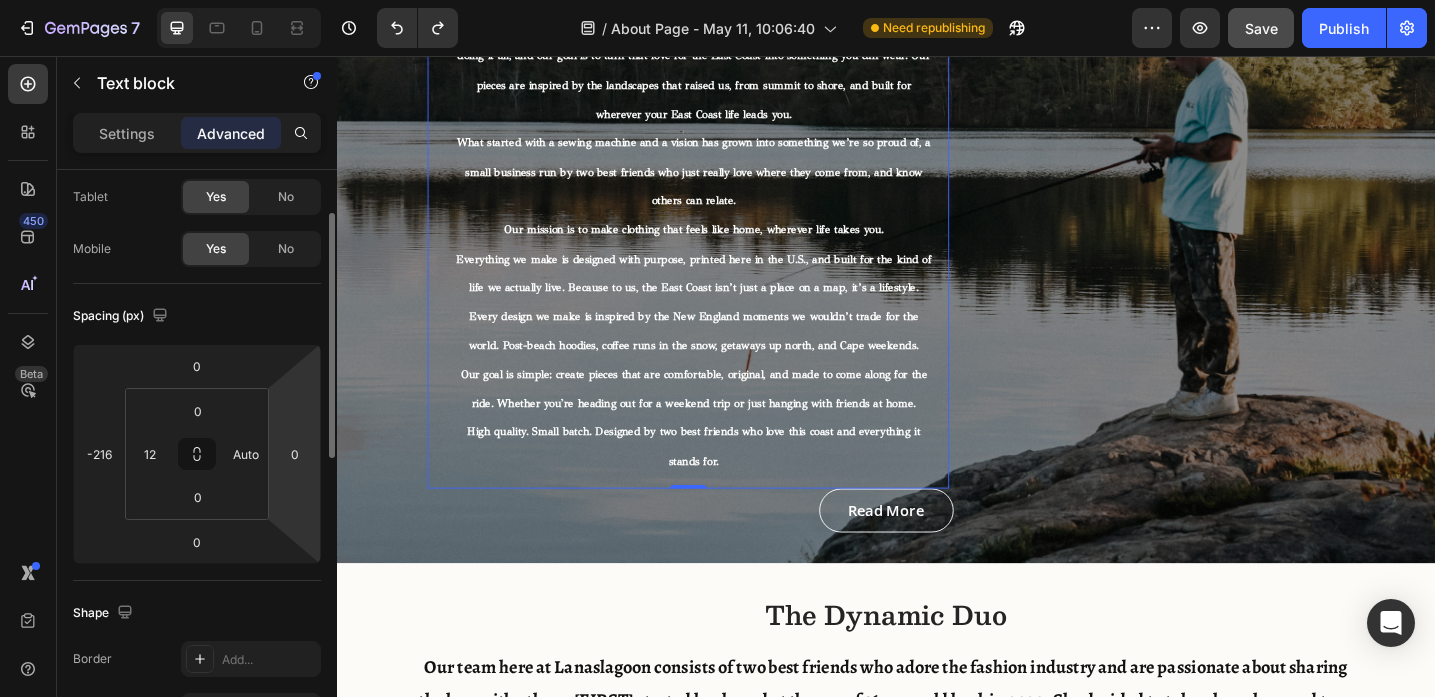 click 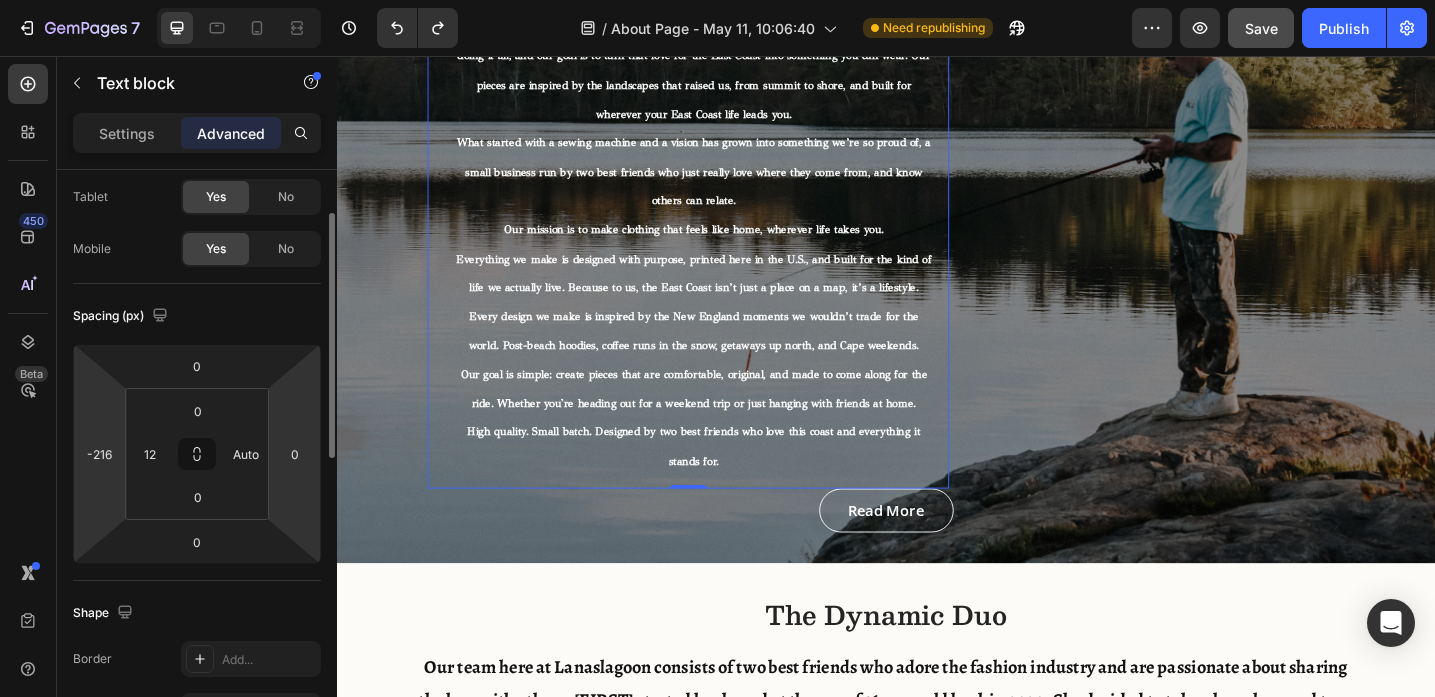 click on "7   /  About Page - [DATE]:[TIME] Need republishing Preview  Save   Publish  450 Beta Sections(18) Elements(83) Section Element Hero Section Product Detail Brands Trusted Badges Guarantee Product Breakdown How to use Testimonials Compare Bundle FAQs Social Proof Brand Story Product List Collection Blog List Contact Sticky Add to Cart Custom Footer Browse Library 450 Layout
Row
Row
Row
Row Text
Heading
Text Block Button
Button
Button Media
Image
Image" at bounding box center [717, 0] 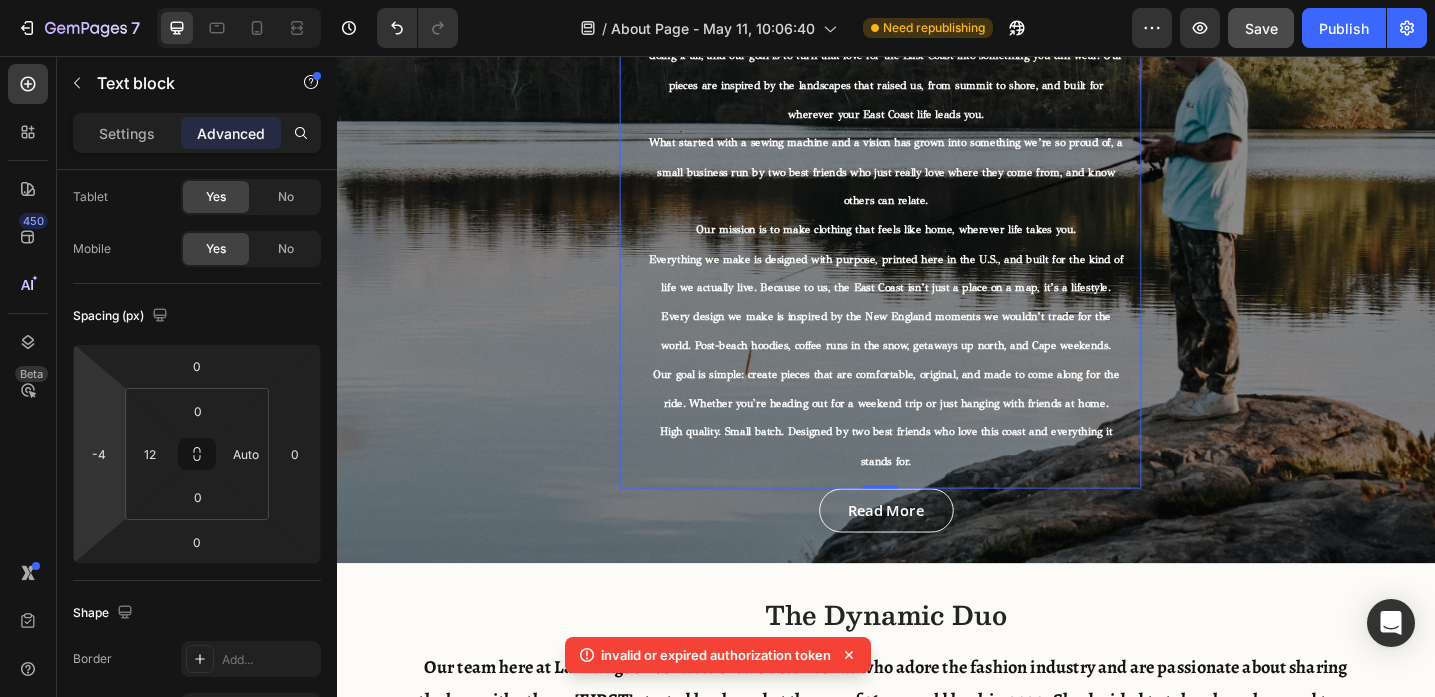 type on "0" 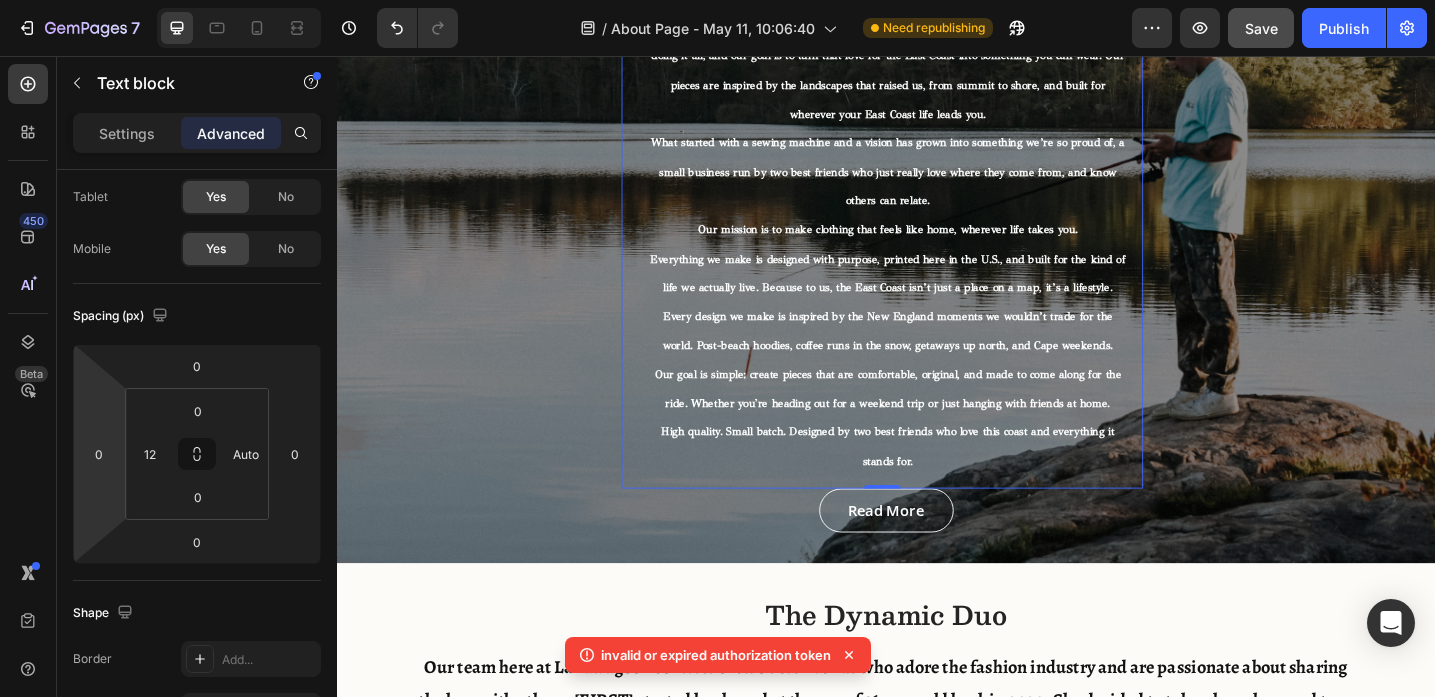 drag, startPoint x: 105, startPoint y: 483, endPoint x: 150, endPoint y: 375, distance: 117 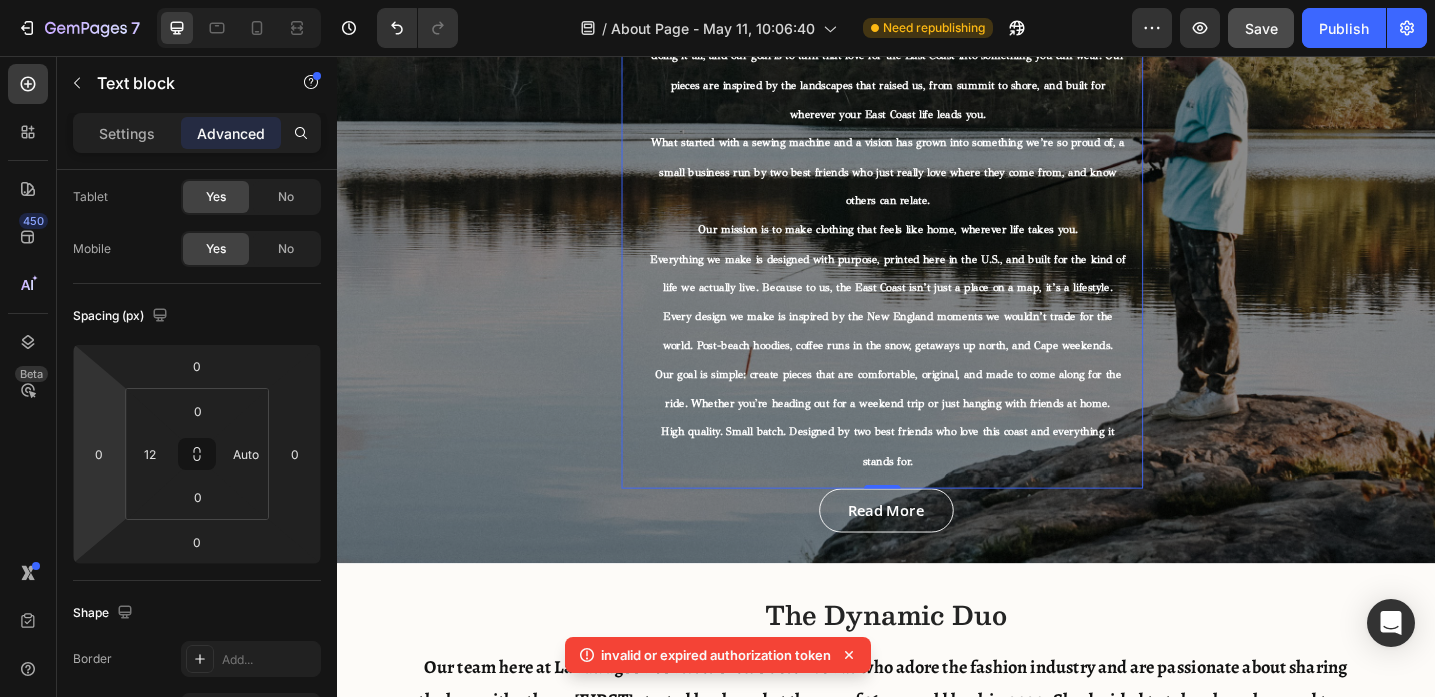 click on "7   /  About Page - [DATE]:[TIME] Need republishing Preview  Save   Publish  450 Beta Sections(18) Elements(83) Section Element Hero Section Product Detail Brands Trusted Badges Guarantee Product Breakdown How to use Testimonials Compare Bundle FAQs Social Proof Brand Story Product List Collection Blog List Contact Sticky Add to Cart Custom Footer Browse Library 450 Layout
Row
Row
Row
Row Text
Heading
Text Block Button
Button
Button Media
Image
Image" at bounding box center [717, 0] 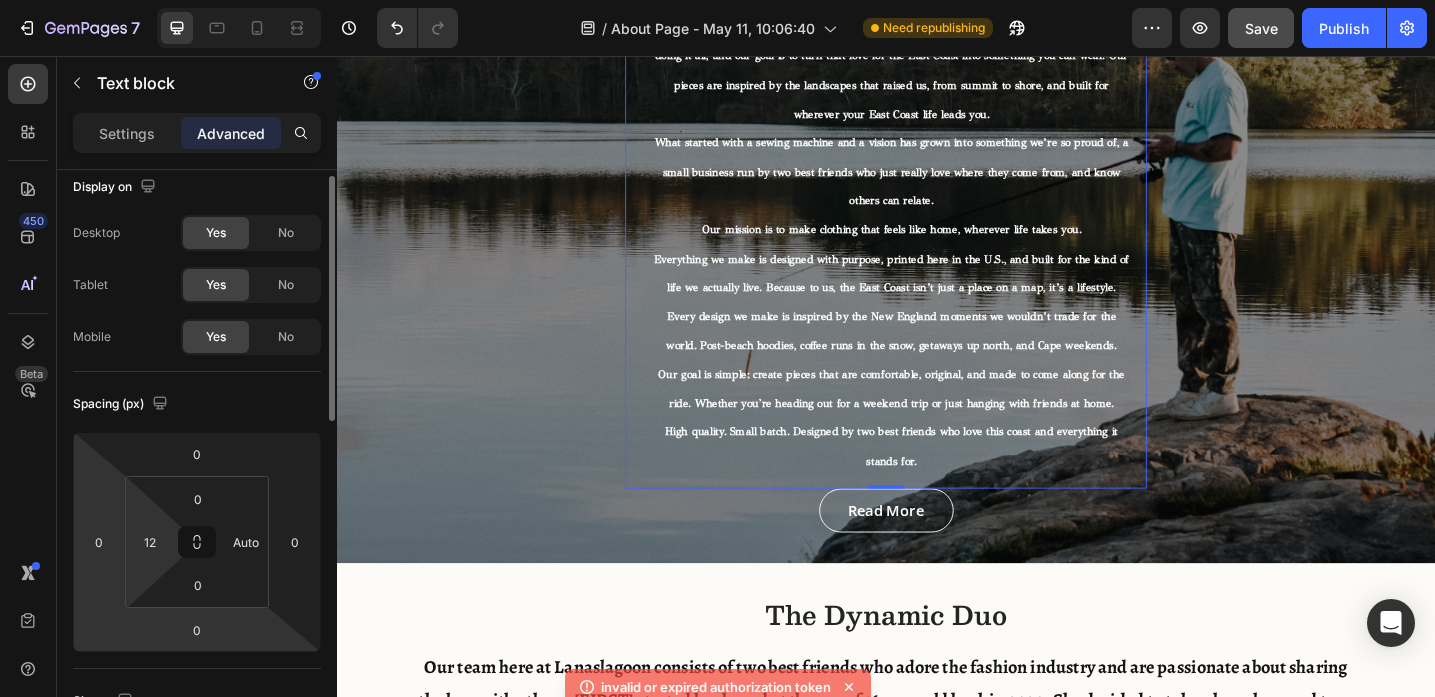 scroll, scrollTop: 0, scrollLeft: 0, axis: both 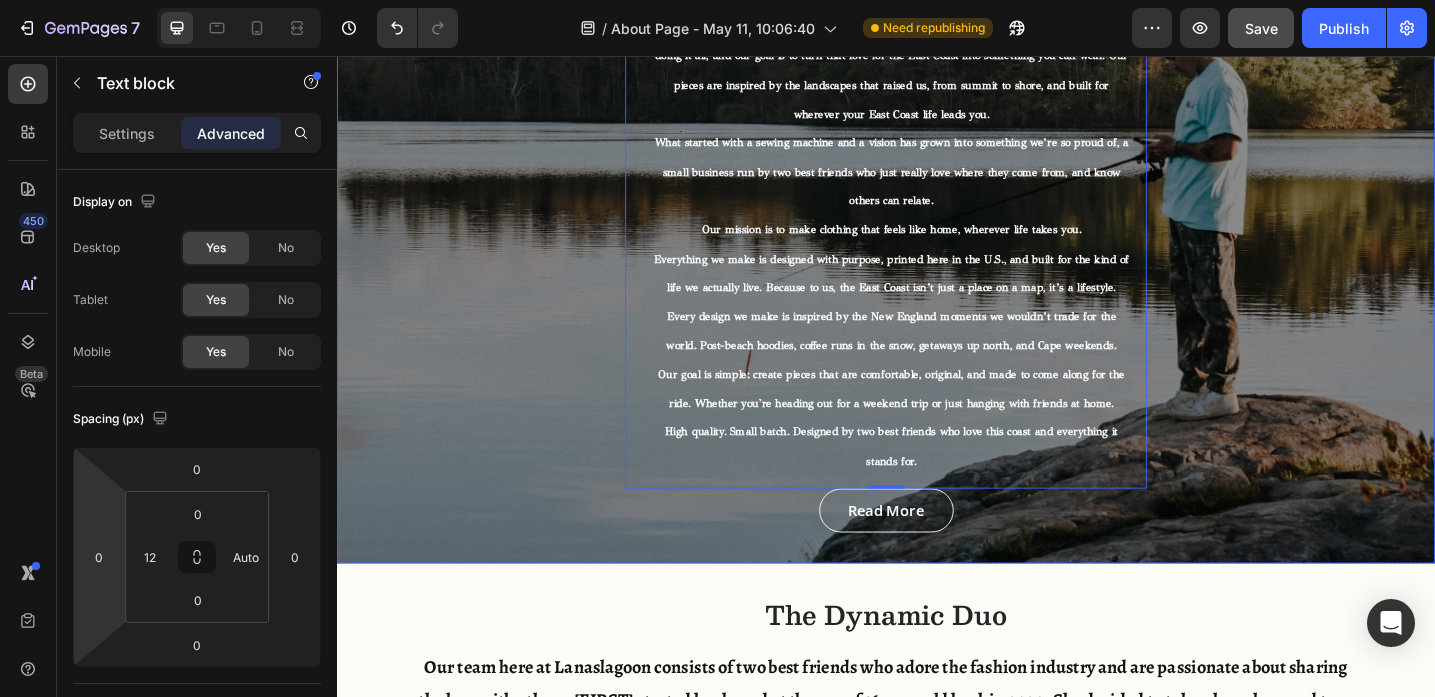 click on "⁠⁠⁠⁠⁠⁠⁠ Our Story Heading We’re Lanaslagoon, a small clothing brand anchored in [REGION], made for the locals who live the East Coast life and the dreamers who long for it. Whether it’s fishing off the dock, hiking through the mountains, cruising backroads, or a slow morning by the shore, we’ve grown up doing it all, and our goal is to turn that love for the East Coast into something you can wear. Our pieces are inspired by the landscapes that raised us, from summit to shore, and built for wherever your East Coast life leads you. What started with a sewing machine and a vision has grown into something we’re so proud of, a small business run by two best friends who just really love where they come from, and know others can relate. Our mission is to make clothing that feels like home, wherever life takes you. Every design we make is inspired by the New England moments we wouldn’t trade for the world. Post-beach hoodies, coffee runs in the snow, getaways up north, and Cape weekends." at bounding box center (937, 211) 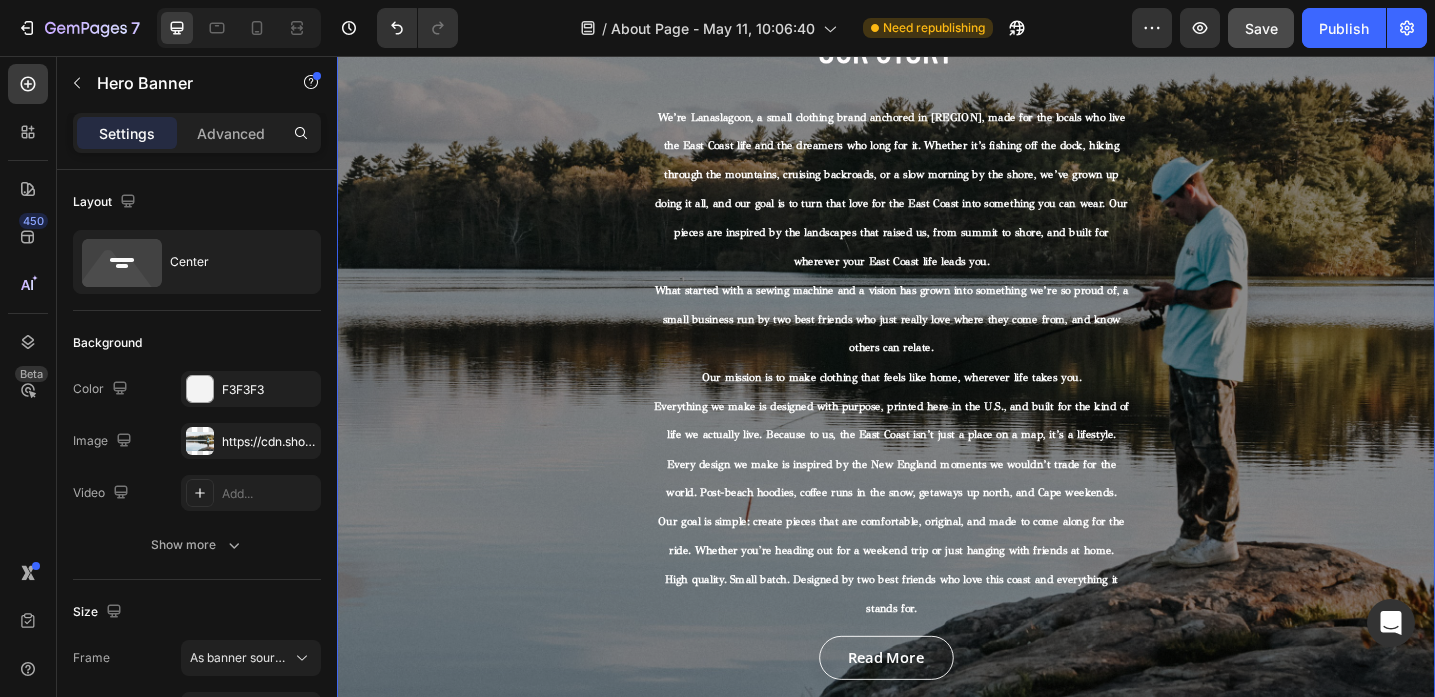 scroll, scrollTop: 0, scrollLeft: 0, axis: both 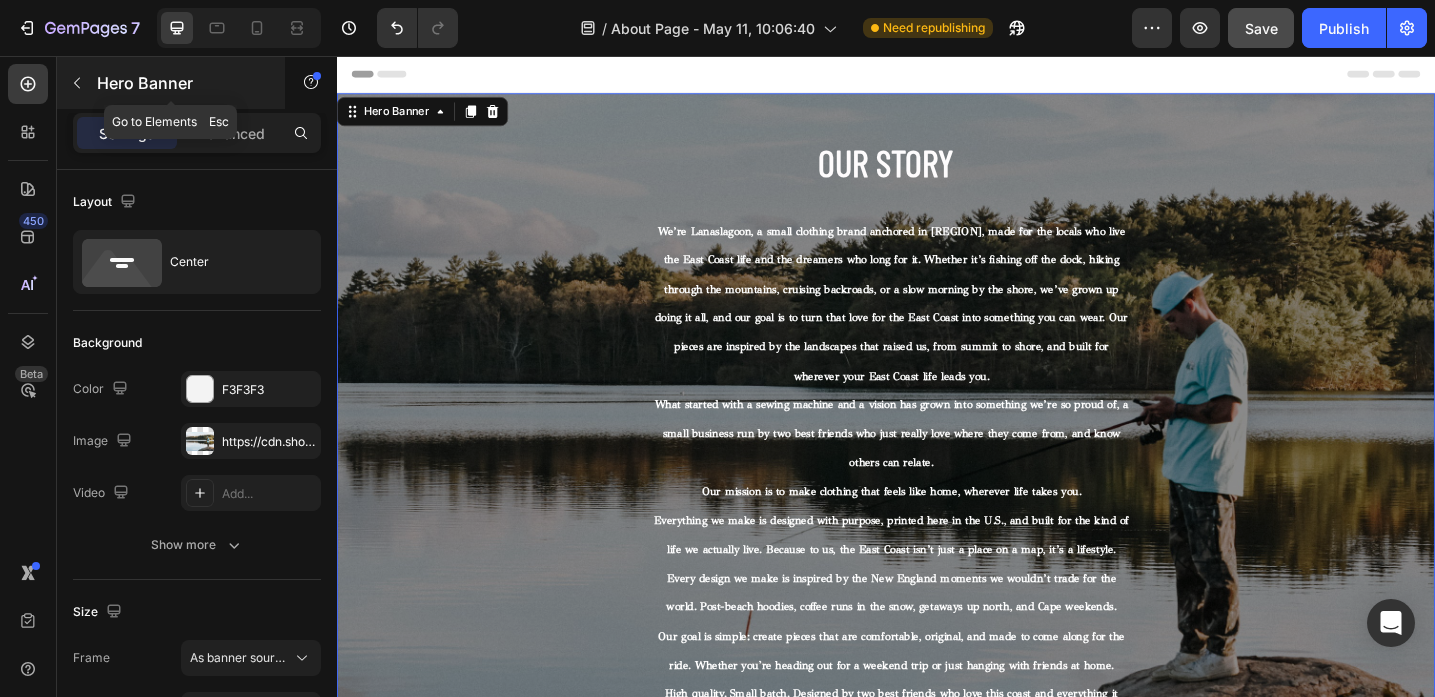 click 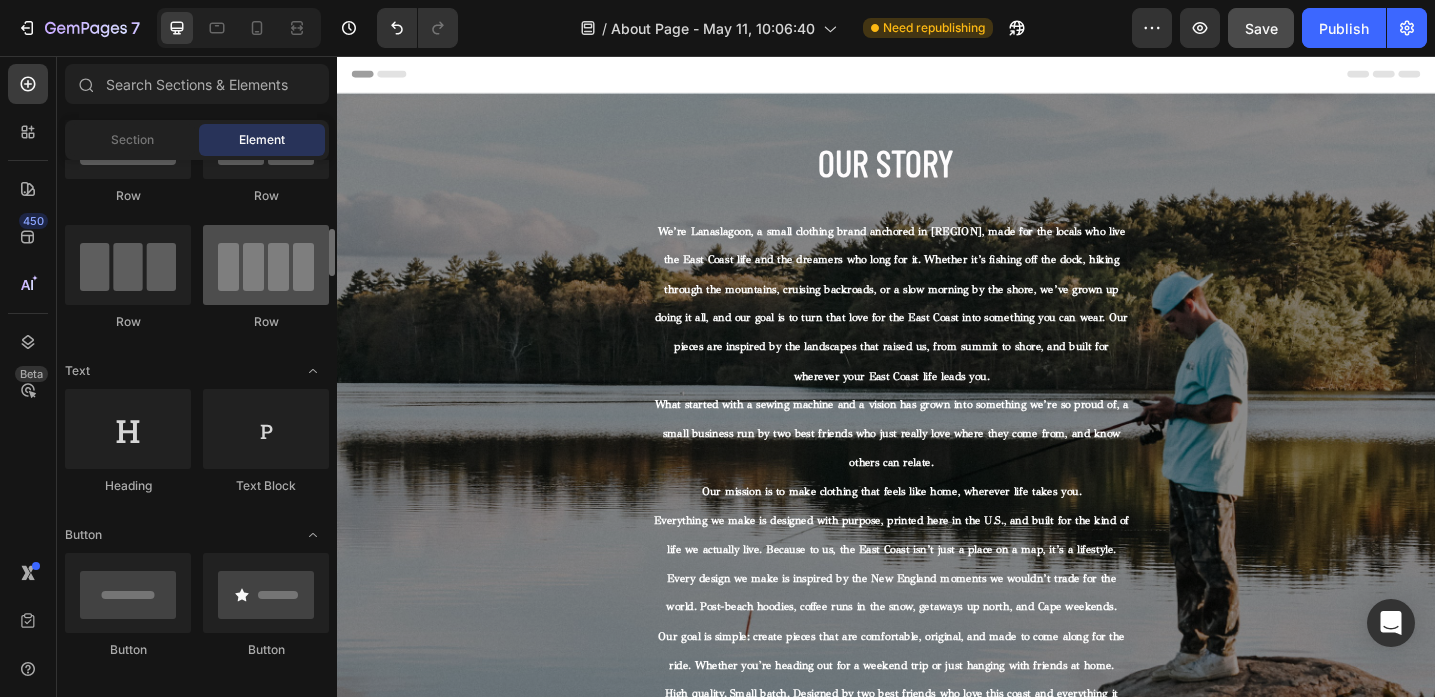 scroll, scrollTop: 180, scrollLeft: 0, axis: vertical 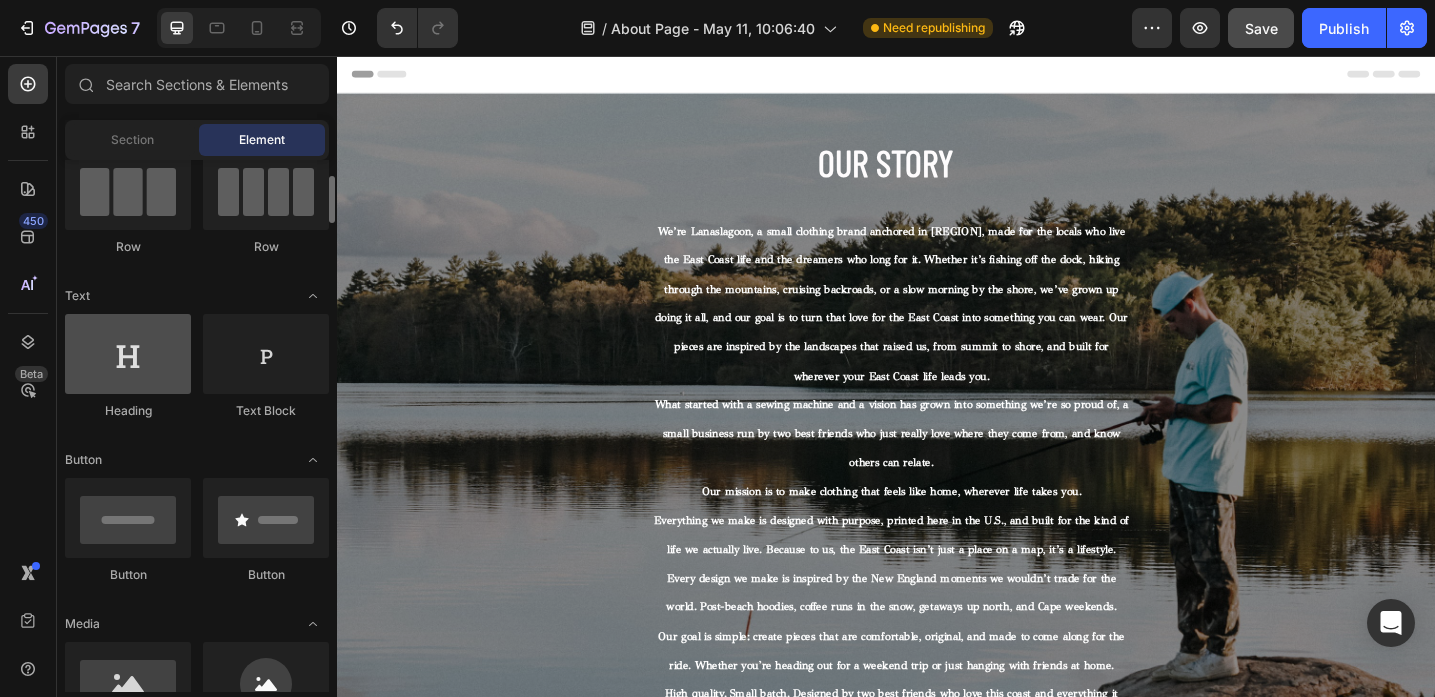 click at bounding box center (128, 354) 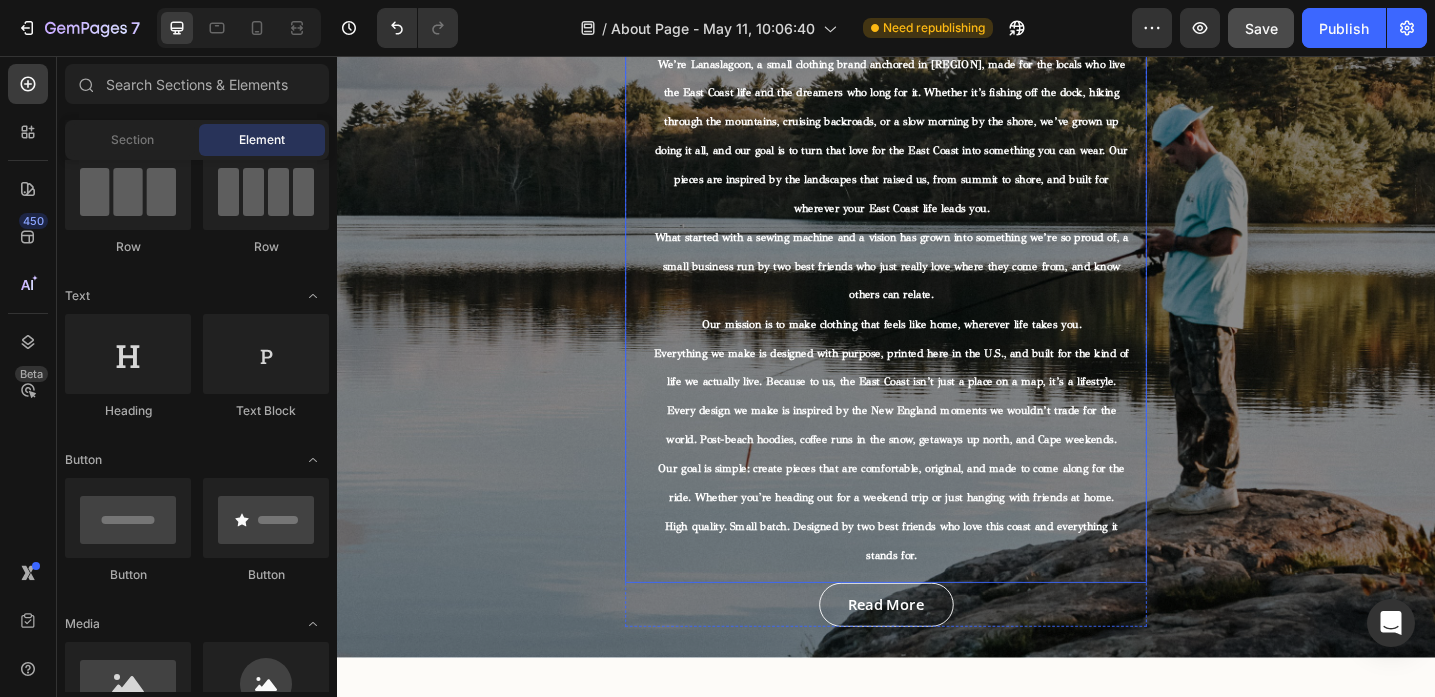 scroll, scrollTop: 222, scrollLeft: 0, axis: vertical 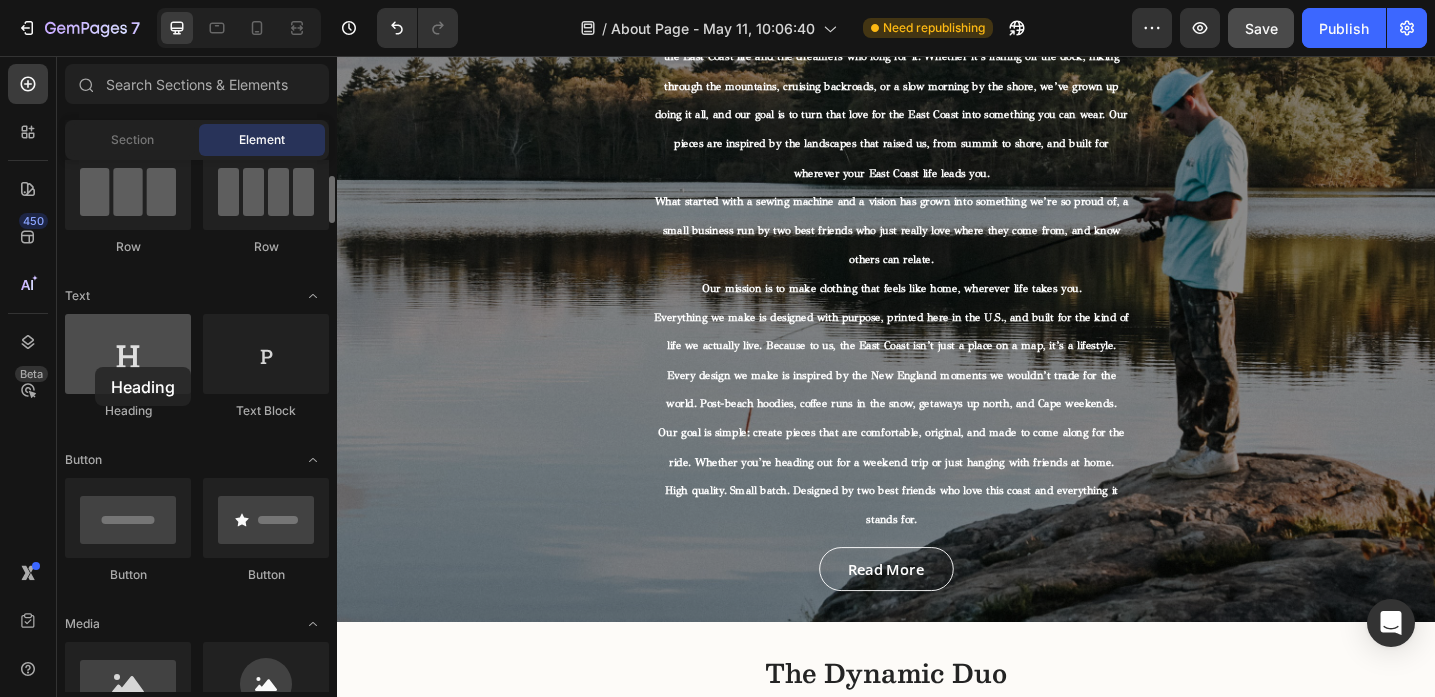 drag, startPoint x: 92, startPoint y: 385, endPoint x: 98, endPoint y: 366, distance: 19.924858 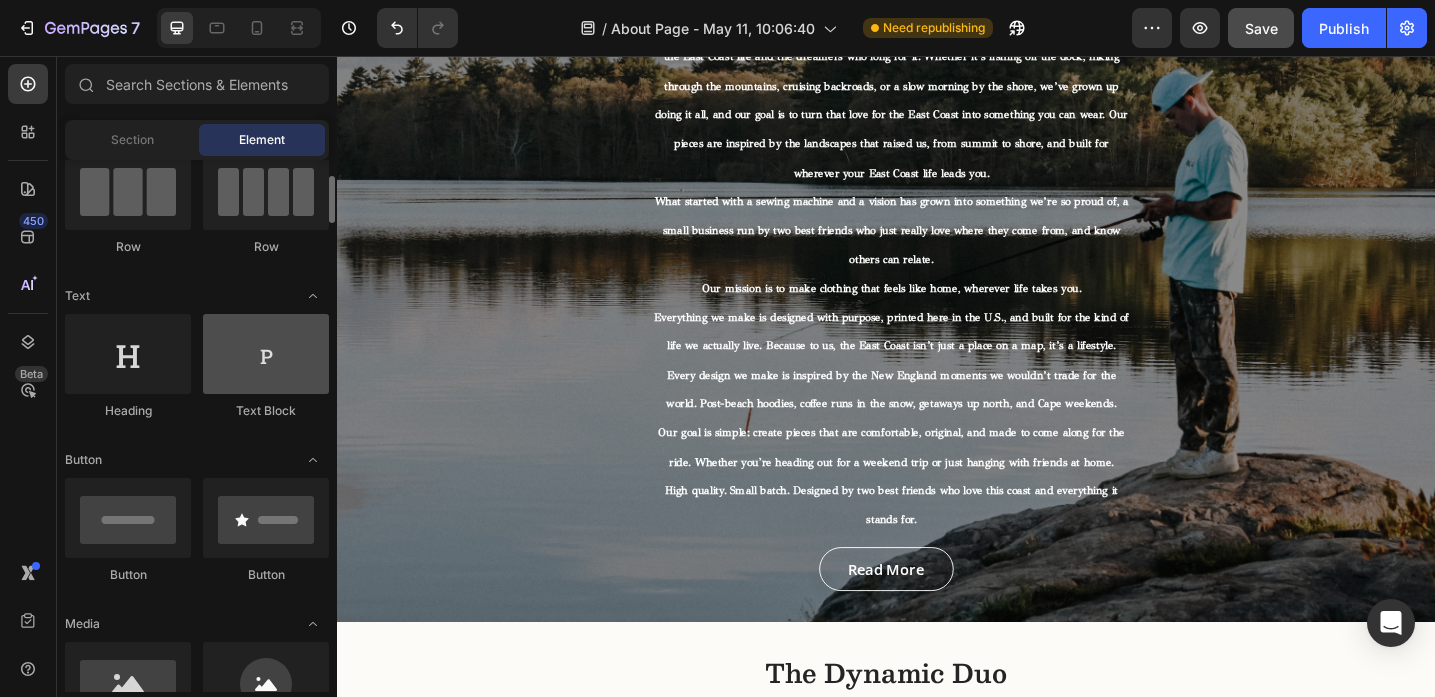 click at bounding box center [266, 354] 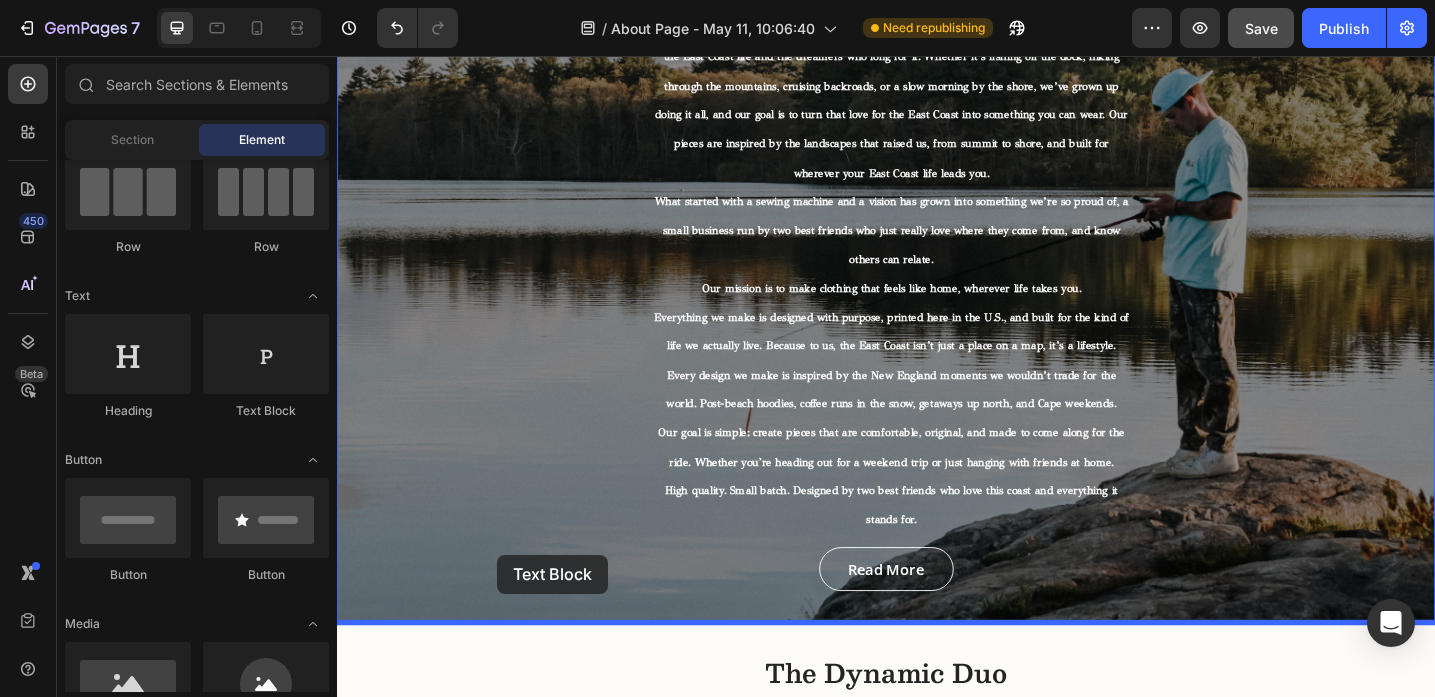 drag, startPoint x: 577, startPoint y: 399, endPoint x: 512, endPoint y: 601, distance: 212.20038 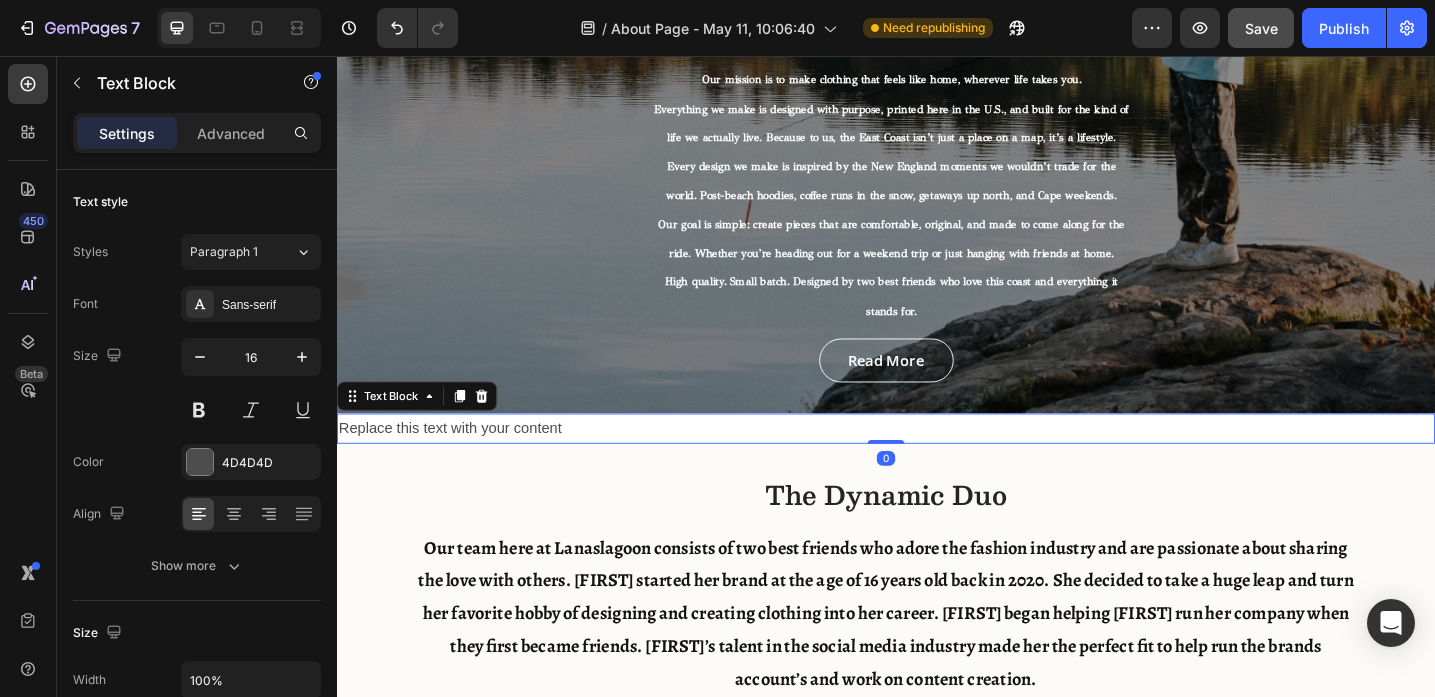 scroll, scrollTop: 452, scrollLeft: 0, axis: vertical 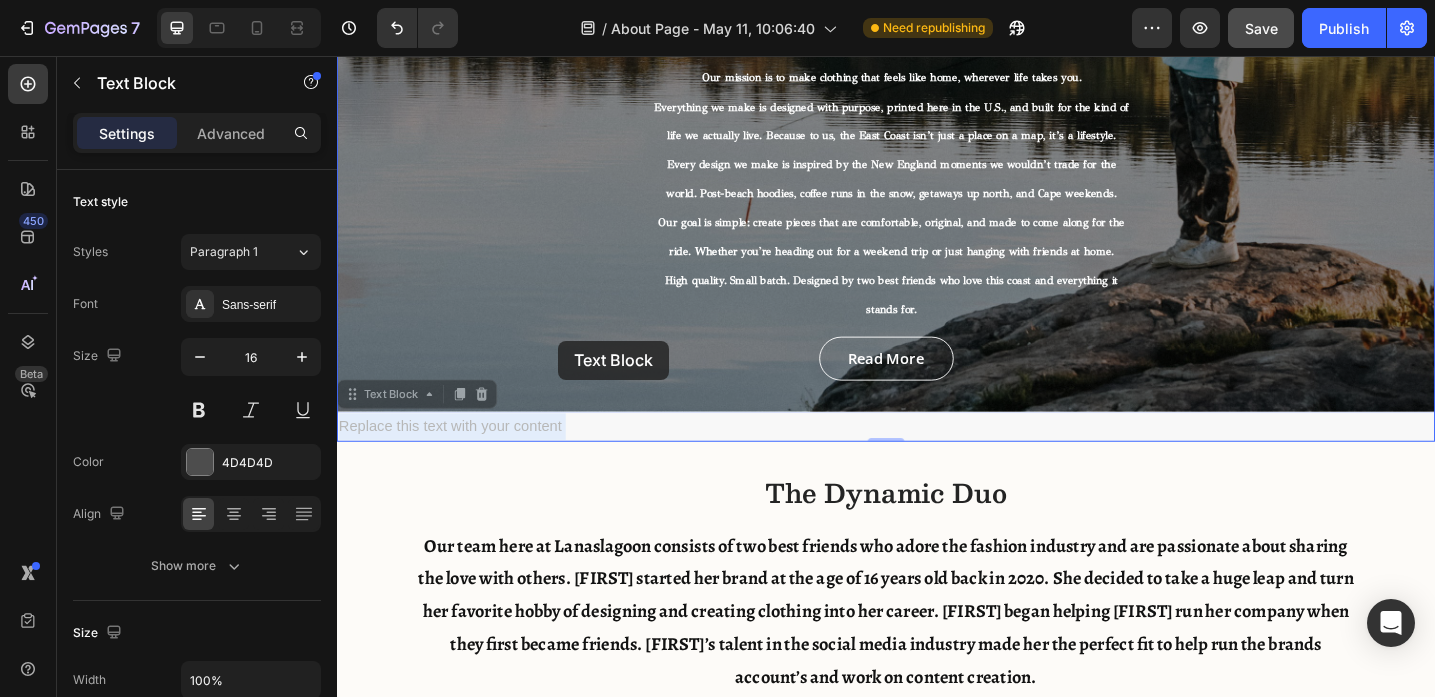 drag, startPoint x: 588, startPoint y: 468, endPoint x: 569, endPoint y: 312, distance: 157.15279 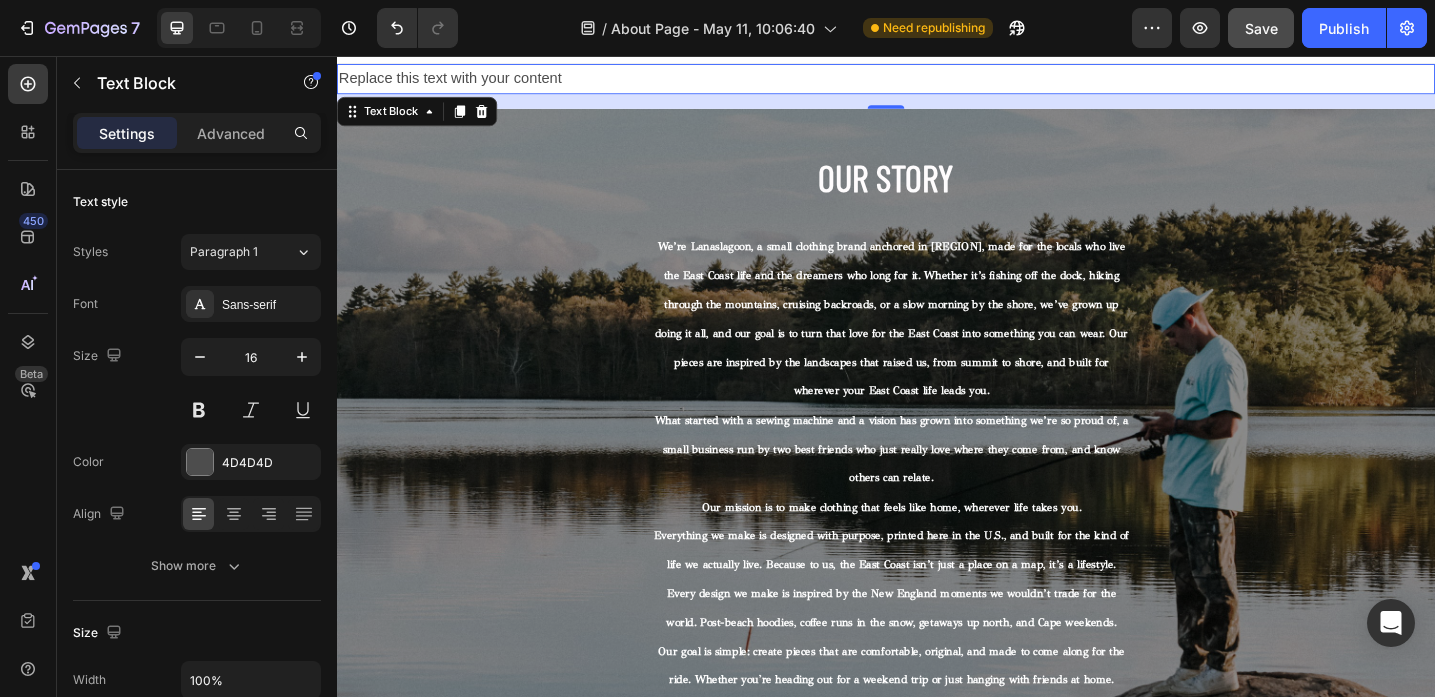 scroll, scrollTop: 0, scrollLeft: 0, axis: both 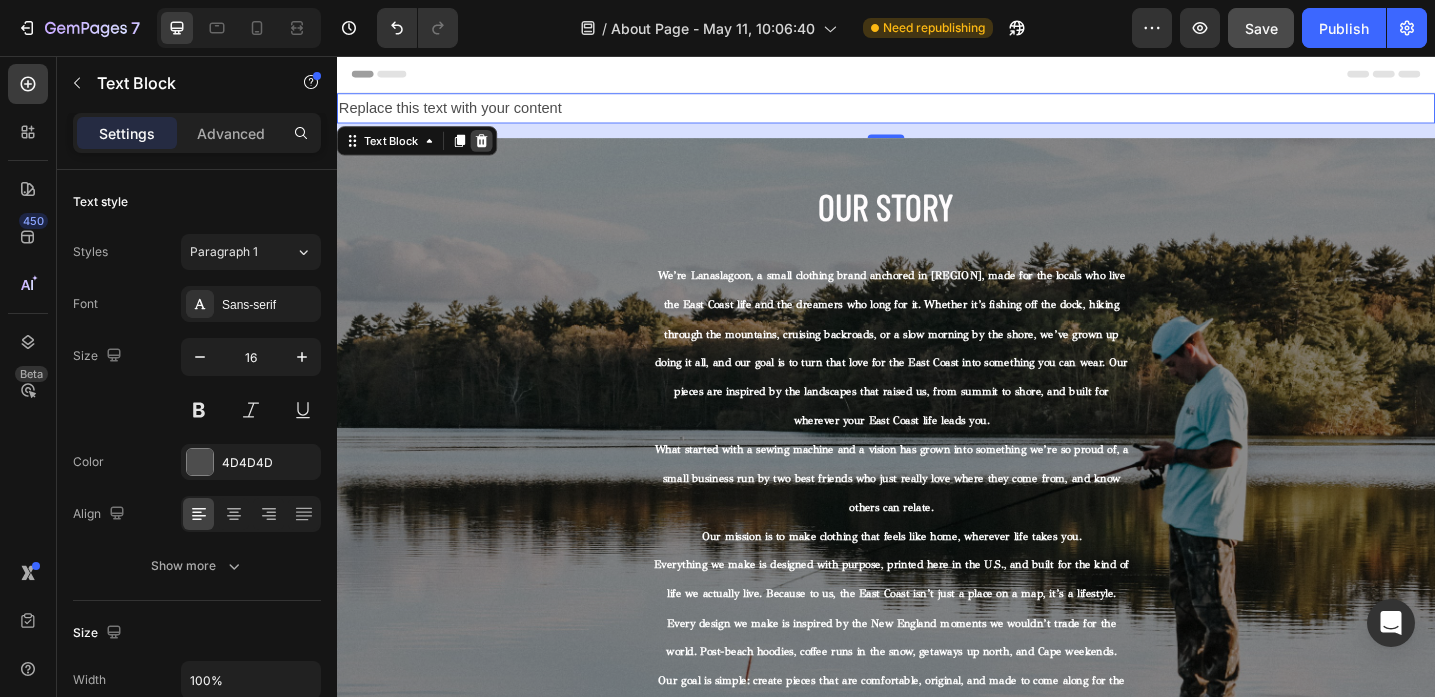 click 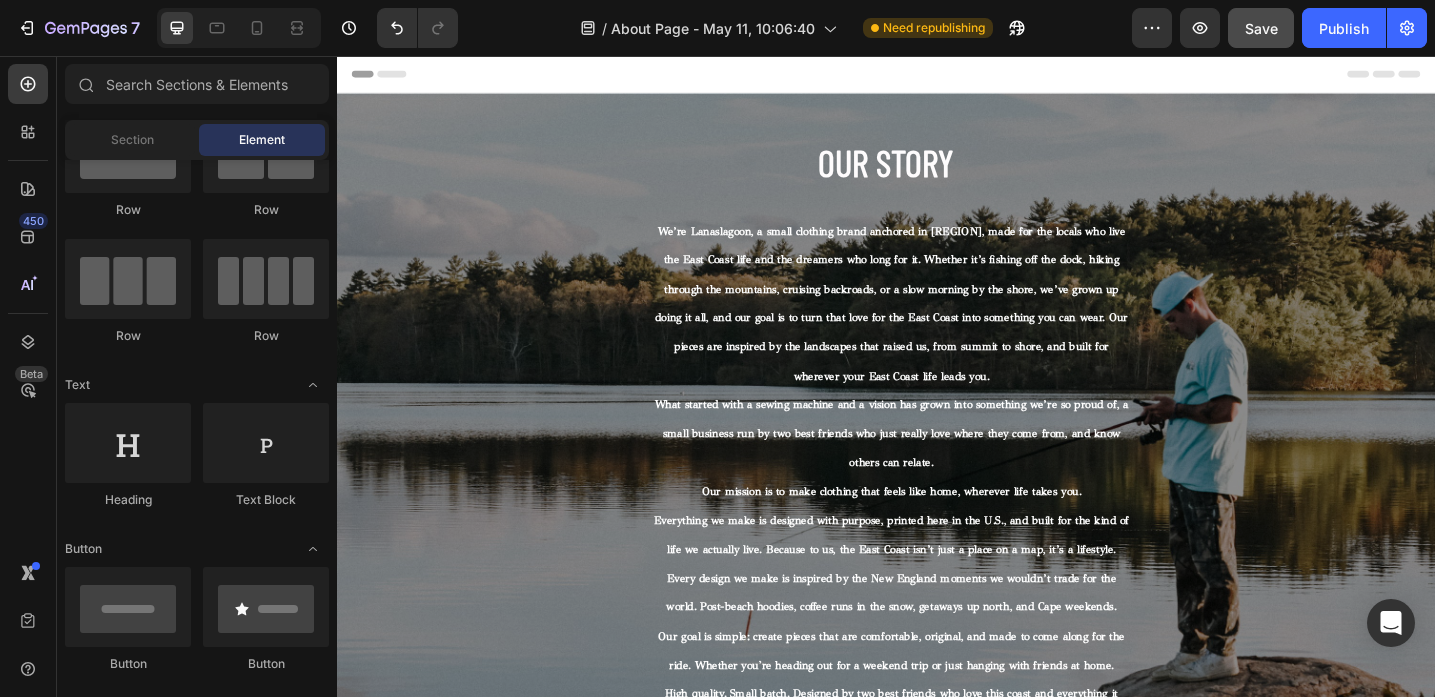 scroll, scrollTop: 0, scrollLeft: 0, axis: both 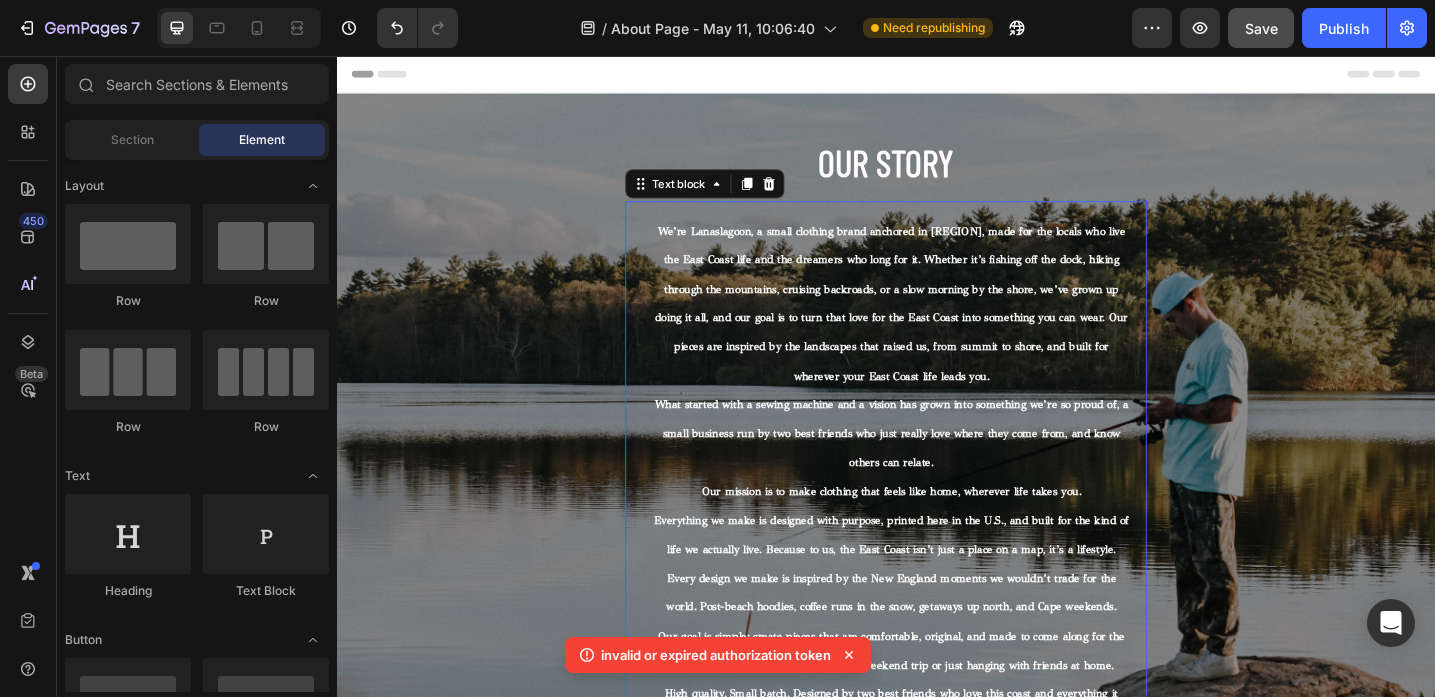 click on "What started with a sewing machine and a vision has grown into something we’re so proud of, a small business run by two best friends who just really love where they come from, and know others can relate." at bounding box center [943, 467] 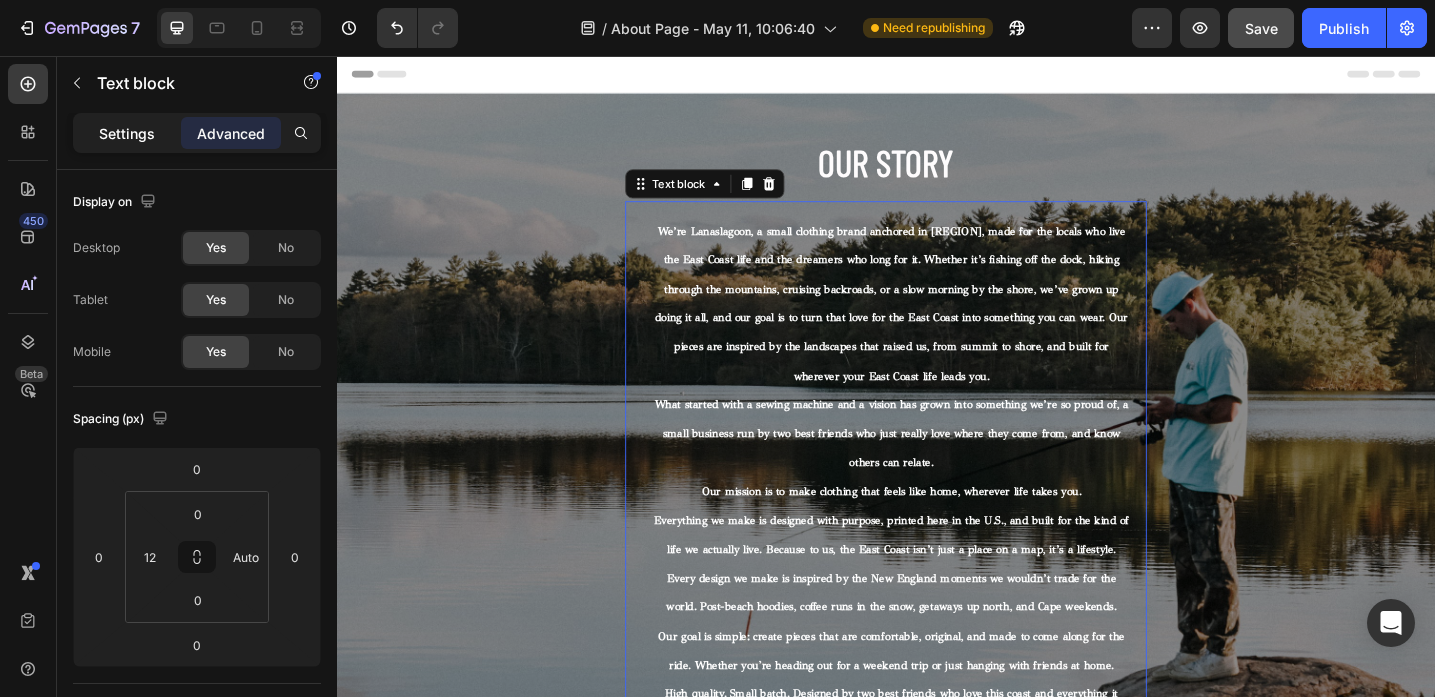click on "Settings" at bounding box center (127, 133) 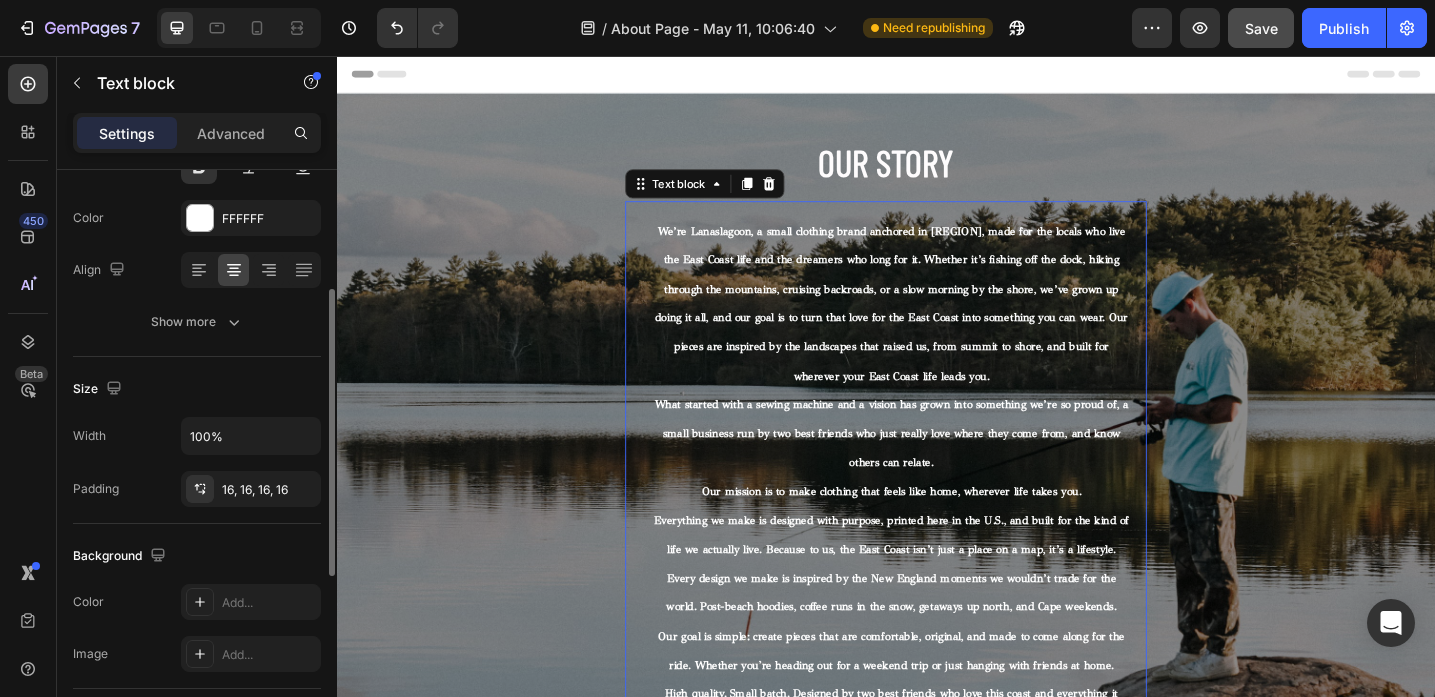 scroll, scrollTop: 245, scrollLeft: 0, axis: vertical 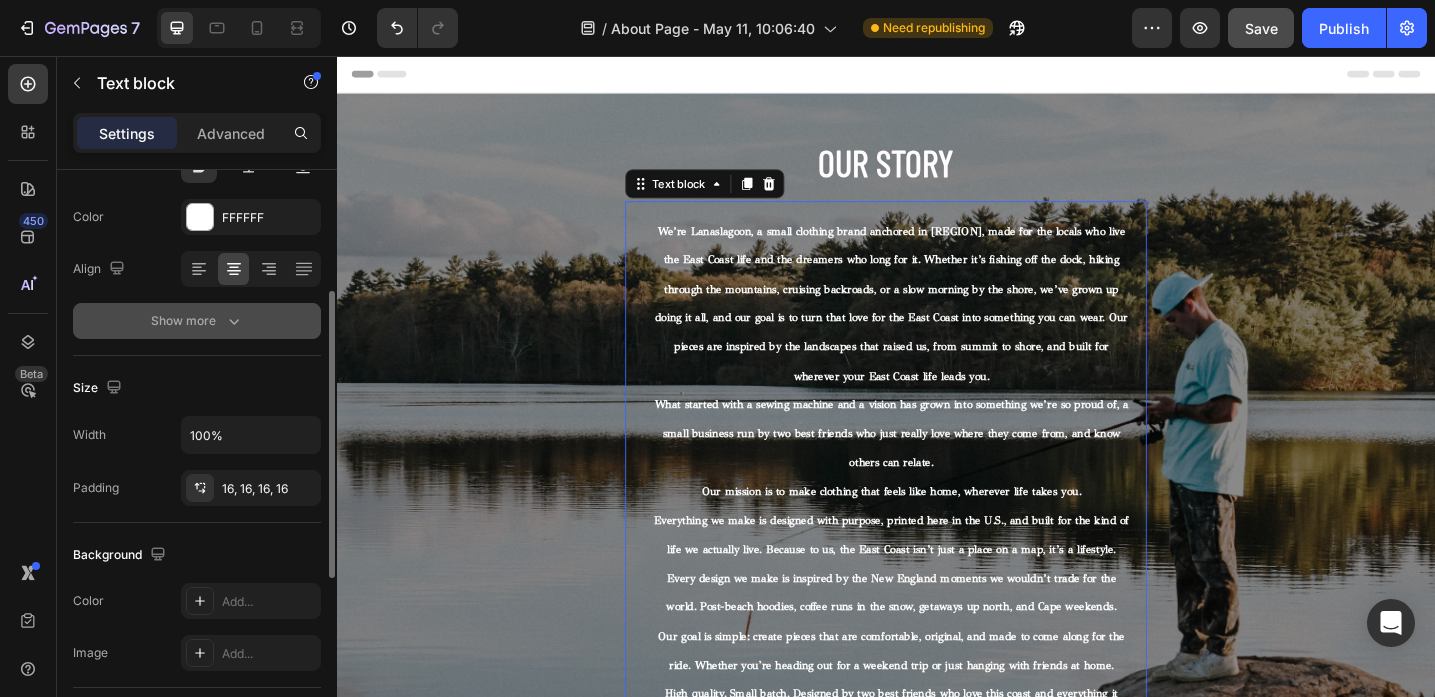 click 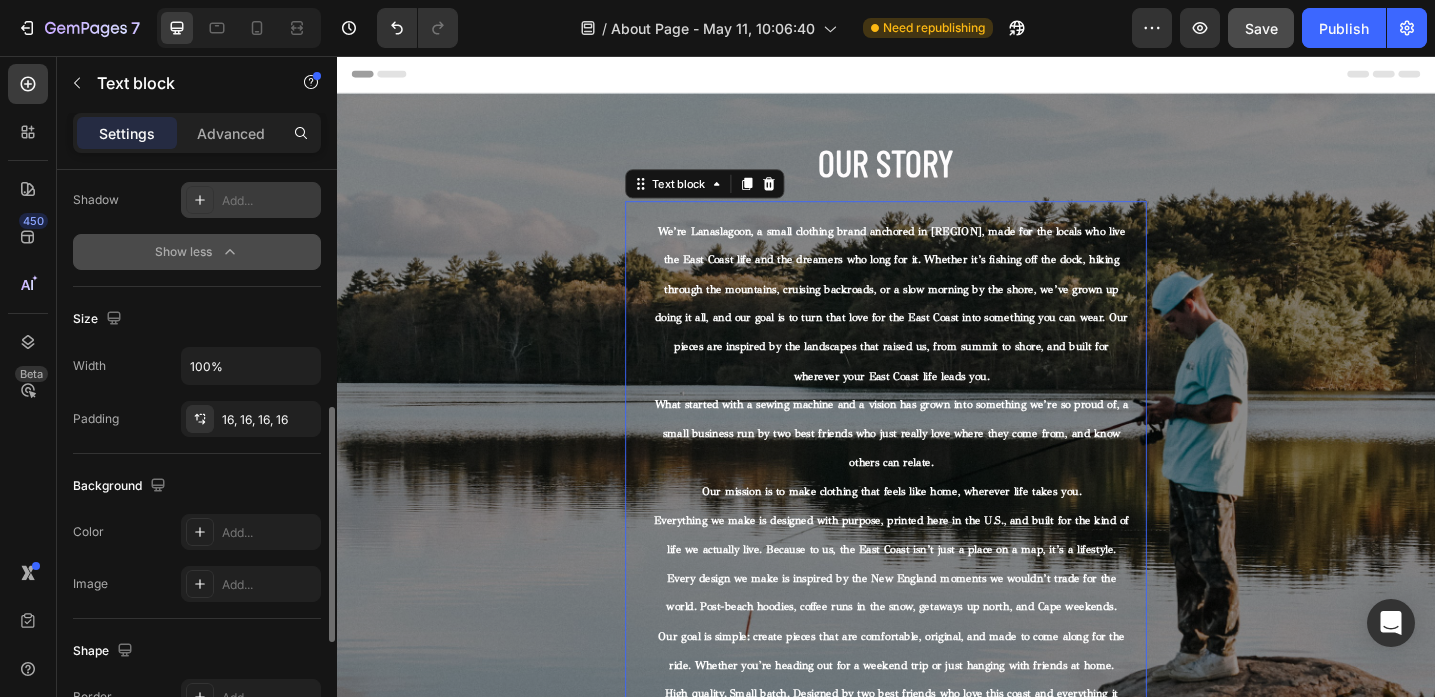 scroll, scrollTop: 582, scrollLeft: 0, axis: vertical 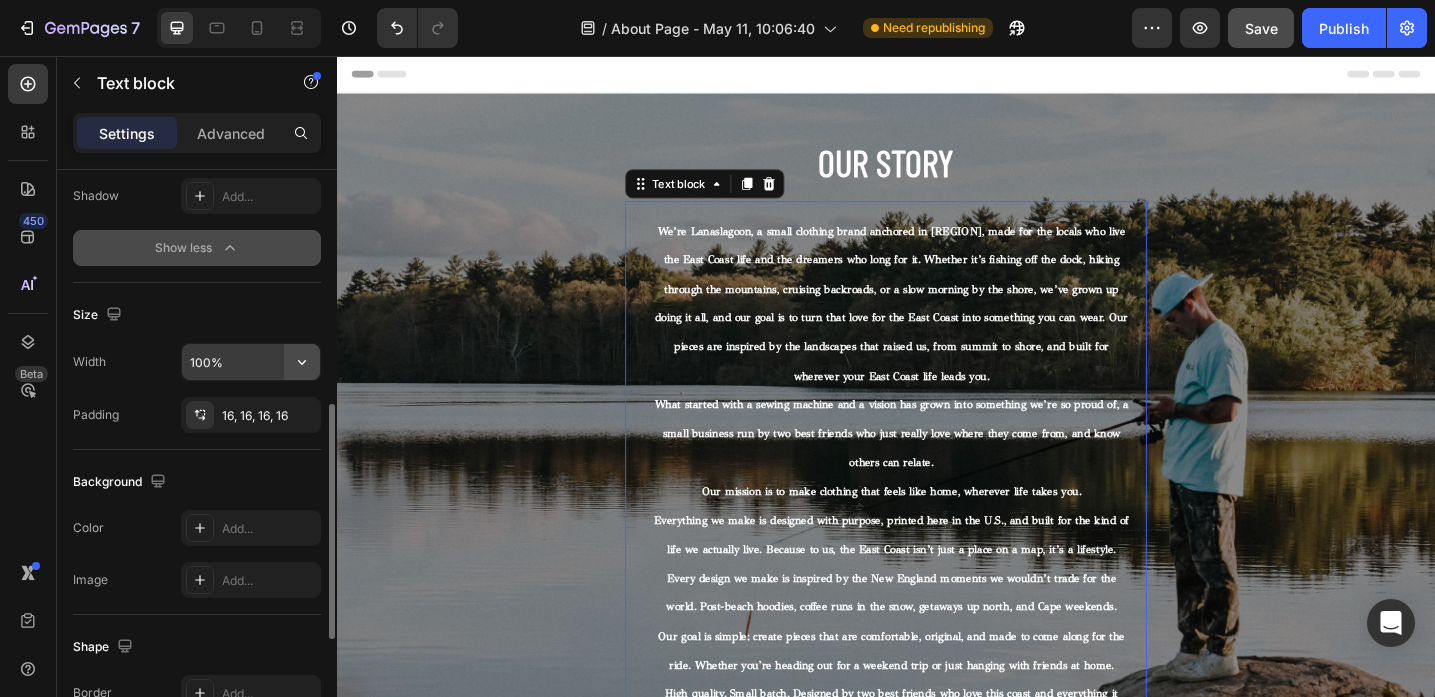 click 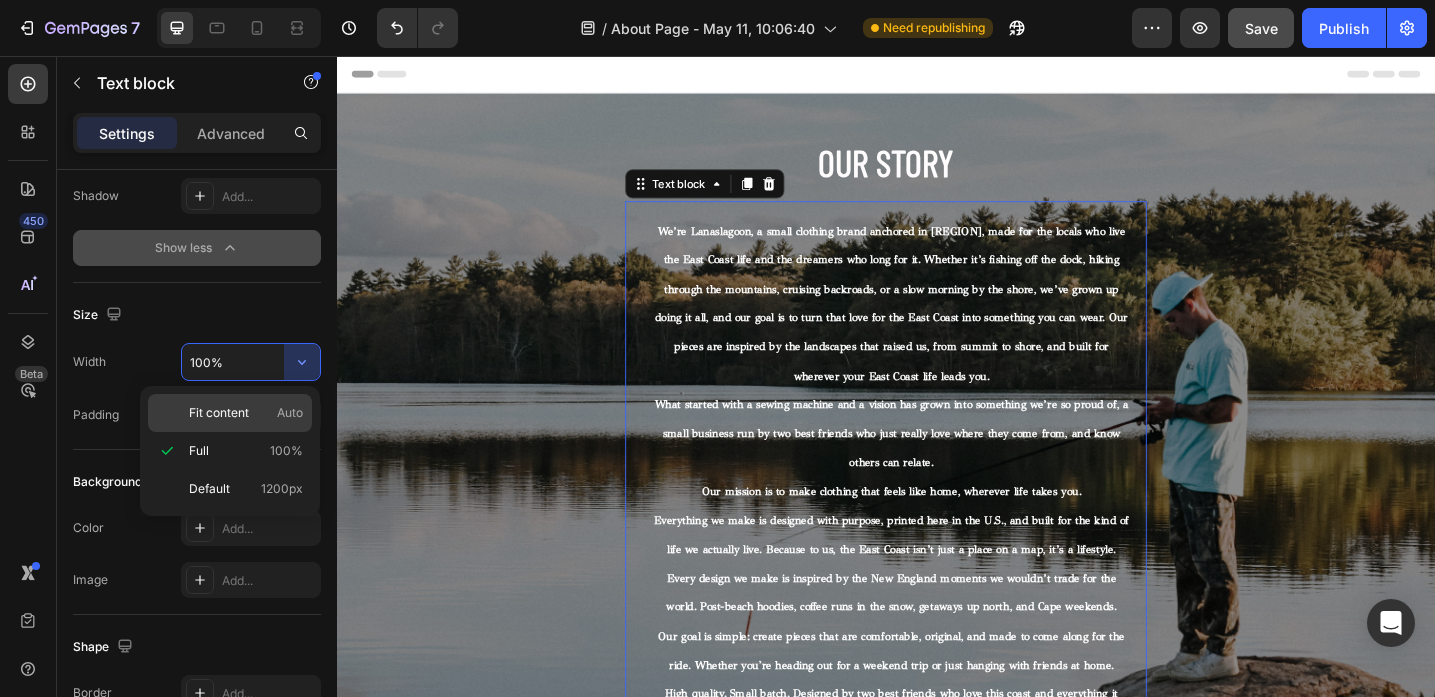 click on "Fit content Auto" at bounding box center (246, 413) 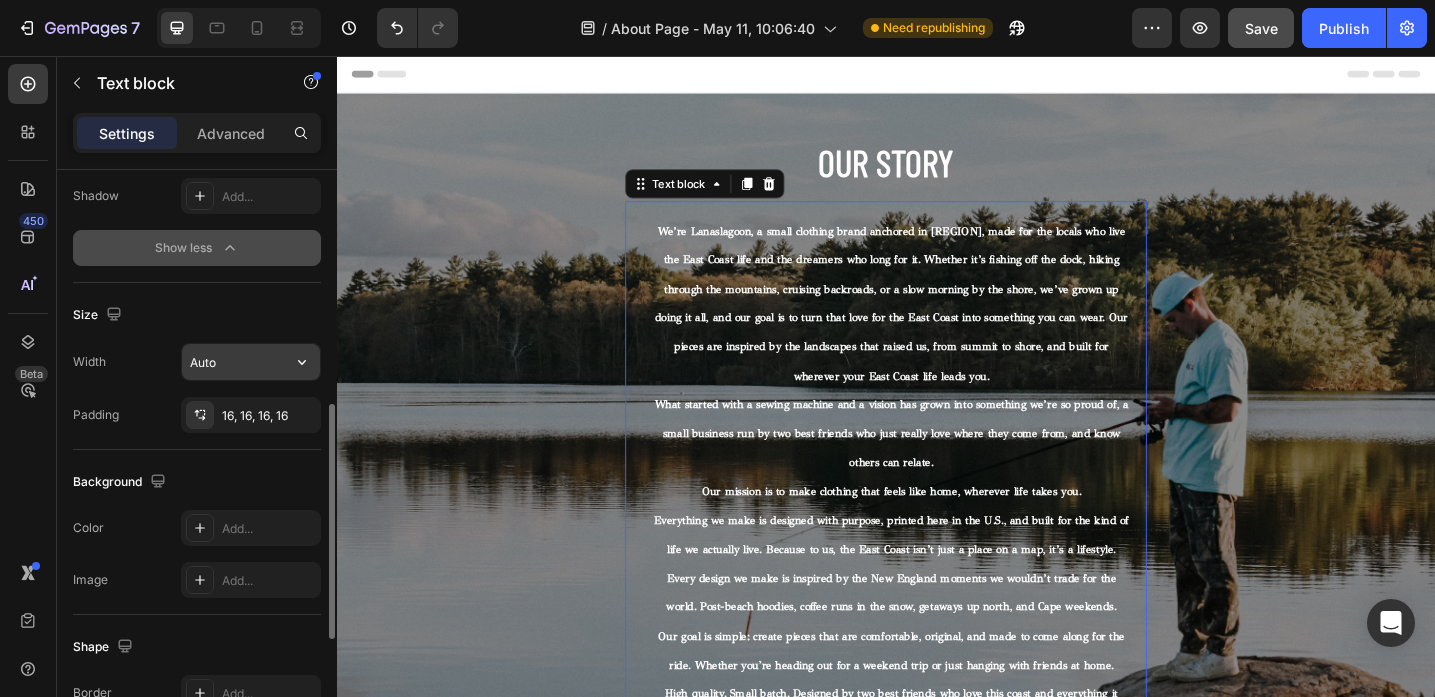 click on "Auto" at bounding box center [251, 362] 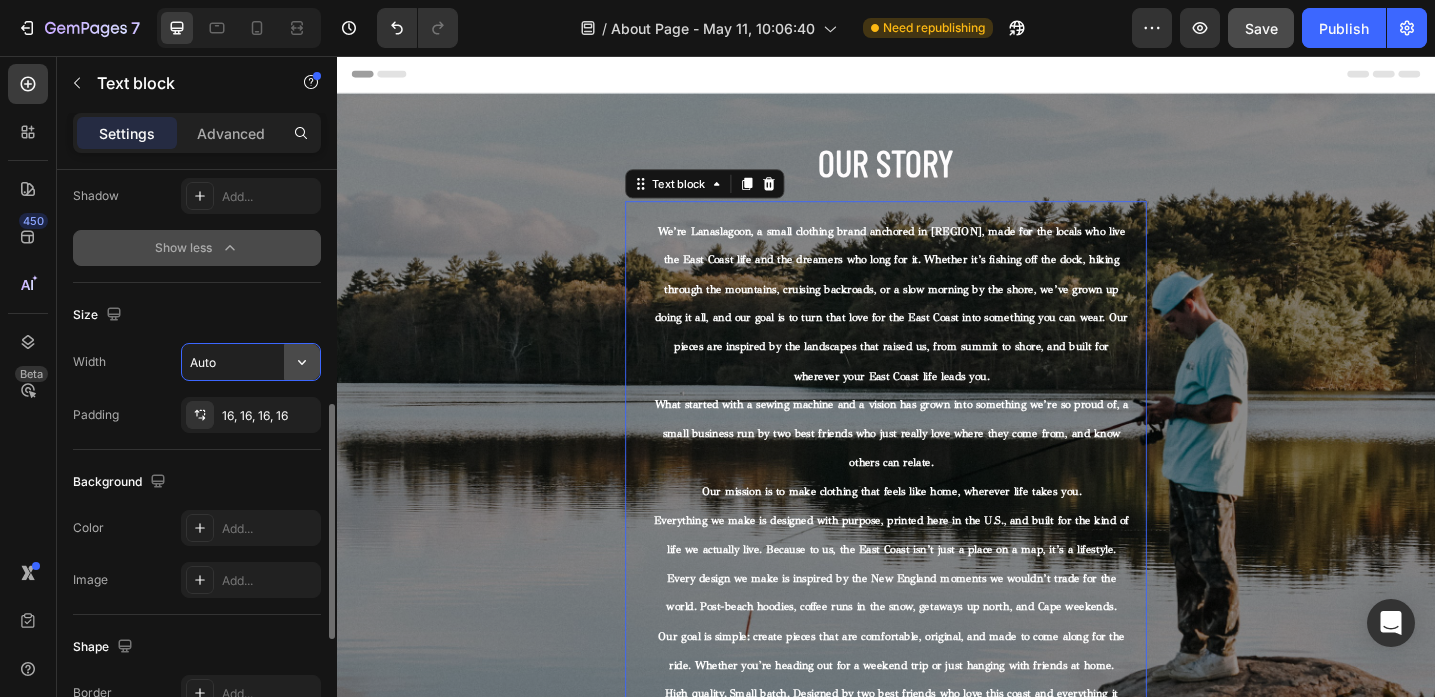 click 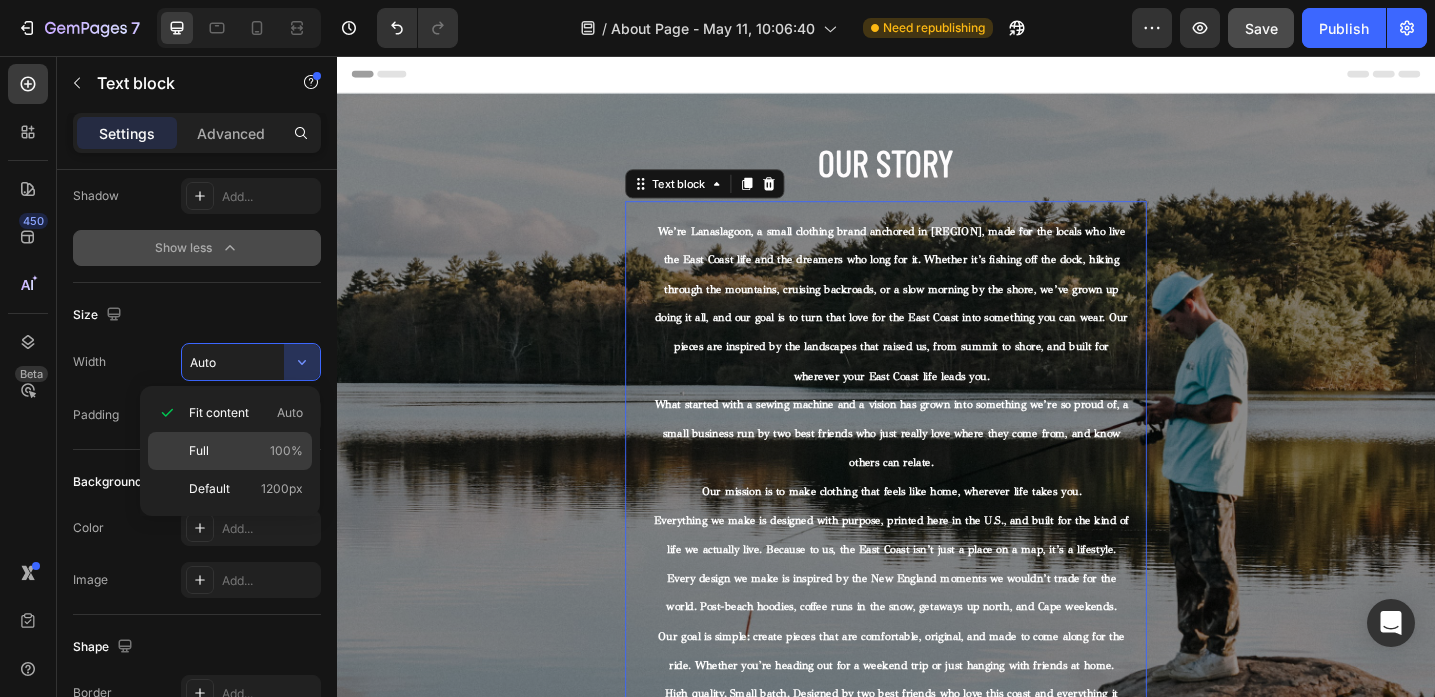 click on "Full 100%" at bounding box center [246, 451] 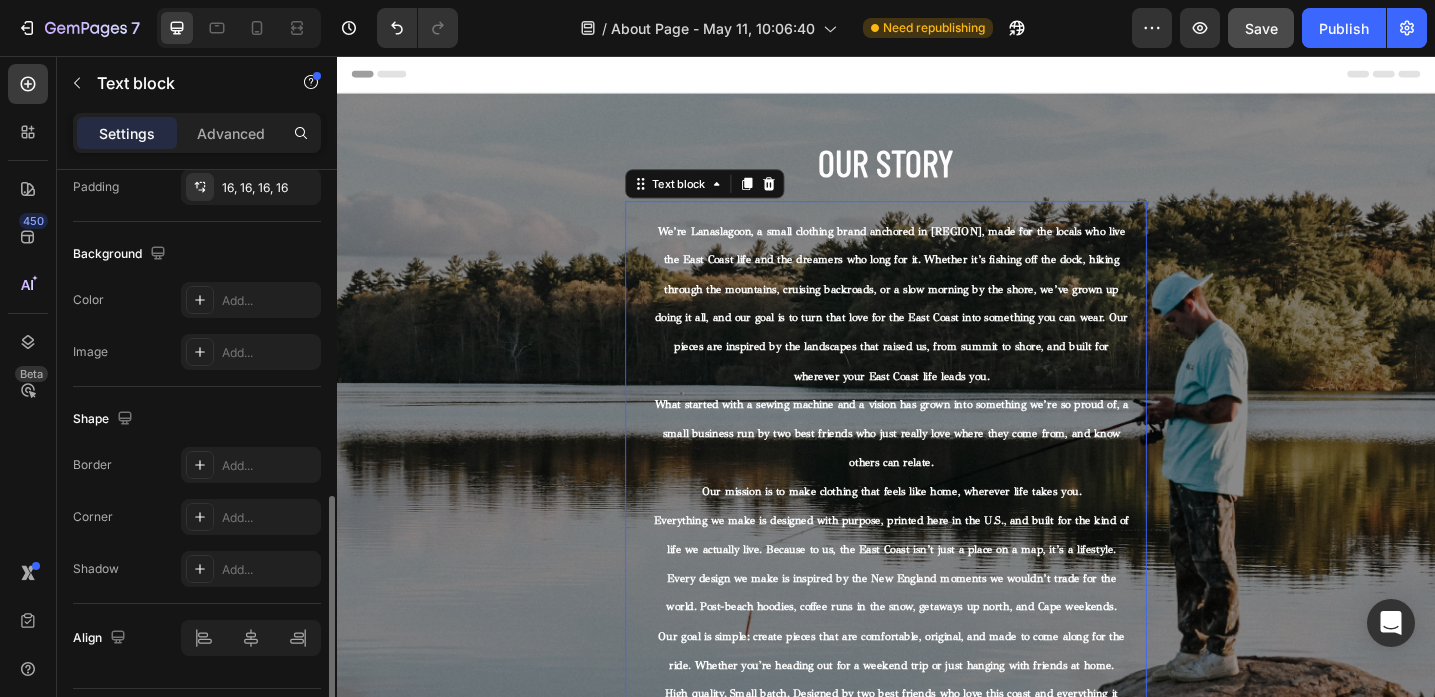 scroll, scrollTop: 836, scrollLeft: 0, axis: vertical 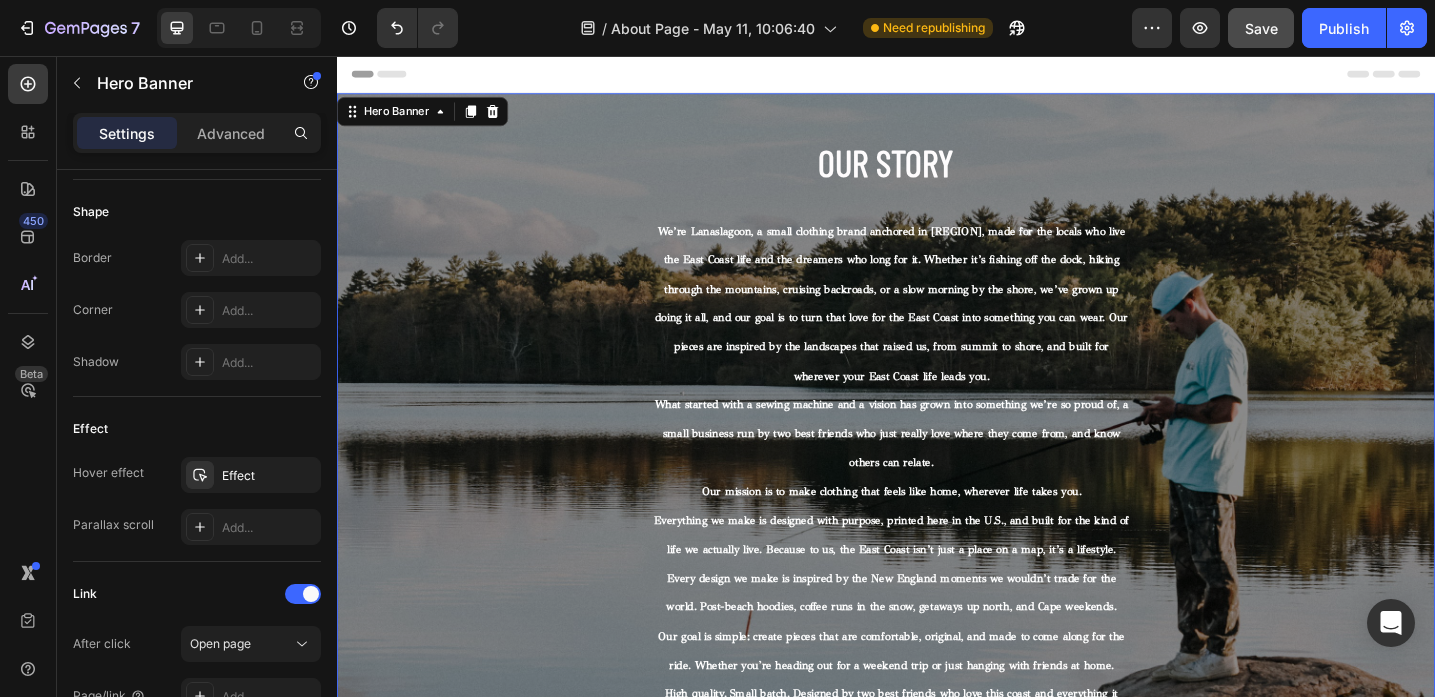 click on "⁠⁠⁠⁠⁠⁠⁠ Our Story Heading We’re Lanaslagoon, a small clothing brand anchored in [REGION], made for the locals who live the East Coast life and the dreamers who long for it. Whether it’s fishing off the dock, hiking through the mountains, cruising backroads, or a slow morning by the shore, we’ve grown up doing it all, and our goal is to turn that love for the East Coast into something you can wear. Our pieces are inspired by the landscapes that raised us, from summit to shore, and built for wherever your East Coast life leads you. What started with a sewing machine and a vision has grown into something we’re so proud of, a small business run by two best friends who just really love where they come from, and know others can relate. Our mission is to make clothing that feels like home, wherever life takes you. Every design we make is inspired by the New England moments we wouldn’t trade for the world. Post-beach hoodies, coffee runs in the snow, getaways up north, and Cape weekends." at bounding box center [937, 497] 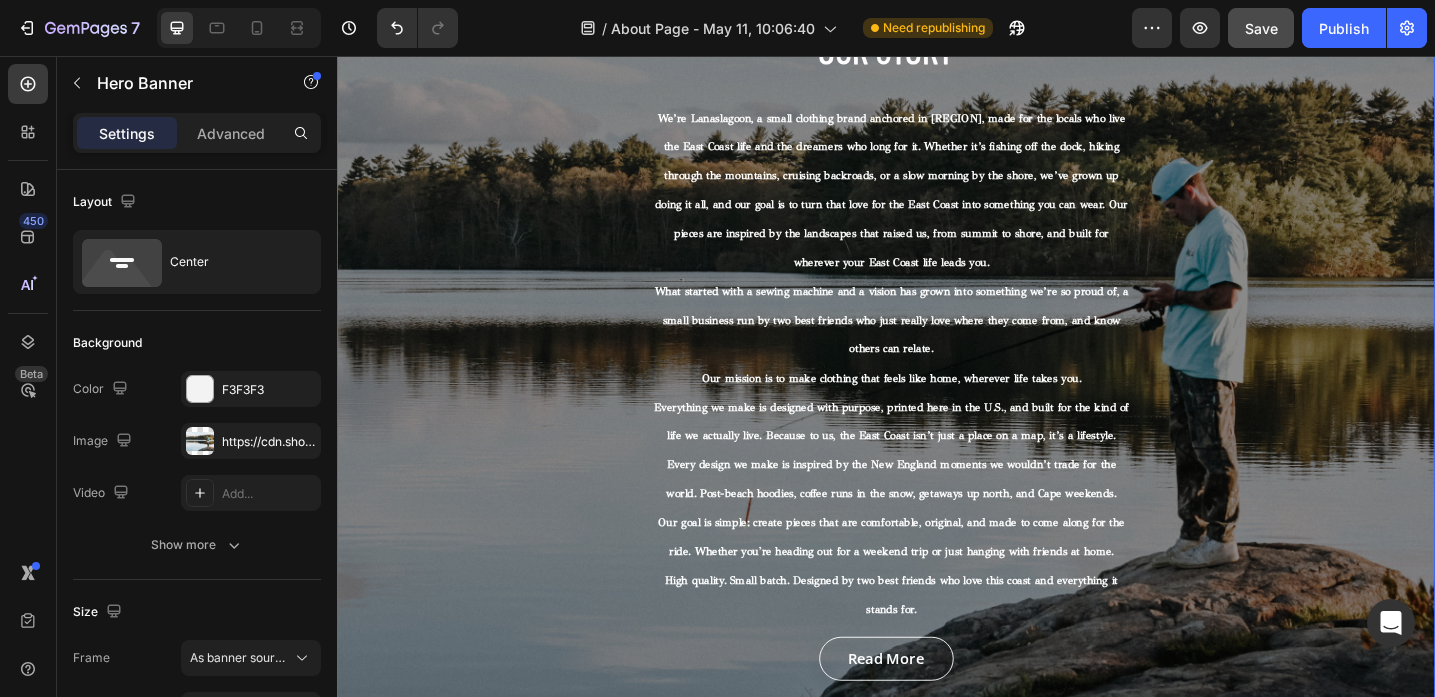 scroll, scrollTop: 120, scrollLeft: 0, axis: vertical 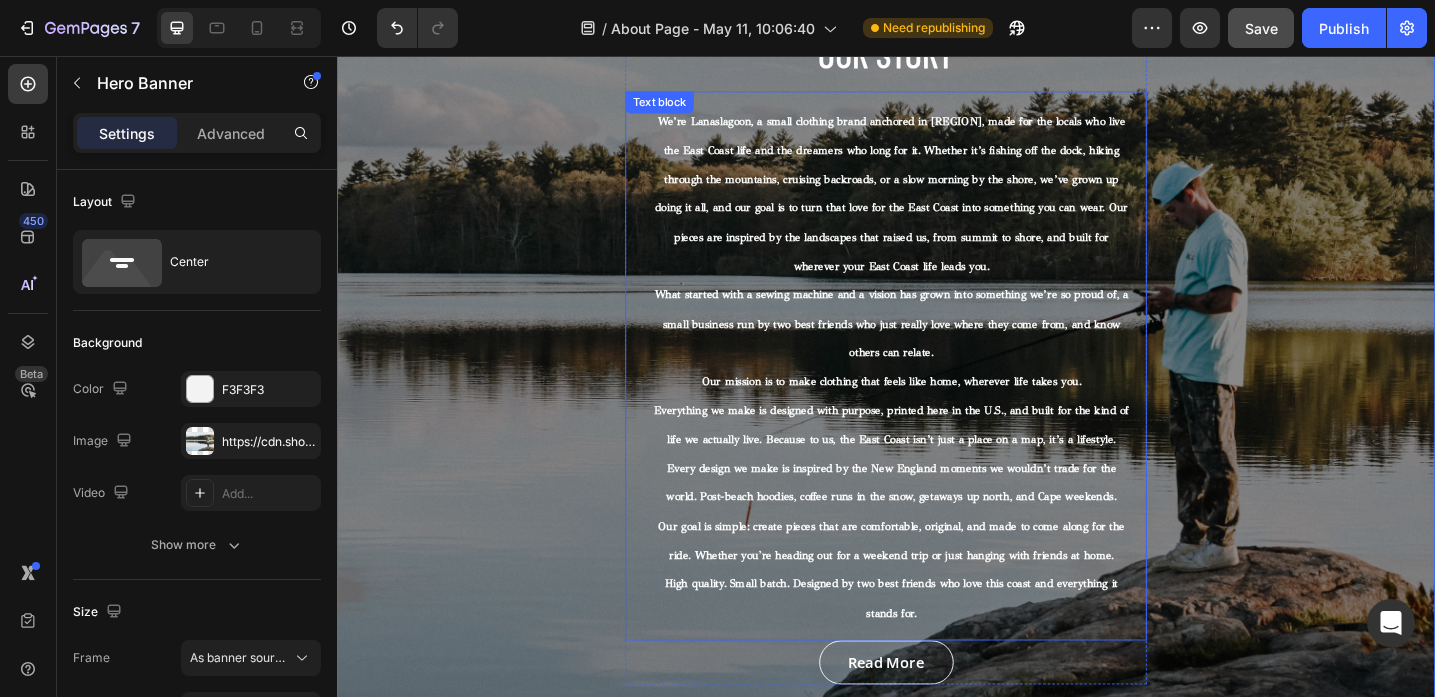 click on "What started with a sewing machine and a vision has grown into something we’re so proud of, a small business run by two best friends who just really love where they come from, and know others can relate." at bounding box center (943, 347) 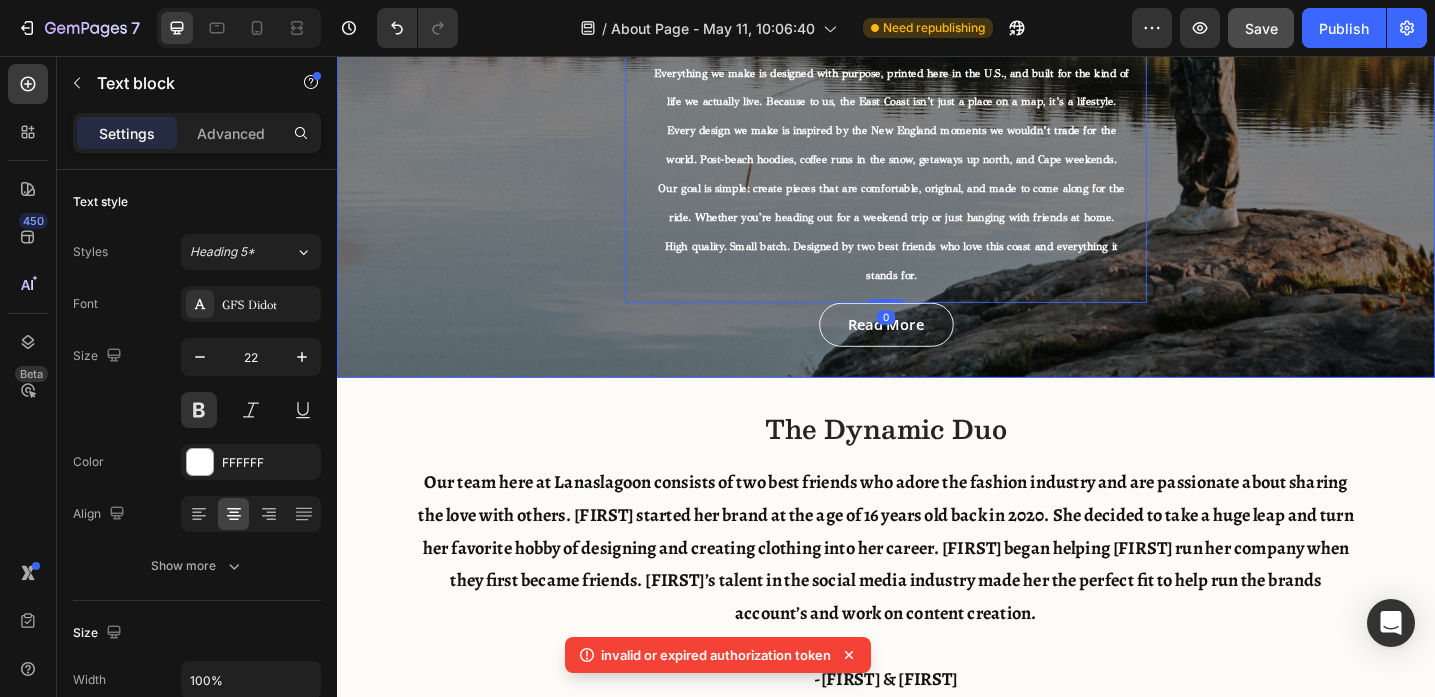 scroll, scrollTop: 546, scrollLeft: 0, axis: vertical 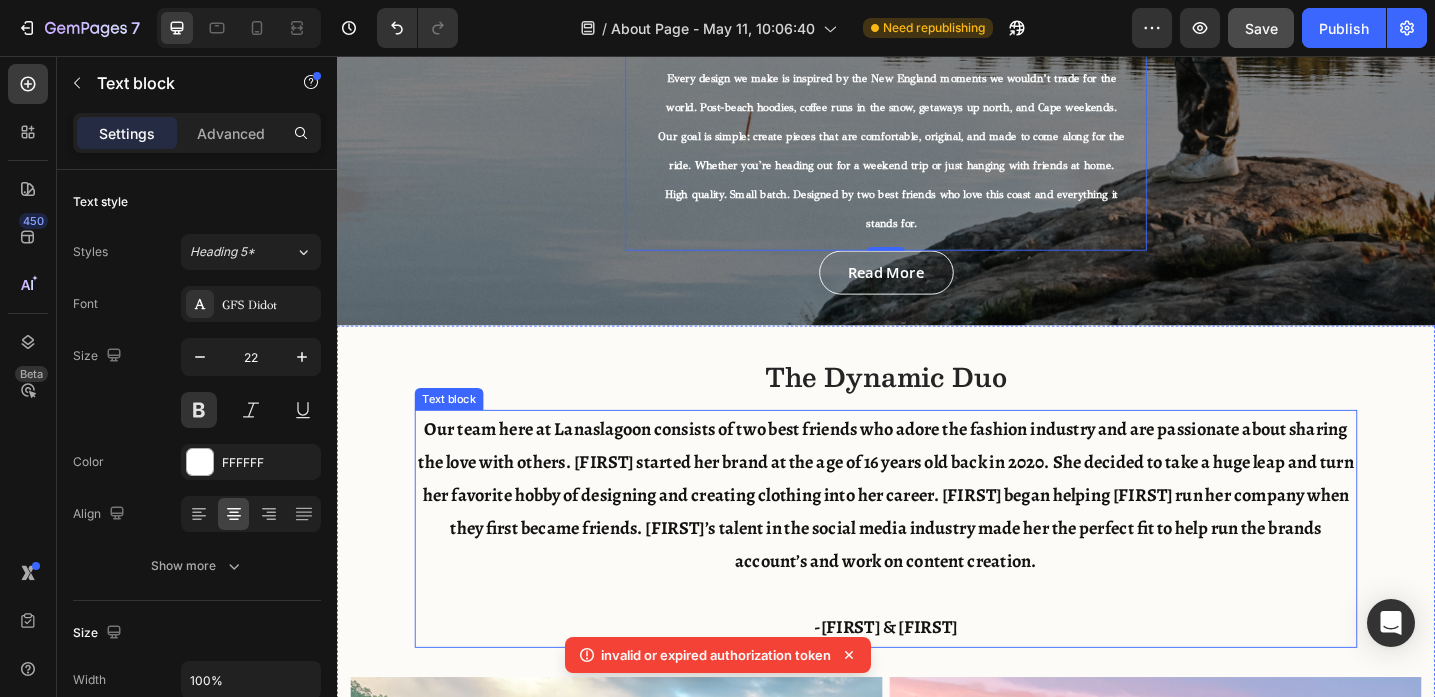 click on "The Dynamic Duo" at bounding box center [937, 407] 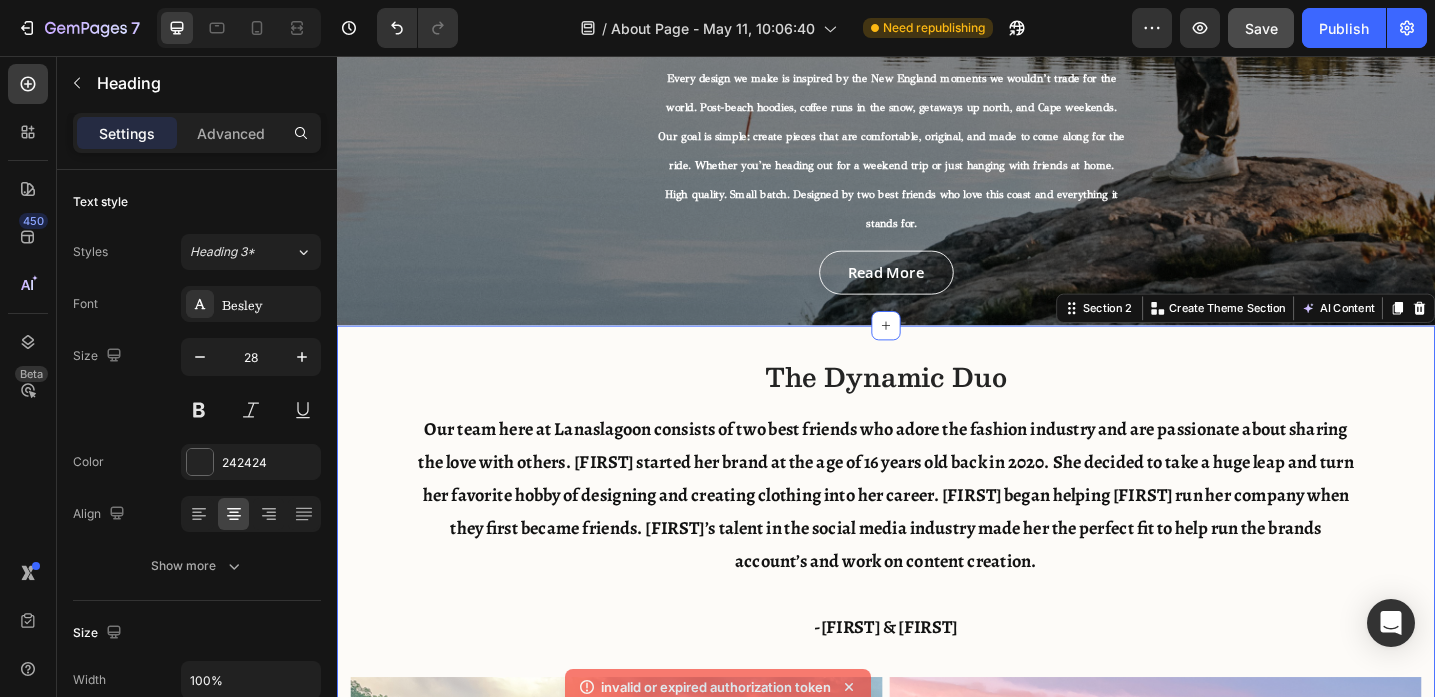 click on "The Dynamic Duo Heading Our team here at Lanaslagoon consists of two best friends who adore the fashion industry and are passionate about sharing the love with others. [FIRST] started her brand at the age of [AGE] years old back in [YEAR]. She decided to take a huge leap and turn her favorite hobby of designing and creating clothing into her career. [LAST] began helping [FIRST] run her company when they first became friends. [LAST]’s talent in the social media industry made her the perfect fit to help run the brands account’s and work on content creation.   -[FIRST]  & [LAST] Text block Image Image Row" at bounding box center (937, 833) 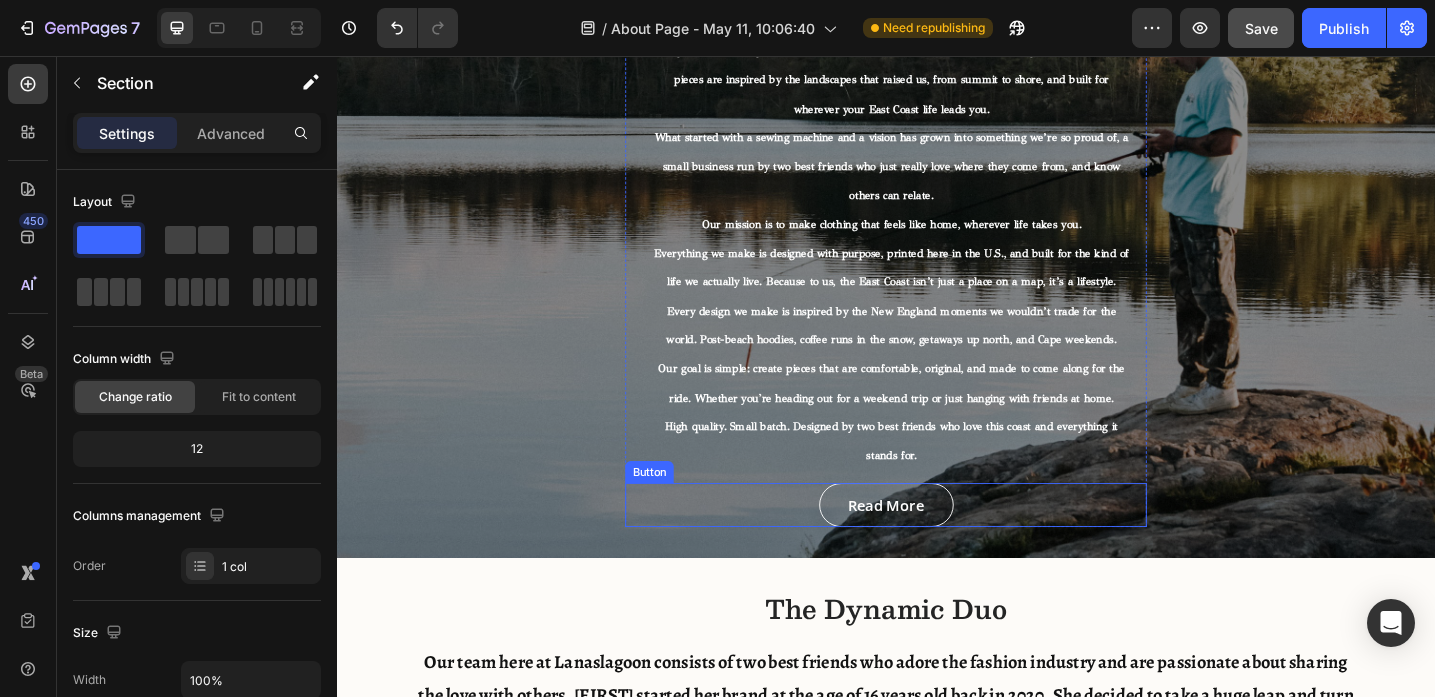 scroll, scrollTop: 284, scrollLeft: 0, axis: vertical 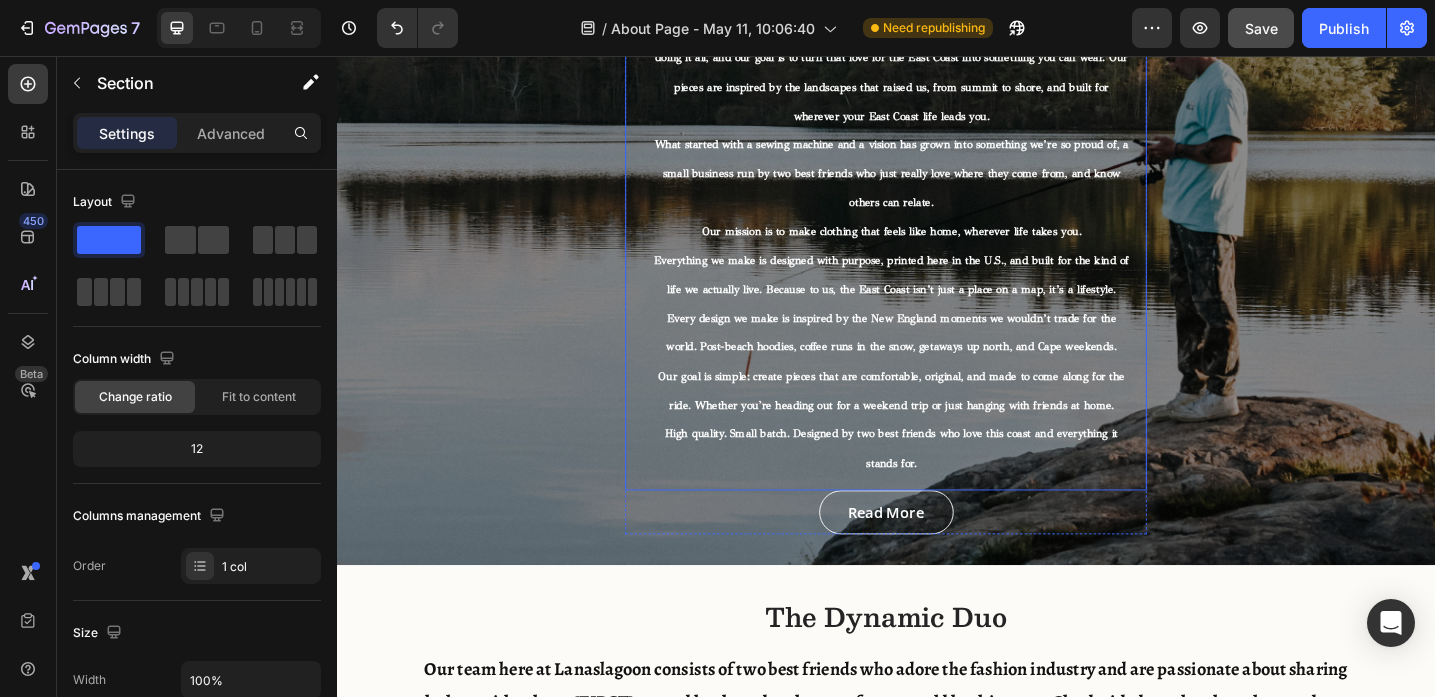 click on "What started with a sewing machine and a vision has grown into something we’re so proud of, a small business run by two best friends who just really love where they come from, and know others can relate." at bounding box center [943, 183] 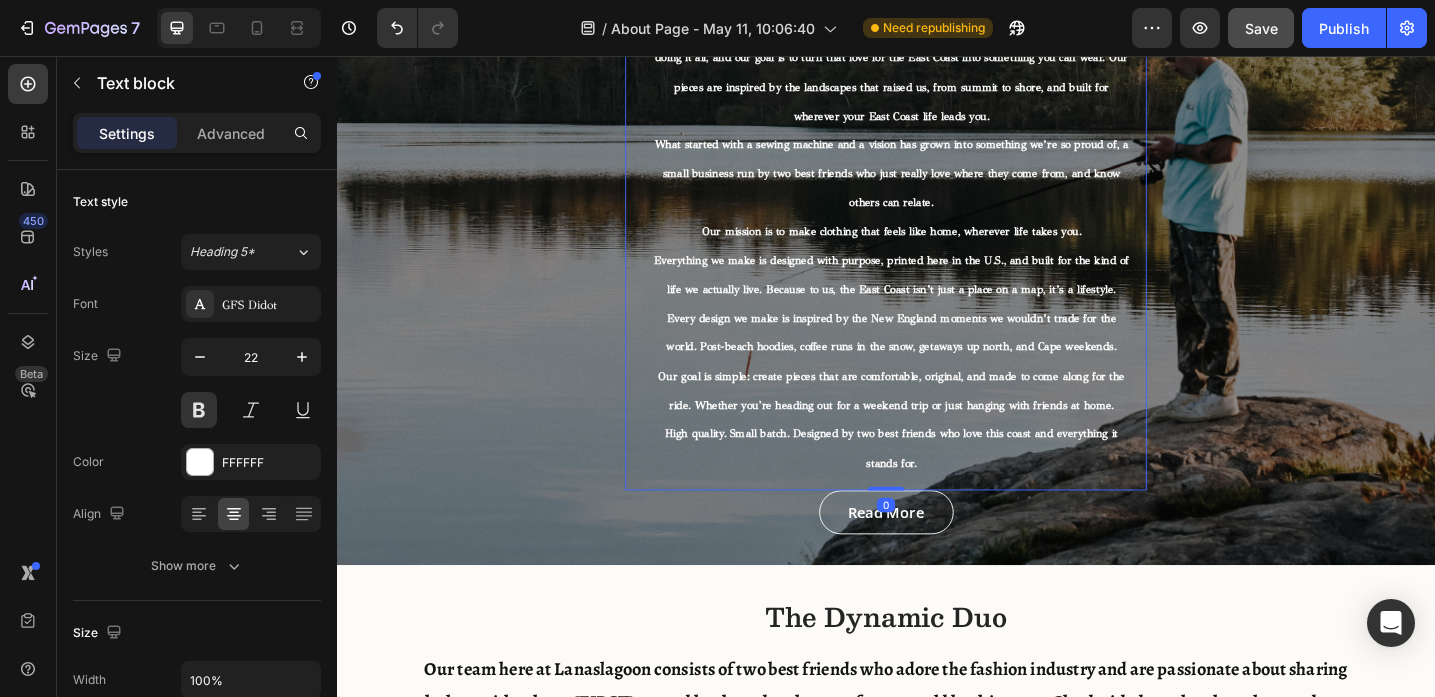 scroll, scrollTop: 20, scrollLeft: 0, axis: vertical 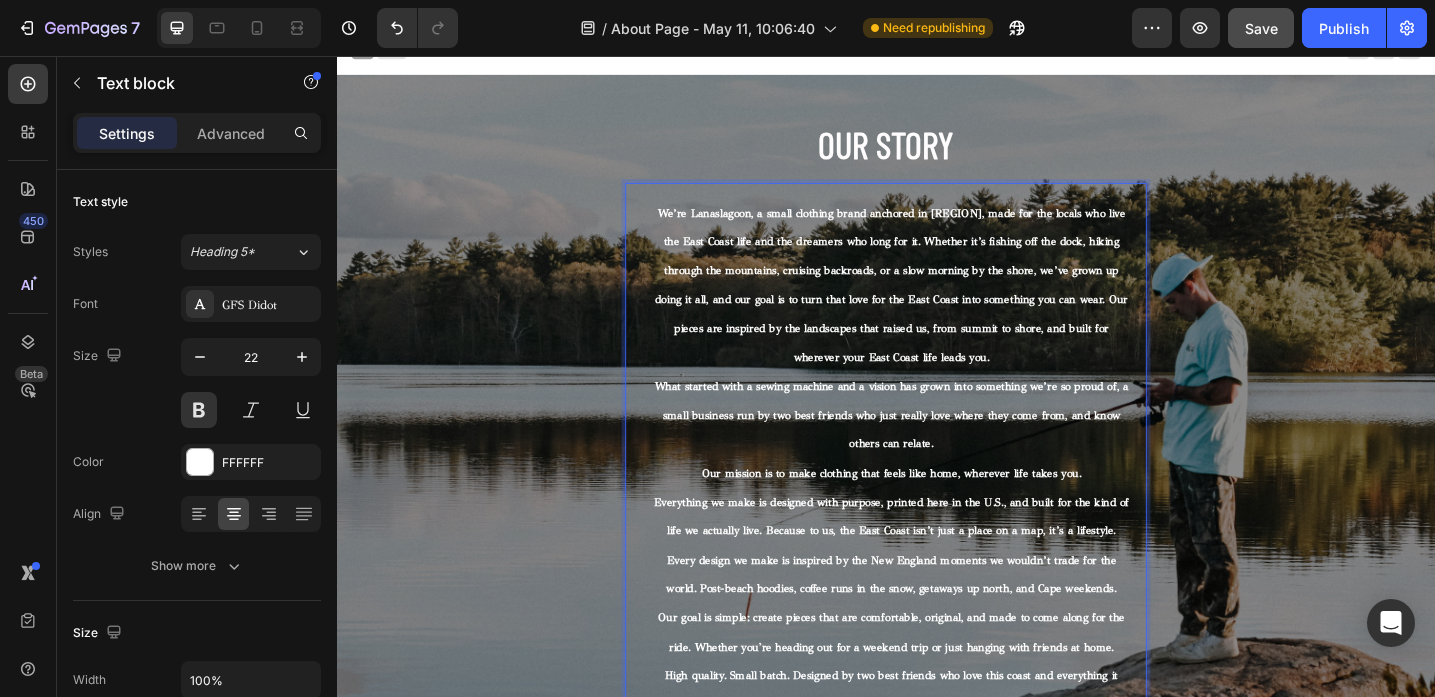 click on "We’re Lanaslagoon, a small clothing brand anchored in [REGION], made for the locals who live the East Coast life and the dreamers who long for it. Whether it’s fishing off the dock, hiking through the mountains, cruising backroads, or a slow morning by the shore, we’ve grown up doing it all, and our goal is to turn that love for the East Coast into something you can wear. Our pieces are inspired by the landscapes that raised us, from summit to shore, and built for wherever your East Coast life leads you. What started with a sewing machine and a vision has grown into something we’re so proud of, a small business run by two best friends who just really love where they come from, and know others can relate. Our mission is to make clothing that feels like home, wherever life takes you. Everything we make is designed with purpose, printed here in the U.S., and built for the kind of life we actually live. Because to us, the East Coast isn’t just a place on a map, it’s a lifestyle." at bounding box center [943, 495] 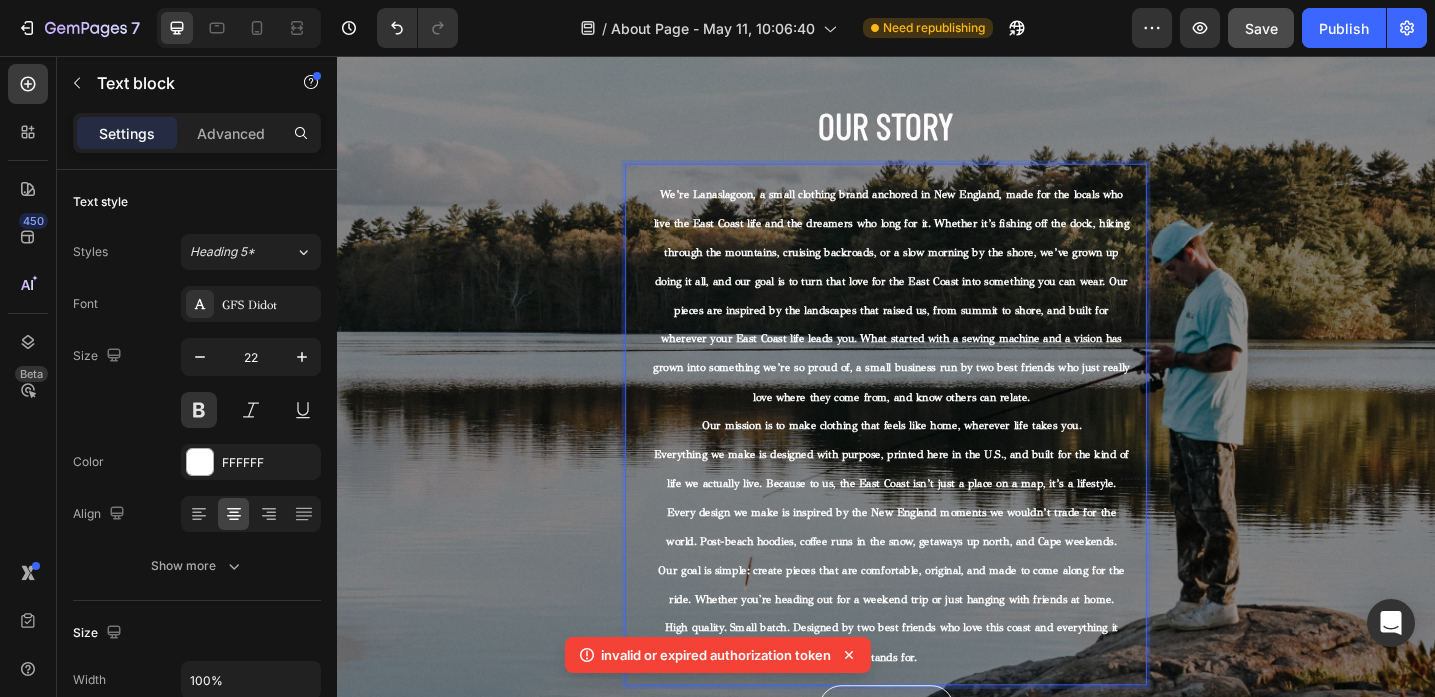scroll, scrollTop: 116, scrollLeft: 0, axis: vertical 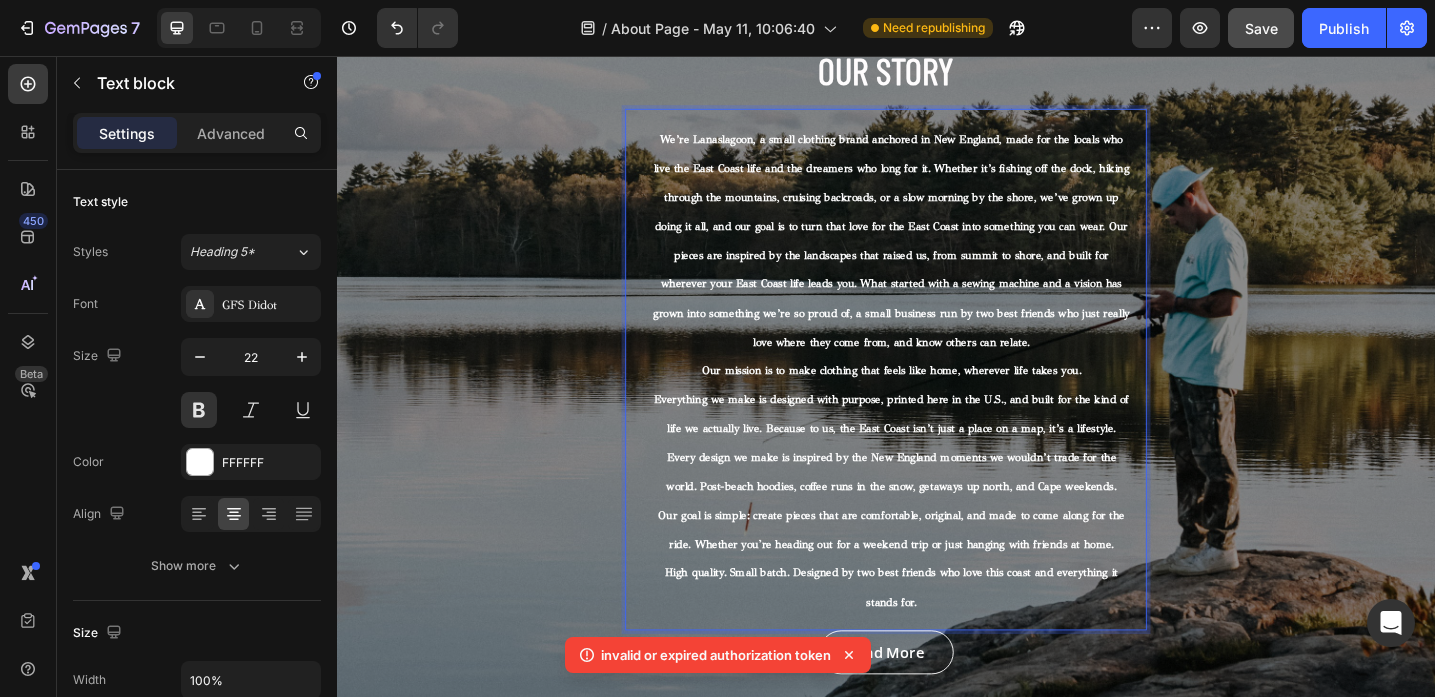 click on "Everything we make is designed with purpose, printed here in the U.S., and built for the kind of life we actually live. Because to us, the East Coast isn’t just a place on a map, it’s a lifestyle." at bounding box center (943, 448) 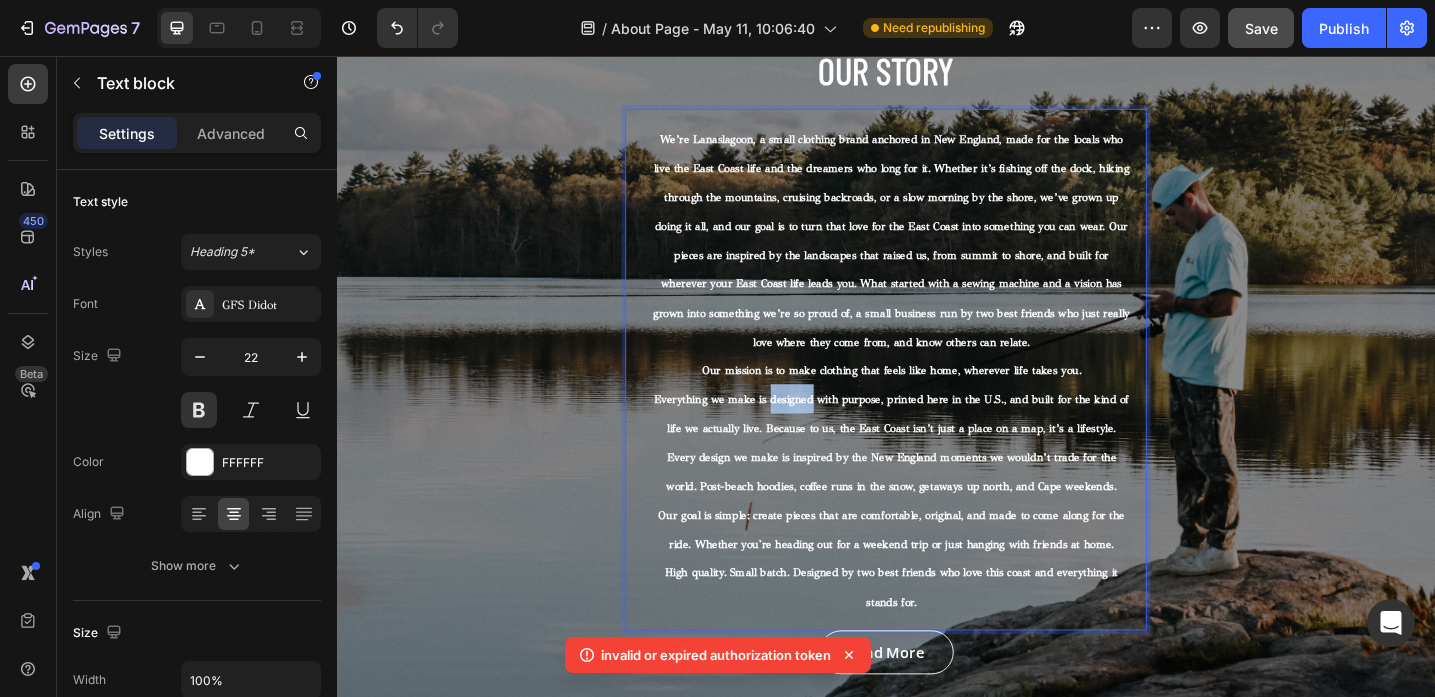 click on "Everything we make is designed with purpose, printed here in the U.S., and built for the kind of life we actually live. Because to us, the East Coast isn’t just a place on a map, it’s a lifestyle." at bounding box center (943, 448) 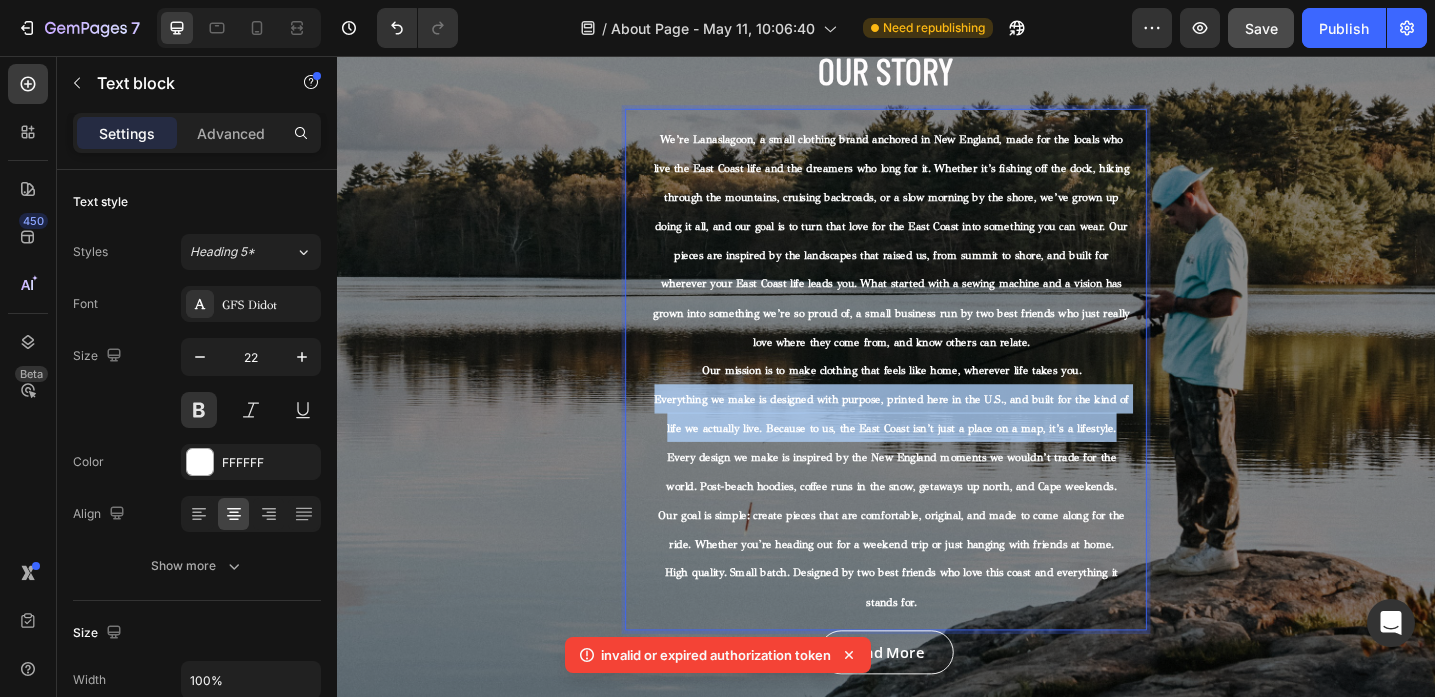 click on "Everything we make is designed with purpose, printed here in the U.S., and built for the kind of life we actually live. Because to us, the East Coast isn’t just a place on a map, it’s a lifestyle." at bounding box center (943, 448) 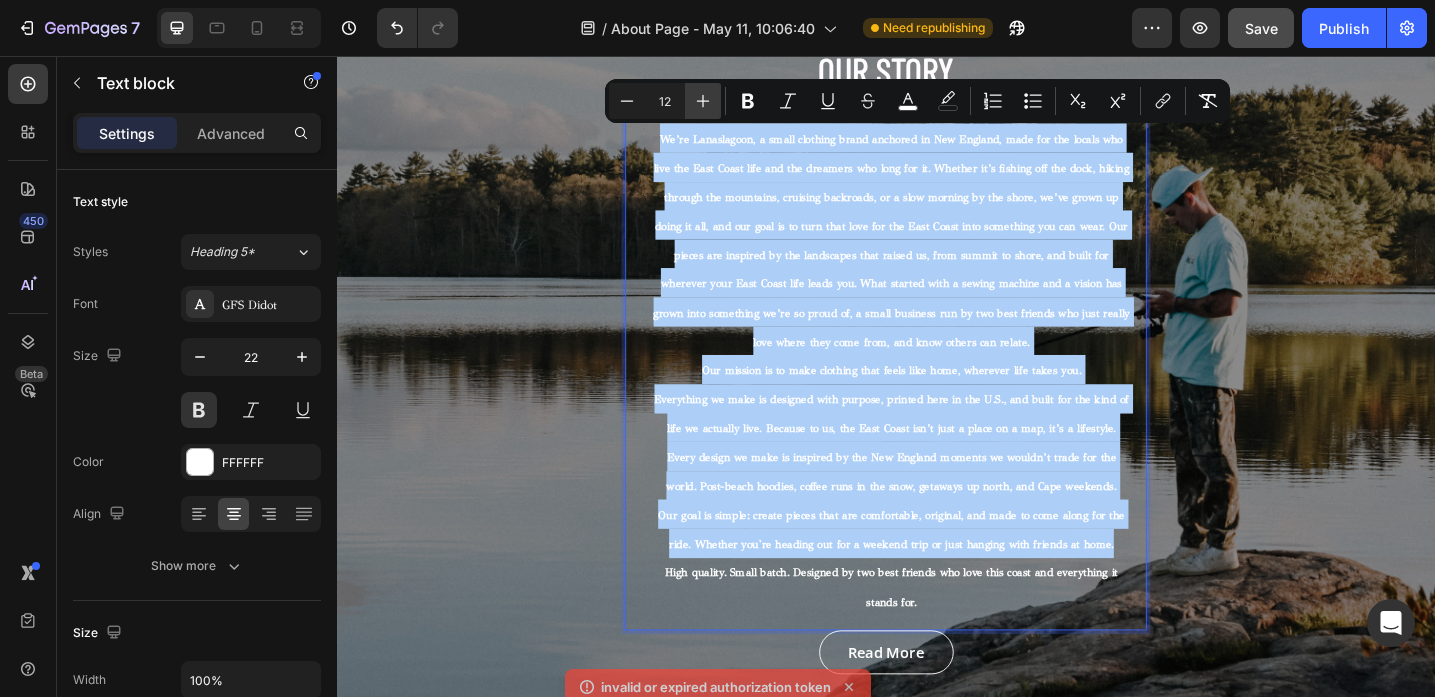 click 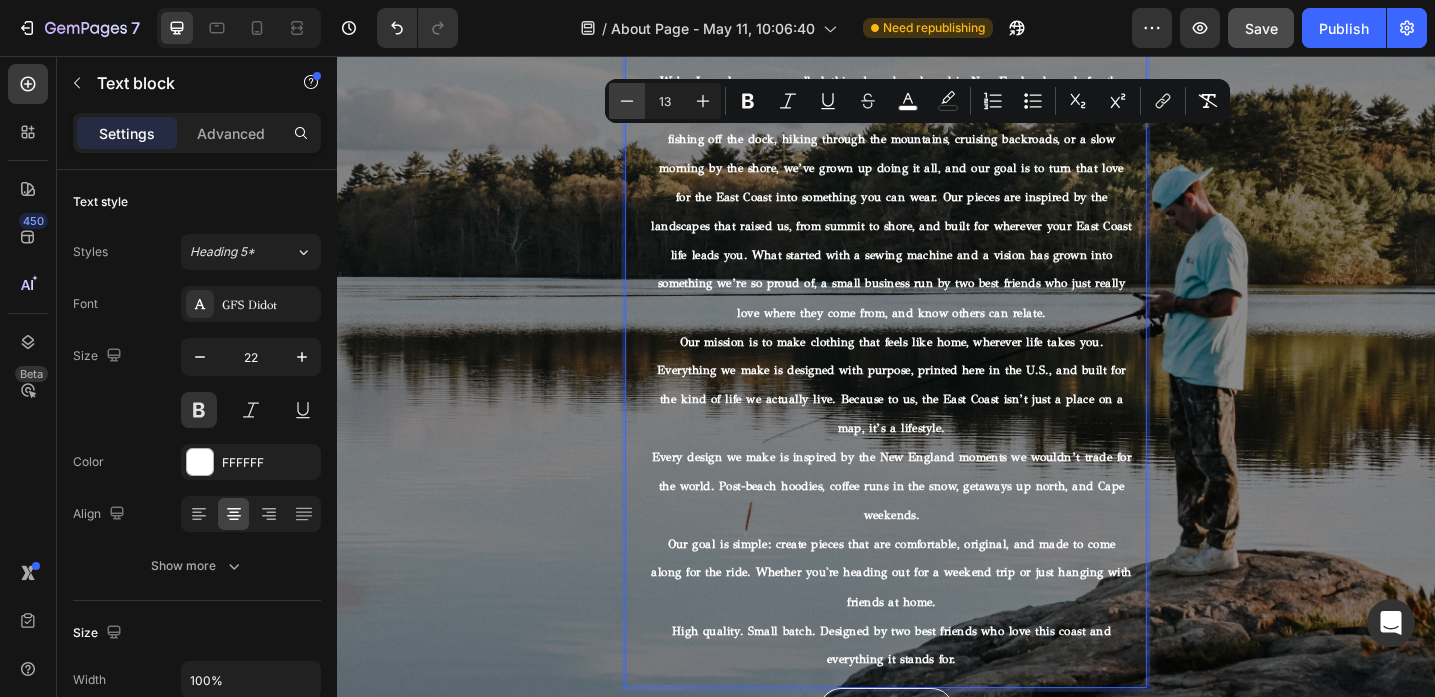 click 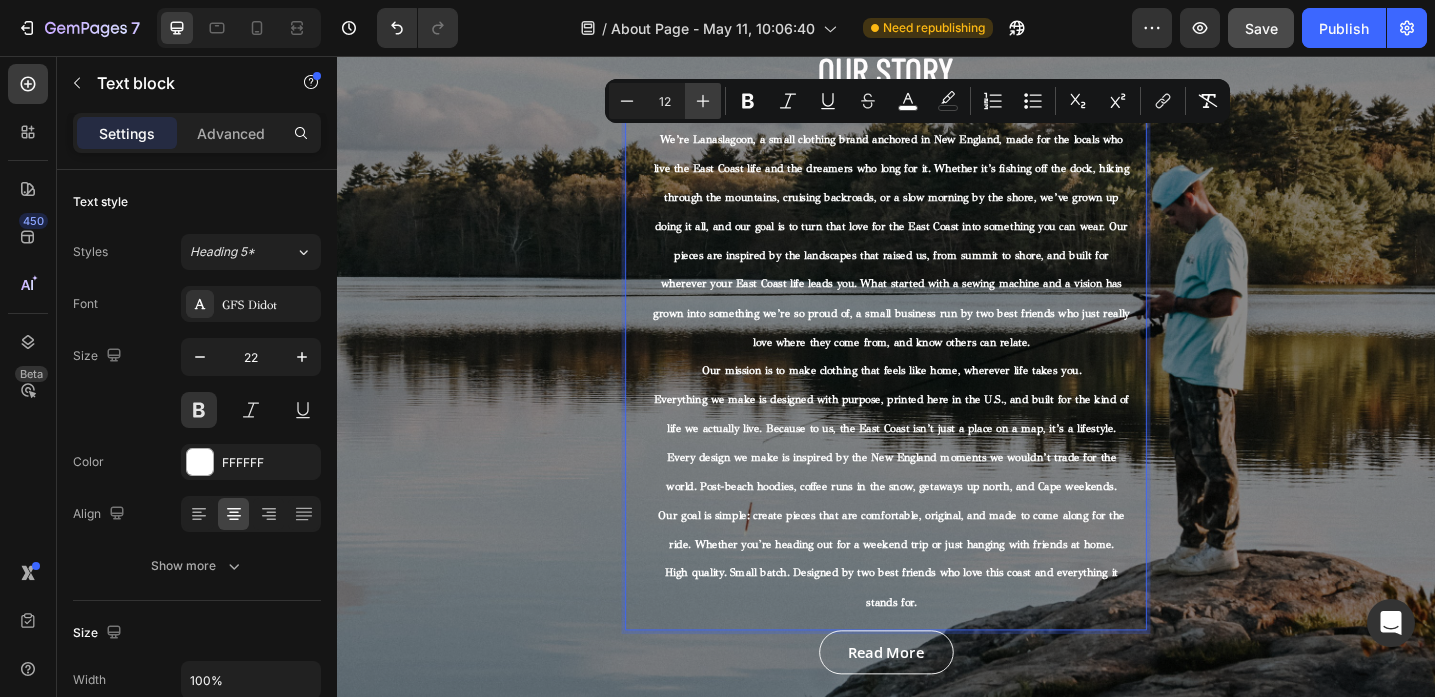 click 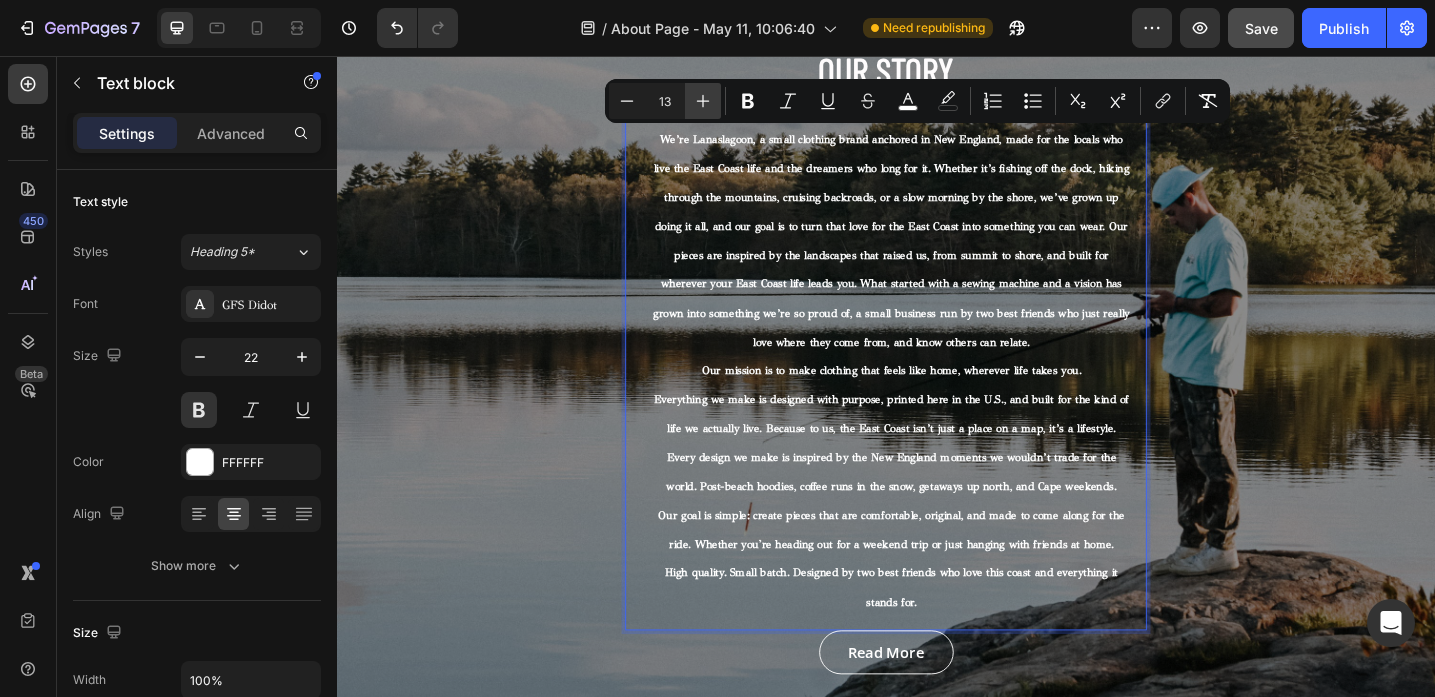 click 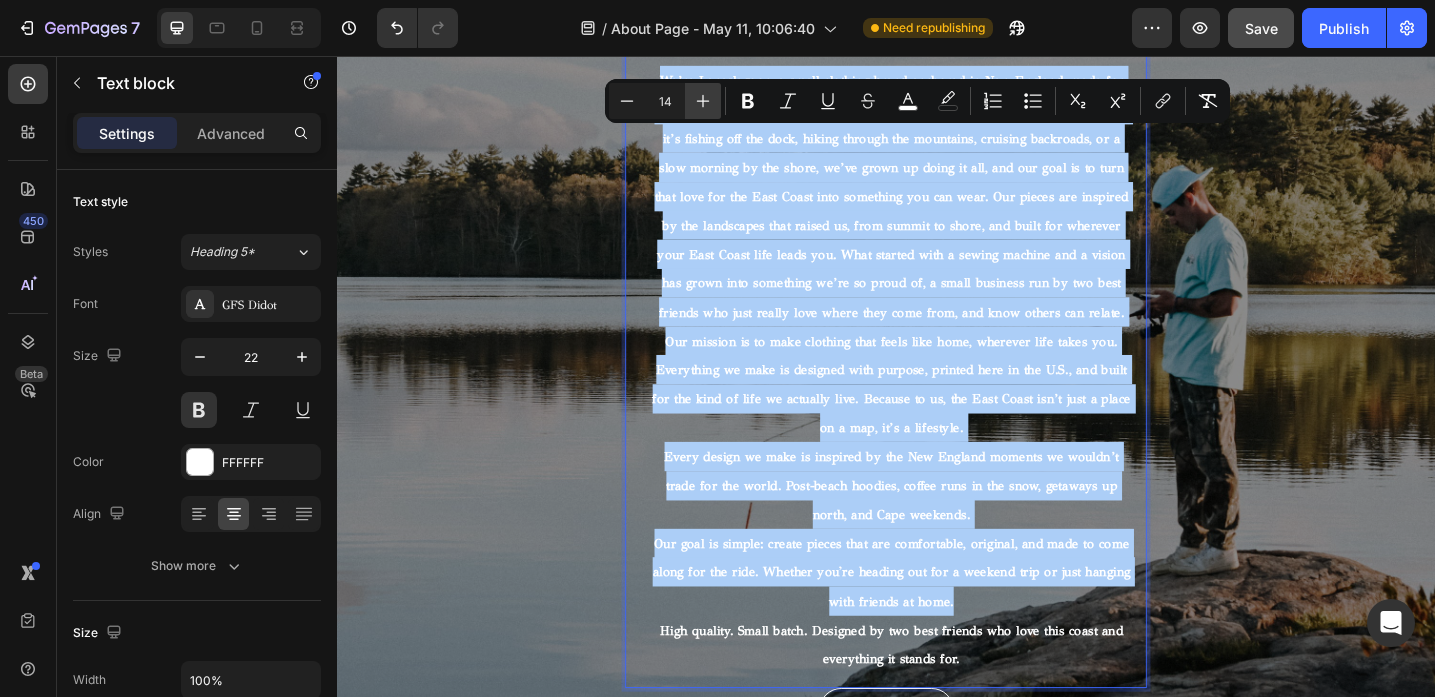 click 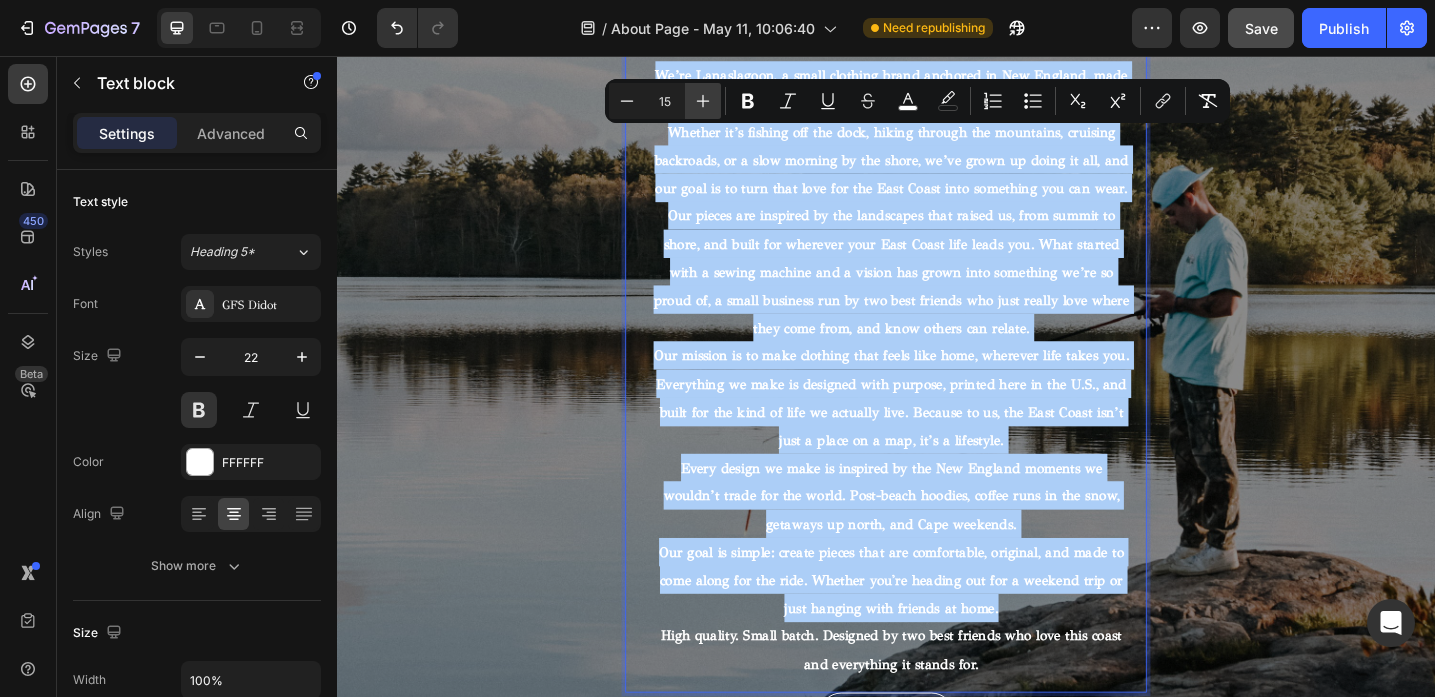 click 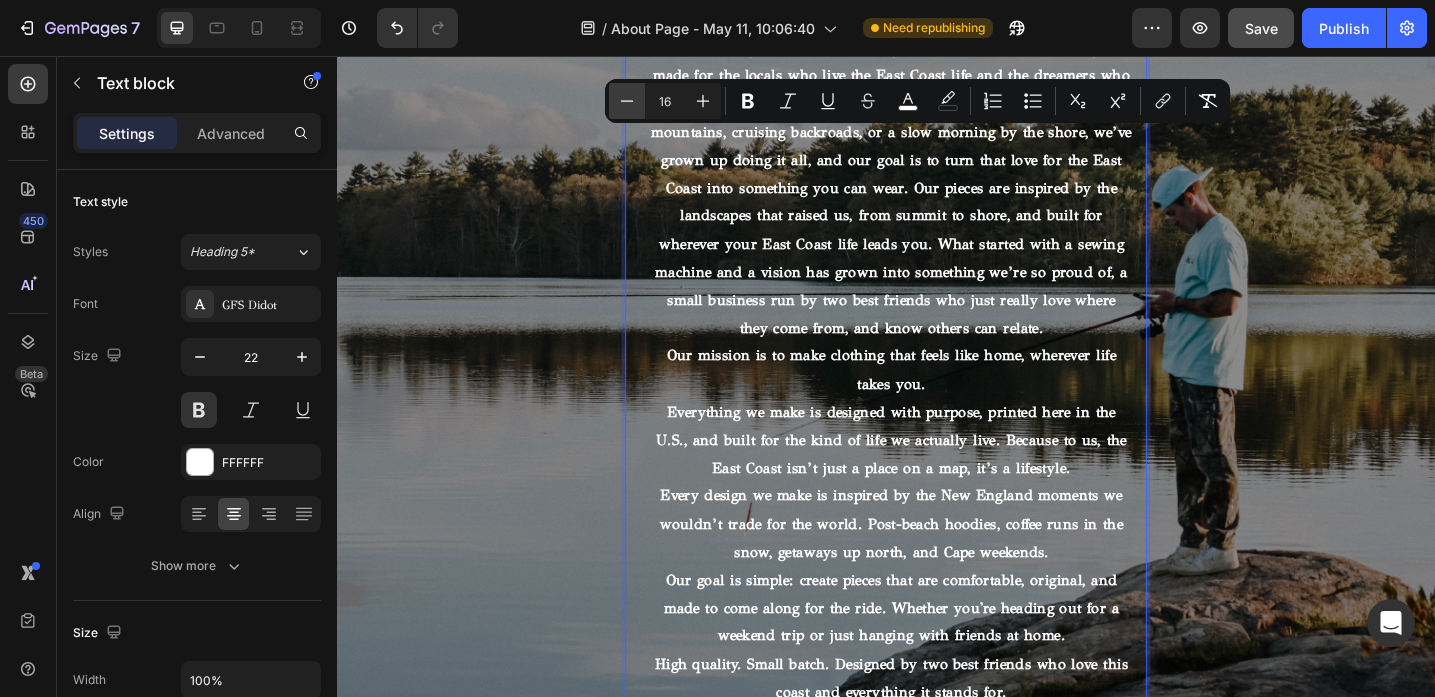 click 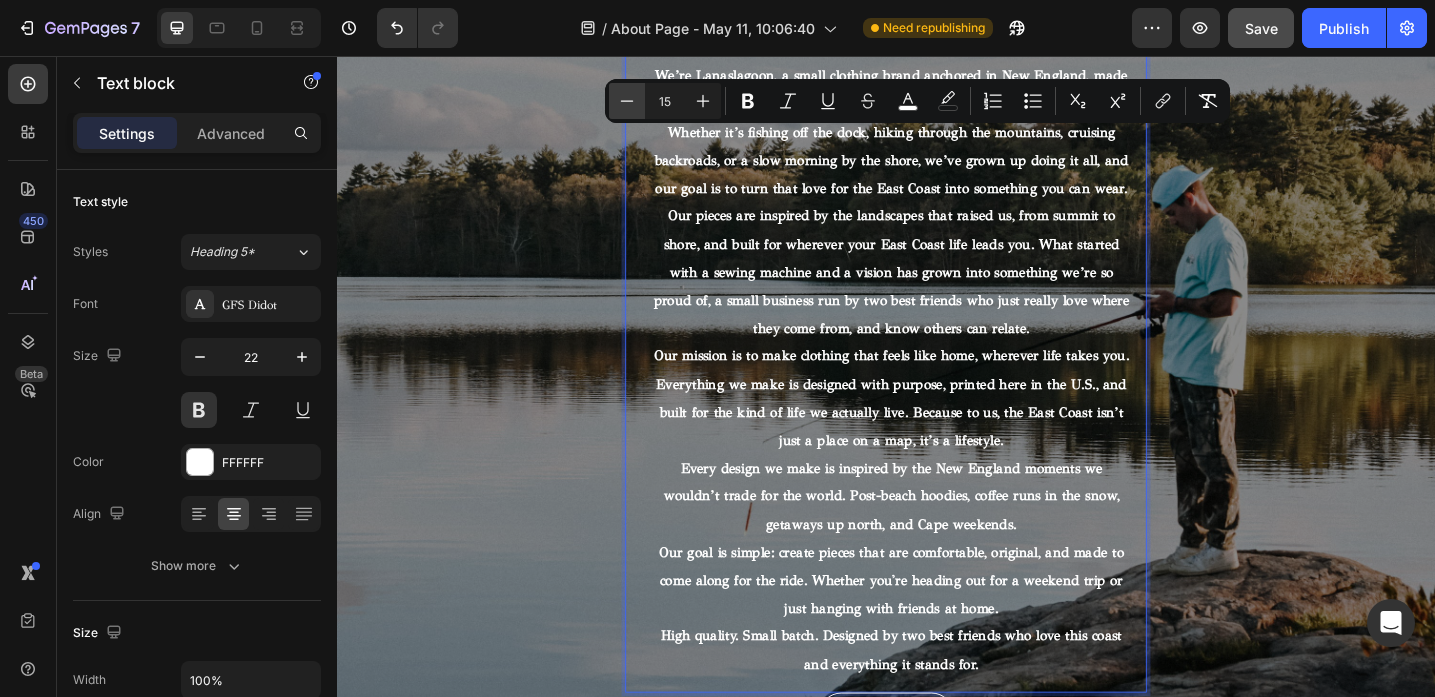 click 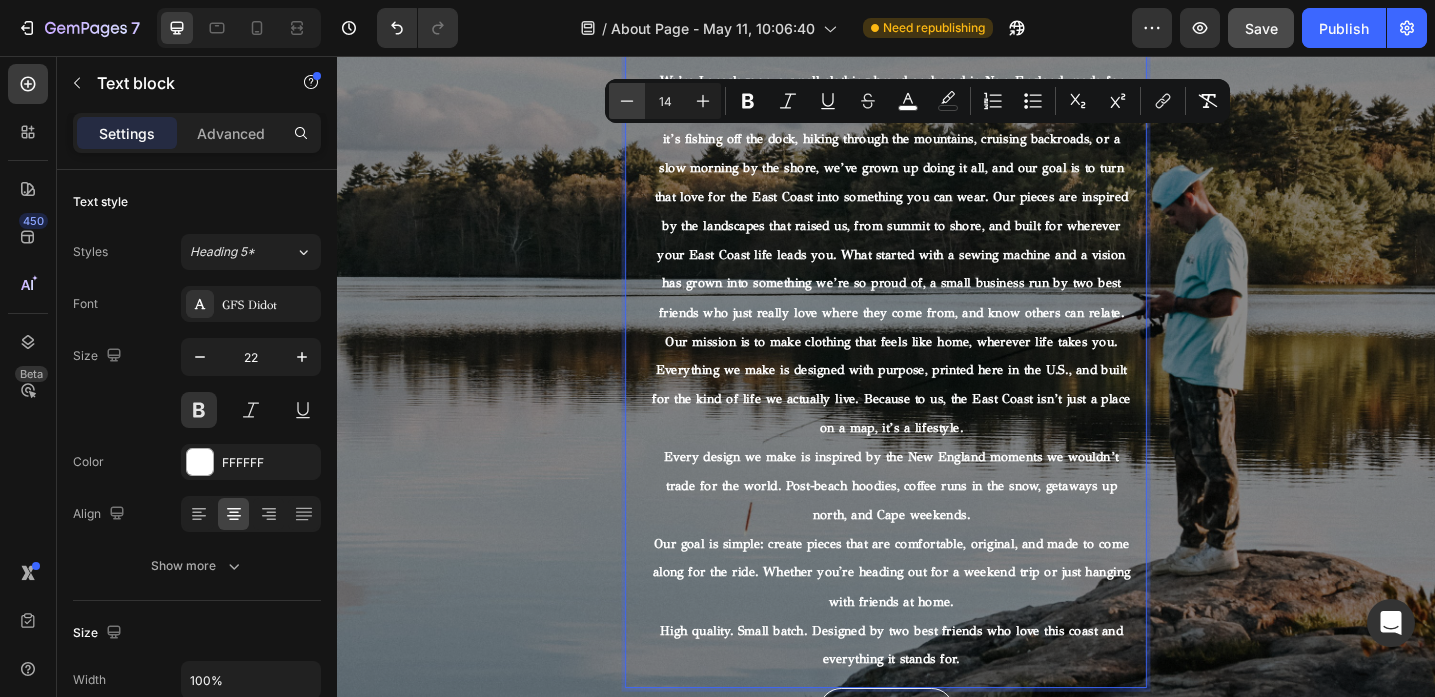 click 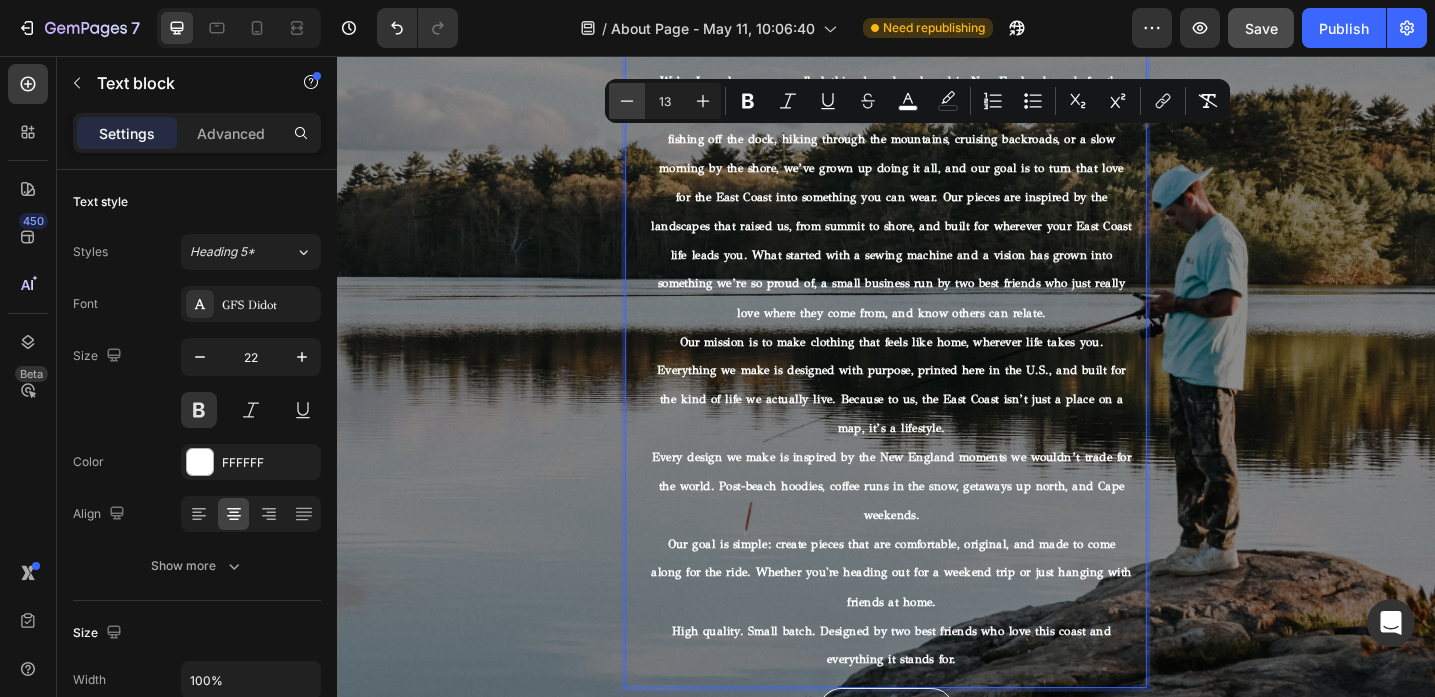 click 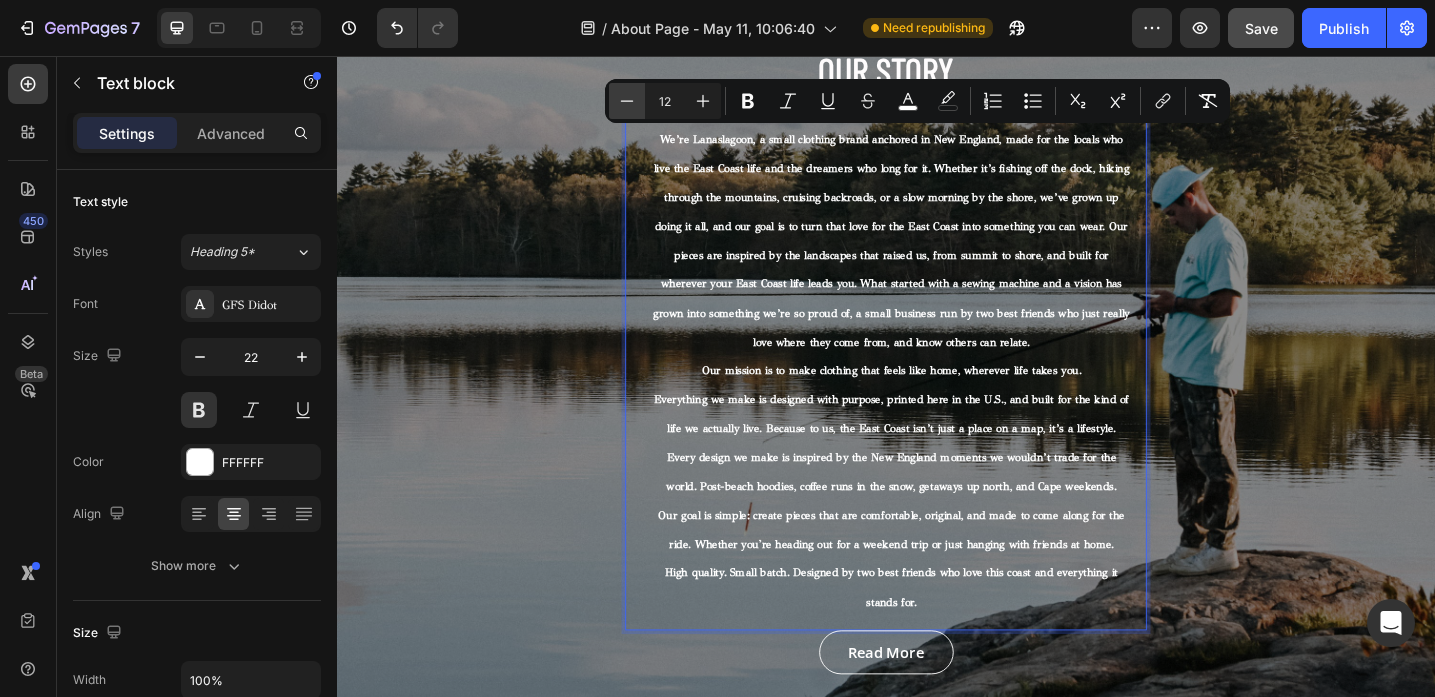 click 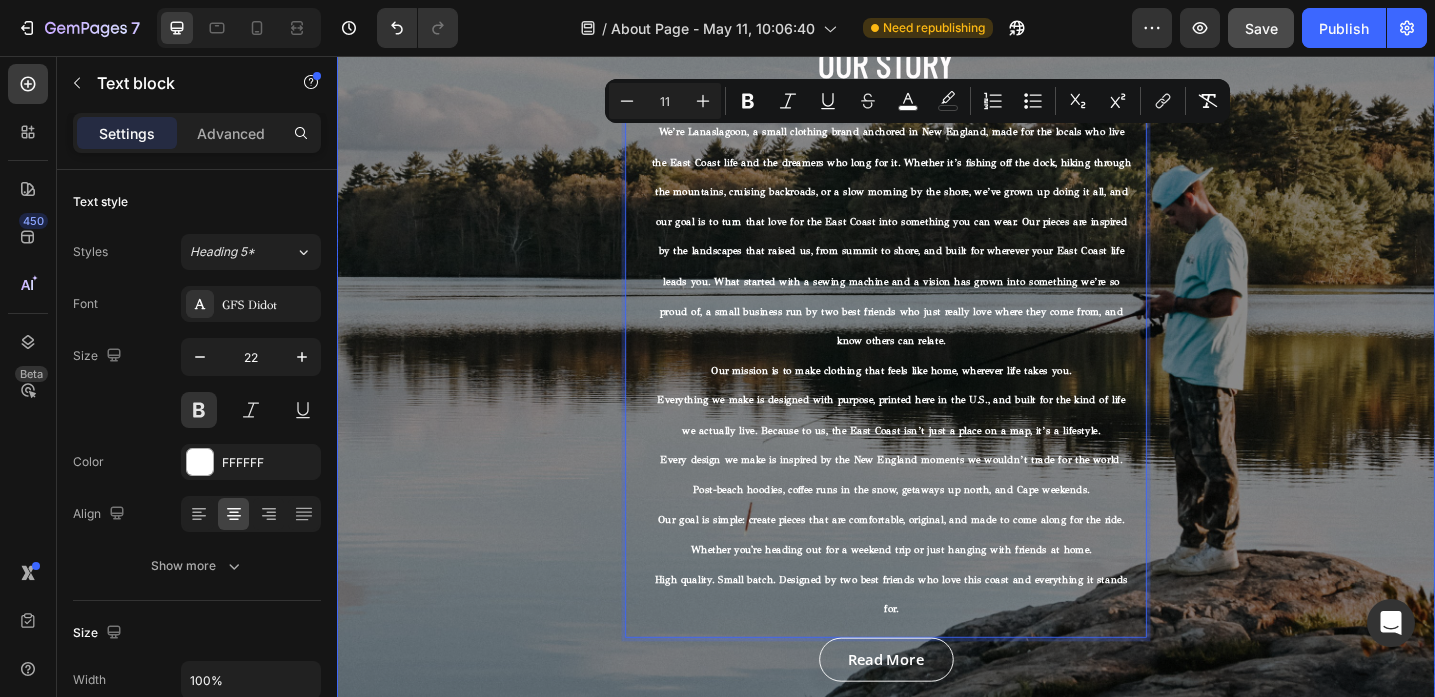 click on "⁠⁠⁠⁠⁠⁠⁠ Our Story Heading We’re Lanaslagoon, a small clothing brand anchored in [REGION], made for the locals who live the East Coast life and the dreamers who long for it. Whether it’s fishing off the dock, hiking through the mountains, cruising backroads, or a slow morning by the shore, we’ve grown up doing it all, and our goal is to turn that love for the East Coast into something you can wear. Our pieces are inspired by the landscapes that raised us, from summit to shore, and built for wherever your East Coast life leads you. What started with a sewing machine and a vision has grown into something we’re so proud of, a small business run by two best friends who just really love where they come from, and know others can relate. Our mission is to make clothing that feels like home, wherever life takes you. Every design we make is inspired by the New England moments we wouldn’t trade for the world. Post-beach hoodies, coffee runs in the snow, getaways up north, and Cape weekends." at bounding box center [937, 381] 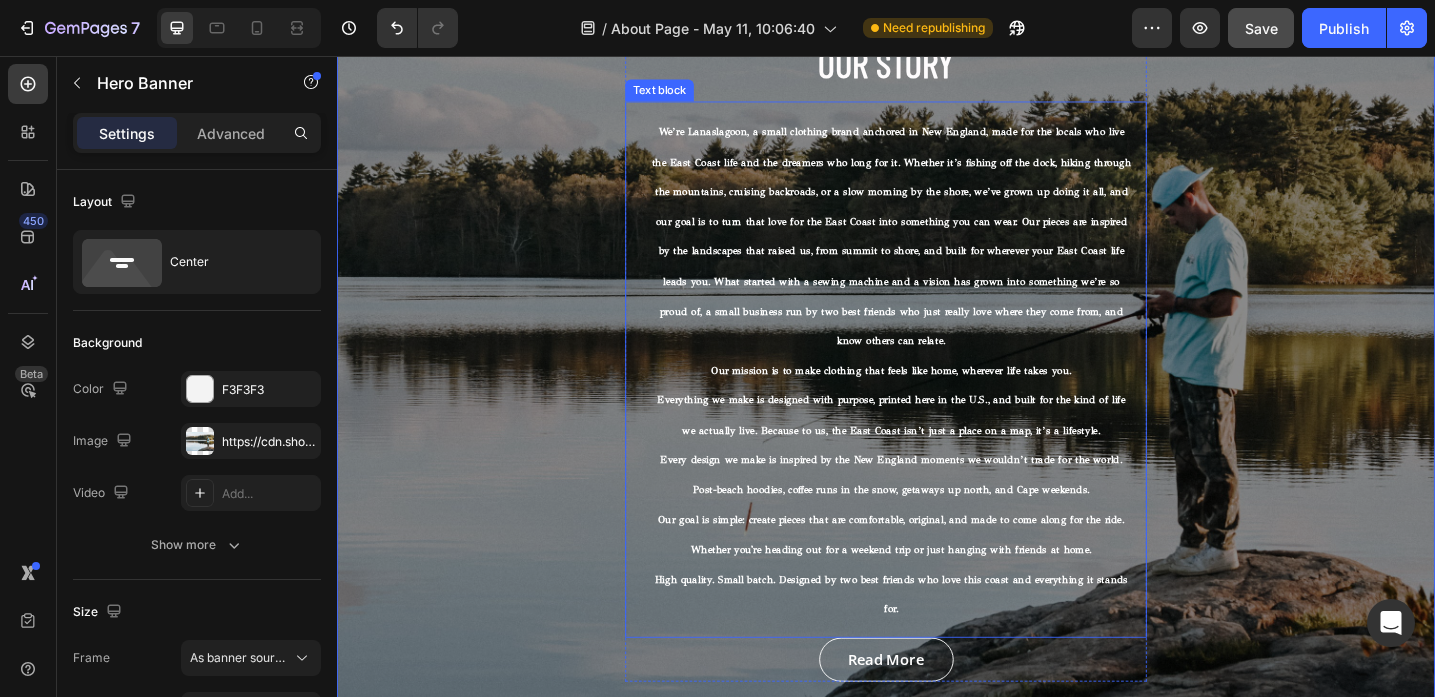 click on "We’re Lanaslagoon, a small clothing brand anchored in New England, made for the locals who live the East Coast life and the dreamers who long for it. Whether it’s fishing off the dock, hiking through the mountains, cruising backroads, or a slow morning by the shore, we’ve grown up doing it all, and our goal is to turn that love for the East Coast into something you can wear. Our pieces are inspired by the landscapes that raised us, from summit to shore, and built for wherever your East Coast life leads you. What started with a sewing machine and a vision has grown into something we’re so proud of, a small business run by two best friends who just really love where they come from, and know others can relate." at bounding box center (943, 252) 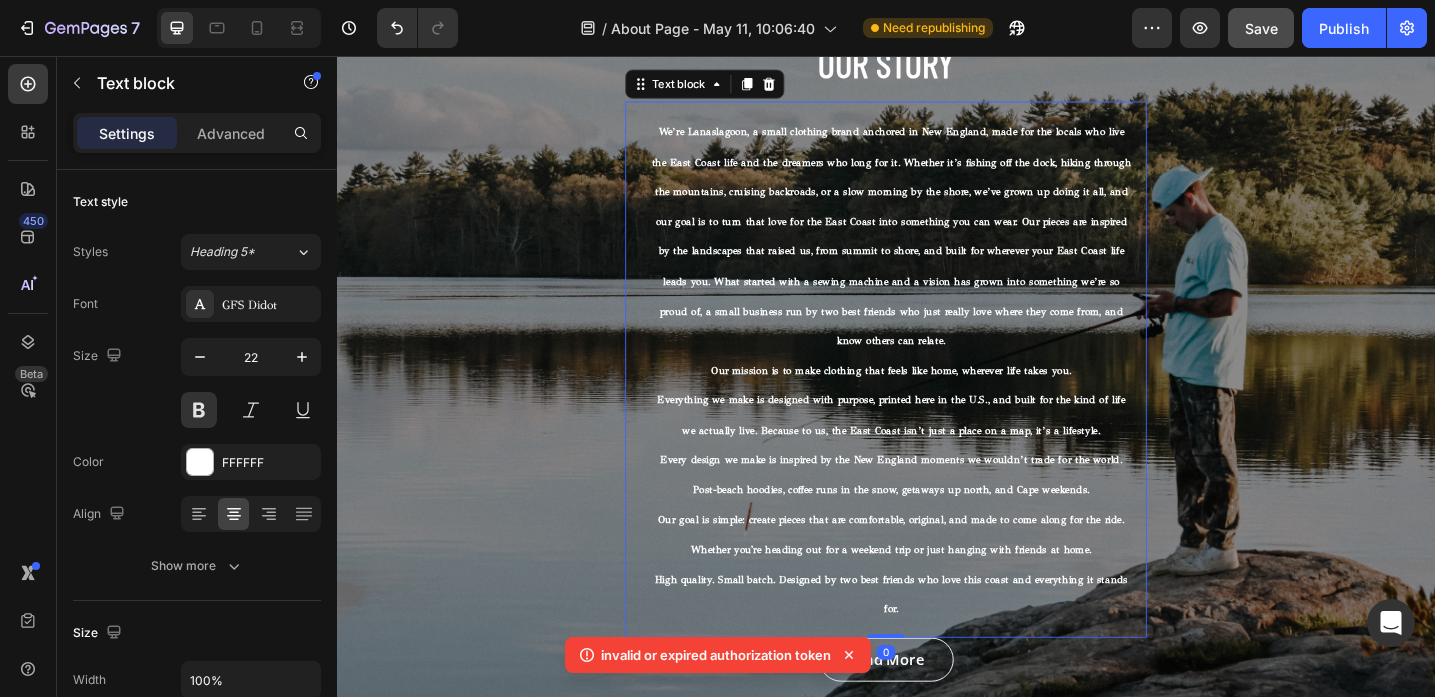 click on "Text block" at bounding box center [739, 87] 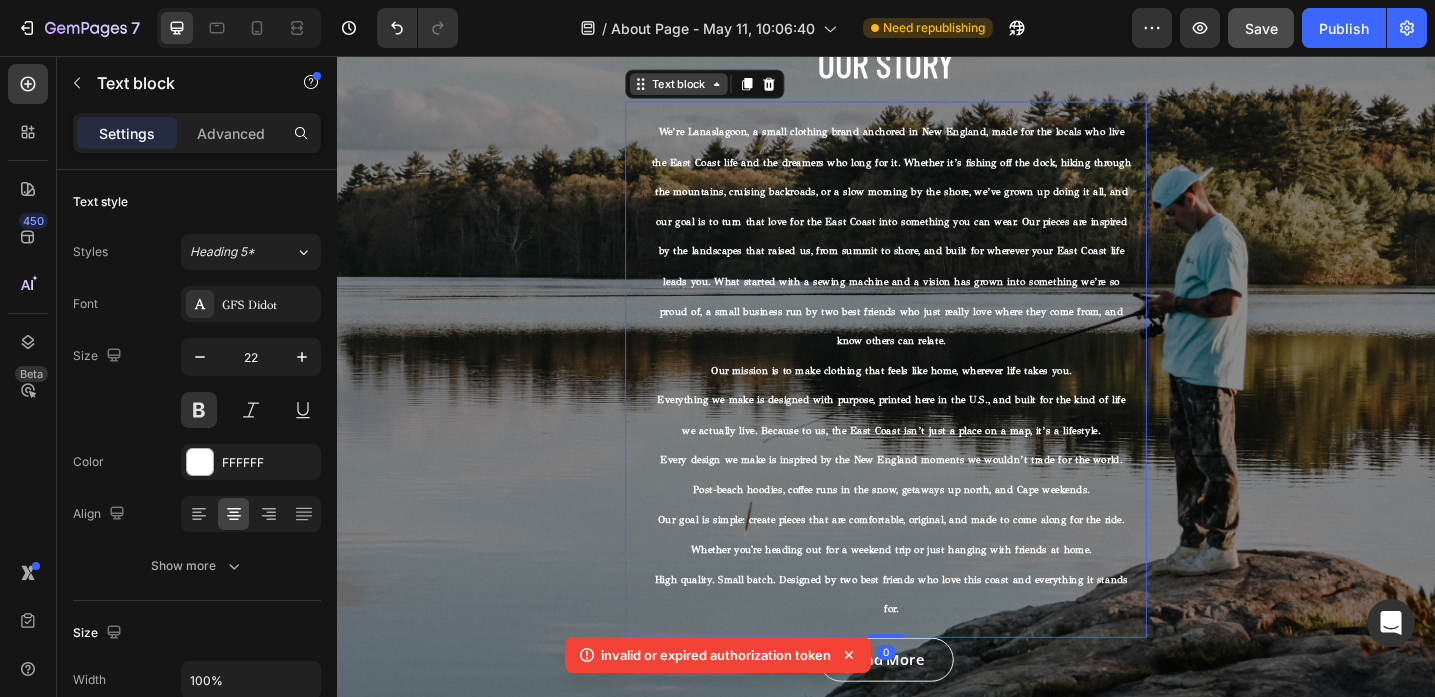 click on "Text block" at bounding box center (710, 87) 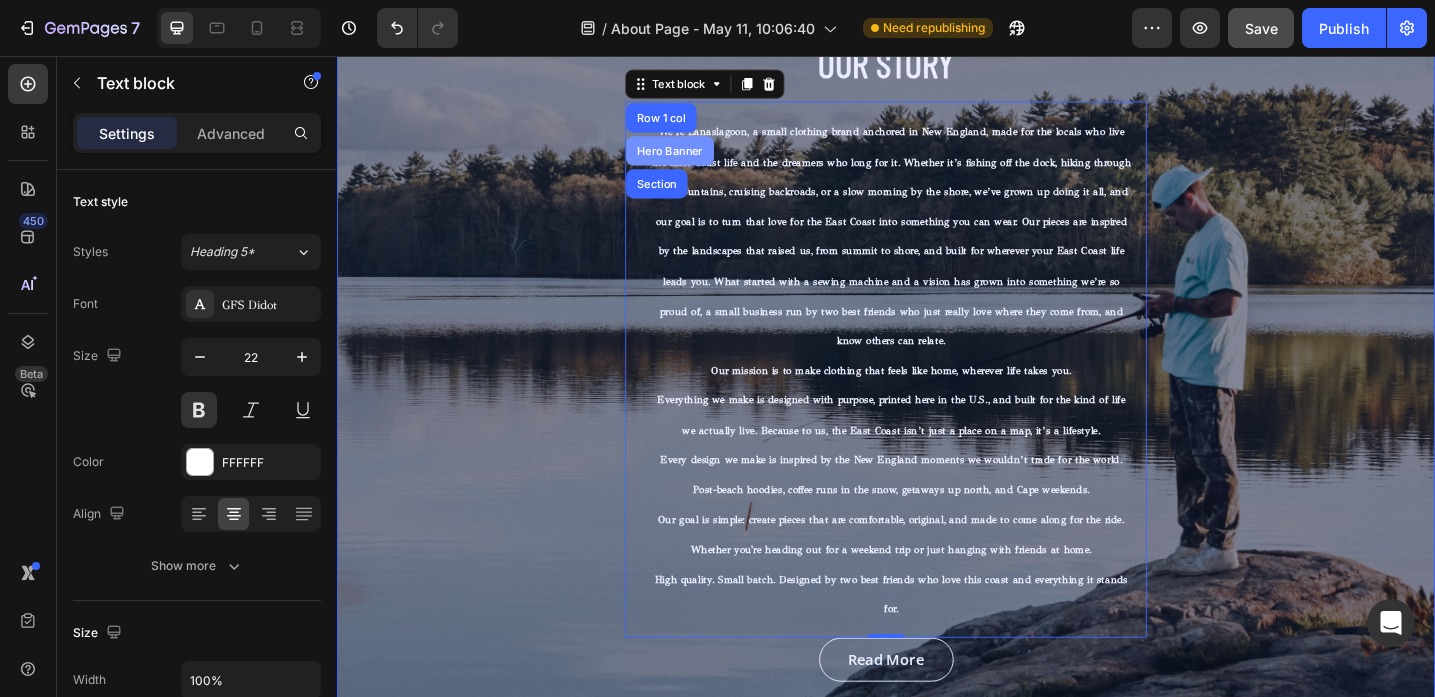 click on "Hero Banner" at bounding box center (701, 160) 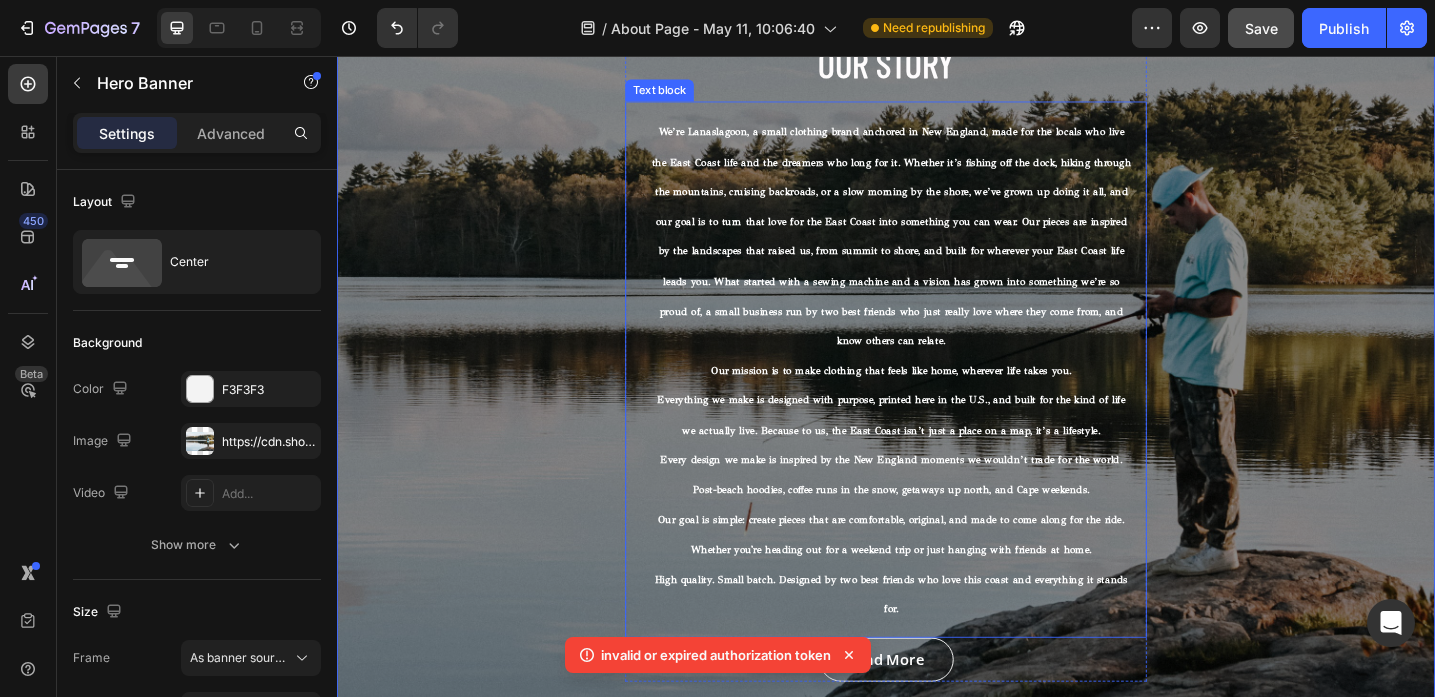click on "Text block" at bounding box center (689, 94) 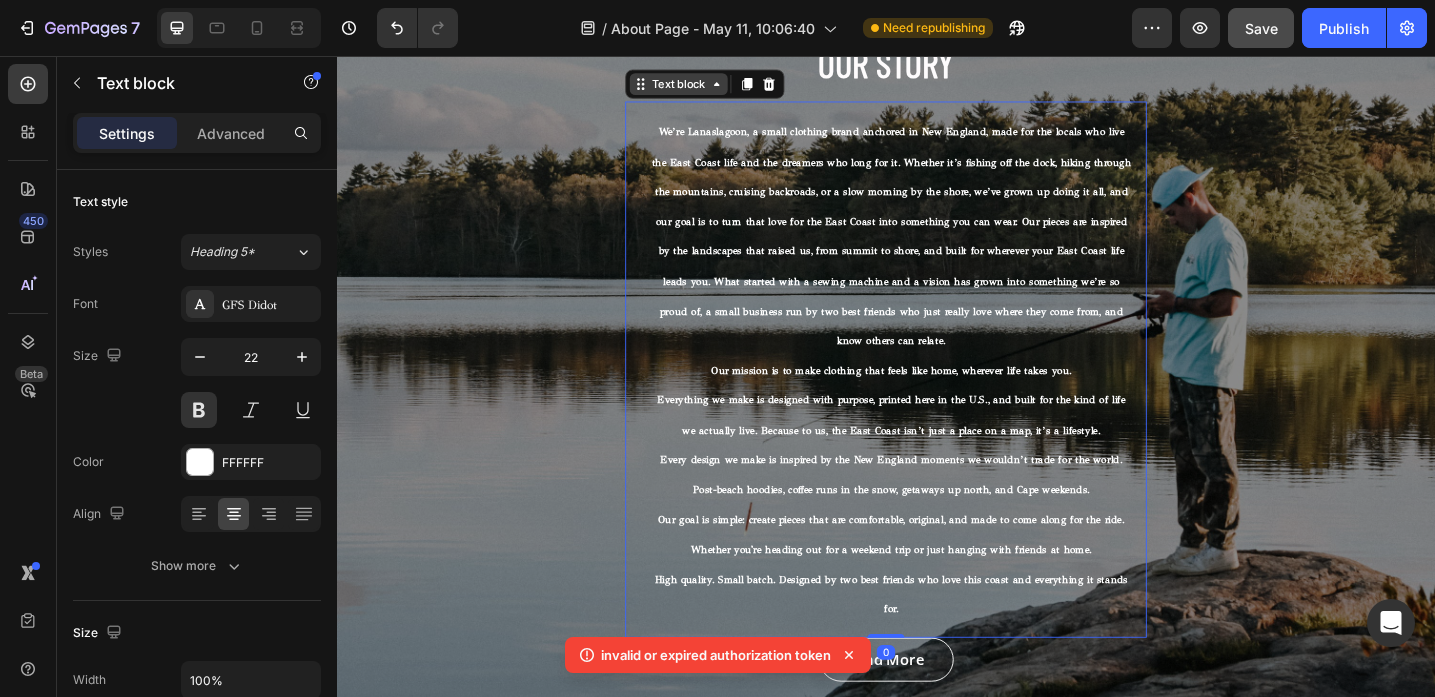 click on "Text block" at bounding box center [710, 87] 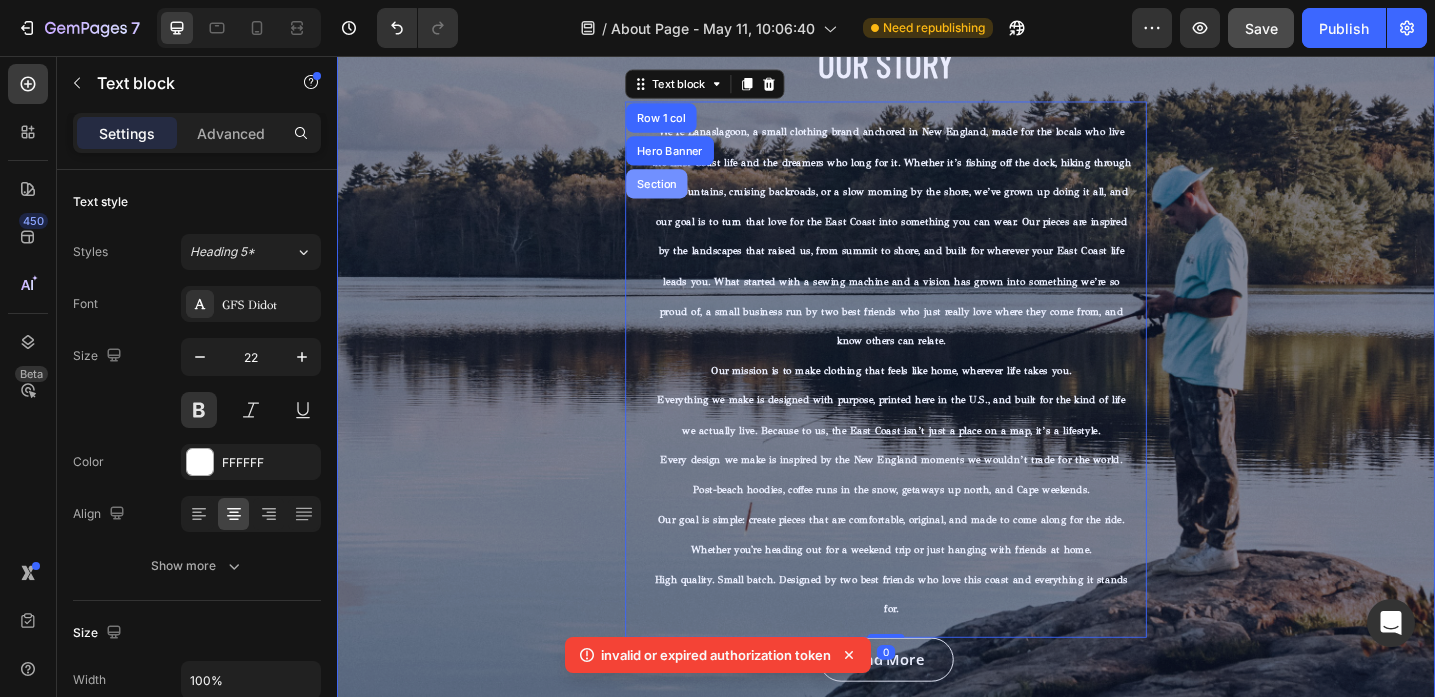 click on "Section" at bounding box center (686, 196) 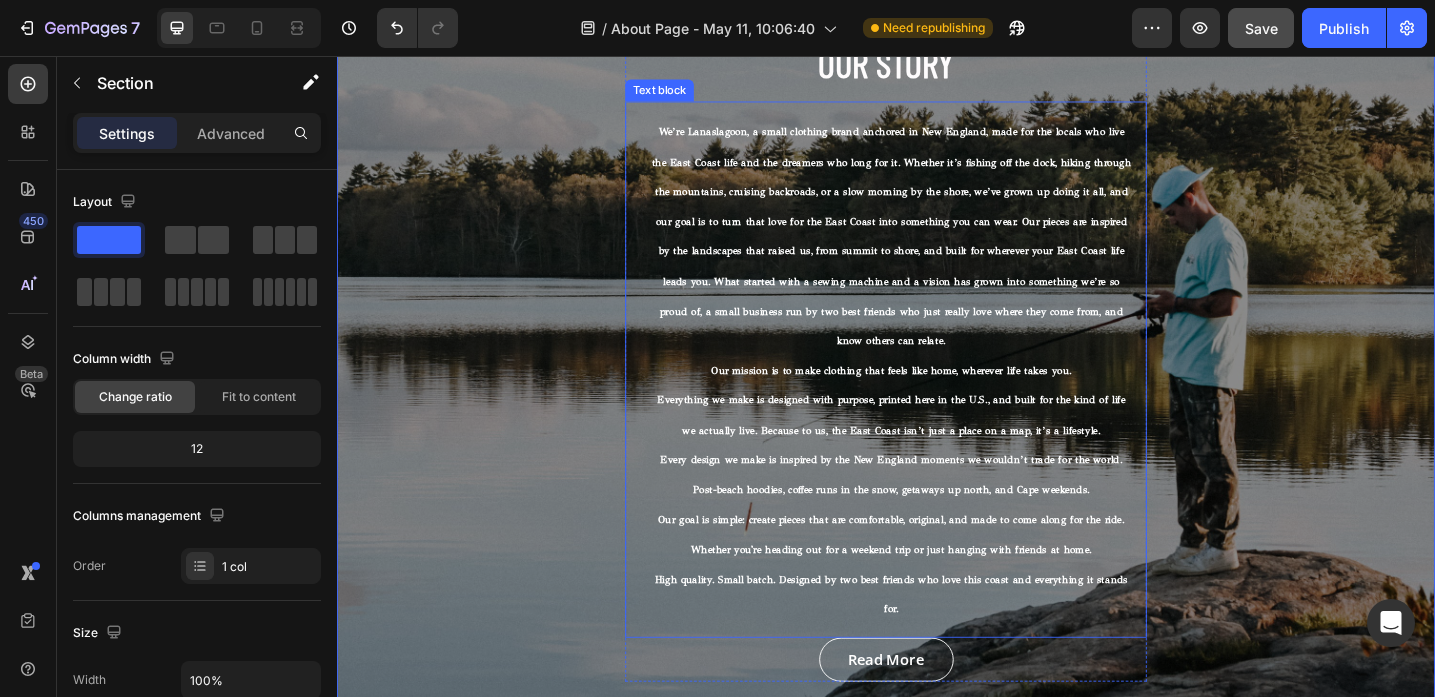click on "We’re Lanaslagoon, a small clothing brand anchored in New England, made for the locals who live the East Coast life and the dreamers who long for it. Whether it’s fishing off the dock, hiking through the mountains, cruising backroads, or a slow morning by the shore, we’ve grown up doing it all, and our goal is to turn that love for the East Coast into something you can wear. Our pieces are inspired by the landscapes that raised us, from summit to shore, and built for wherever your East Coast life leads you. What started with a sewing machine and a vision has grown into something we’re so proud of, a small business run by two best friends who just really love where they come from, and know others can relate." at bounding box center [943, 253] 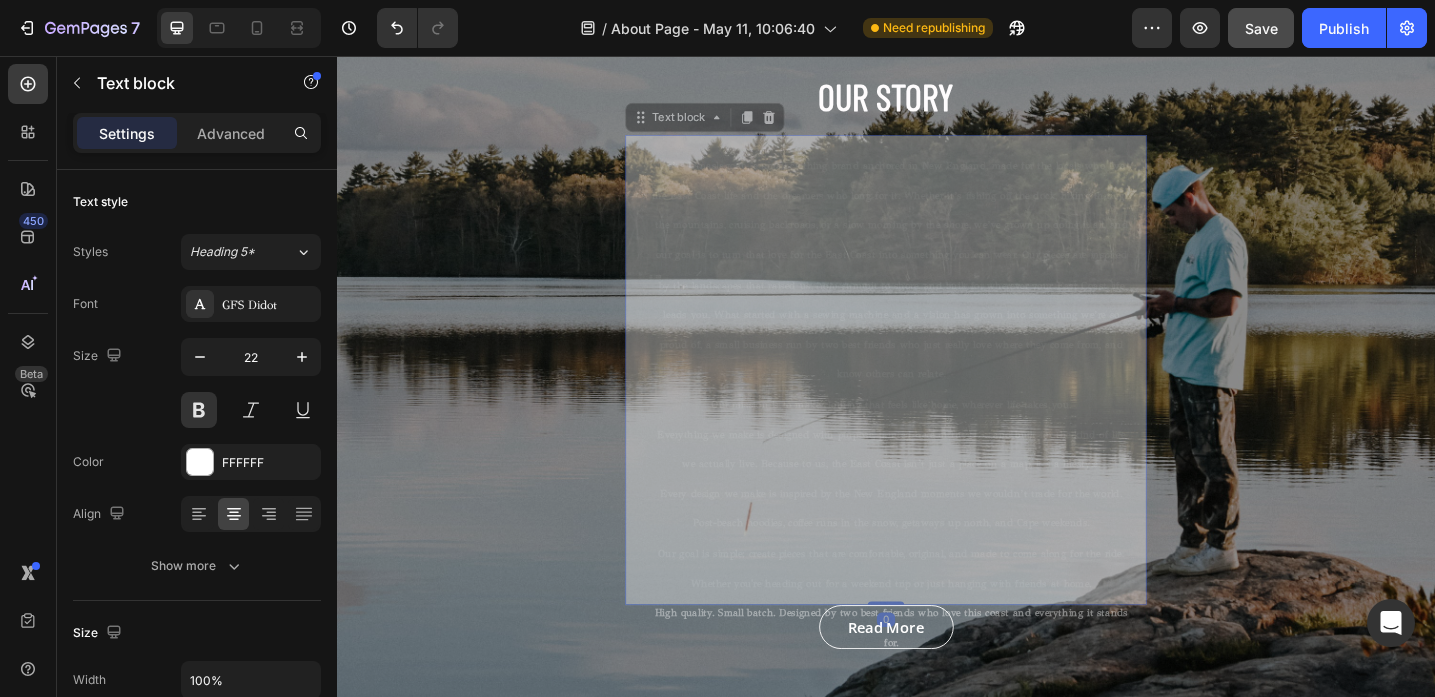 scroll, scrollTop: 0, scrollLeft: 0, axis: both 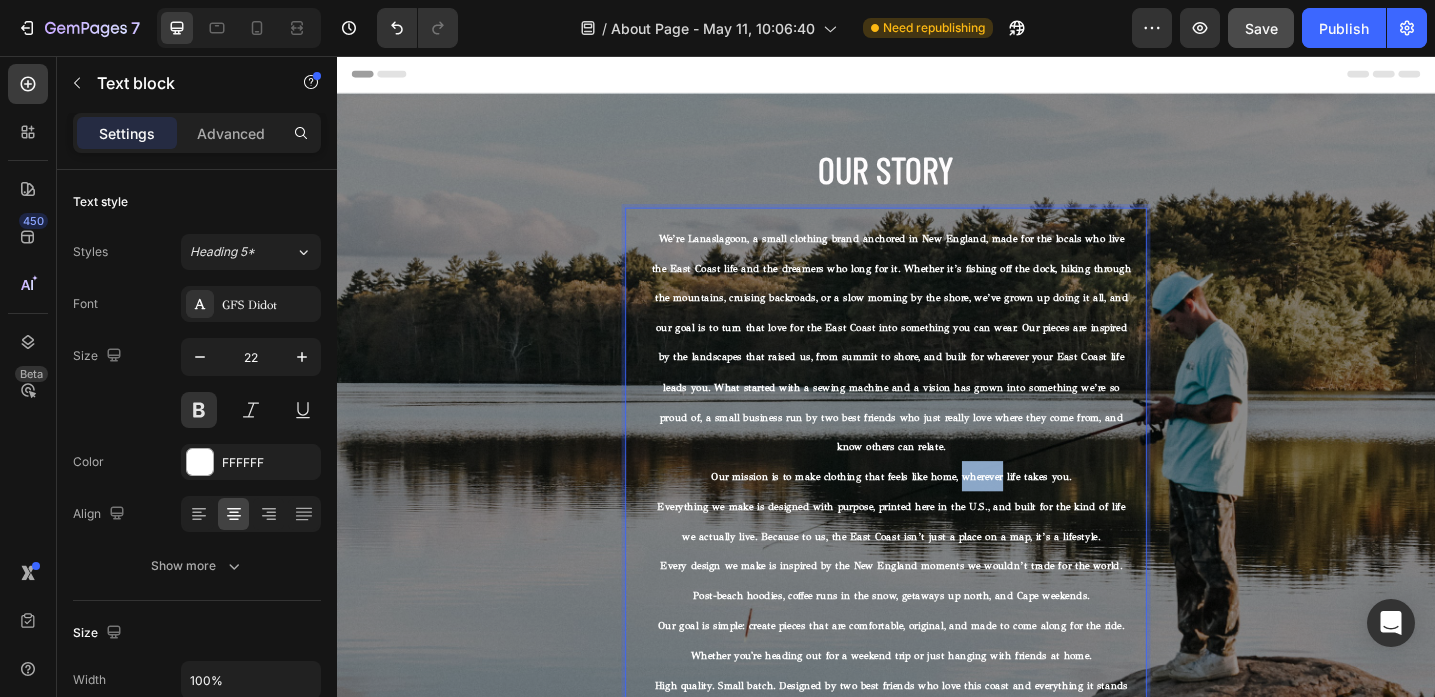 click on "Our mission is to make clothing that feels like home, wherever life takes you." at bounding box center [943, 516] 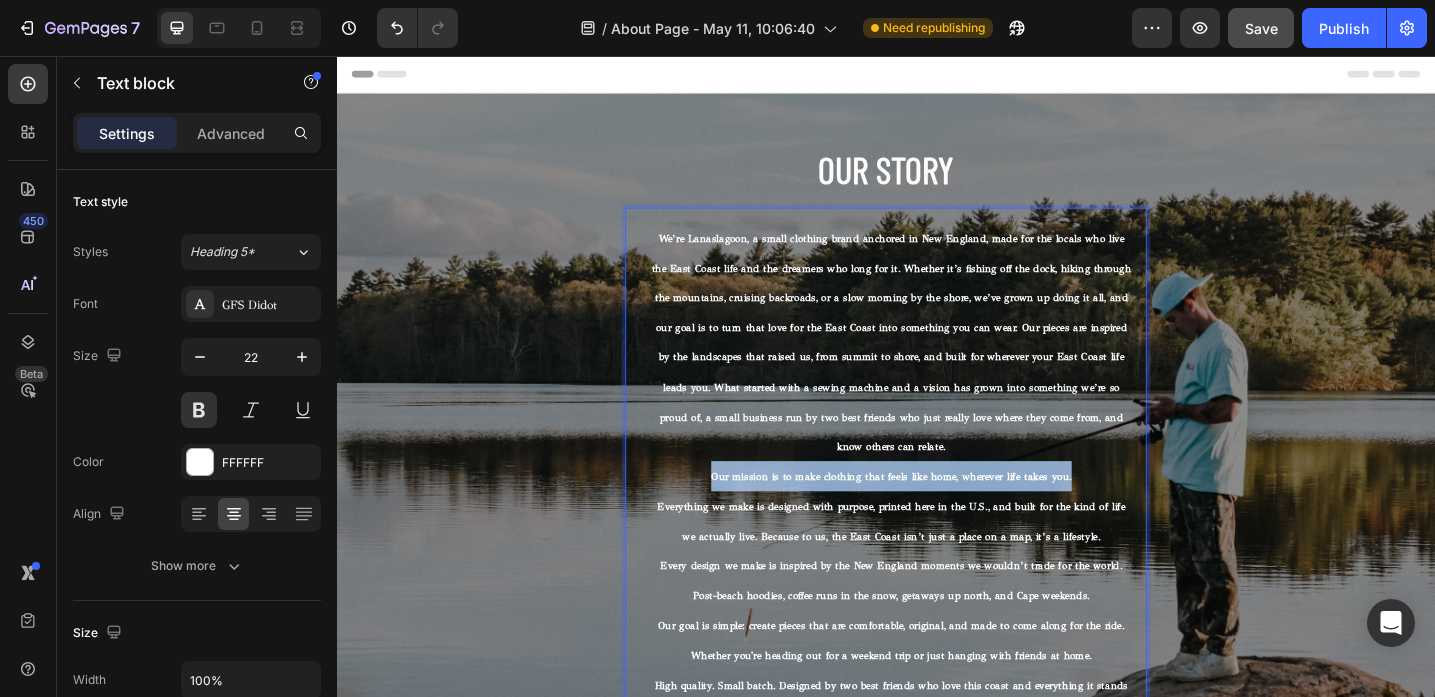 click on "Our mission is to make clothing that feels like home, wherever life takes you." at bounding box center [943, 516] 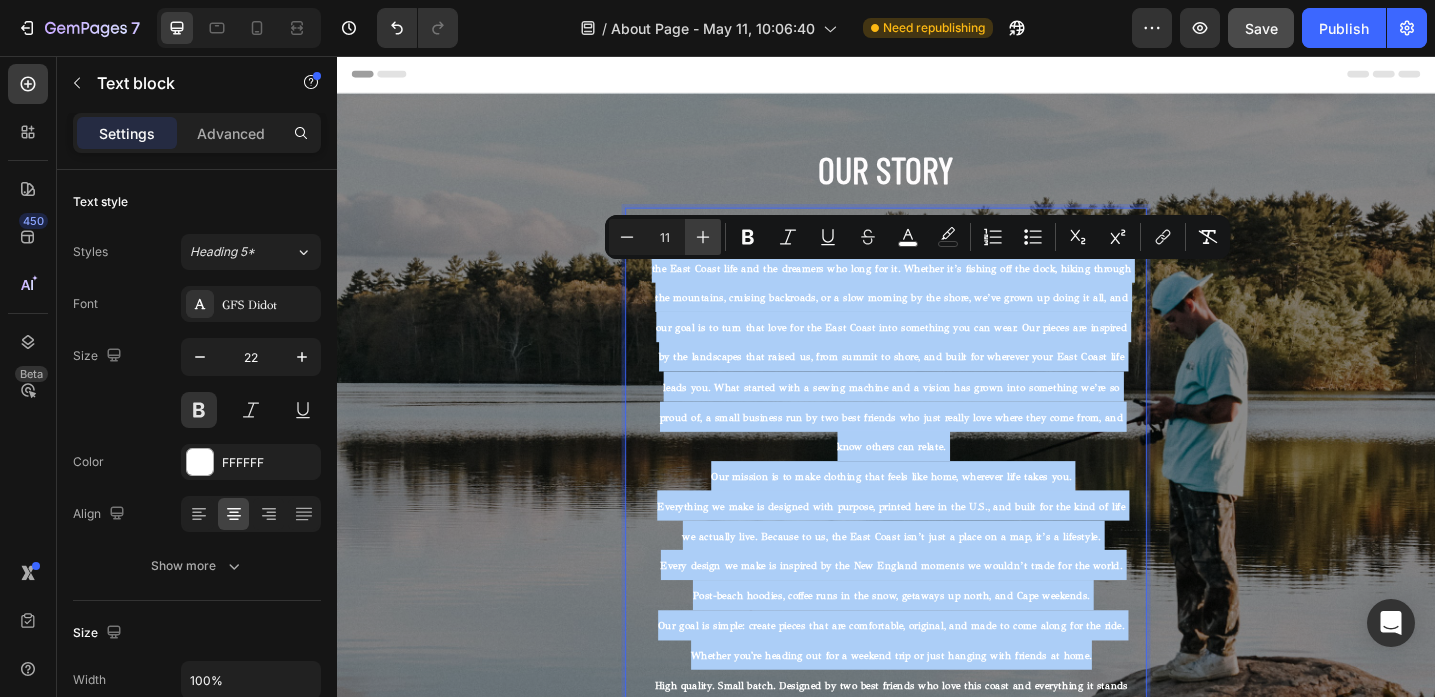 click 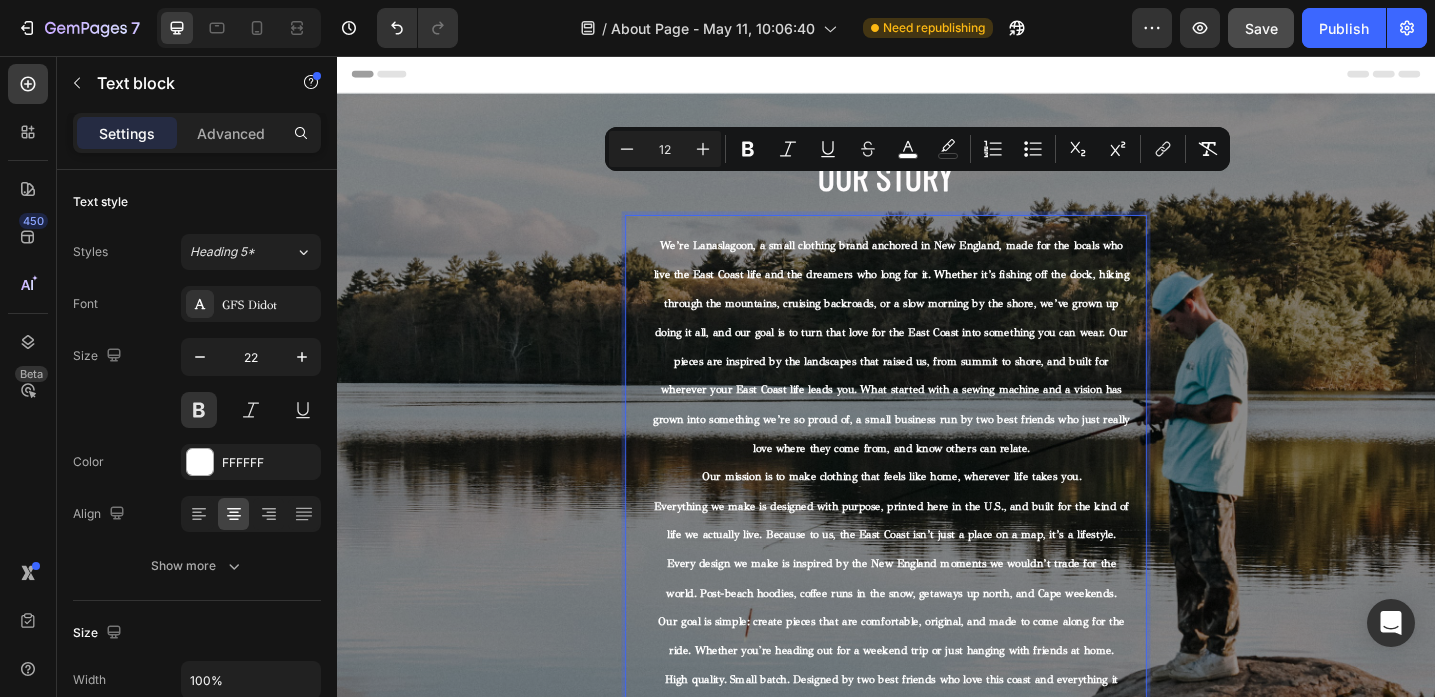 scroll, scrollTop: 210, scrollLeft: 0, axis: vertical 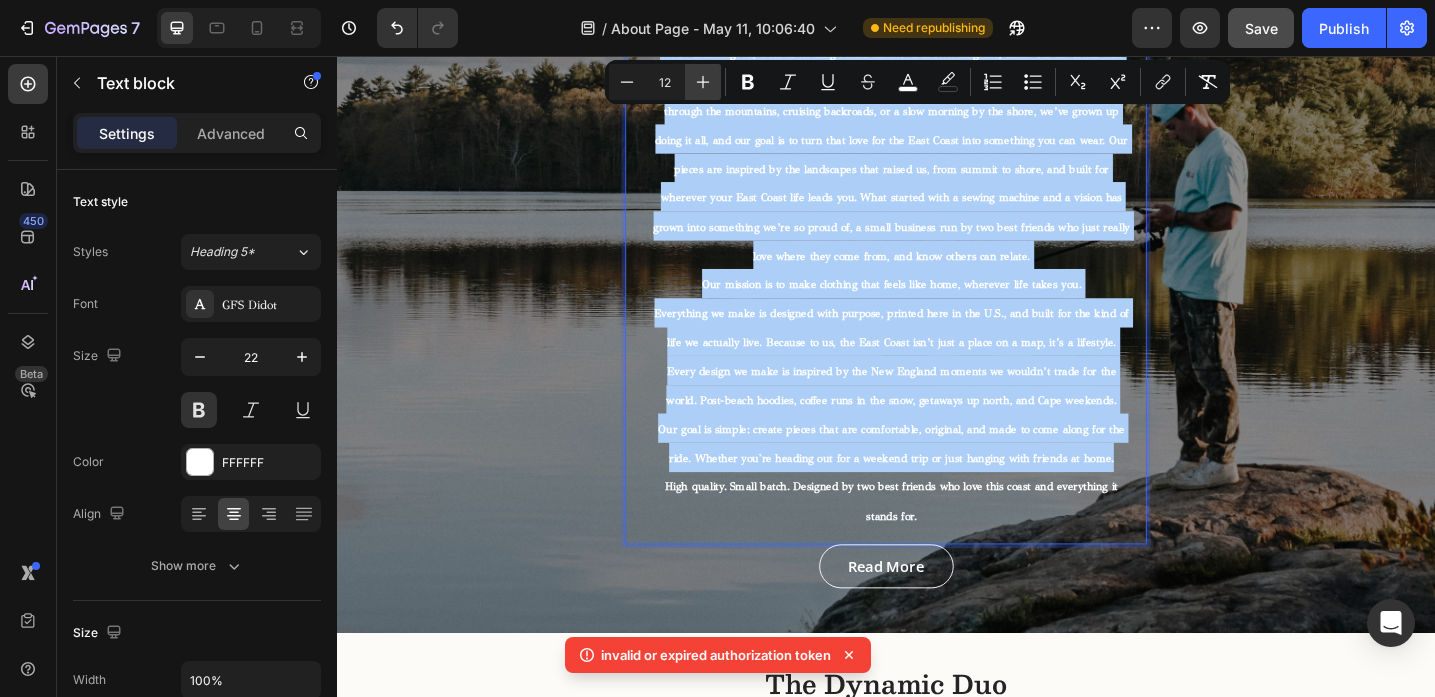 click 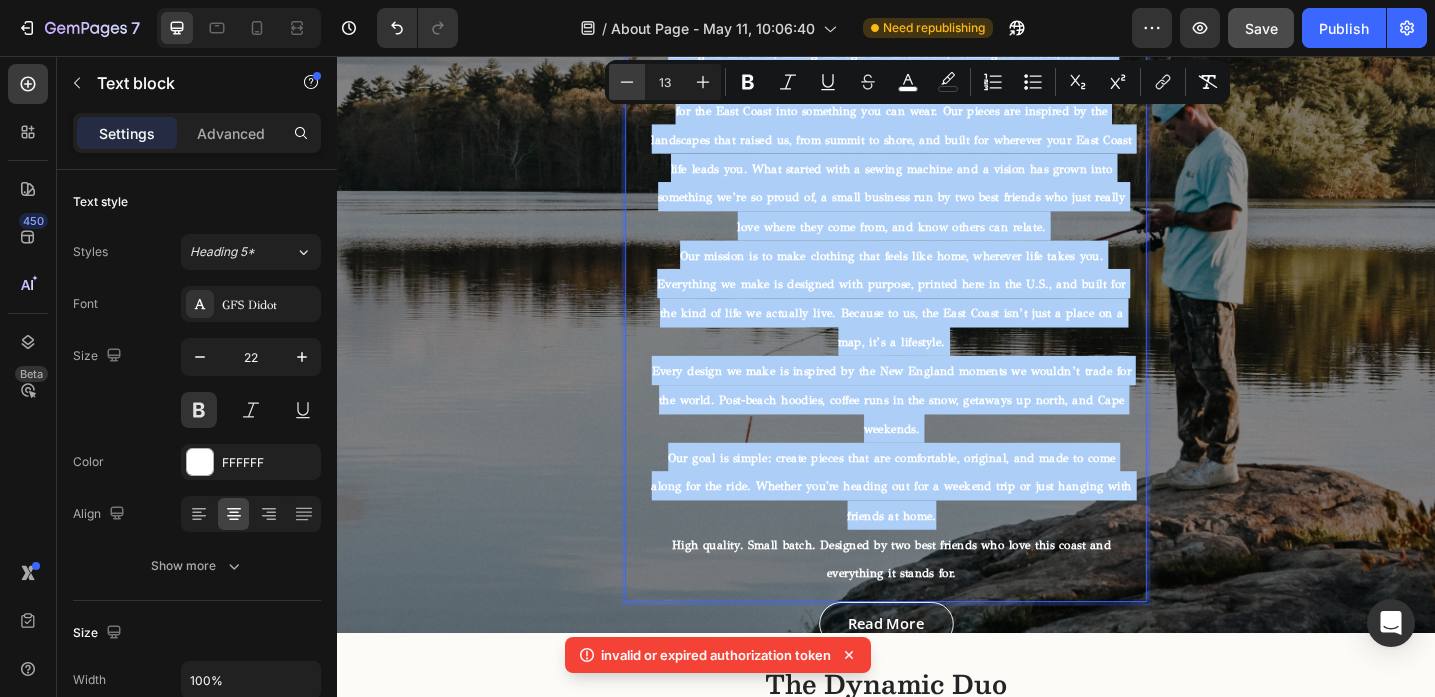 click on "Minus" at bounding box center [627, 82] 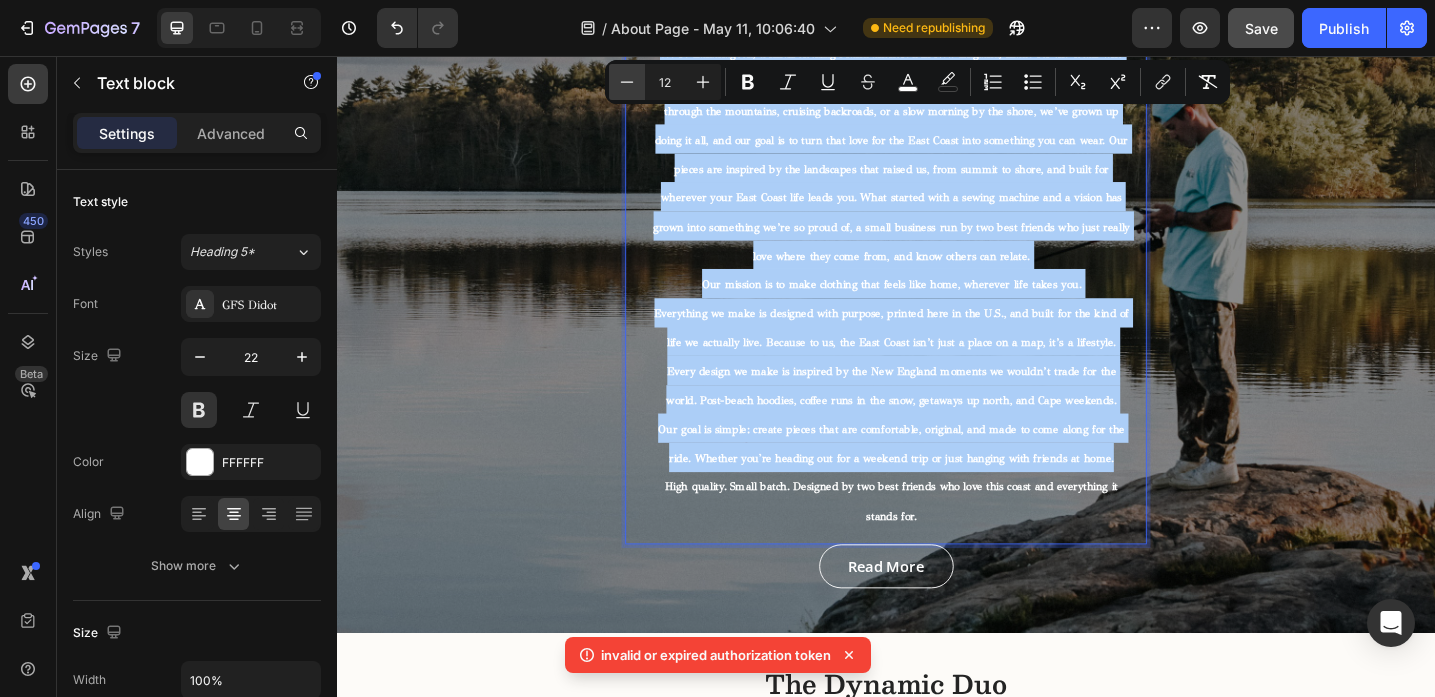 click on "Minus" at bounding box center [627, 82] 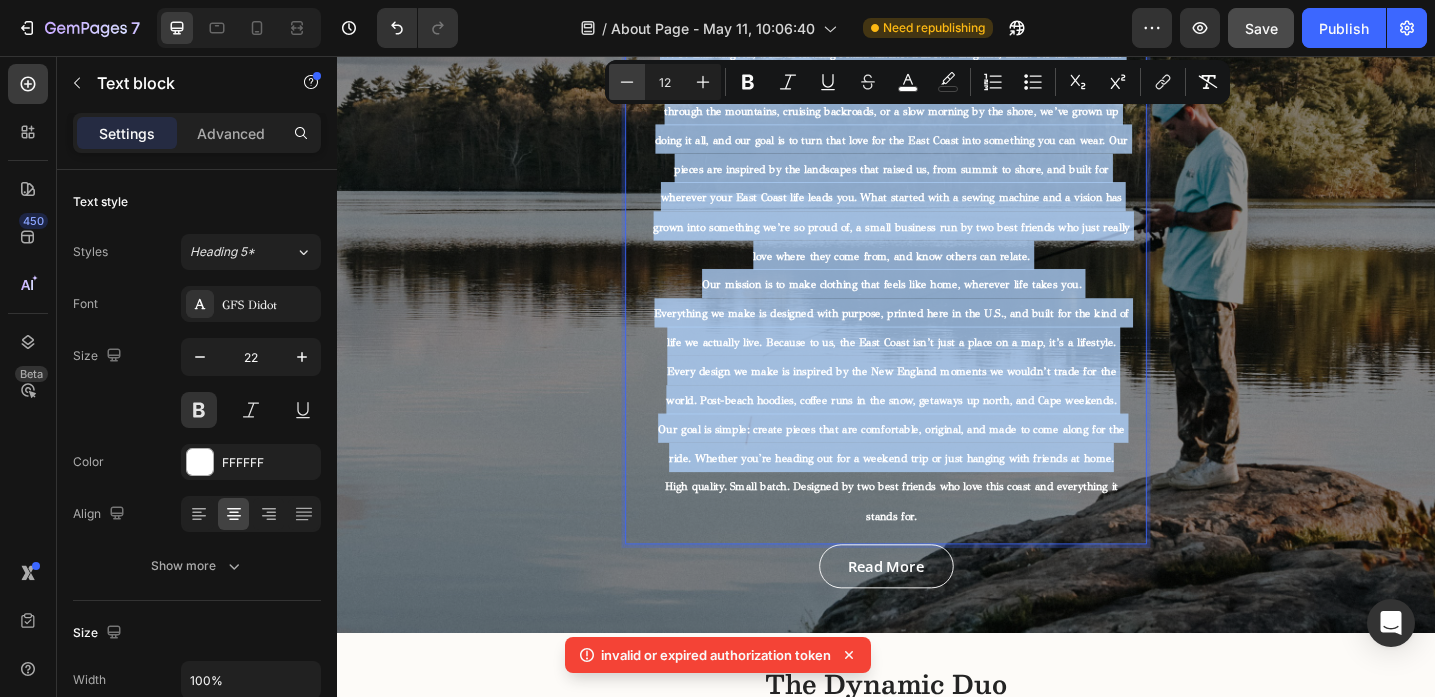 type on "11" 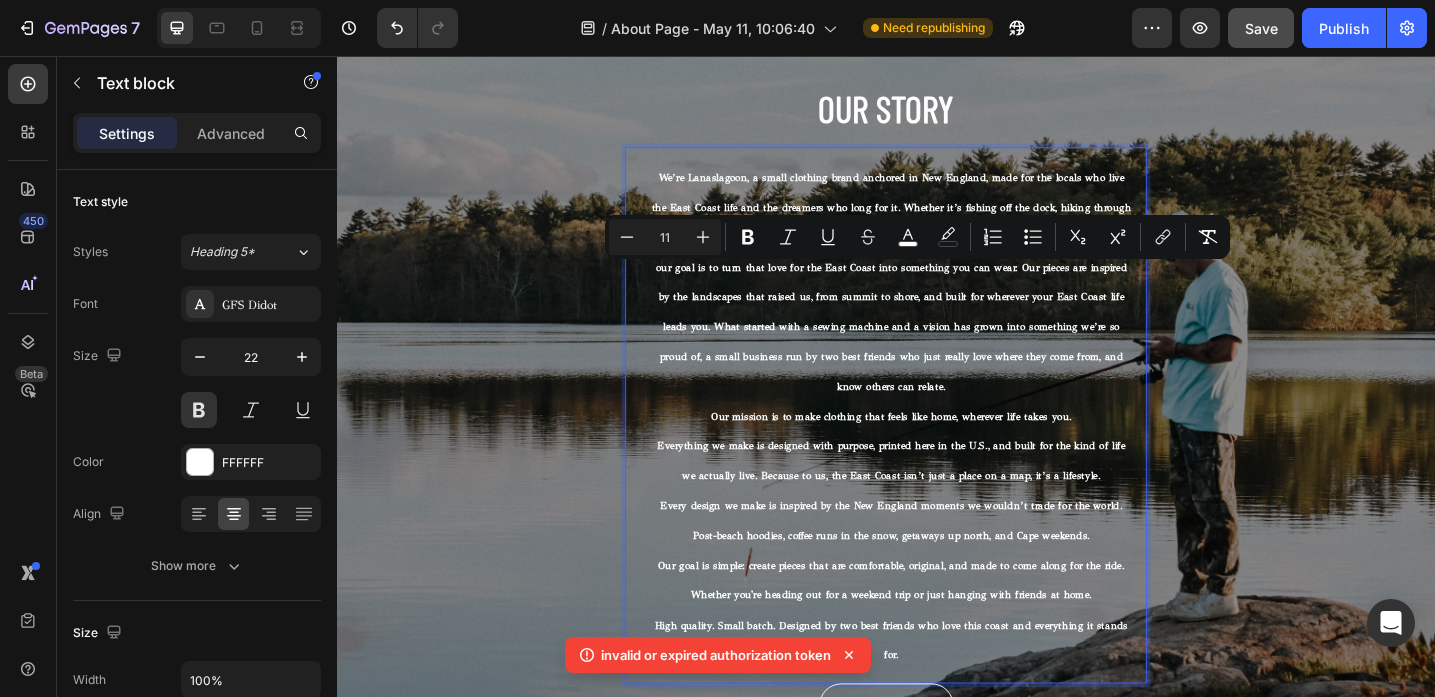scroll, scrollTop: 0, scrollLeft: 0, axis: both 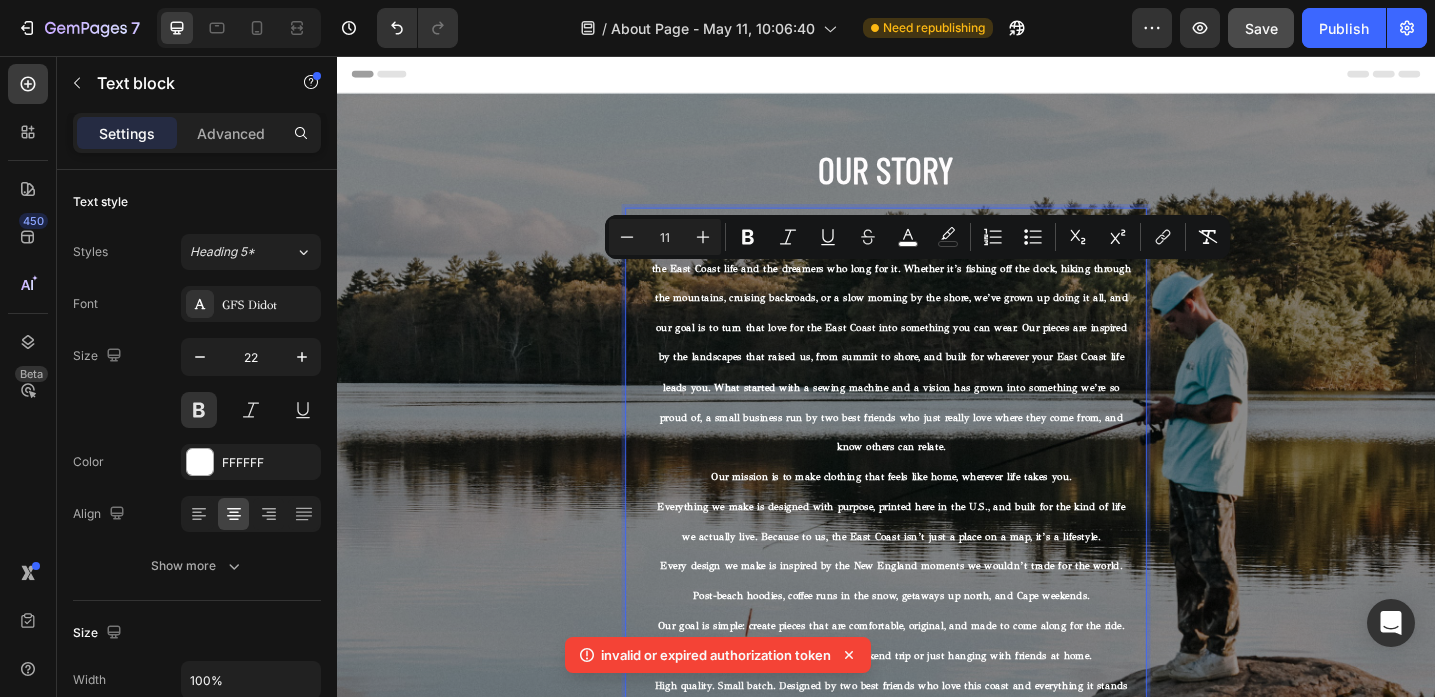 click on "We’re Lanaslagoon, a small clothing brand anchored in New England, made for the locals who live the East Coast life and the dreamers who long for it. Whether it’s fishing off the dock, hiking through the mountains, cruising backroads, or a slow morning by the shore, we’ve grown up doing it all, and our goal is to turn that love for the East Coast into something you can wear. Our pieces are inspired by the landscapes that raised us, from summit to shore, and built for wherever your East Coast life leads you. What started with a sewing machine and a vision has grown into something we’re so proud of, a small business run by two best friends who just really love where they come from, and know others can relate." at bounding box center [943, 368] 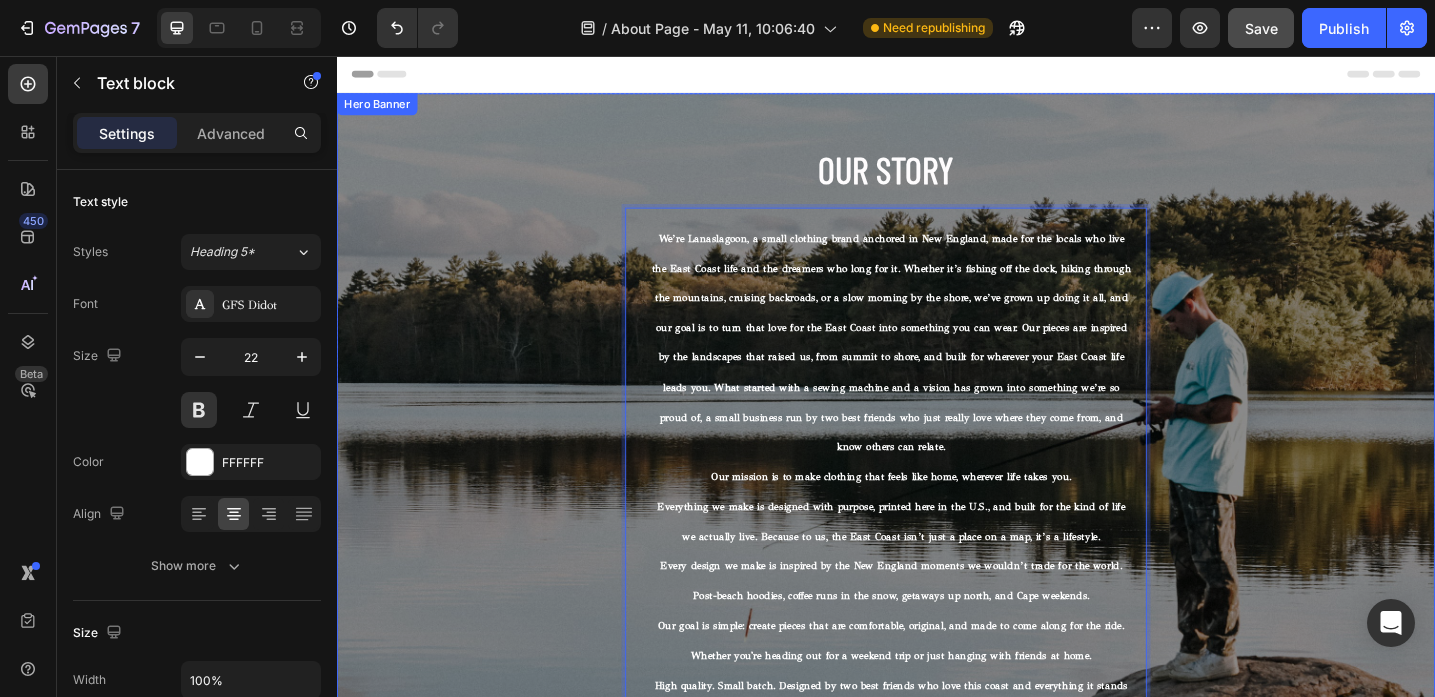 scroll, scrollTop: 63, scrollLeft: 0, axis: vertical 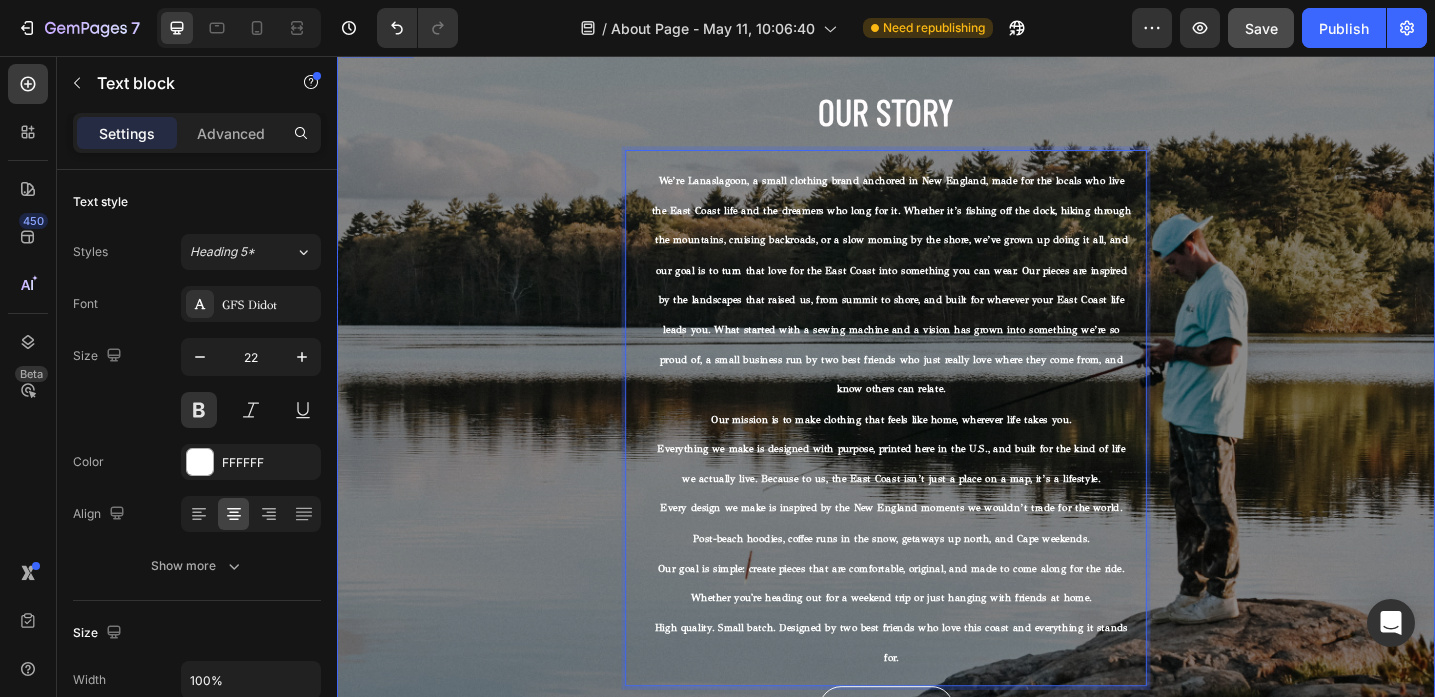 click on "⁠⁠⁠⁠⁠⁠⁠ Our Story Heading We’re Lanaslagoon, a small clothing brand anchored in [REGION], made for the locals who live the East Coast life and the dreamers who long for it. Whether it’s fishing off the dock, hiking through the mountains, cruising backroads, or a slow morning by the shore, we’ve grown up doing it all, and our goal is to turn that love for the East Coast into something you can wear. Our pieces are inspired by the landscapes that raised us, from summit to shore, and built for wherever your East Coast life leads you. What started with a sewing machine and a vision has grown into something we’re so proud of, a small business run by two best friends who just really love where they come from, and know others can relate. Our mission is to make clothing that feels like home, wherever life takes you. Every design we make is inspired by the New England moments we wouldn’t trade for the world. Post-beach hoodies, coffee runs in the snow, getaways up north, and Cape weekends." at bounding box center (937, 434) 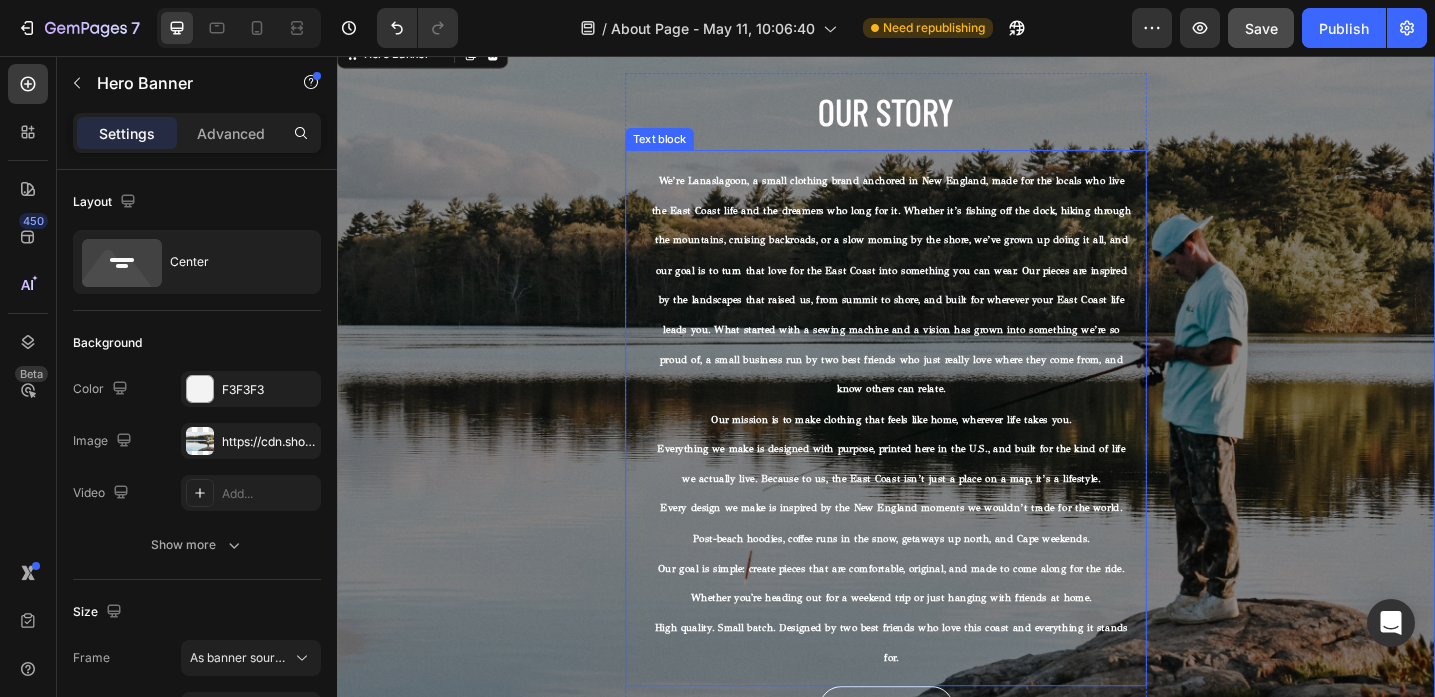 click on "⁠⁠⁠⁠⁠⁠⁠ Our Story" at bounding box center [937, 117] 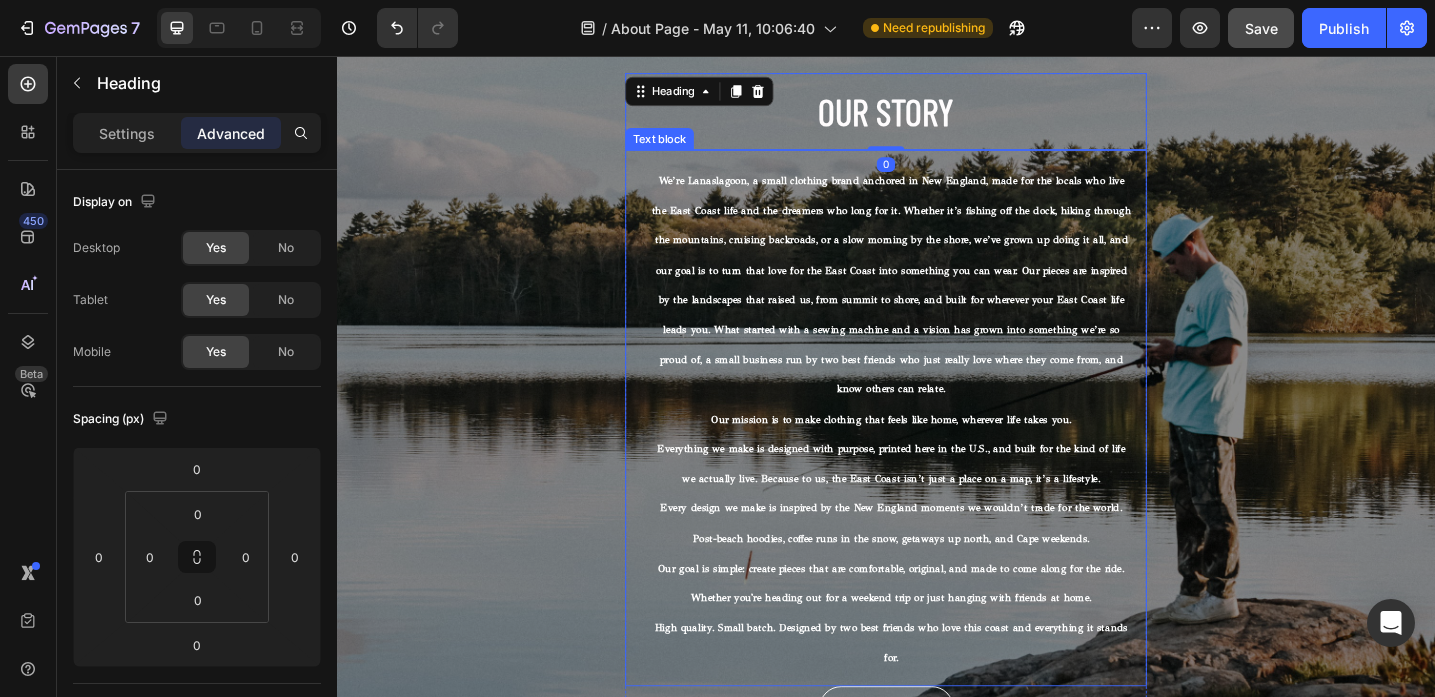 click on "We’re Lanaslagoon, a small clothing brand anchored in New England, made for the locals who live the East Coast life and the dreamers who long for it. Whether it’s fishing off the dock, hiking through the mountains, cruising backroads, or a slow morning by the shore, we’ve grown up doing it all, and our goal is to turn that love for the East Coast into something you can wear. Our pieces are inspired by the landscapes that raised us, from summit to shore, and built for wherever your East Coast life leads you. What started with a sewing machine and a vision has grown into something we’re so proud of, a small business run by two best friends who just really love where they come from, and know others can relate." at bounding box center [943, 306] 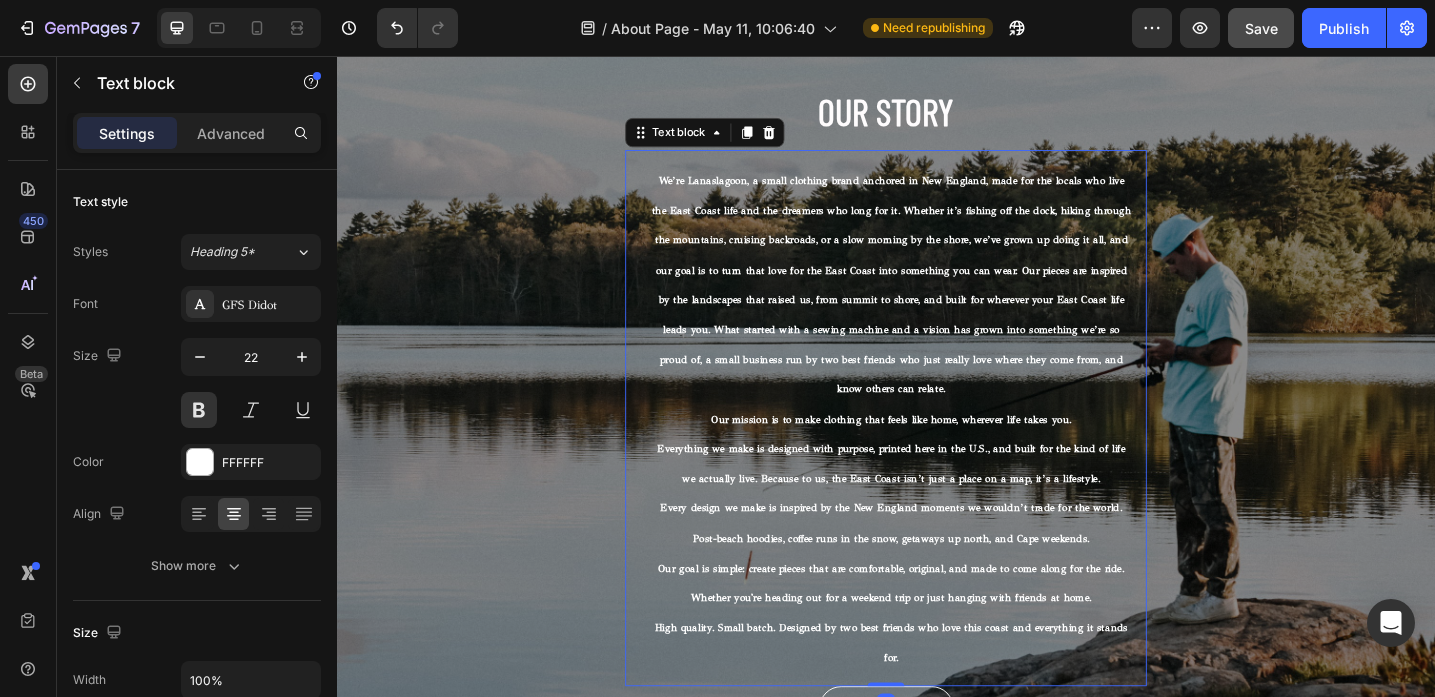 click on "⁠⁠⁠⁠⁠⁠⁠ Our Story" at bounding box center [937, 117] 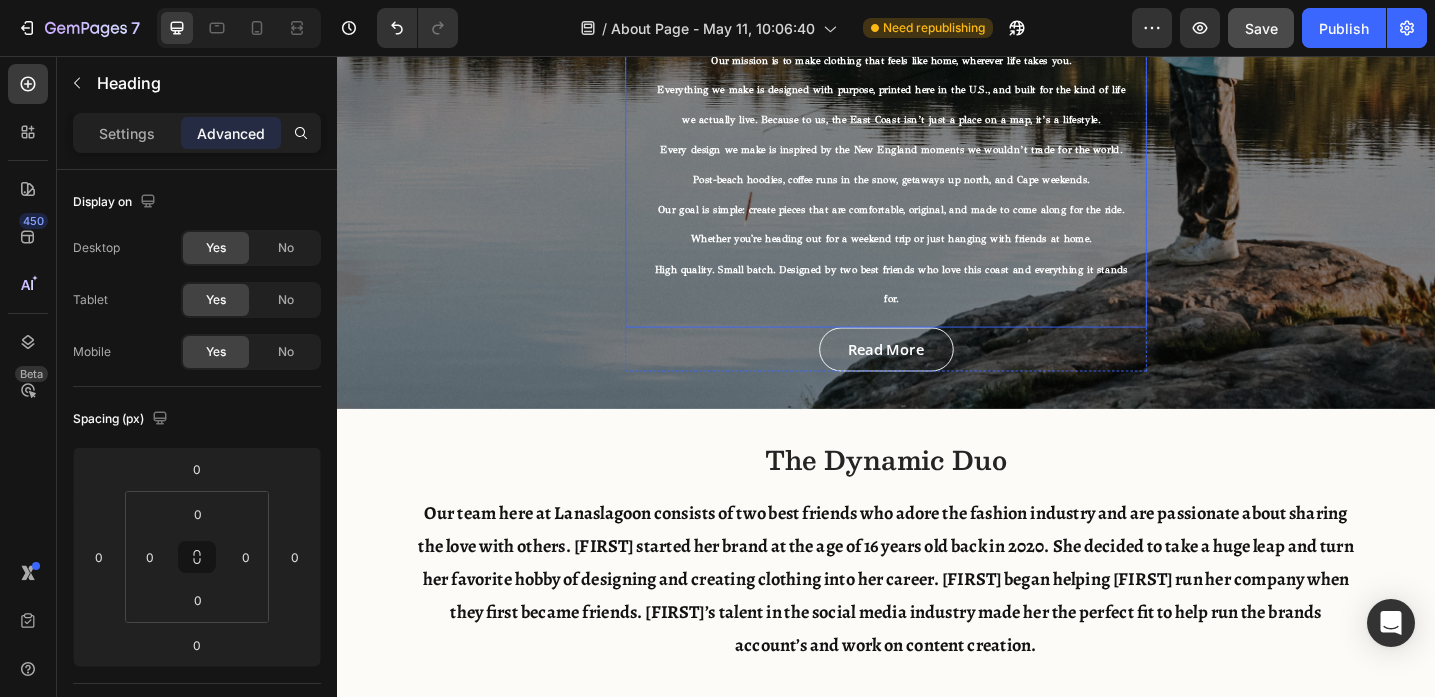 scroll, scrollTop: 470, scrollLeft: 0, axis: vertical 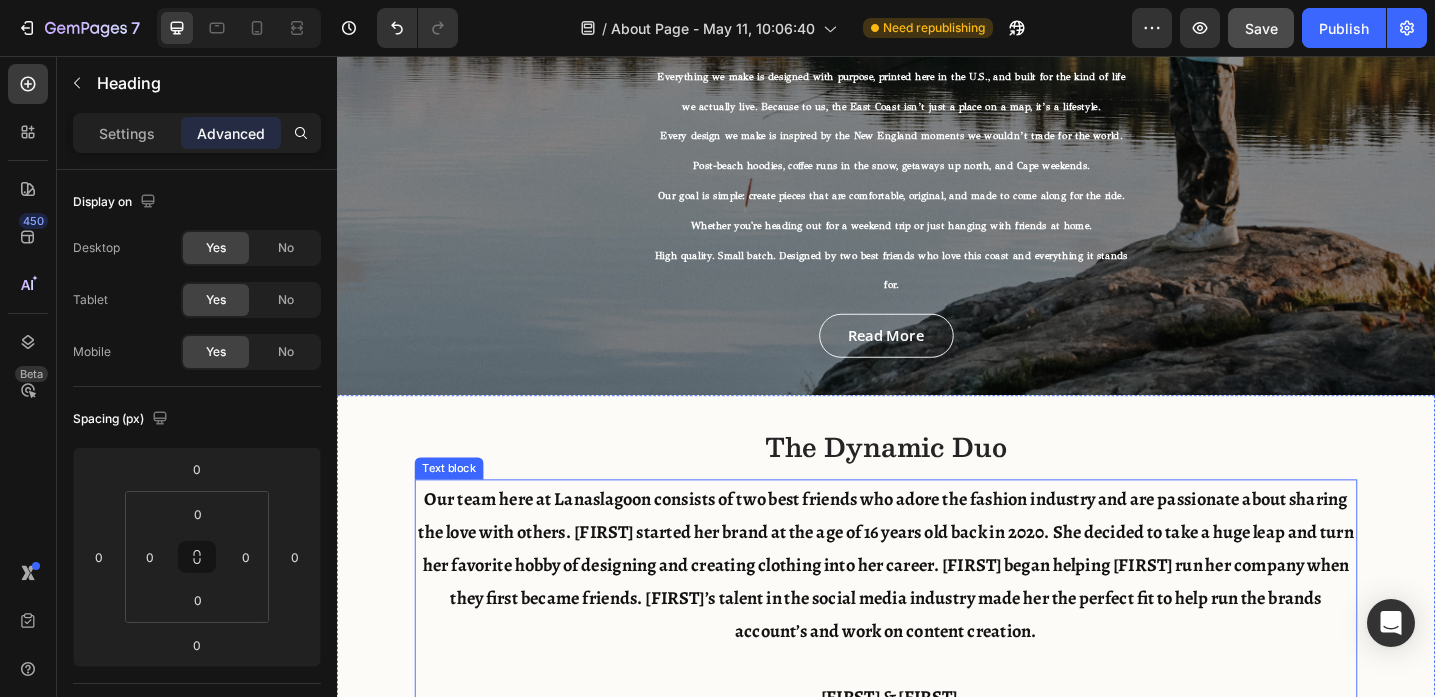 click on "Our team here at Lanaslagoon consists of two best friends who adore the fashion industry and are passionate about sharing the love with others. [FIRST] started her brand at the age of 16 years old back in 2020. She decided to take a huge leap and turn her favorite hobby of designing and creating clothing into her career. [FIRST] began helping [FIRST] run her company when they first became friends. [FIRST]’s talent in the social media industry made her the perfect fit to help run the brands account’s and work on content creation." at bounding box center (937, 613) 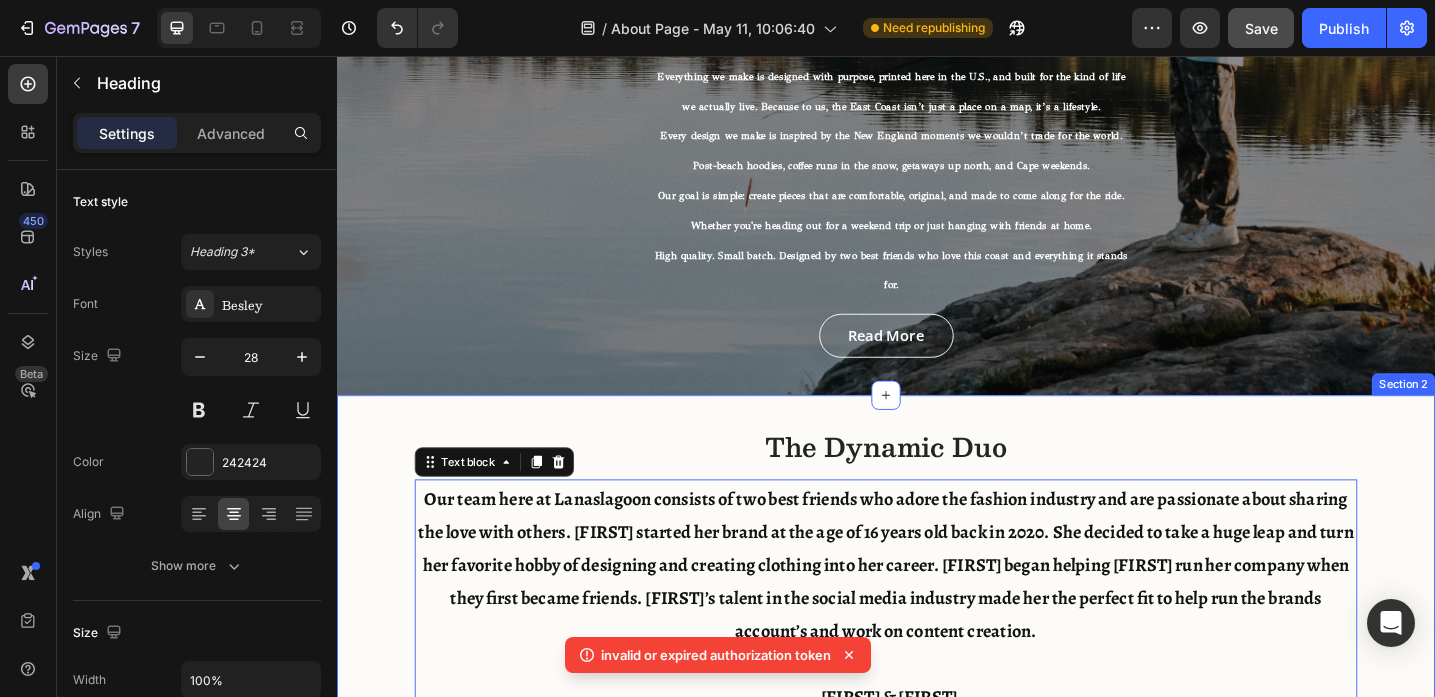 click on "The Dynamic Duo" at bounding box center (937, 483) 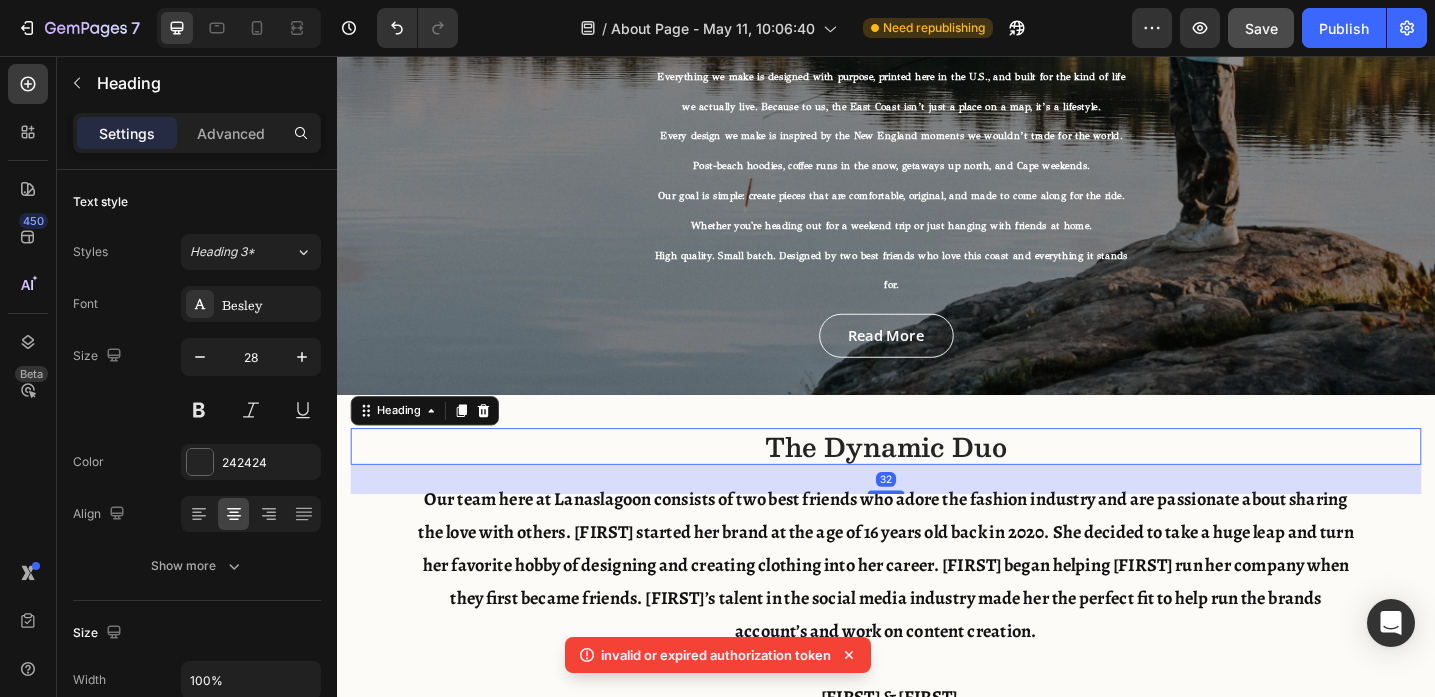 click on "The Dynamic Duo" at bounding box center [937, 483] 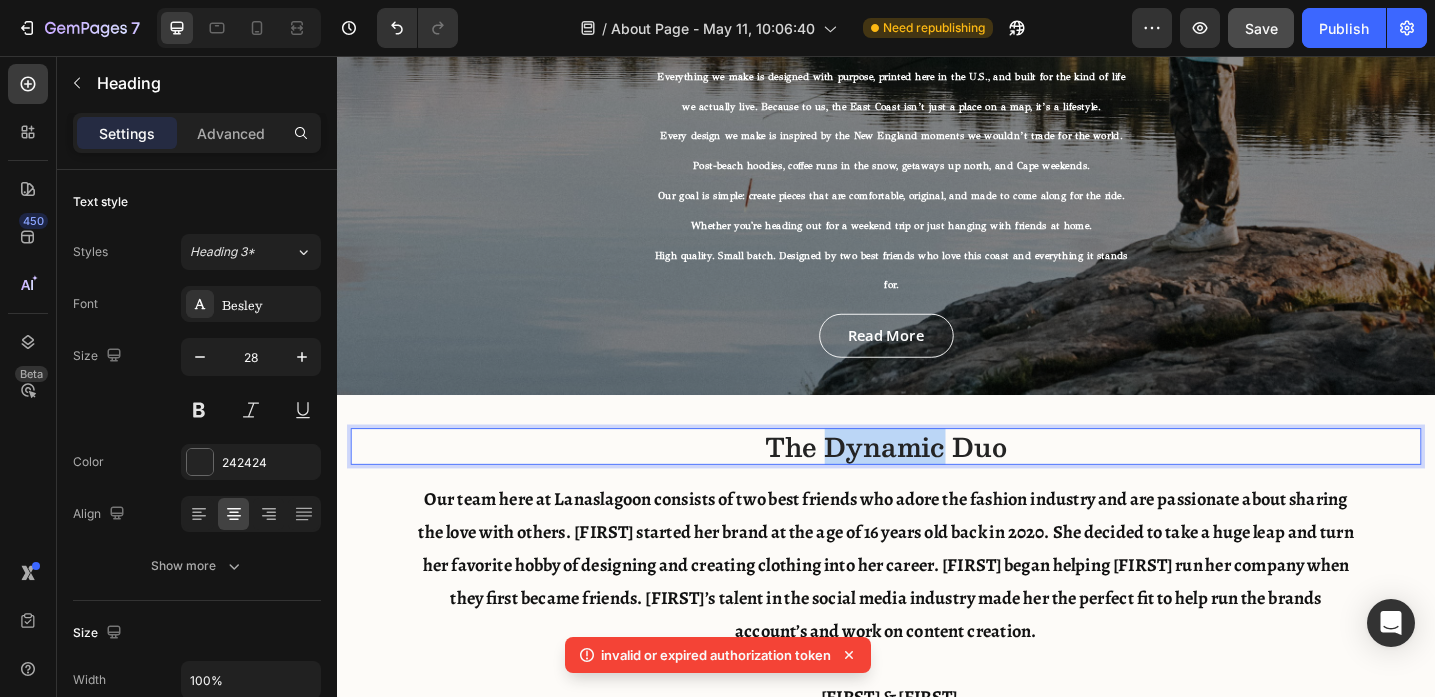 click on "The Dynamic Duo" at bounding box center (937, 483) 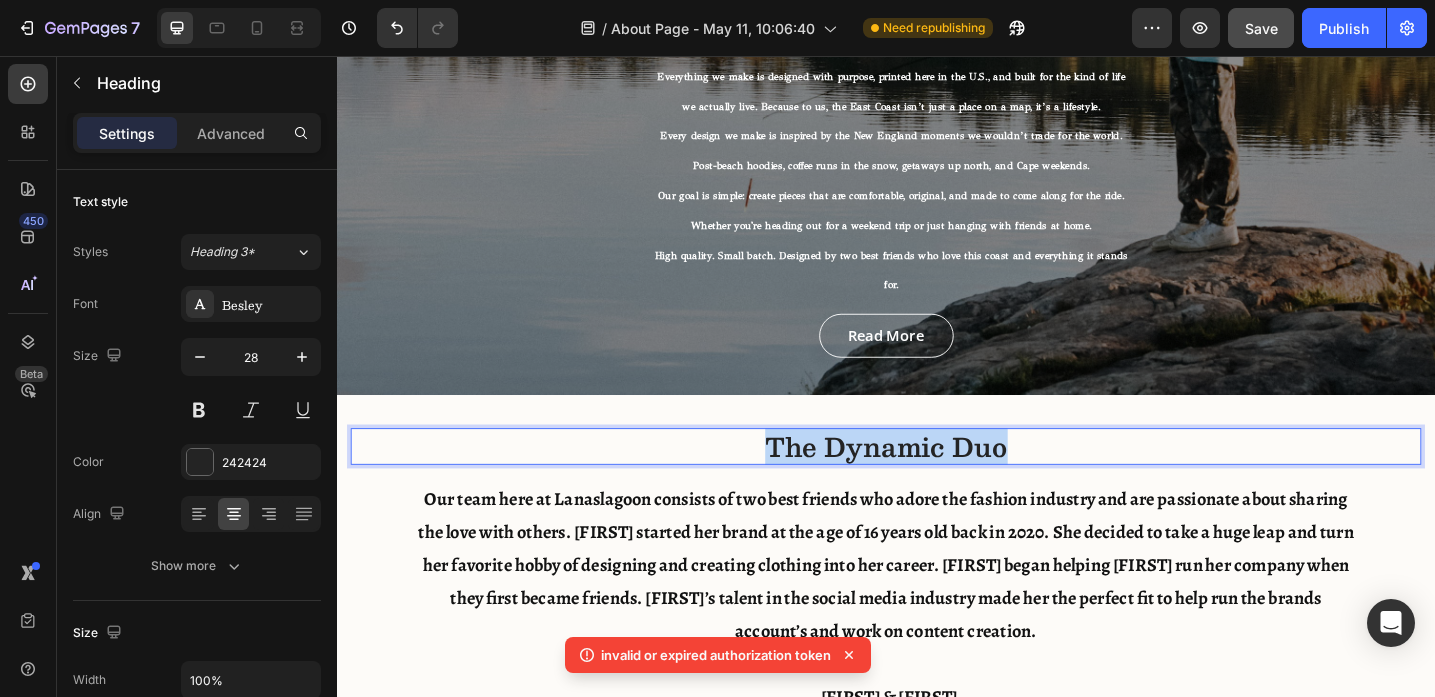 click on "The Dynamic Duo" at bounding box center [937, 483] 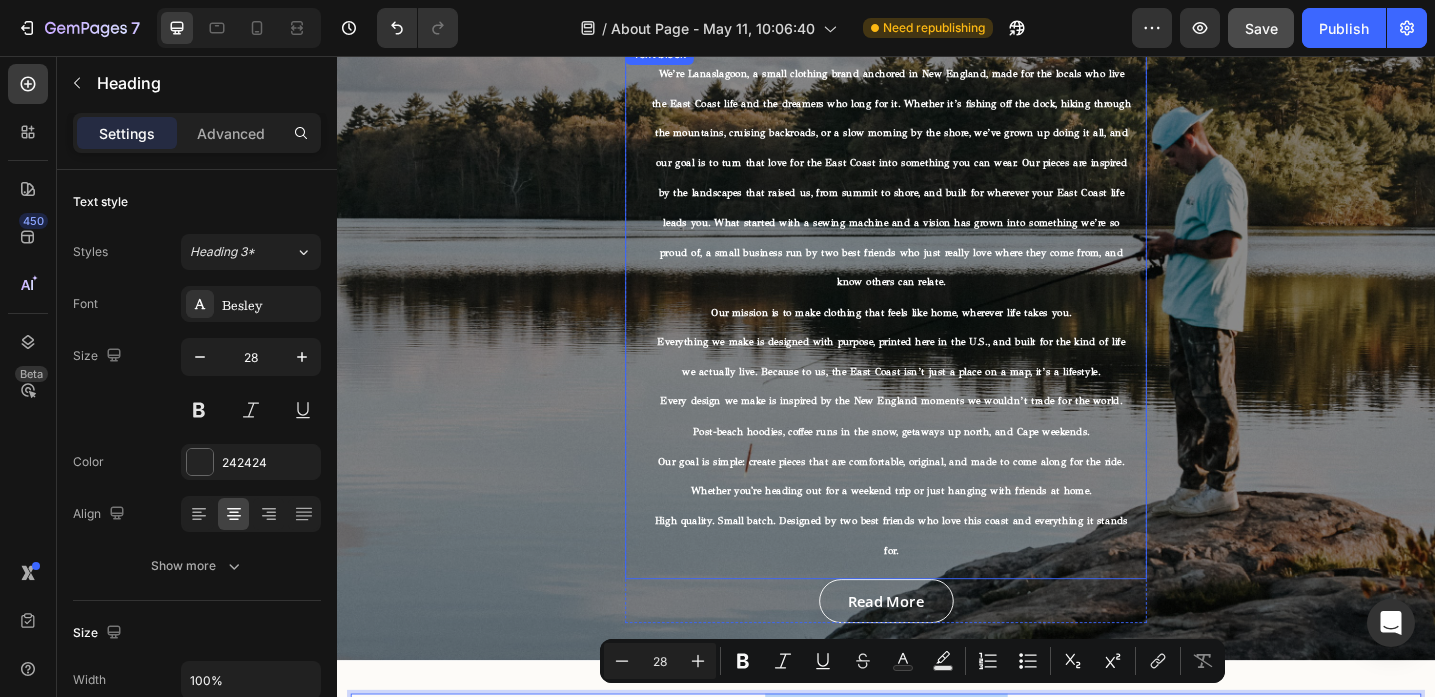 scroll, scrollTop: 36, scrollLeft: 0, axis: vertical 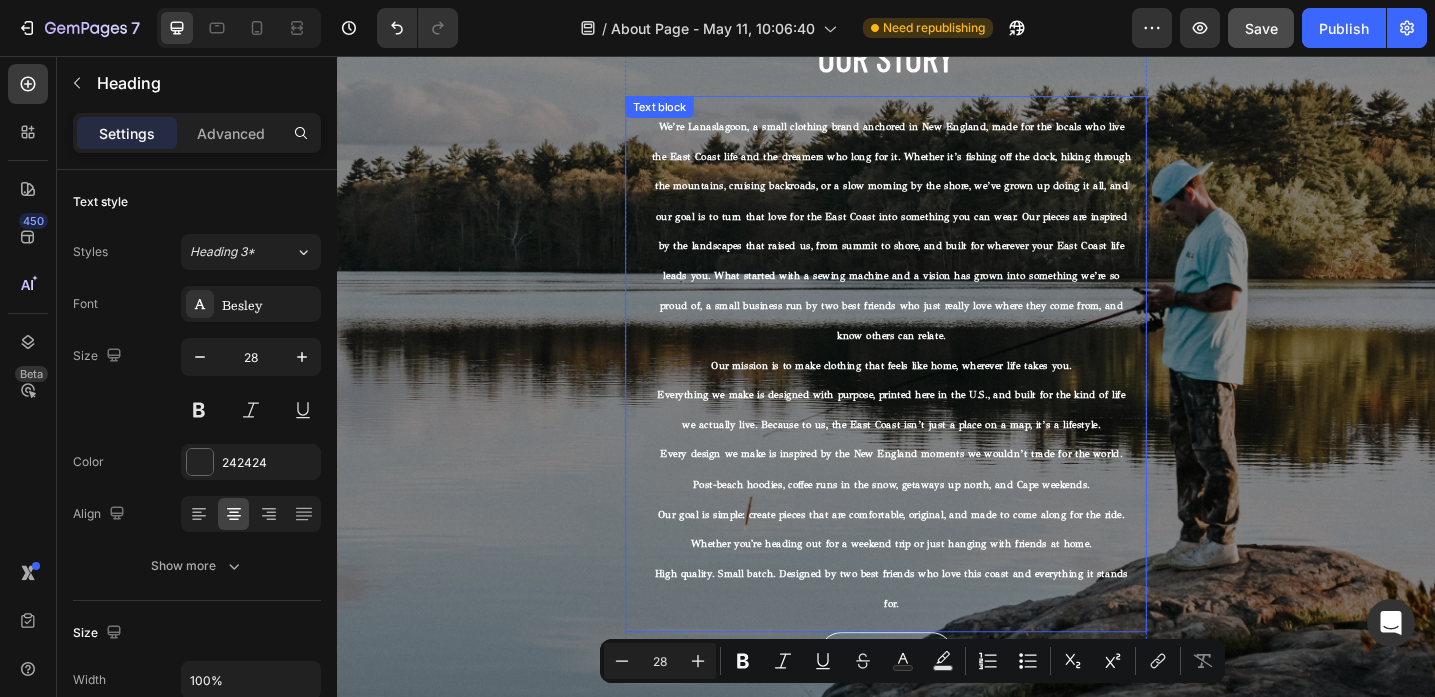 type on "16" 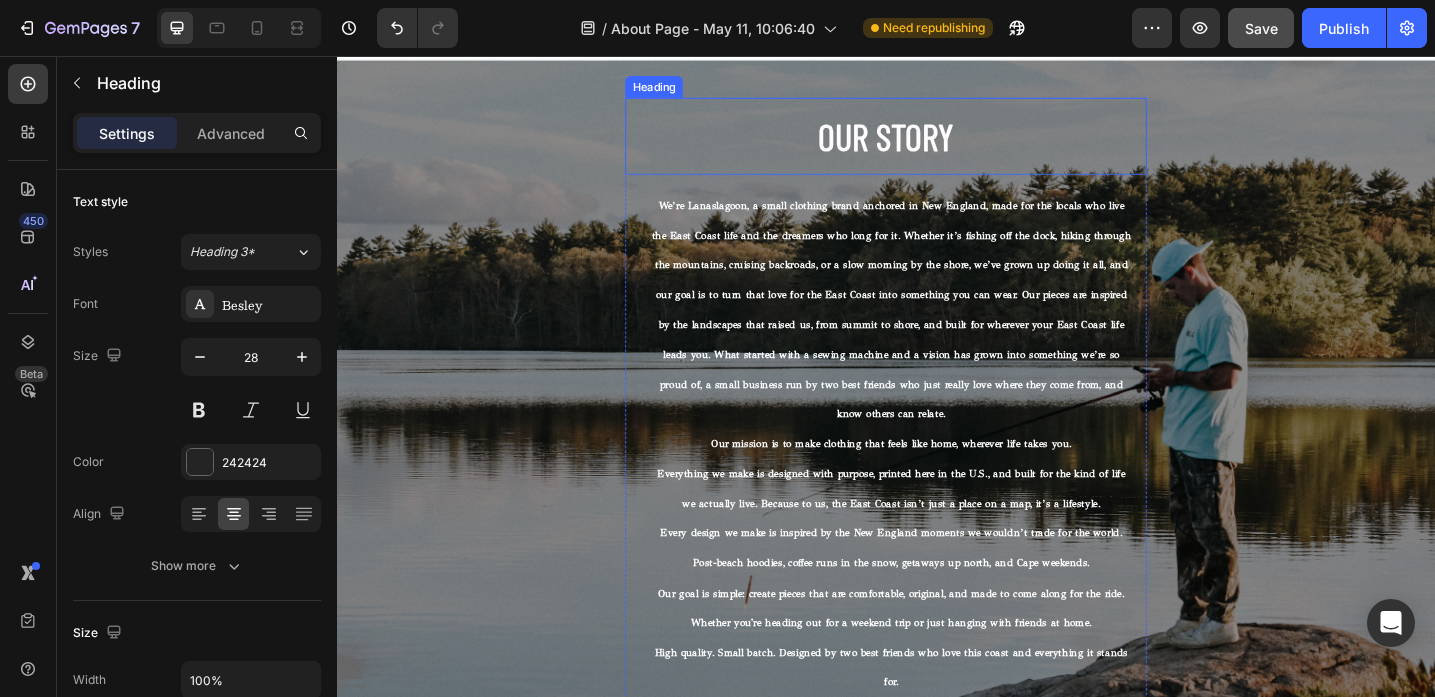 click on "⁠⁠⁠⁠⁠⁠⁠ Our Story" at bounding box center (937, 144) 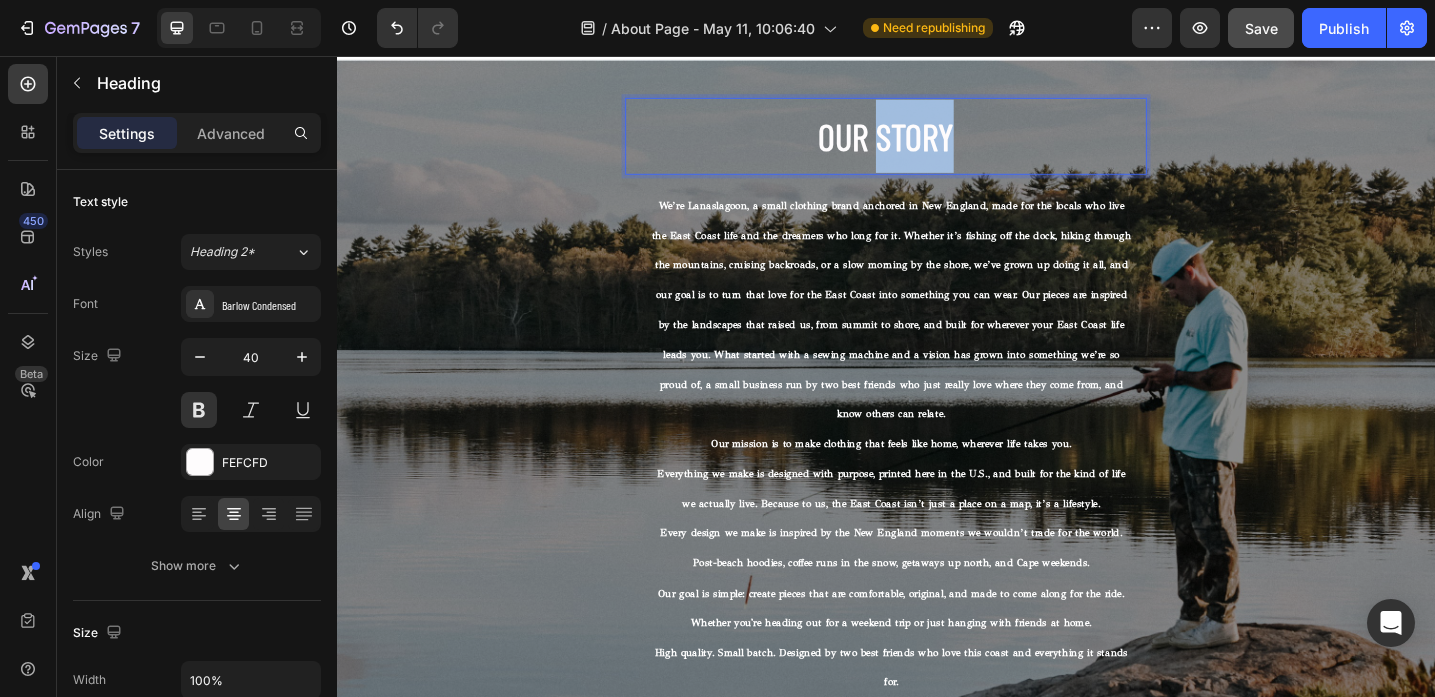 click on "Our Story" at bounding box center [937, 144] 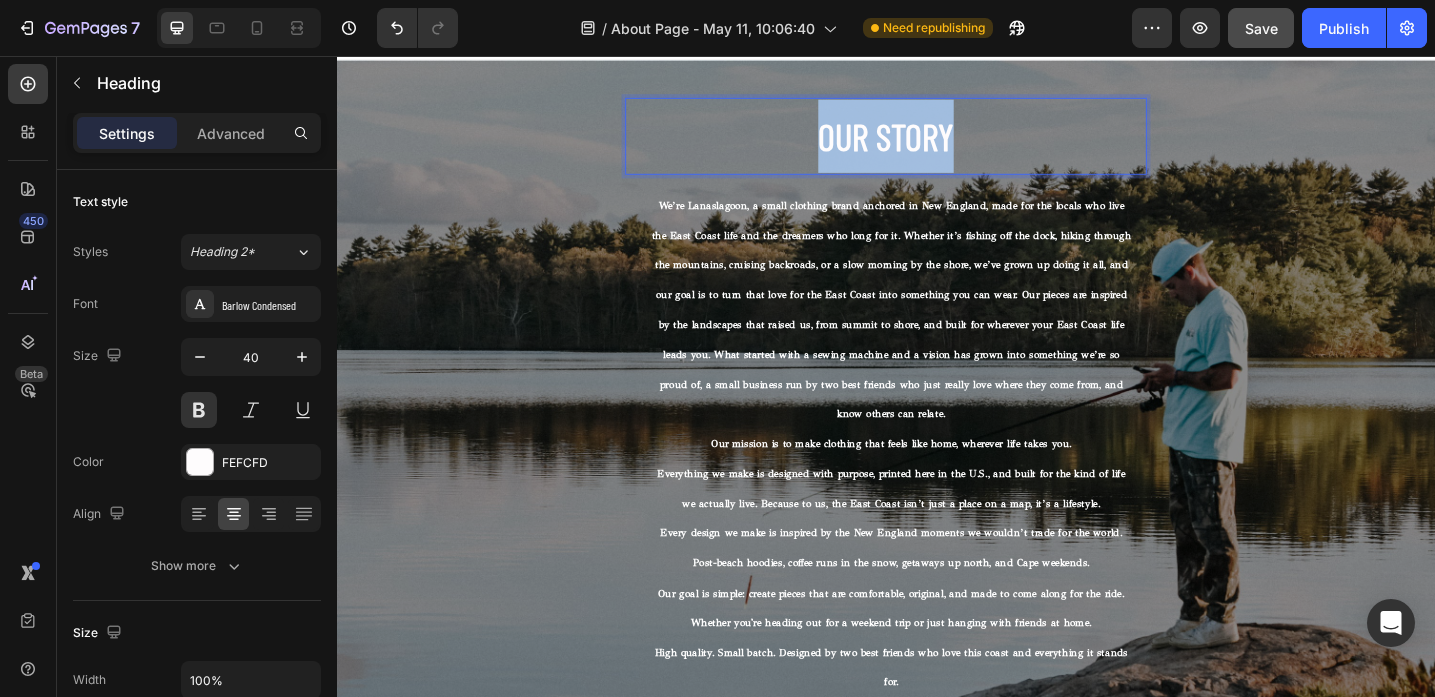 click on "Our Story" at bounding box center (937, 144) 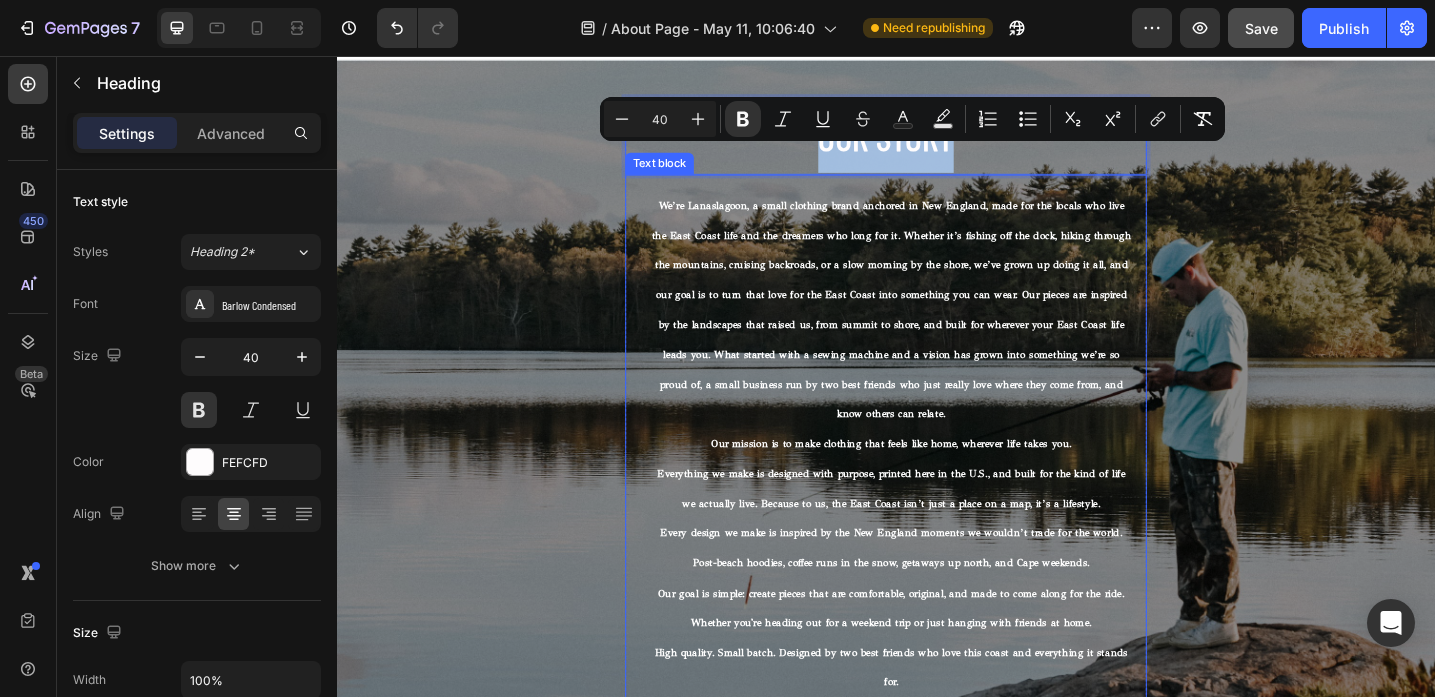 click on "We’re Lanaslagoon, a small clothing brand anchored in New England, made for the locals who live the East Coast life and the dreamers who long for it. Whether it’s fishing off the dock, hiking through the mountains, cruising backroads, or a slow morning by the shore, we’ve grown up doing it all, and our goal is to turn that love for the East Coast into something you can wear. Our pieces are inspired by the landscapes that raised us, from summit to shore, and built for wherever your East Coast life leads you. What started with a sewing machine and a vision has grown into something we’re so proud of, a small business run by two best friends who just really love where they come from, and know others can relate." at bounding box center (943, 333) 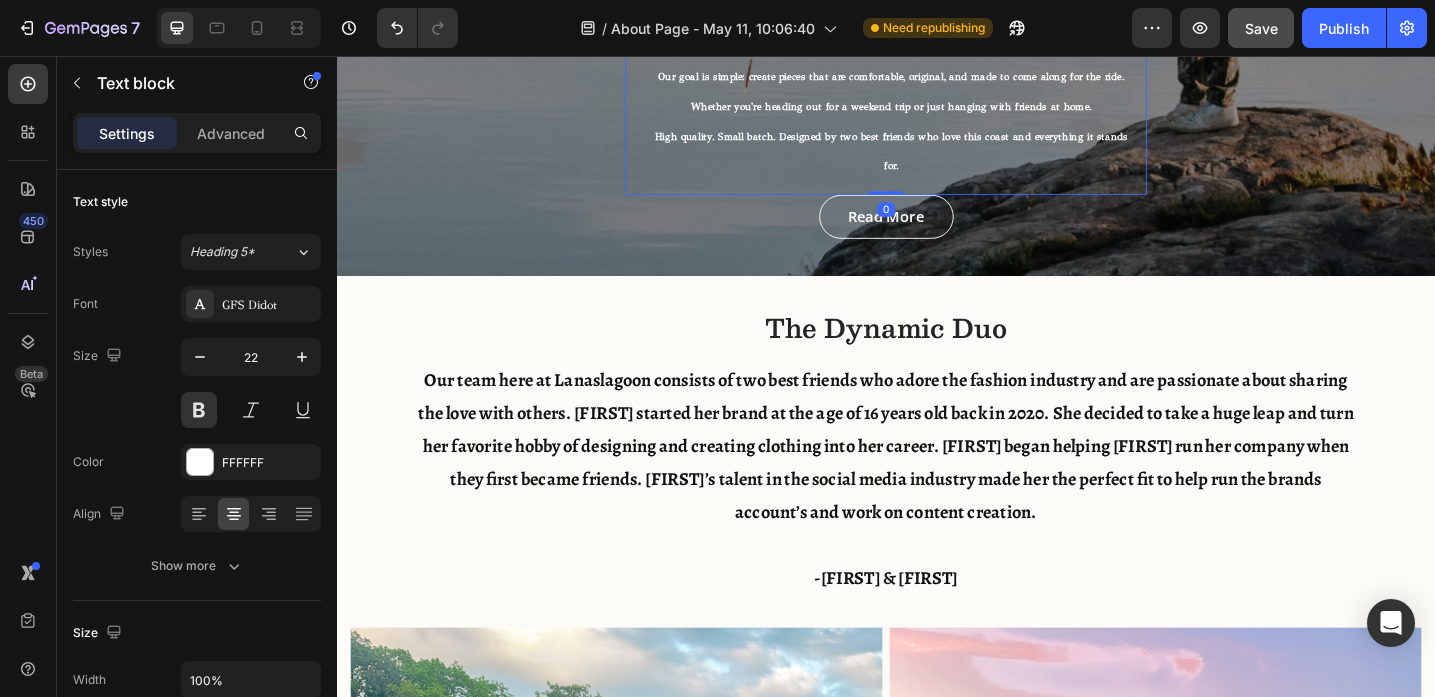 scroll, scrollTop: 770, scrollLeft: 0, axis: vertical 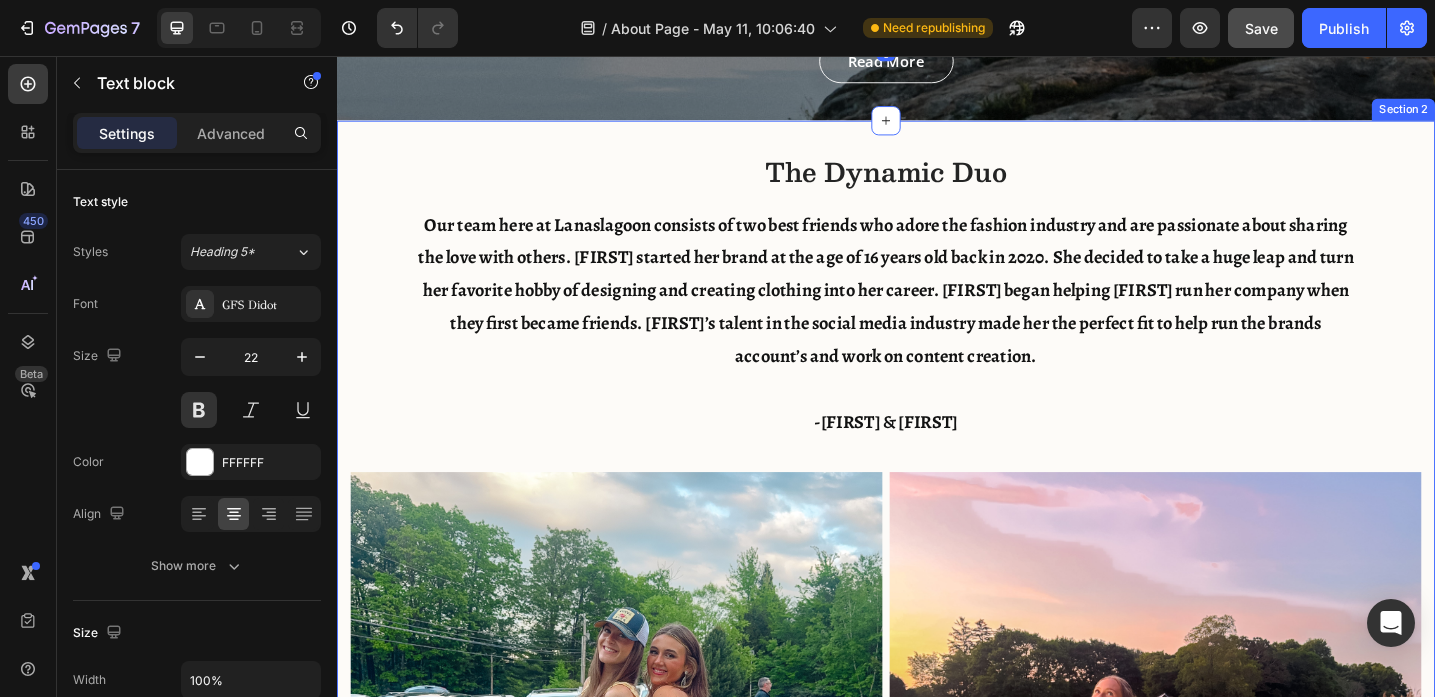 click on "The Dynamic Duo Heading Our team here at Lanaslagoon consists of two best friends who adore the fashion industry and are passionate about sharing the love with others. [FIRST] started her brand at the age of [AGE] years old back in [YEAR]. She decided to take a huge leap and turn her favorite hobby of designing and creating clothing into her career. [LAST] began helping [FIRST] run her company when they first became friends. [LAST]’s talent in the social media industry made her the perfect fit to help run the brands account’s and work on content creation.   -[FIRST]  & [LAST] Text block Image Image Row" at bounding box center (937, 609) 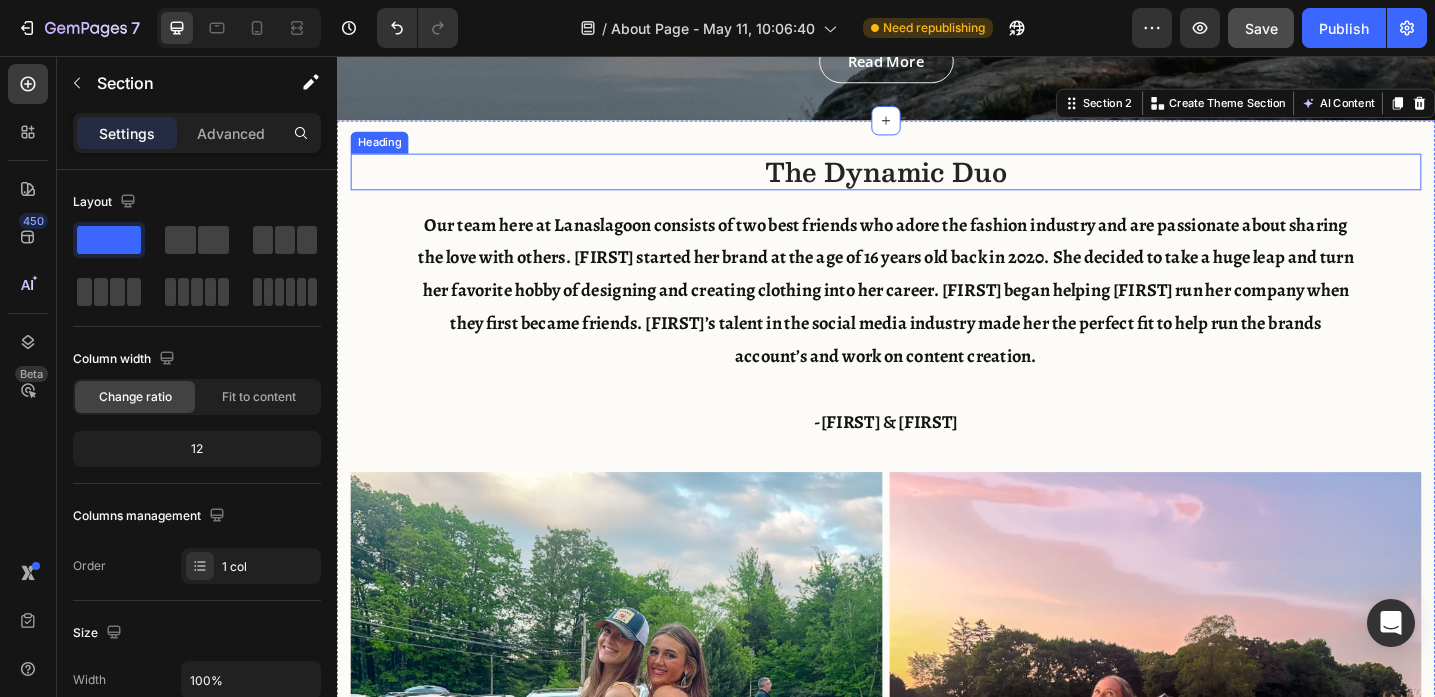 click on "The Dynamic Duo" at bounding box center (937, 183) 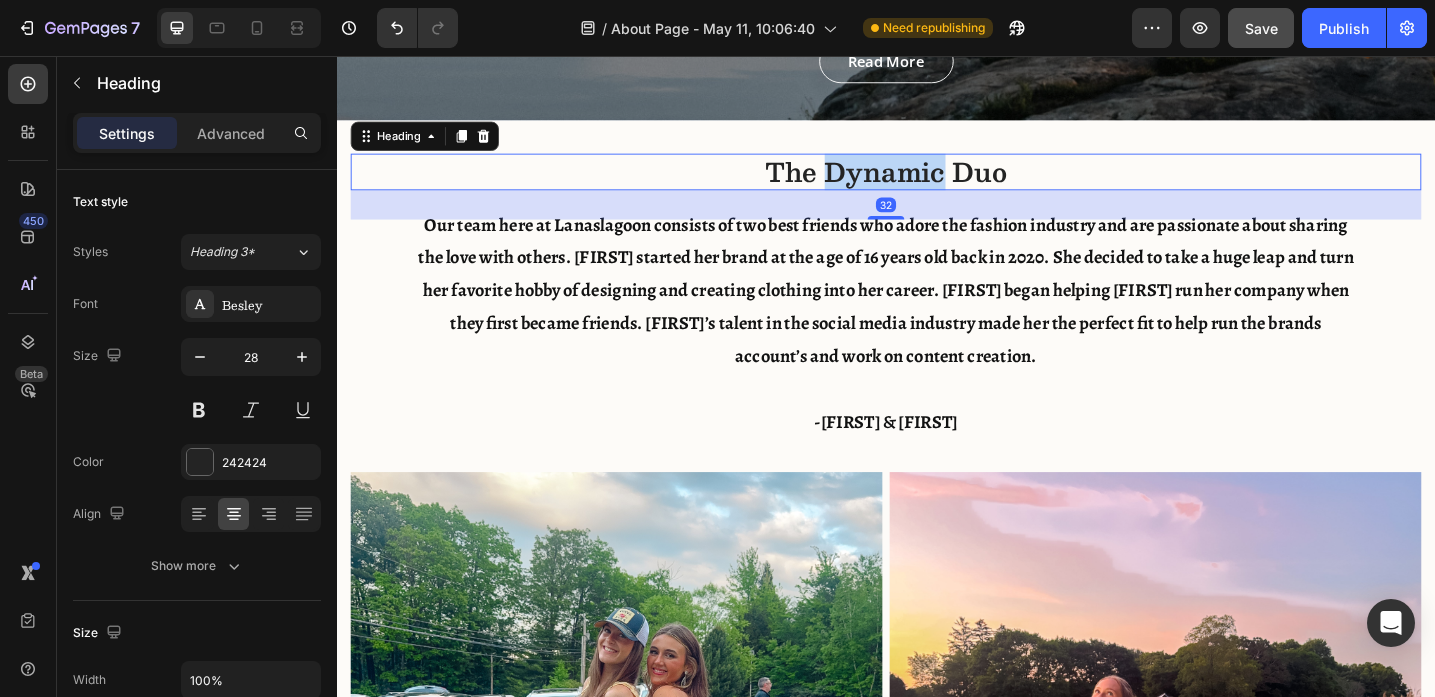 click on "The Dynamic Duo" at bounding box center [937, 183] 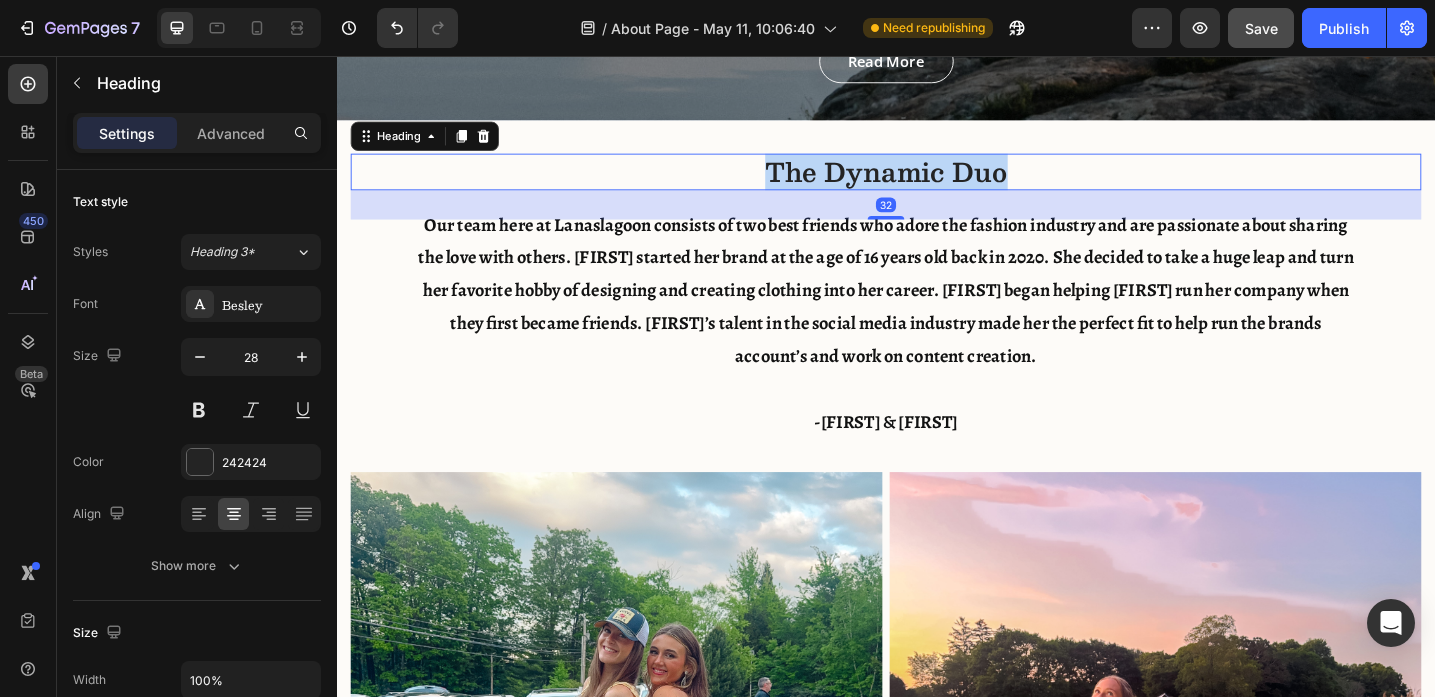 click on "The Dynamic Duo" at bounding box center [937, 183] 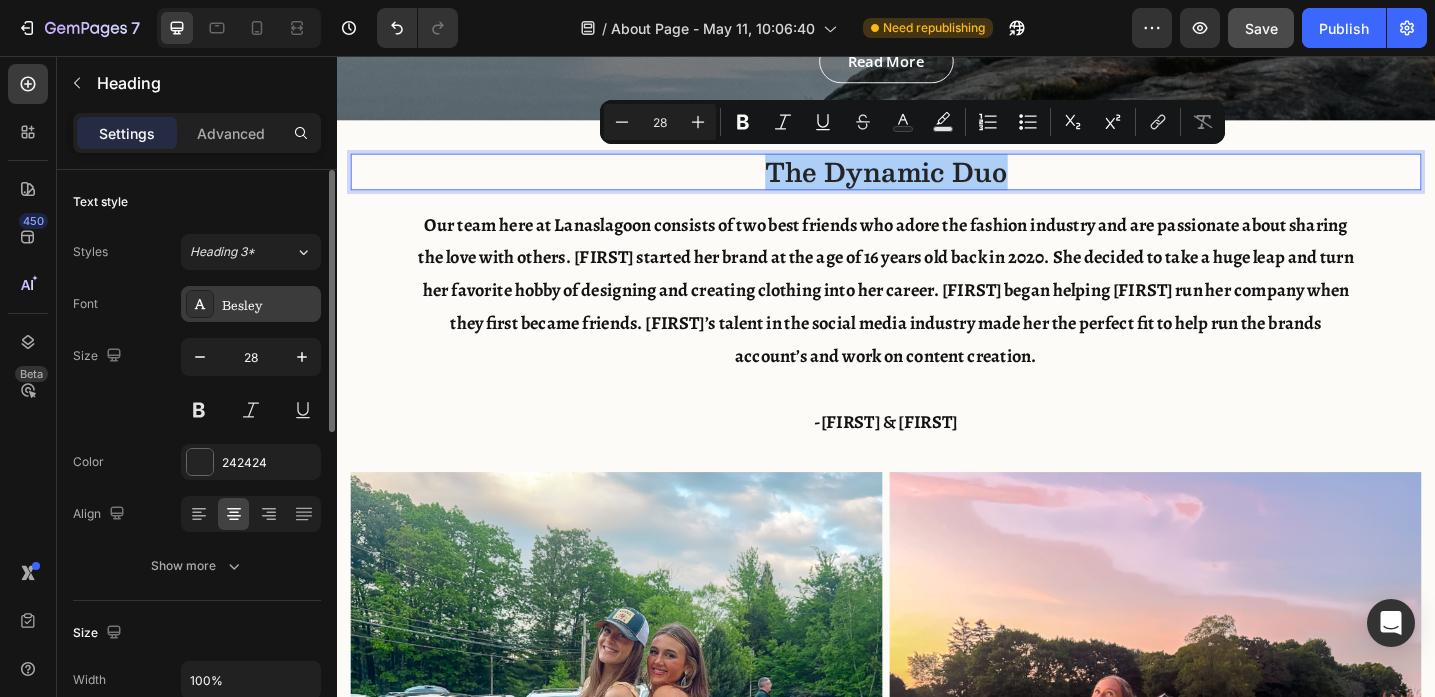 click on "Besley" at bounding box center (251, 304) 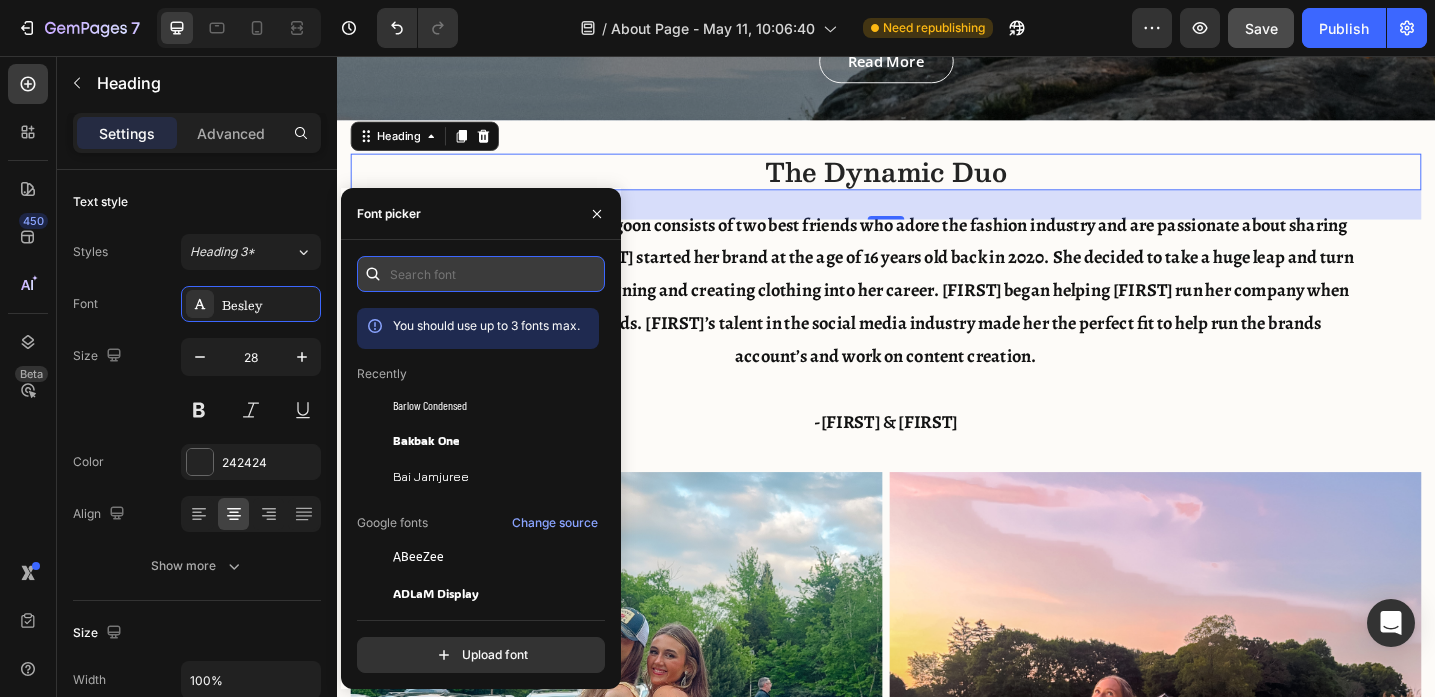 click at bounding box center (481, 274) 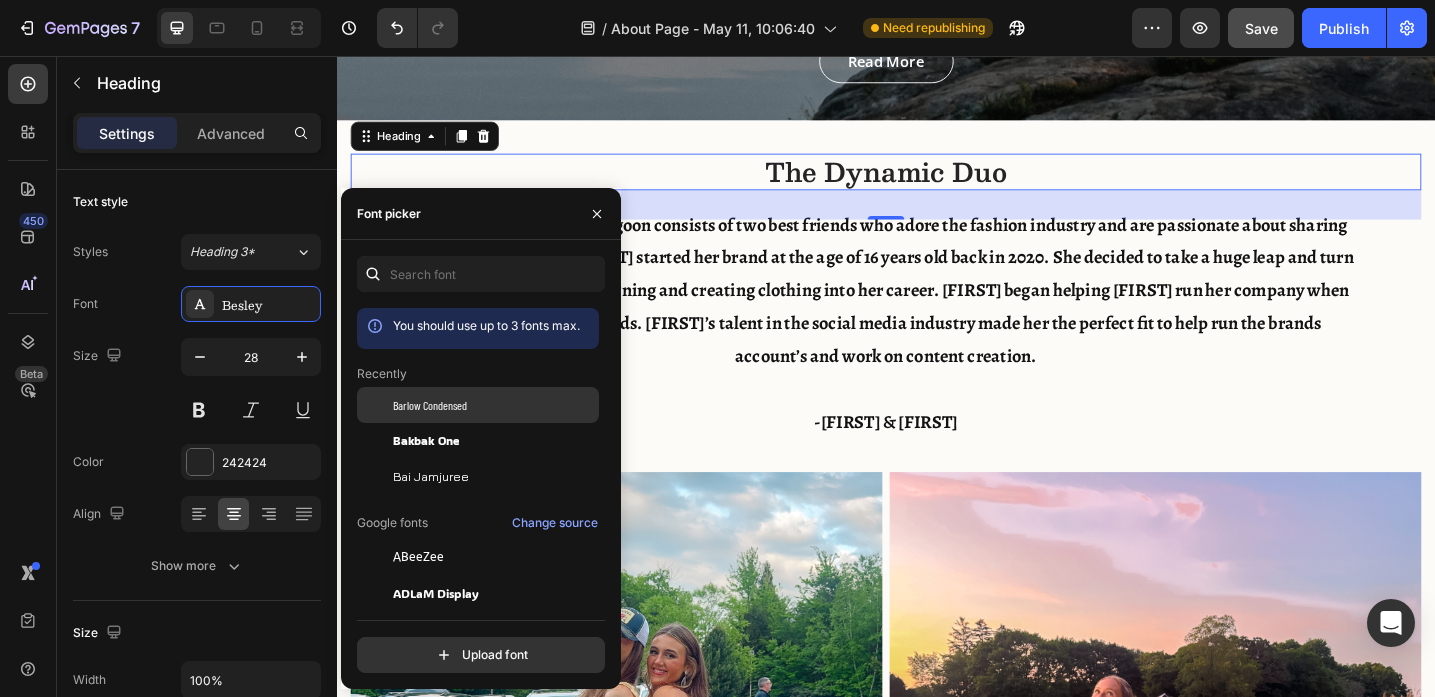 click on "Barlow Condensed" 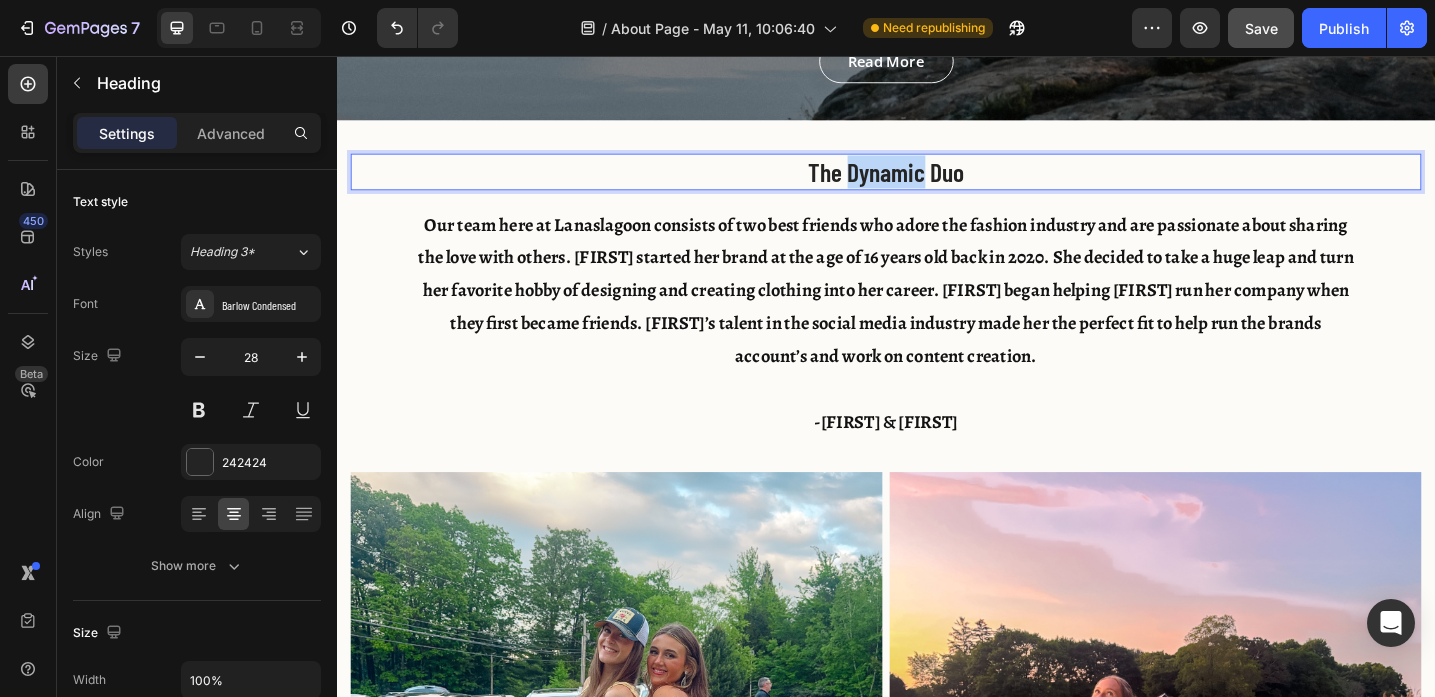 click on "The Dynamic Duo" at bounding box center (937, 183) 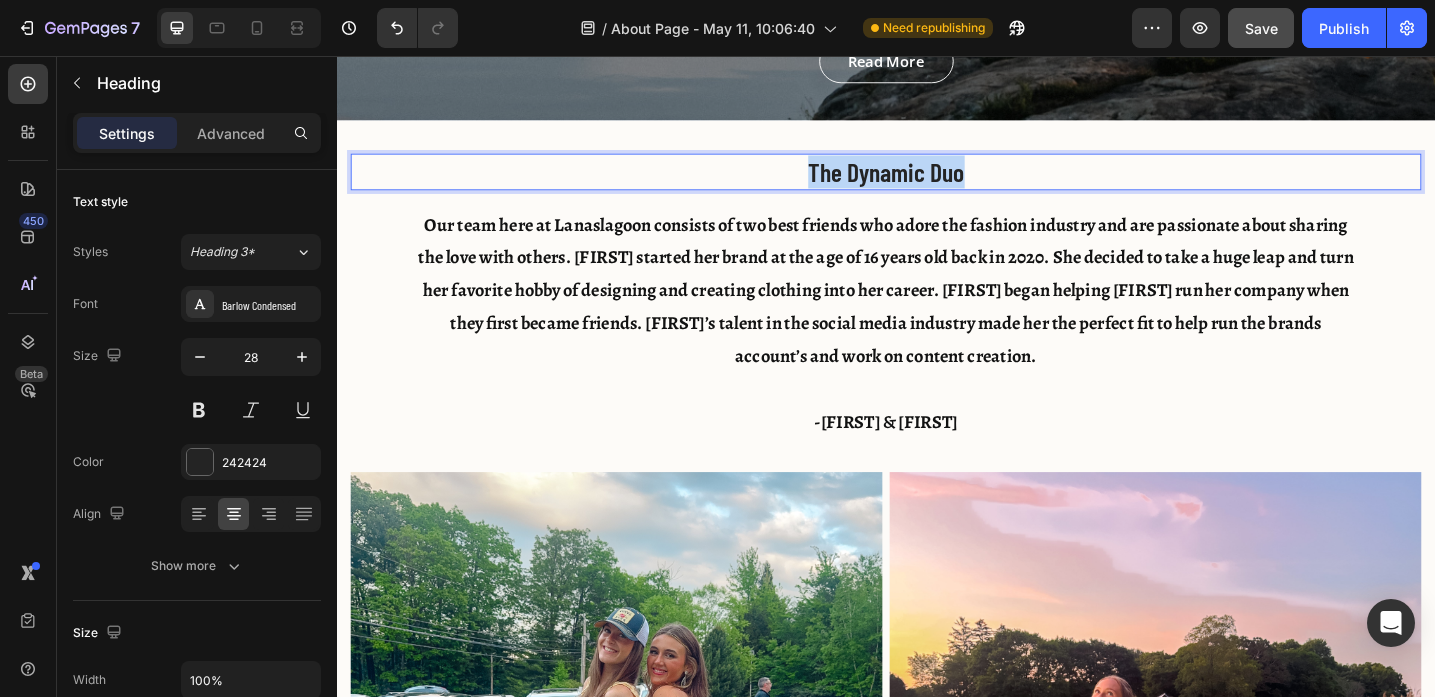click on "The Dynamic Duo" at bounding box center (937, 183) 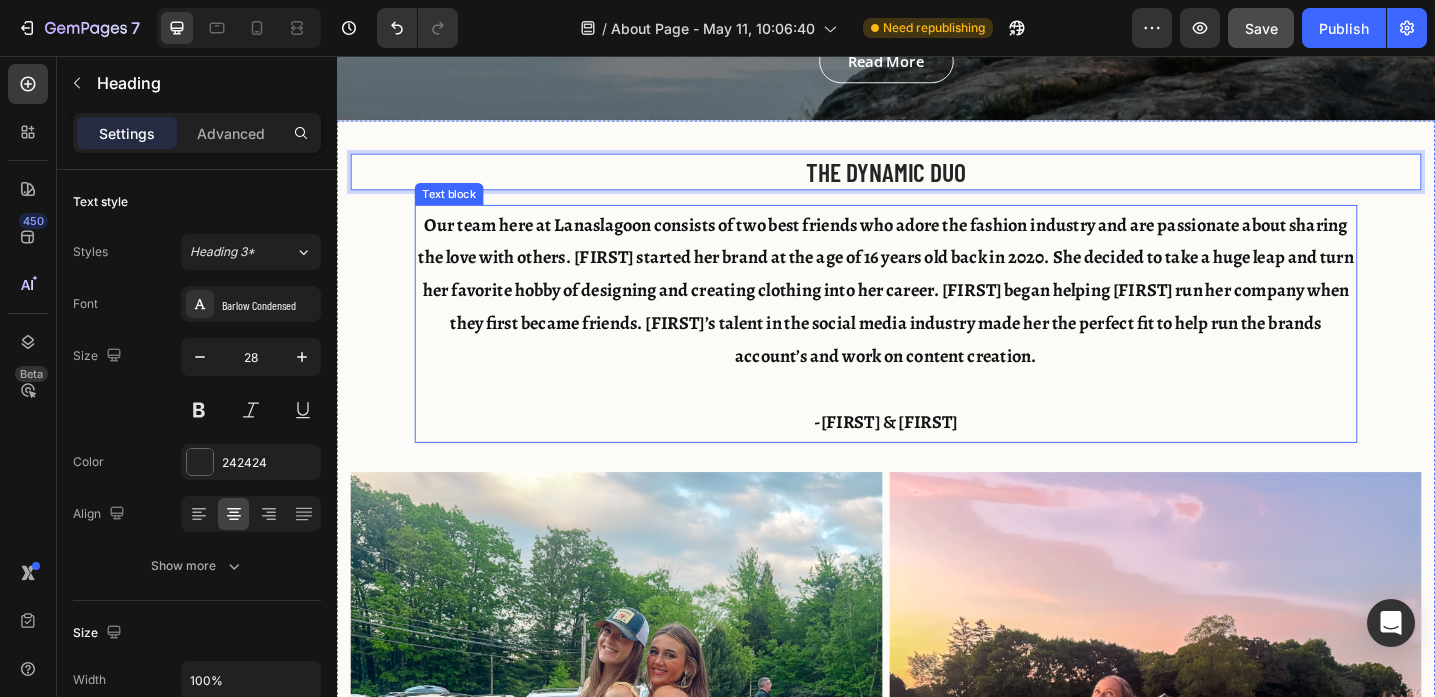 click on "Our team here at Lanaslagoon consists of two best friends who adore the fashion industry and are passionate about sharing the love with others. [FIRST] started her brand at the age of 16 years old back in 2020. She decided to take a huge leap and turn her favorite hobby of designing and creating clothing into her career. [FIRST] began helping [FIRST] run her company when they first became friends. [FIRST]’s talent in the social media industry made her the perfect fit to help run the brands account’s and work on content creation." at bounding box center (937, 313) 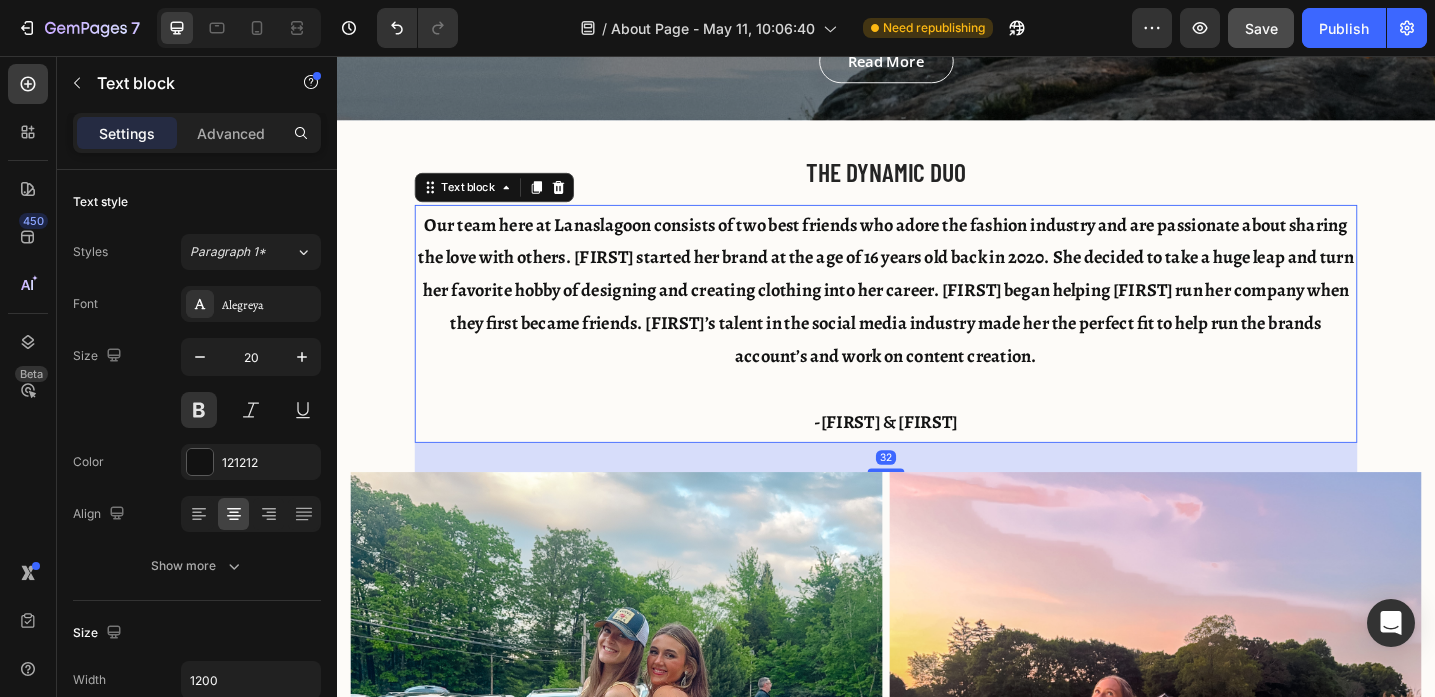 click on "Our team here at Lanaslagoon consists of two best friends who adore the fashion industry and are passionate about sharing the love with others. [FIRST] started her brand at the age of 16 years old back in 2020. She decided to take a huge leap and turn her favorite hobby of designing and creating clothing into her career. [FIRST] began helping [FIRST] run her company when they first became friends. [FIRST]’s talent in the social media industry made her the perfect fit to help run the brands account’s and work on content creation." at bounding box center [937, 313] 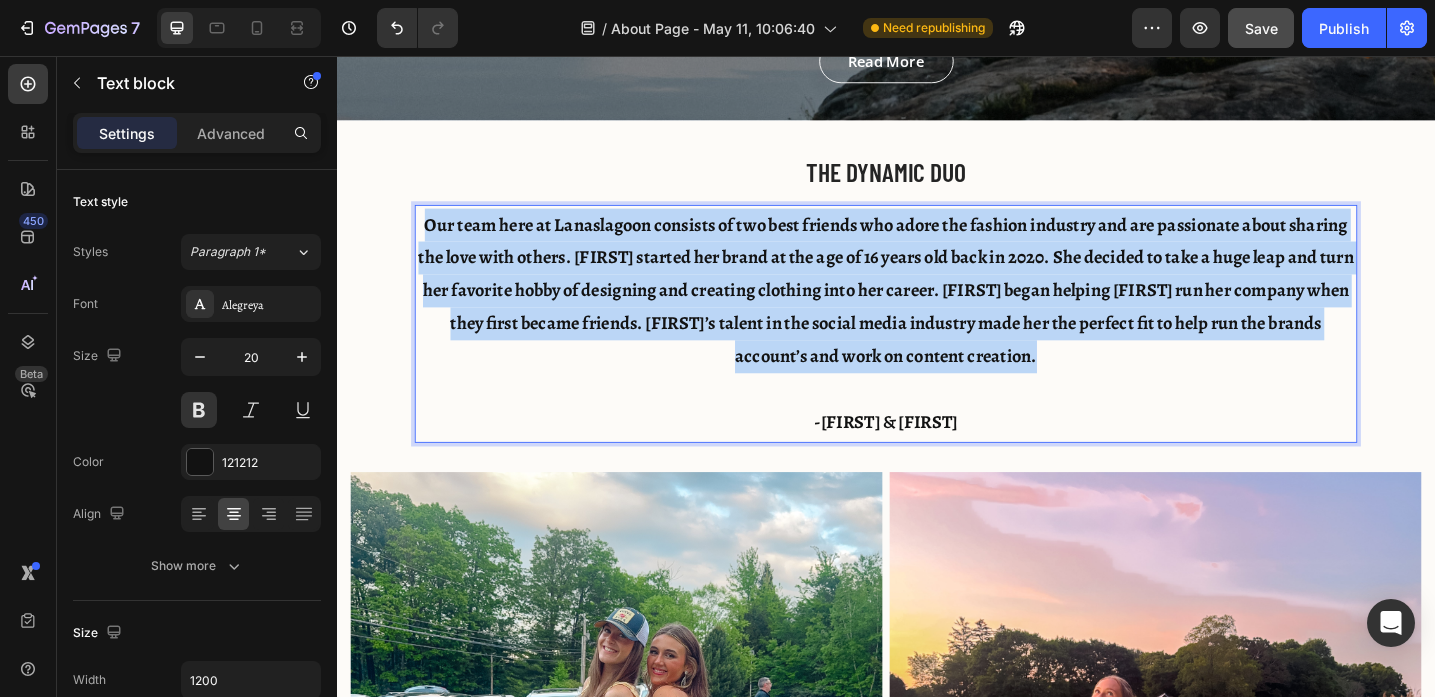 click on "Our team here at Lanaslagoon consists of two best friends who adore the fashion industry and are passionate about sharing the love with others. [FIRST] started her brand at the age of 16 years old back in 2020. She decided to take a huge leap and turn her favorite hobby of designing and creating clothing into her career. [FIRST] began helping [FIRST] run her company when they first became friends. [FIRST]’s talent in the social media industry made her the perfect fit to help run the brands account’s and work on content creation." at bounding box center (937, 313) 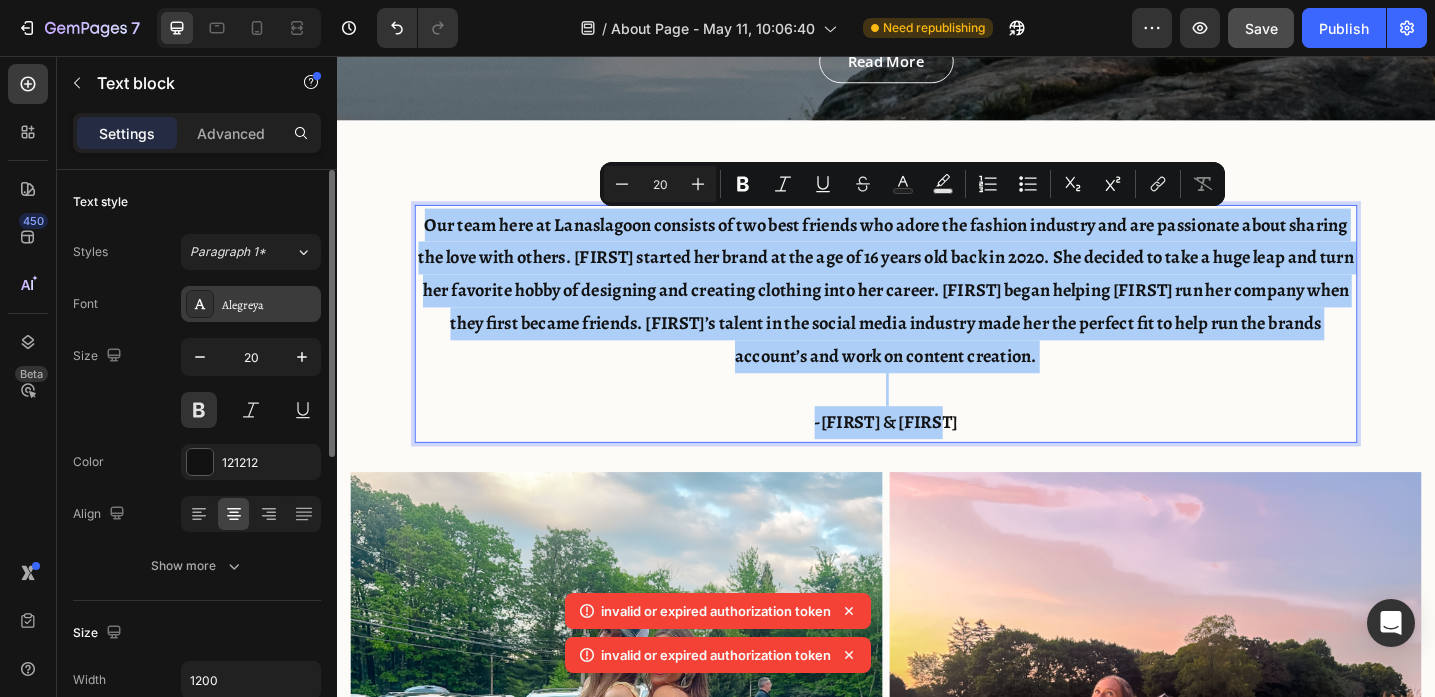 click on "Alegreya" at bounding box center [269, 305] 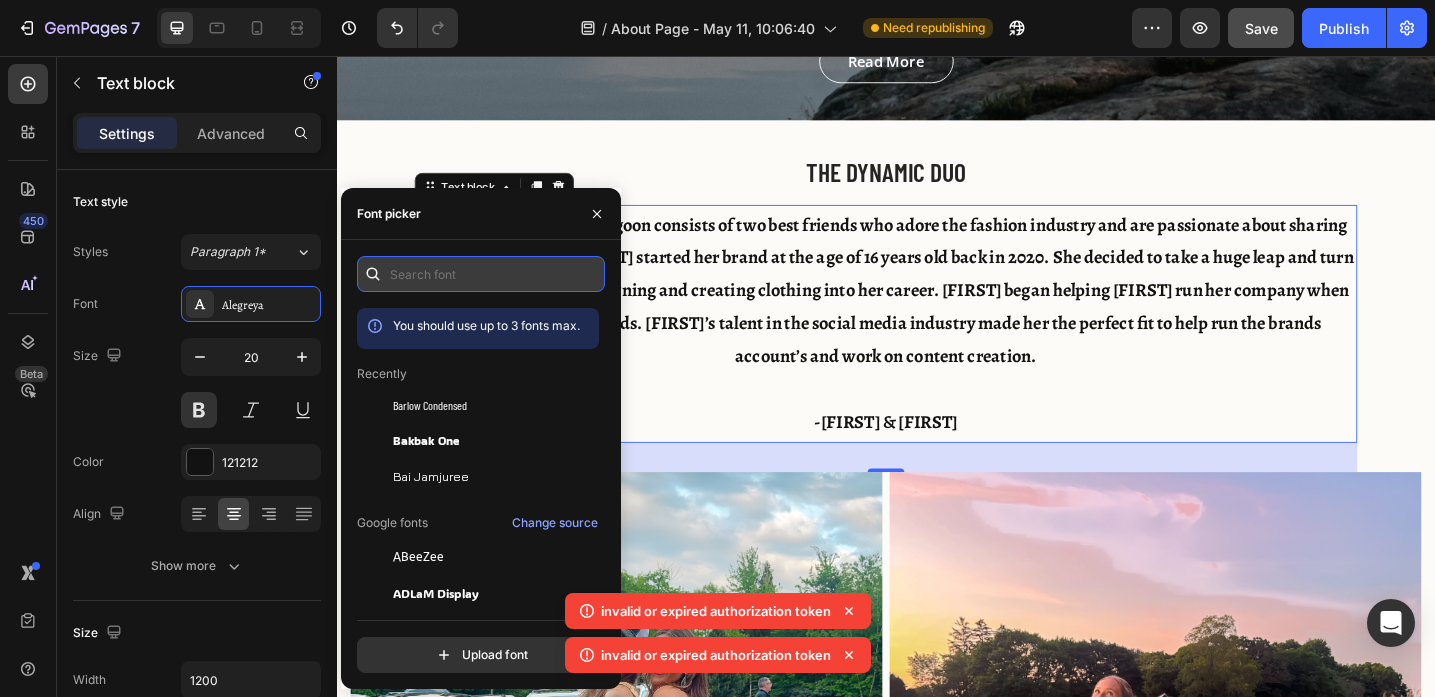 click at bounding box center (481, 274) 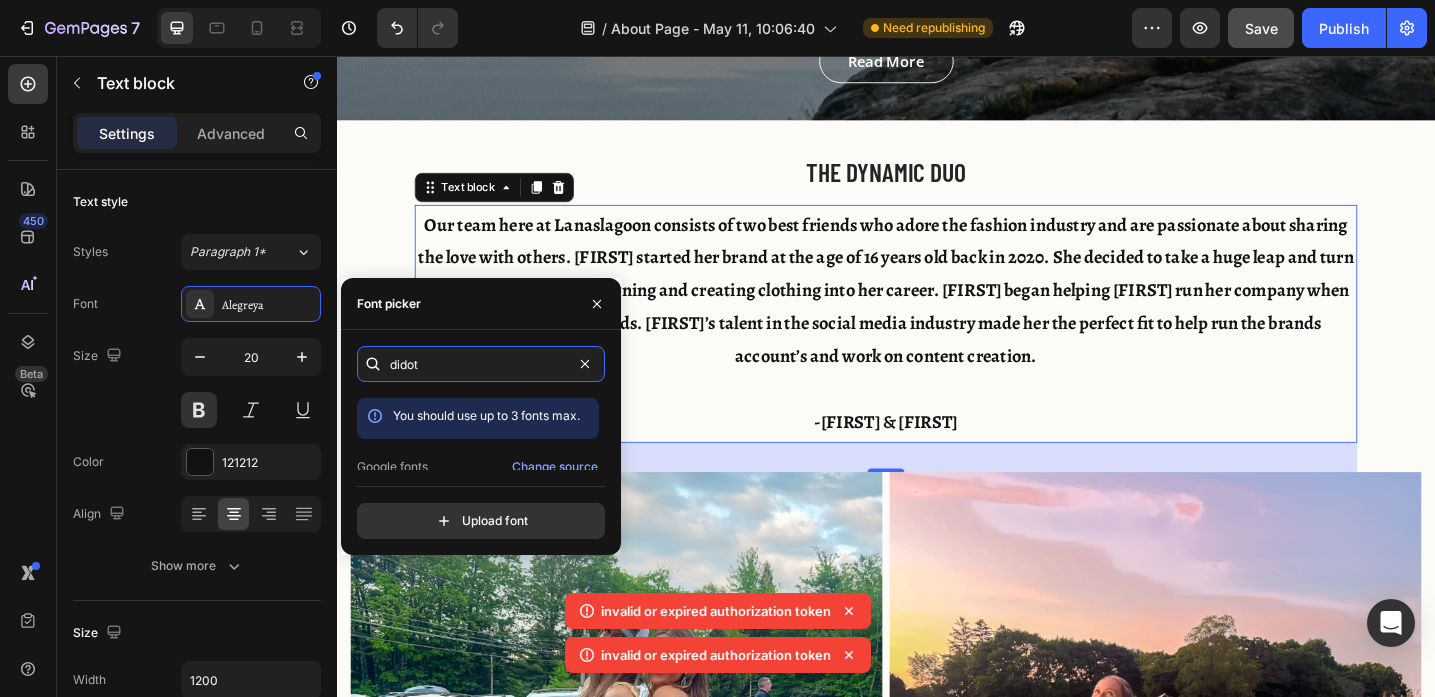 scroll, scrollTop: 49, scrollLeft: 0, axis: vertical 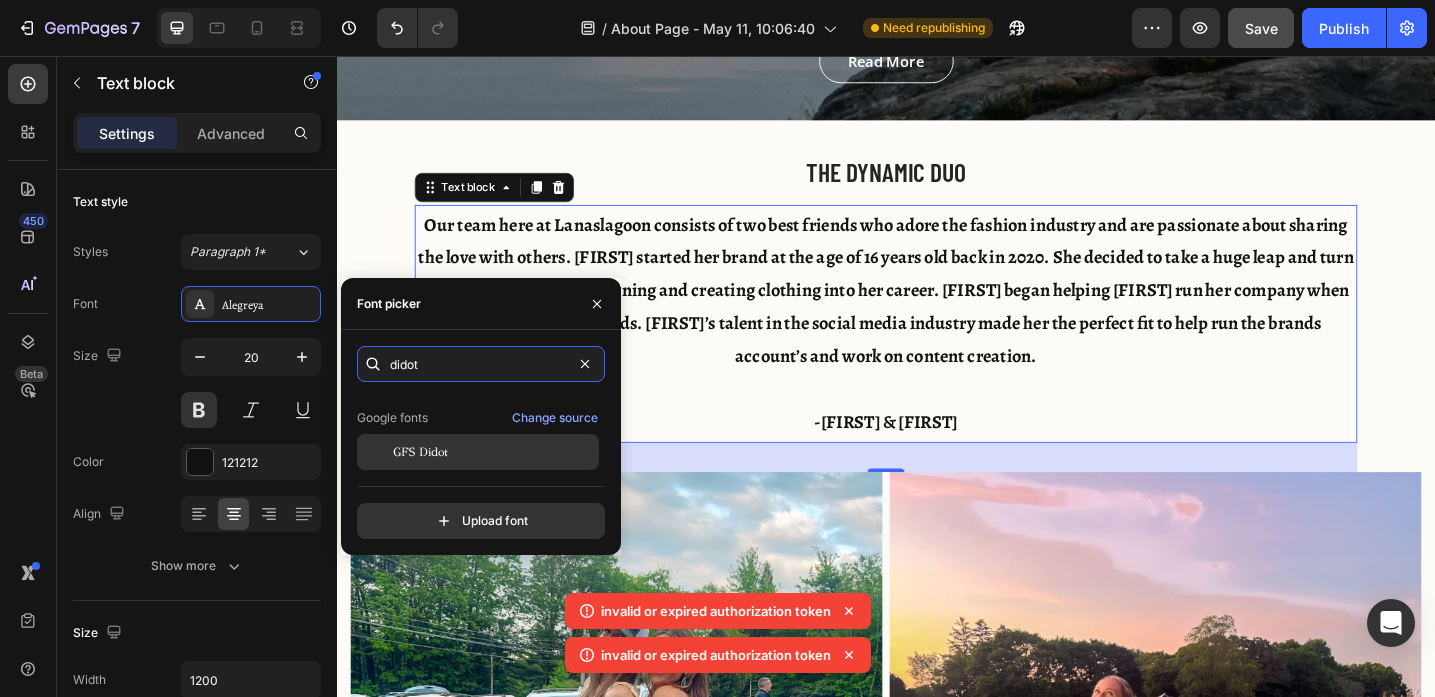 type on "didot" 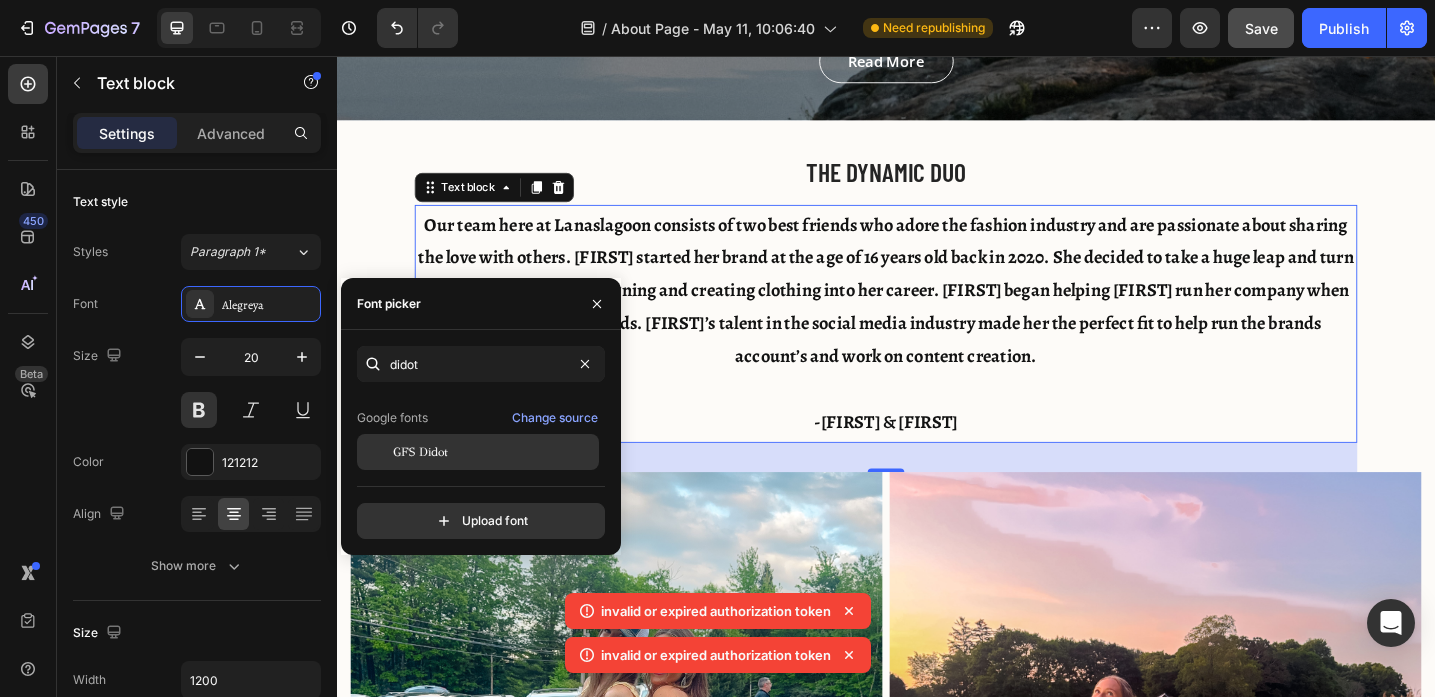 click on "GFS Didot" at bounding box center [494, 452] 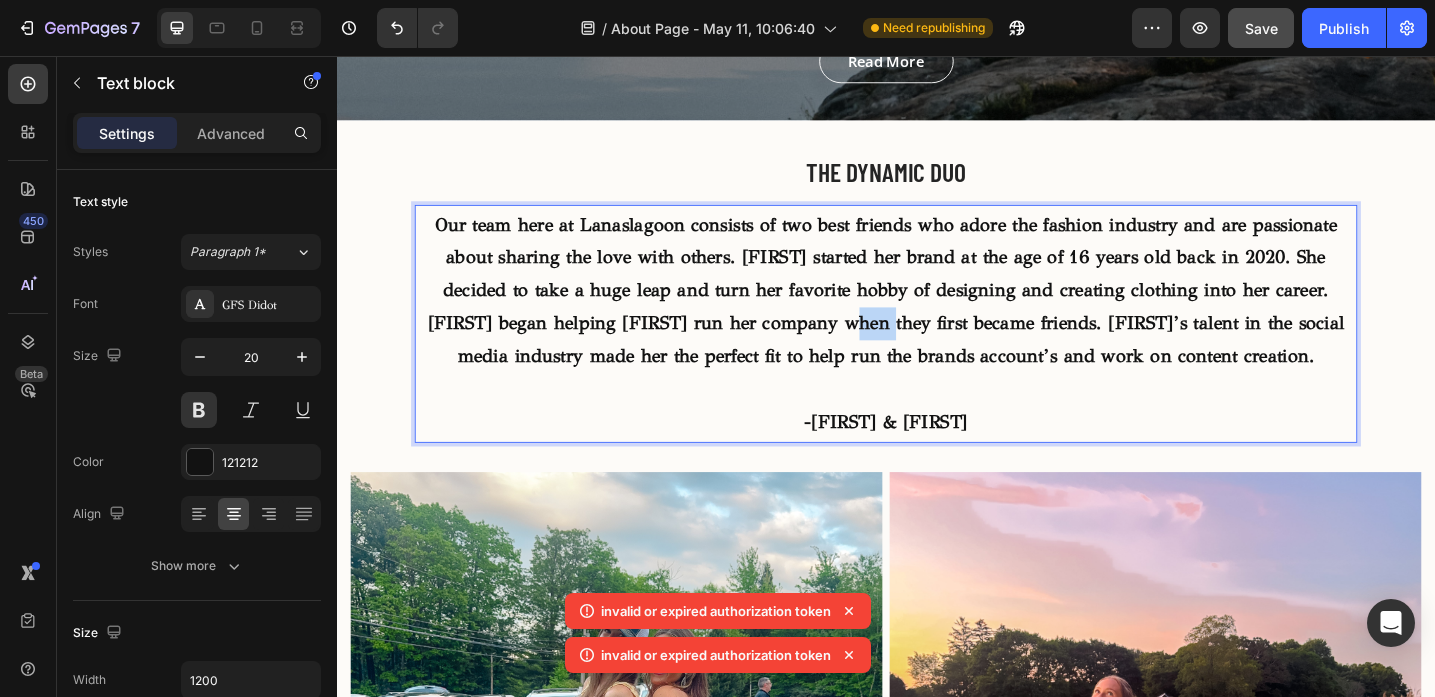 click on "Our team here at Lanaslagoon consists of two best friends who adore the fashion industry and are passionate about sharing the love with others. [FIRST] started her brand at the age of 16 years old back in 2020. She decided to take a huge leap and turn her favorite hobby of designing and creating clothing into her career. [FIRST] began helping [FIRST] run her company when they first became friends. [FIRST]’s talent in the social media industry made her the perfect fit to help run the brands account’s and work on content creation." at bounding box center [937, 313] 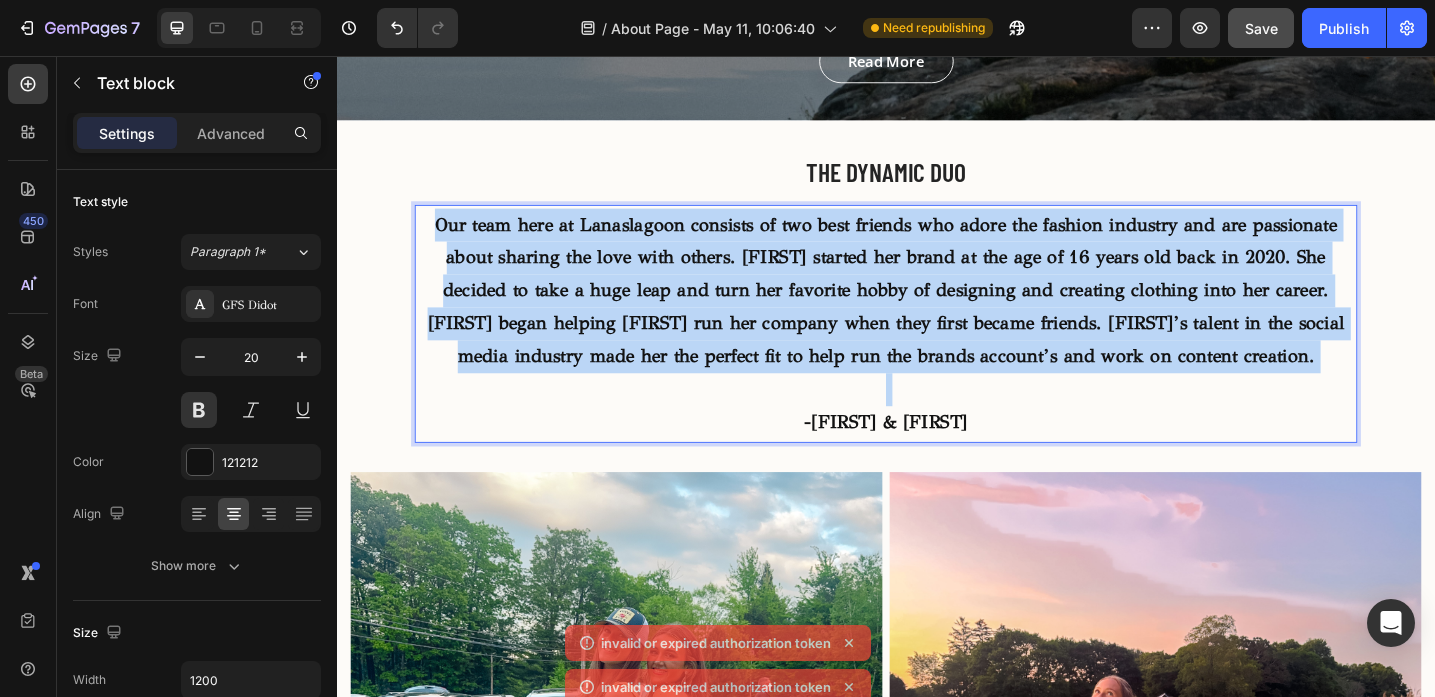 click on "Our team here at Lanaslagoon consists of two best friends who adore the fashion industry and are passionate about sharing the love with others. [FIRST] started her brand at the age of 16 years old back in 2020. She decided to take a huge leap and turn her favorite hobby of designing and creating clothing into her career. [FIRST] began helping [FIRST] run her company when they first became friends. [FIRST]’s talent in the social media industry made her the perfect fit to help run the brands account’s and work on content creation." at bounding box center (937, 313) 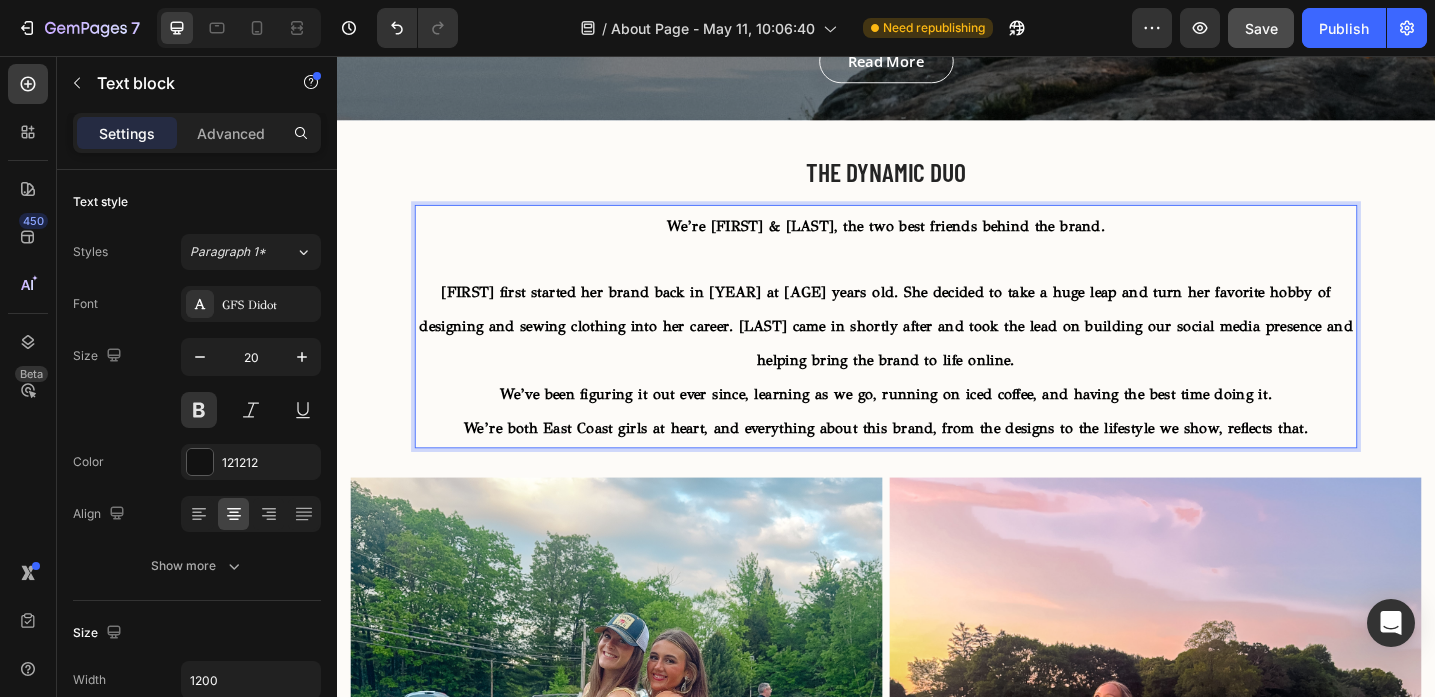 click at bounding box center [937, 278] 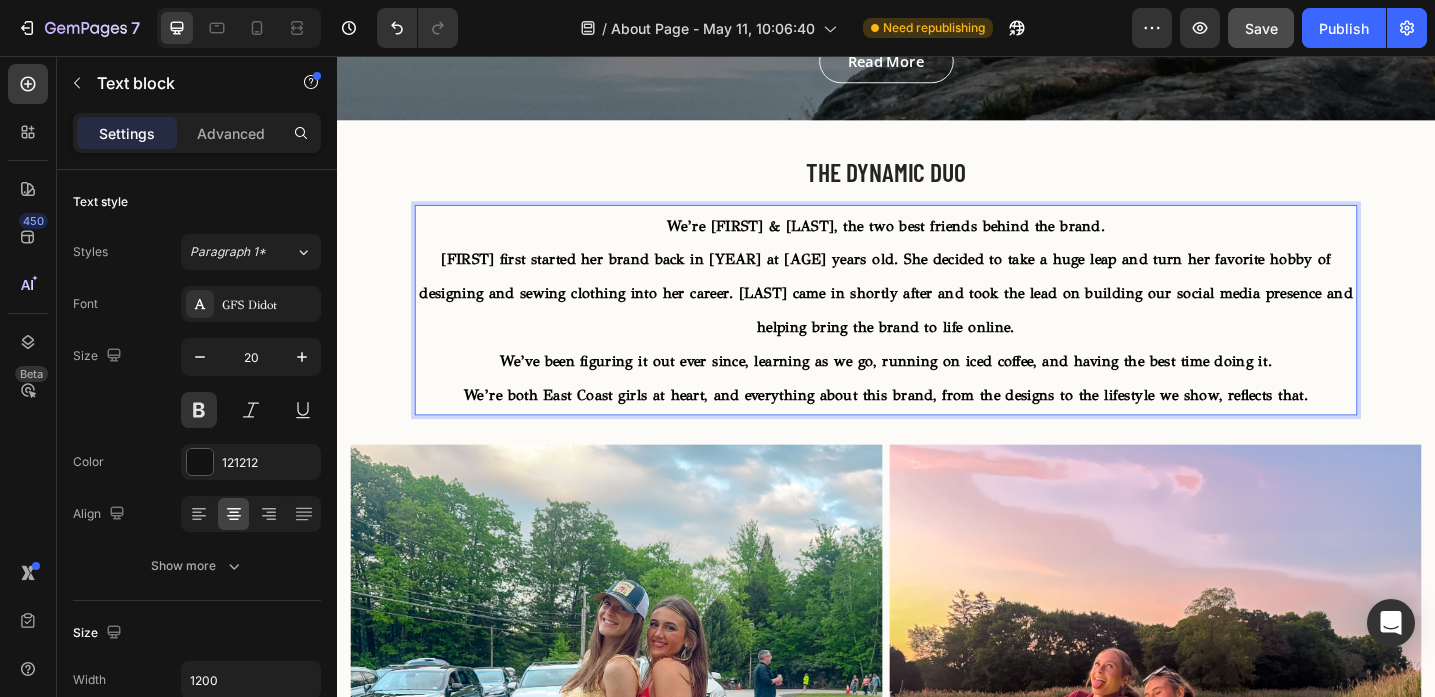 click on "We’ve been figuring it out ever since, learning as we go, running on iced coffee, and having the best time doing it." at bounding box center (937, 389) 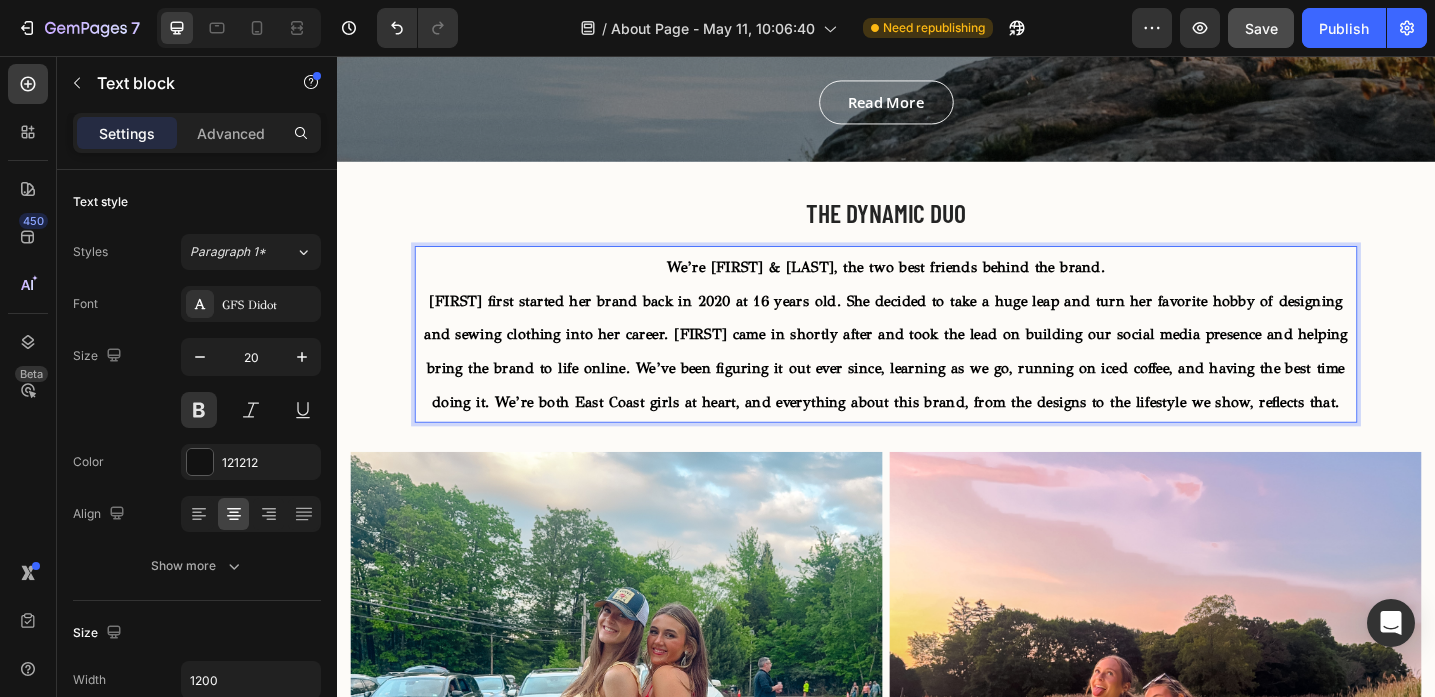 scroll, scrollTop: 724, scrollLeft: 0, axis: vertical 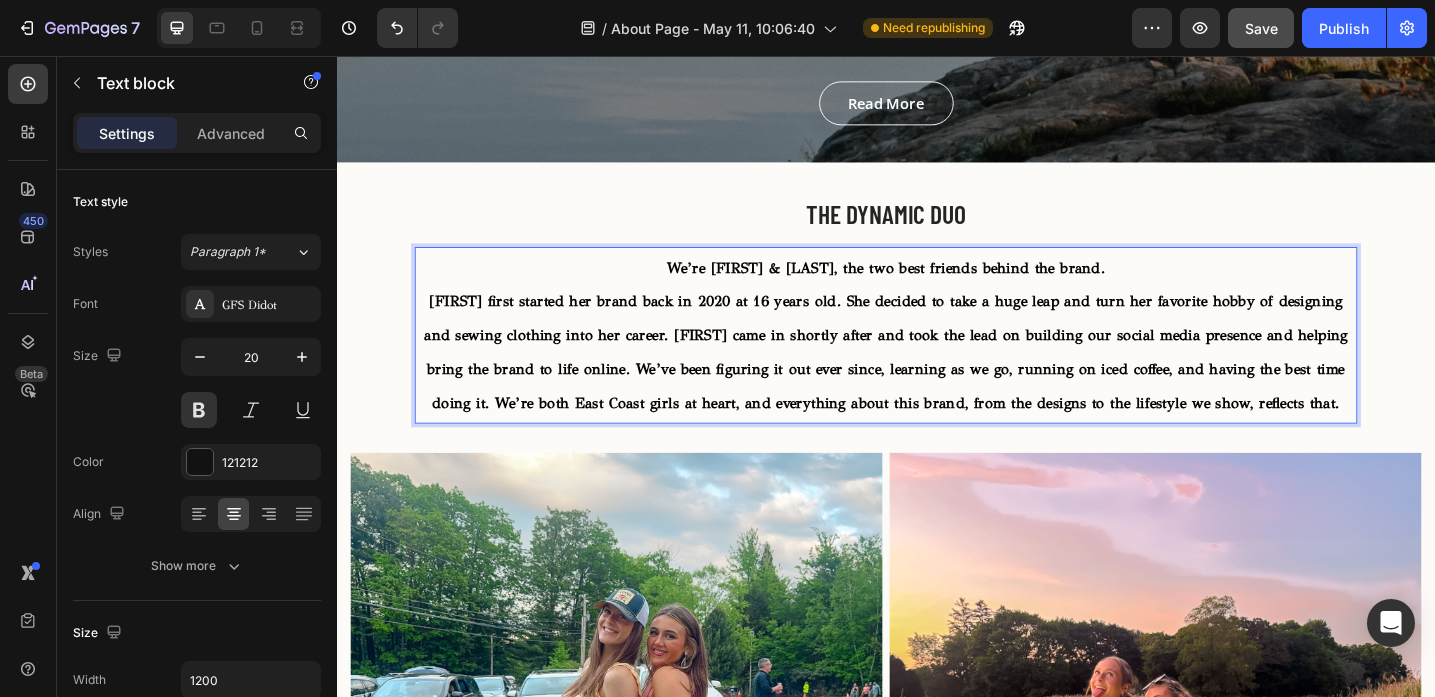 click on "[FIRST] first started her brand back in 2020 at 16 years old. She decided to take a huge leap and turn her favorite hobby of designing and sewing clothing into her career. [FIRST] came in shortly after and took the lead on building our social media presence and helping bring the brand to life online. We’ve been figuring it out ever since, learning as we go, running on iced coffee, and having the best time doing it. We’re both East Coast girls at heart, and everything about this brand, from the designs to the lifestyle we show, reflects that." at bounding box center (937, 380) 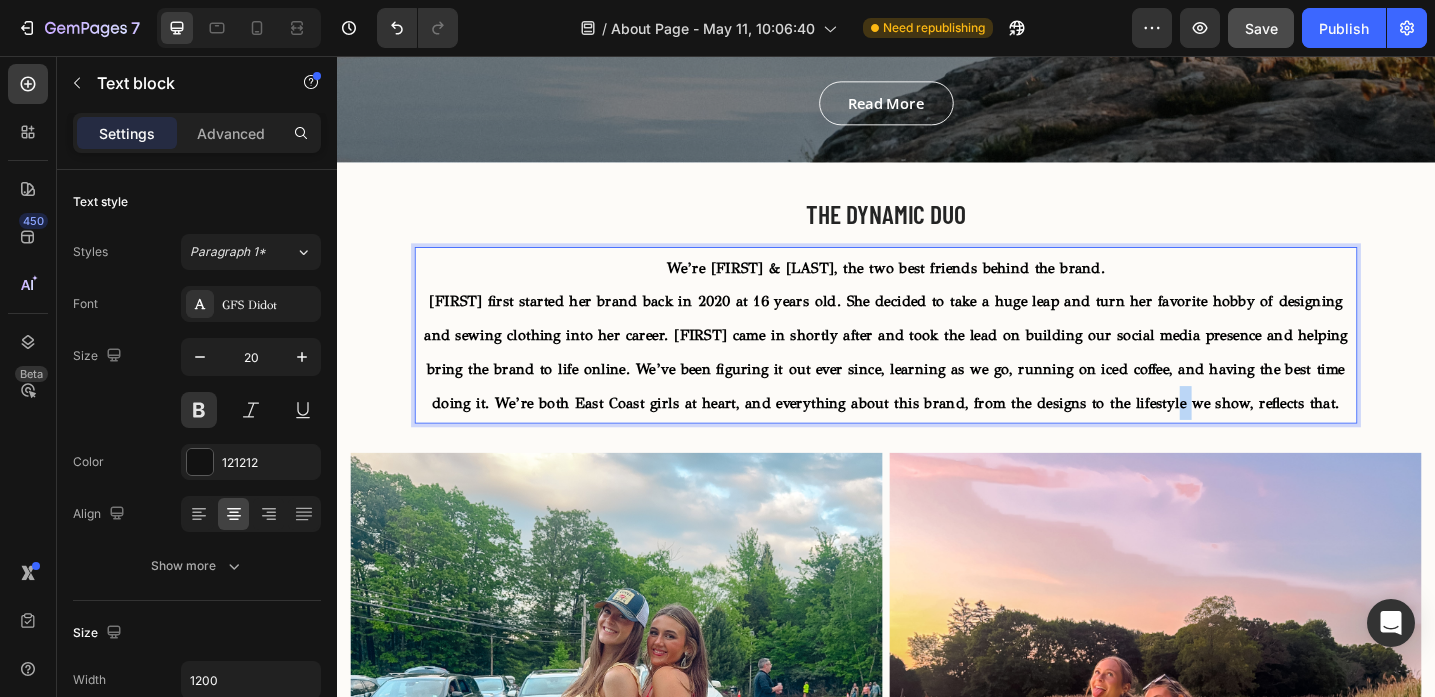 click on "[FIRST] first started her brand back in 2020 at 16 years old. She decided to take a huge leap and turn her favorite hobby of designing and sewing clothing into her career. [FIRST] came in shortly after and took the lead on building our social media presence and helping bring the brand to life online. We’ve been figuring it out ever since, learning as we go, running on iced coffee, and having the best time doing it. We’re both East Coast girls at heart, and everything about this brand, from the designs to the lifestyle we show, reflects that." at bounding box center (937, 380) 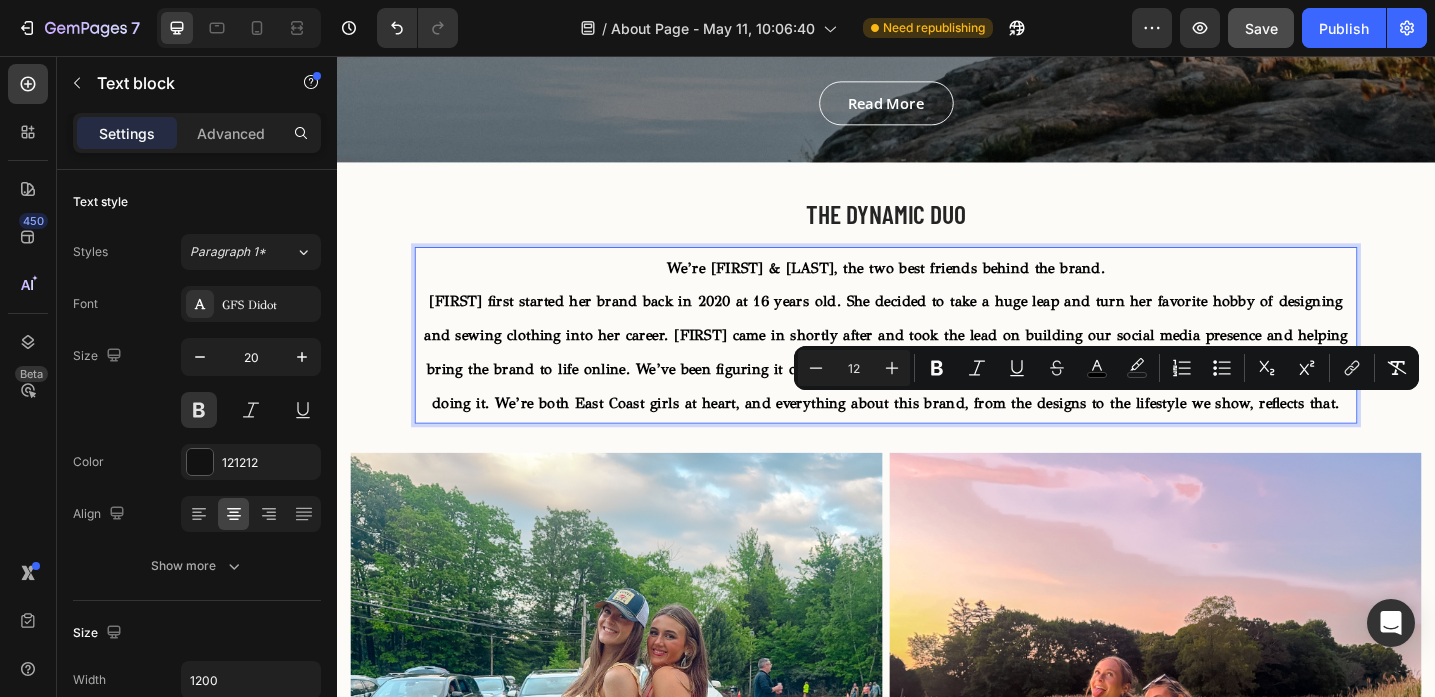 click on "[FIRST] first started her brand back in 2020 at 16 years old. She decided to take a huge leap and turn her favorite hobby of designing and sewing clothing into her career. [FIRST] came in shortly after and took the lead on building our social media presence and helping bring the brand to life online. We’ve been figuring it out ever since, learning as we go, running on iced coffee, and having the best time doing it. We’re both East Coast girls at heart, and everything about this brand, from the designs to the lifestyle we show, reflects that." at bounding box center [937, 380] 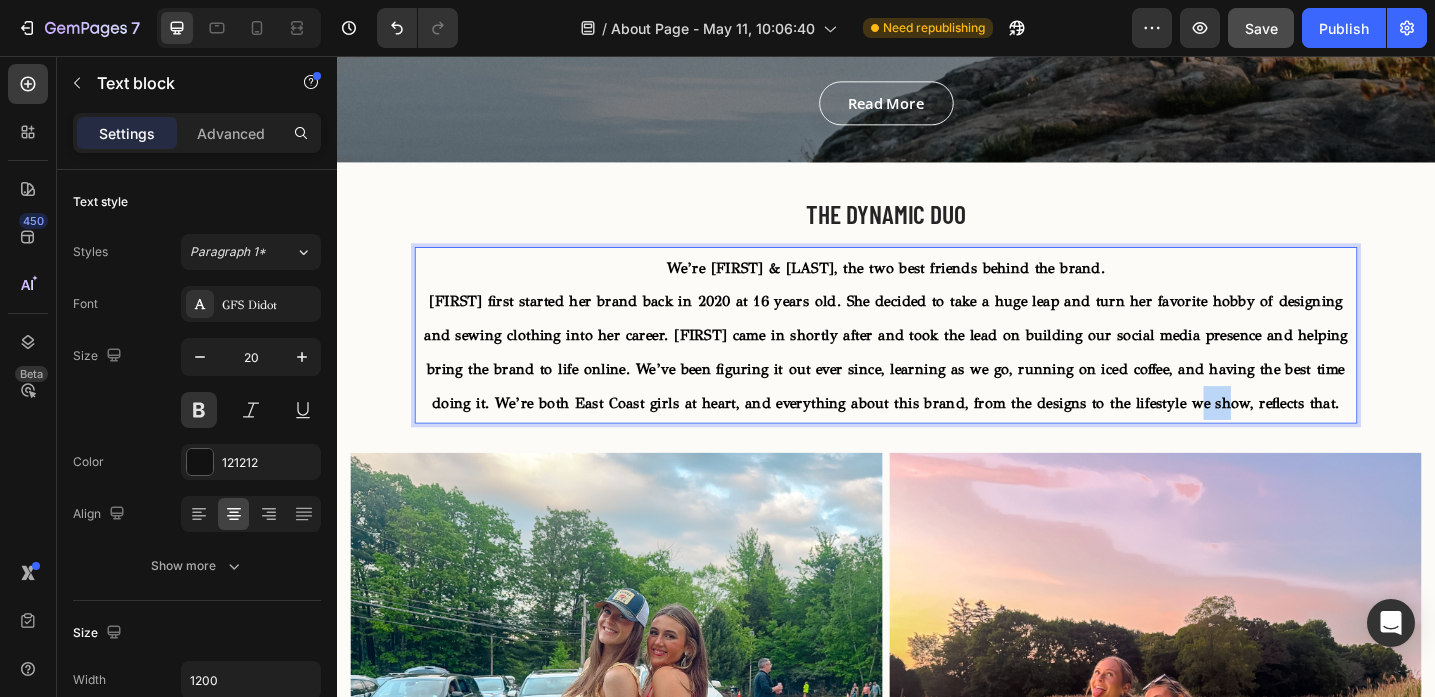 click on "[FIRST] first started her brand back in 2020 at 16 years old. She decided to take a huge leap and turn her favorite hobby of designing and sewing clothing into her career. [FIRST] came in shortly after and took the lead on building our social media presence and helping bring the brand to life online. We’ve been figuring it out ever since, learning as we go, running on iced coffee, and having the best time doing it. We’re both East Coast girls at heart, and everything about this brand, from the designs to the lifestyle we show, reflects that." at bounding box center [937, 380] 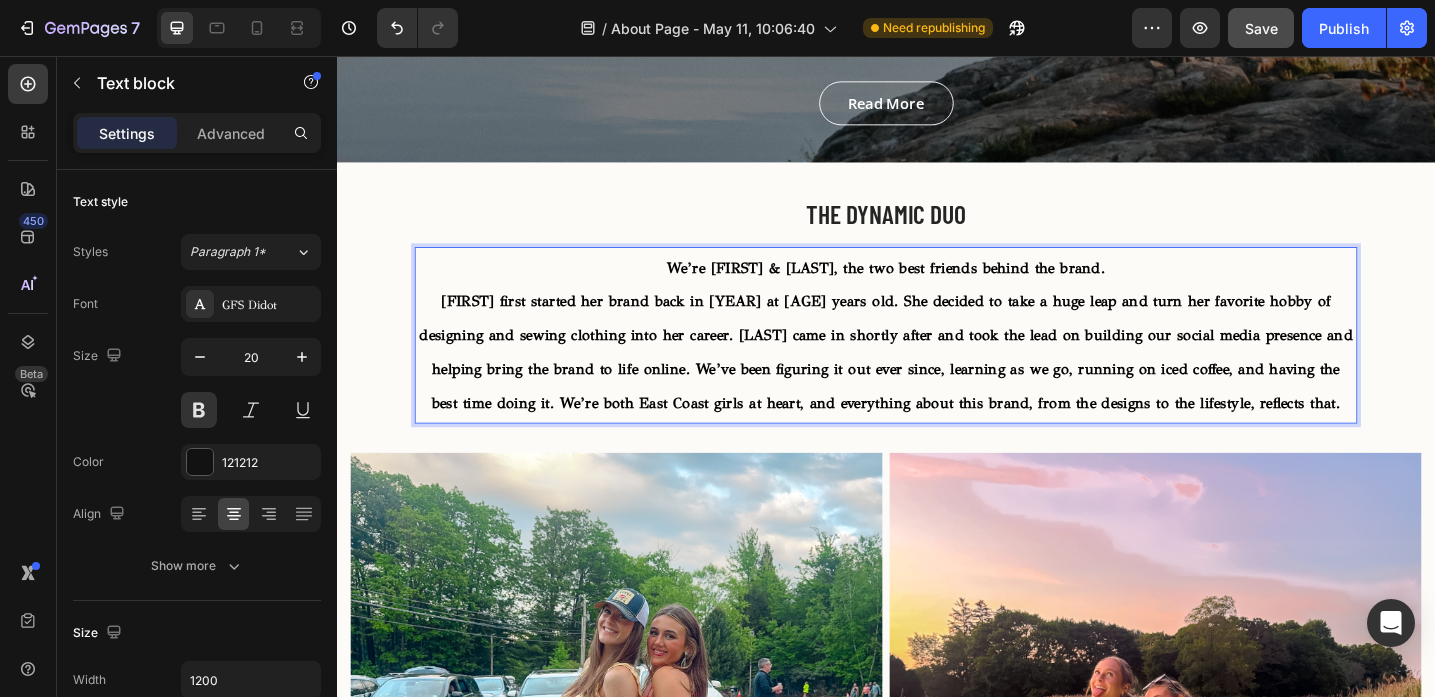 click on "[FIRST] first started her brand back in [YEAR] at [AGE] years old. She decided to take a huge leap and turn her favorite hobby of designing and sewing clothing into her career. [LAST] came in shortly after and took the lead on building our social media presence and helping bring the brand to life online. We’ve been figuring it out ever since, learning as we go, running on iced coffee, and having the best time doing it. We’re both East Coast girls at heart, and everything about this brand, from the designs to the lifestyle, reflects that." at bounding box center (937, 380) 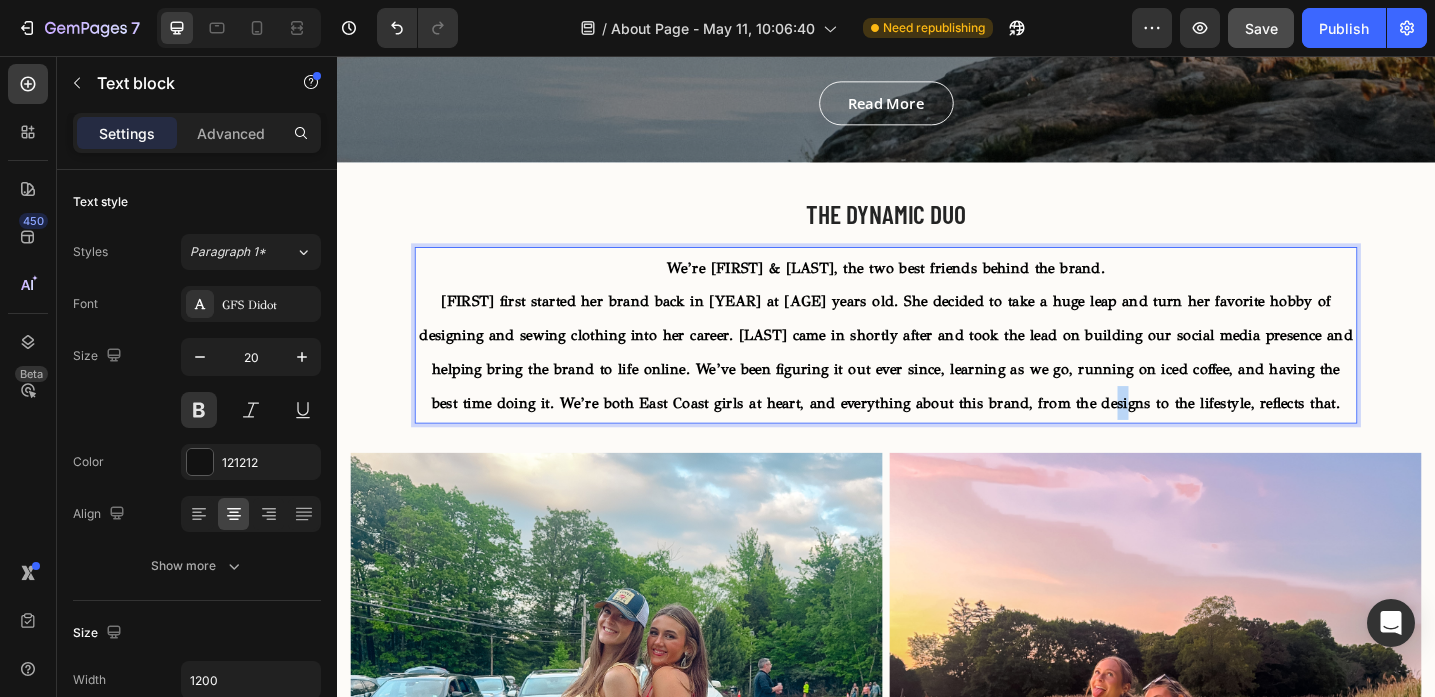 click on "[FIRST] first started her brand back in [YEAR] at [AGE] years old. She decided to take a huge leap and turn her favorite hobby of designing and sewing clothing into her career. [LAST] came in shortly after and took the lead on building our social media presence and helping bring the brand to life online. We’ve been figuring it out ever since, learning as we go, running on iced coffee, and having the best time doing it. We’re both East Coast girls at heart, and everything about this brand, from the designs to the lifestyle, reflects that." at bounding box center (937, 380) 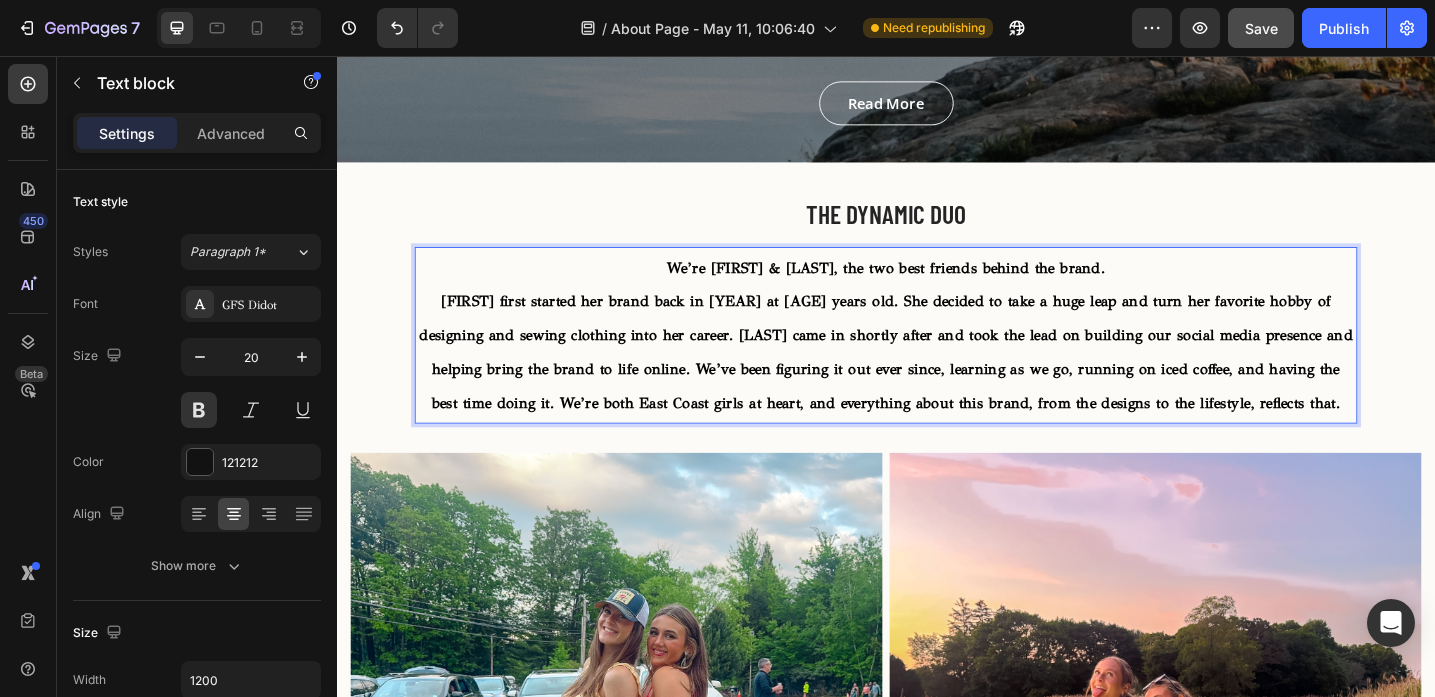 click on "[FIRST] first started her brand back in [YEAR] at [AGE] years old. She decided to take a huge leap and turn her favorite hobby of designing and sewing clothing into her career. [LAST] came in shortly after and took the lead on building our social media presence and helping bring the brand to life online. We’ve been figuring it out ever since, learning as we go, running on iced coffee, and having the best time doing it. We’re both East Coast girls at heart, and everything about this brand, from the designs to the lifestyle, reflects that." at bounding box center (937, 380) 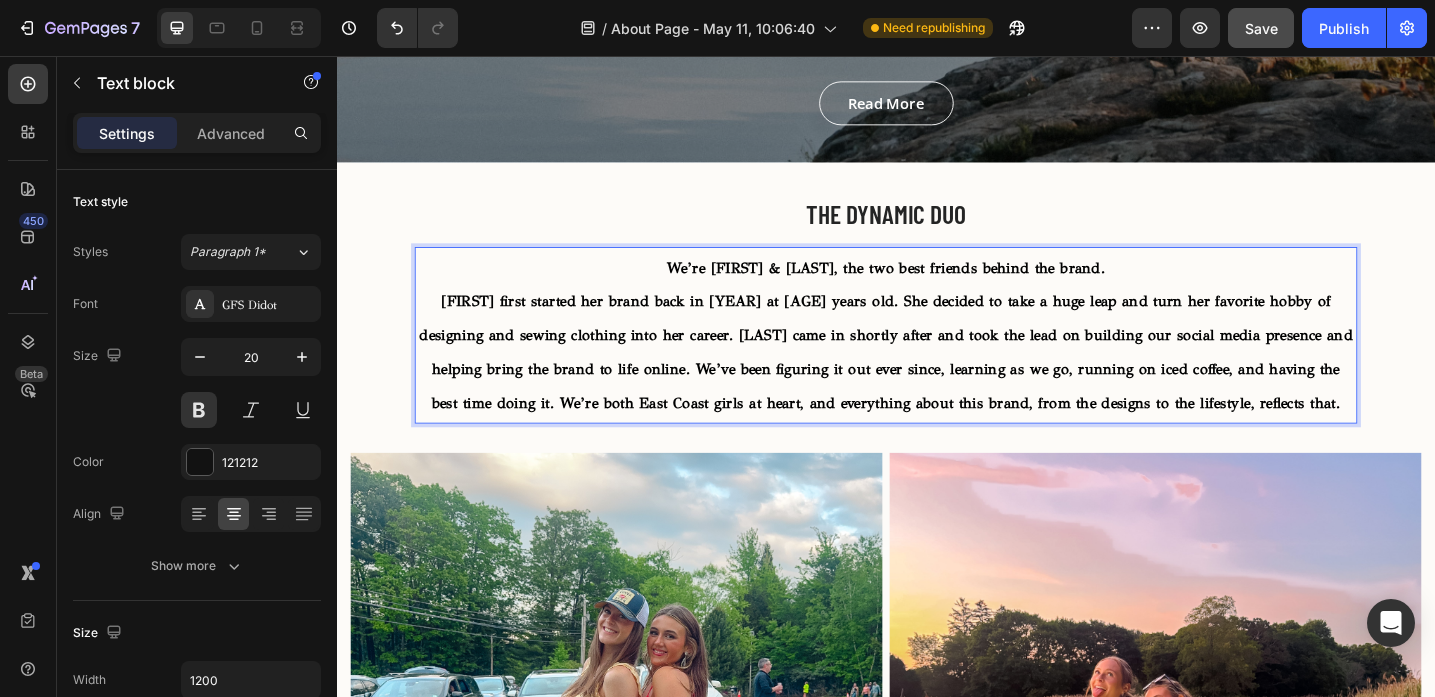 click on "[FIRST] first started her brand back in [YEAR] at [AGE] years old. She decided to take a huge leap and turn her favorite hobby of designing and sewing clothing into her career. [LAST] came in shortly after and took the lead on building our social media presence and helping bring the brand to life online. We’ve been figuring it out ever since, learning as we go, running on iced coffee, and having the best time doing it. We’re both East Coast girls at heart, and everything about this brand, from the designs to the lifestyle, reflects that." at bounding box center [937, 380] 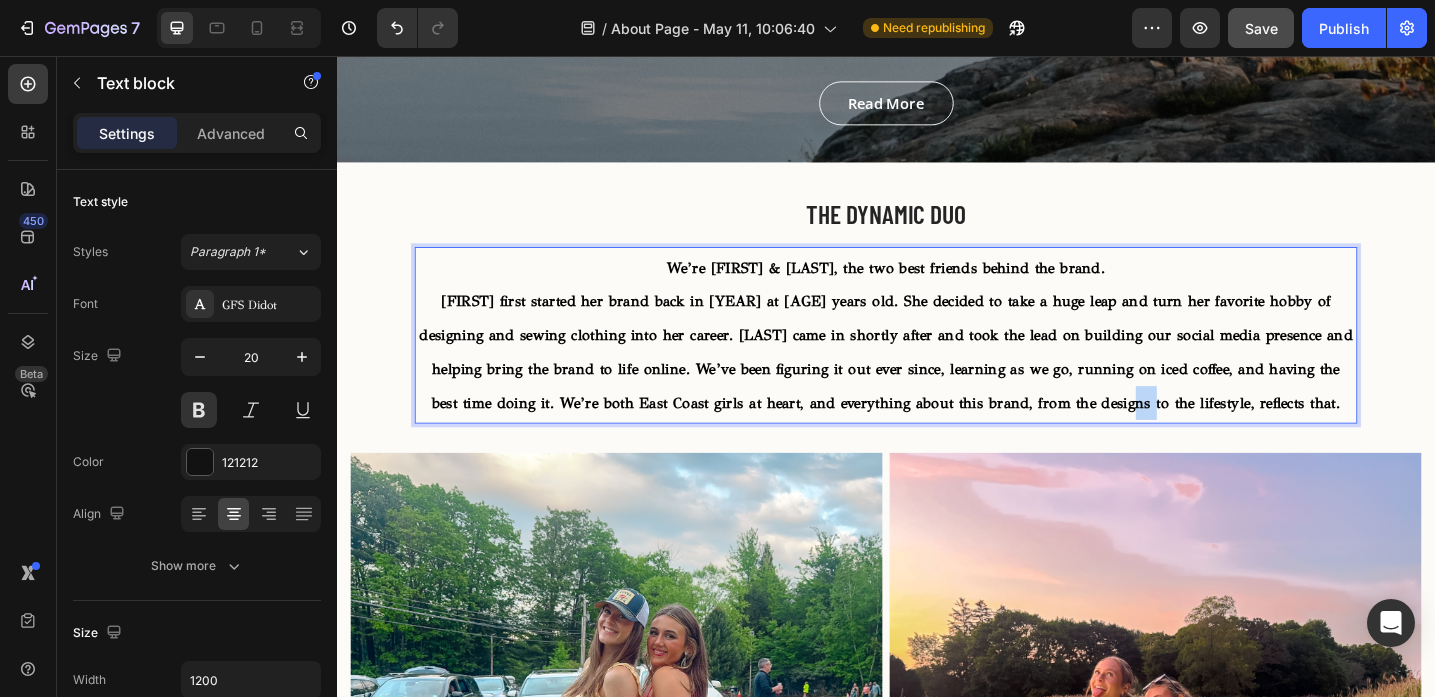 click on "[FIRST] first started her brand back in [YEAR] at [AGE] years old. She decided to take a huge leap and turn her favorite hobby of designing and sewing clothing into her career. [LAST] came in shortly after and took the lead on building our social media presence and helping bring the brand to life online. We’ve been figuring it out ever since, learning as we go, running on iced coffee, and having the best time doing it. We’re both East Coast girls at heart, and everything about this brand, from the designs to the lifestyle, reflects that." at bounding box center (937, 380) 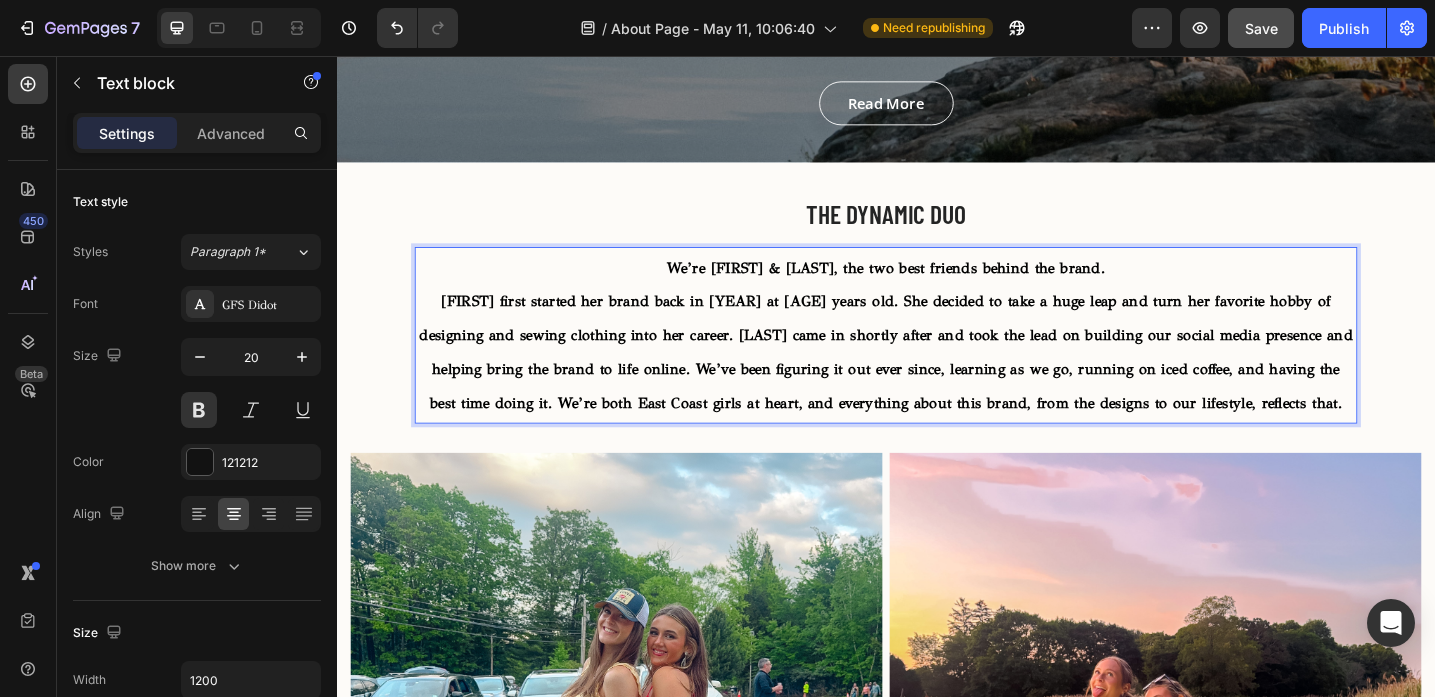 click on "[FIRST] first started her brand back in [YEAR] at [AGE] years old. She decided to take a huge leap and turn her favorite hobby of designing and sewing clothing into her career. [LAST] came in shortly after and took the lead on building our social media presence and helping bring the brand to life online. We’ve been figuring it out ever since, learning as we go, running on iced coffee, and having the best time doing it. We’re both East Coast girls at heart, and everything about this brand, from the designs to our lifestyle, reflects that." at bounding box center (937, 380) 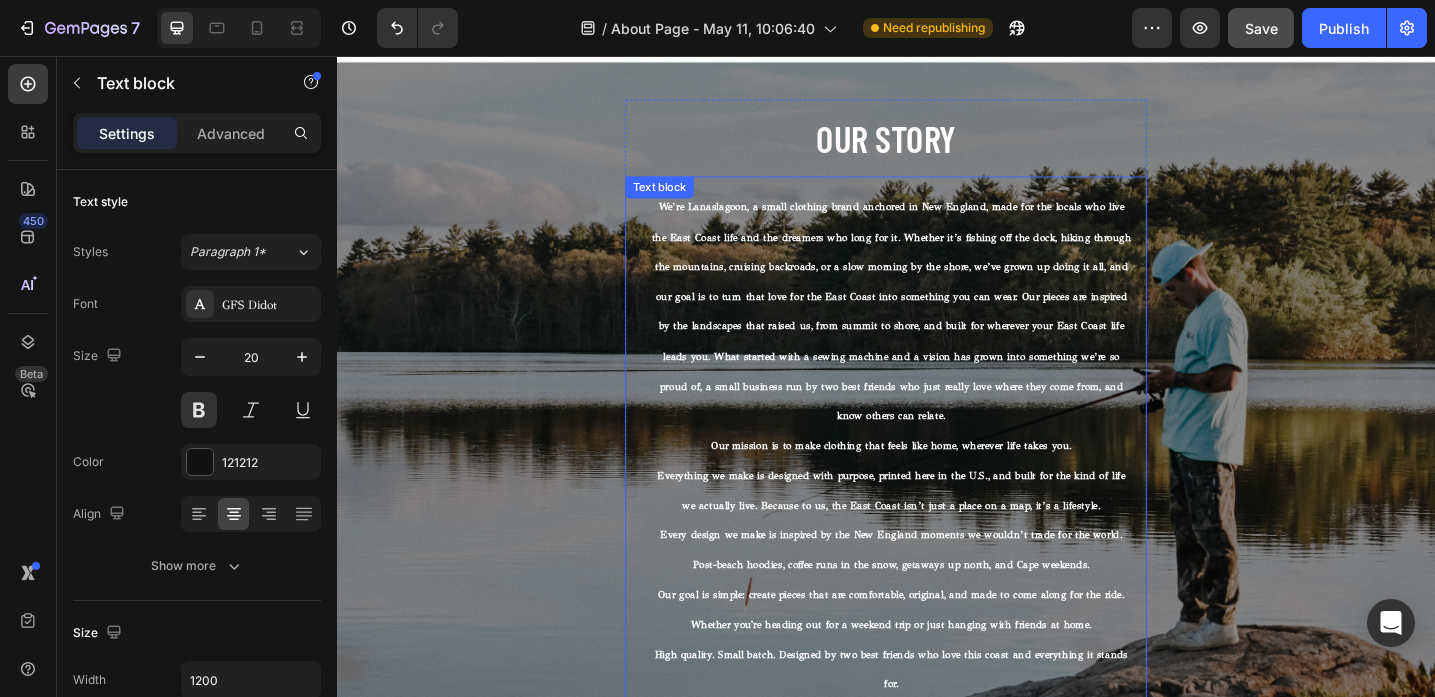 scroll, scrollTop: 0, scrollLeft: 0, axis: both 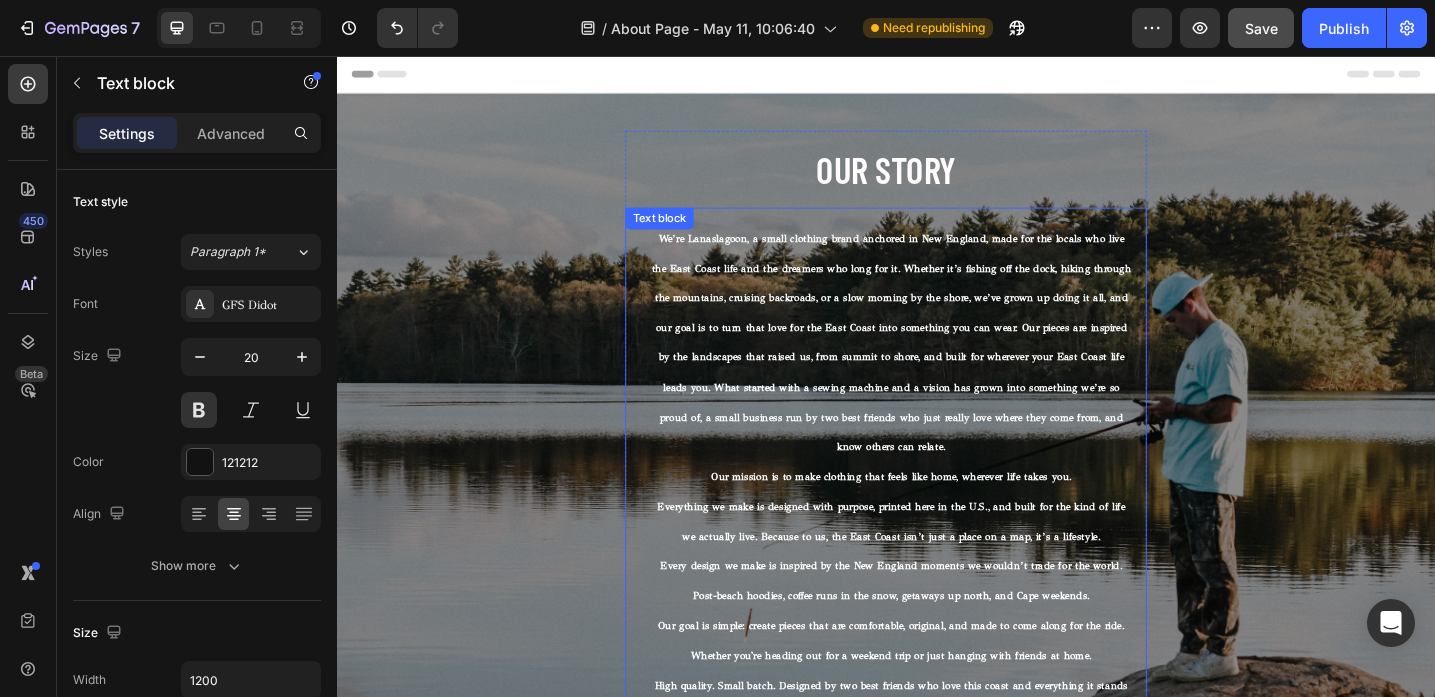 click on "We’re Lanaslagoon, a small clothing brand anchored in New England, made for the locals who live the East Coast life and the dreamers who long for it. Whether it’s fishing off the dock, hiking through the mountains, cruising backroads, or a slow morning by the shore, we’ve grown up doing it all, and our goal is to turn that love for the East Coast into something you can wear. Our pieces are inspired by the landscapes that raised us, from summit to shore, and built for wherever your East Coast life leads you. What started with a sewing machine and a vision has grown into something we’re so proud of, a small business run by two best friends who just really love where they come from, and know others can relate." at bounding box center [943, 368] 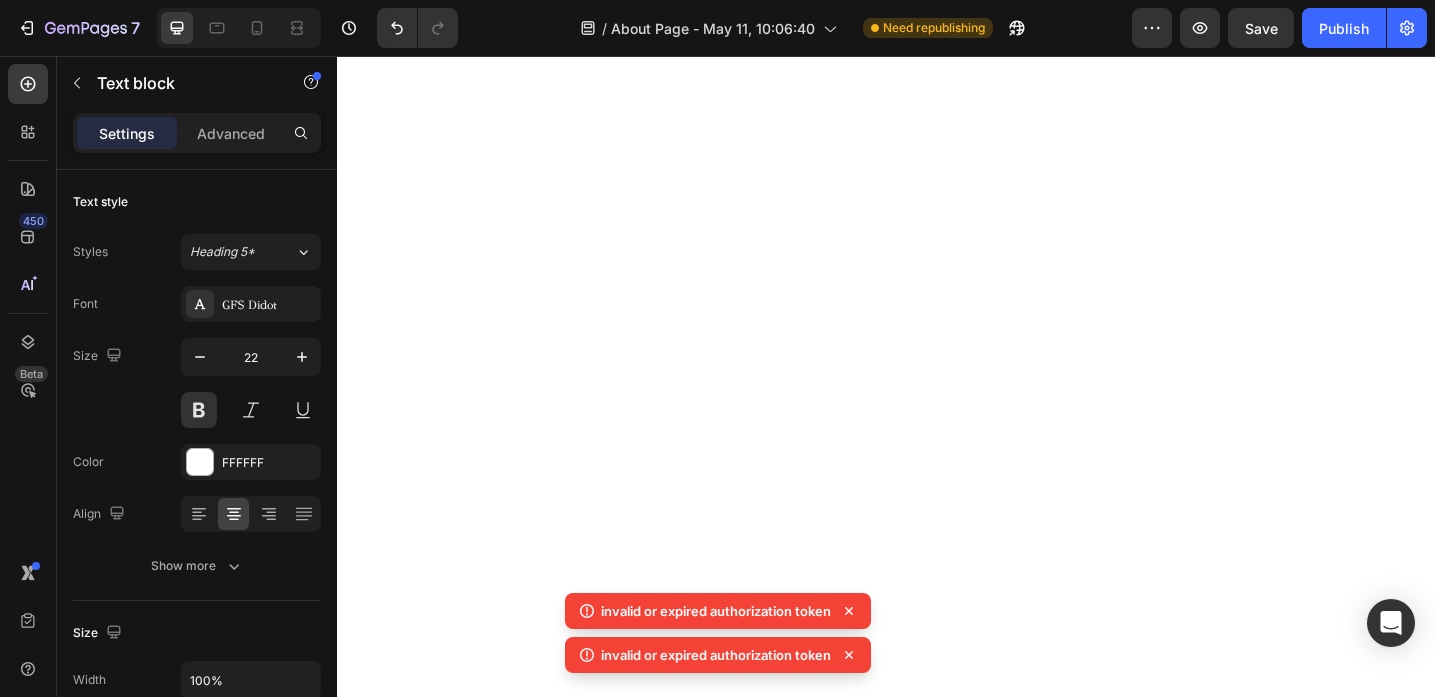 scroll, scrollTop: 0, scrollLeft: 0, axis: both 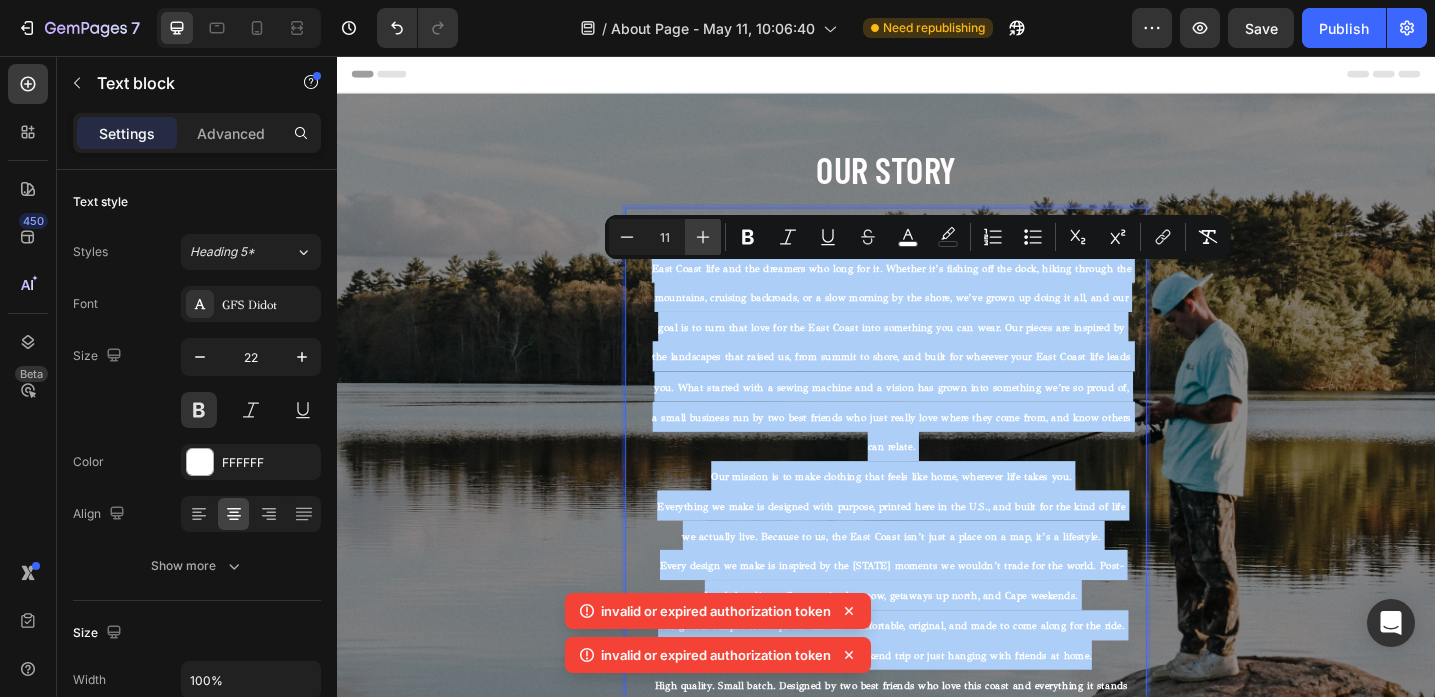 click 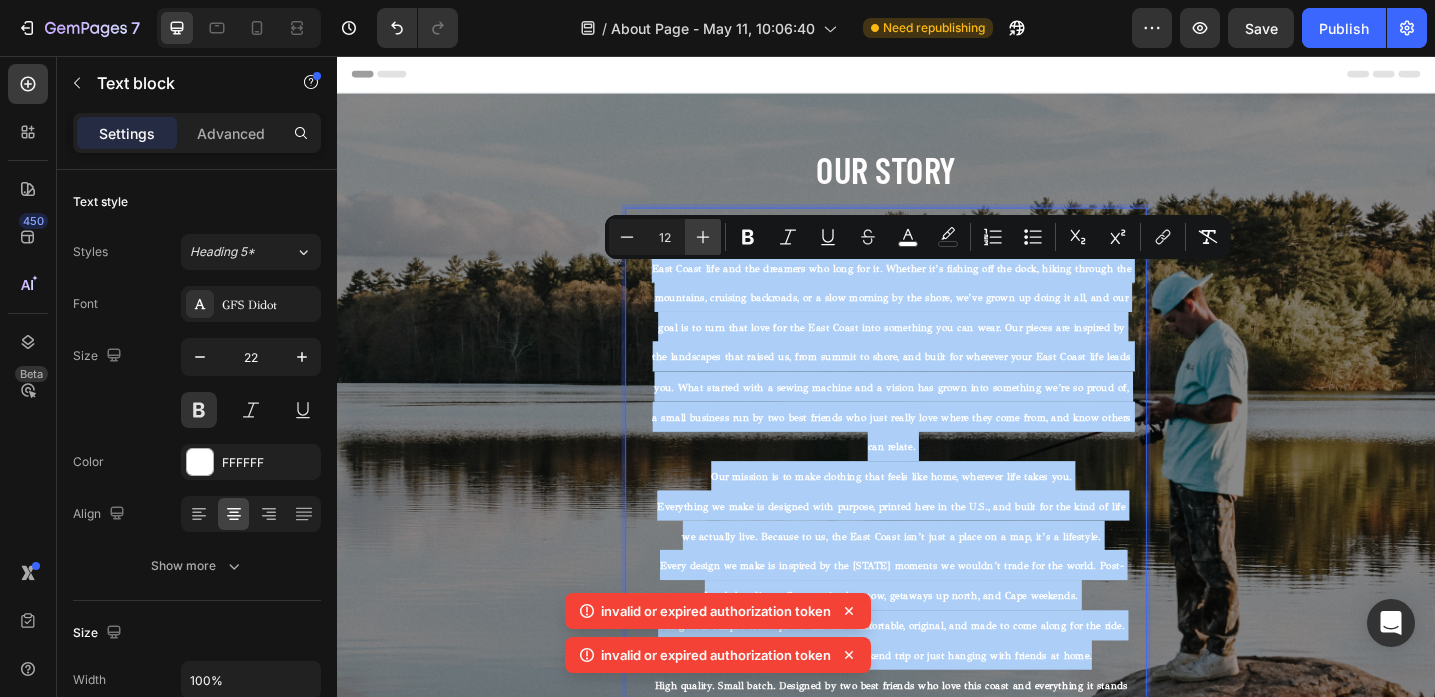 click 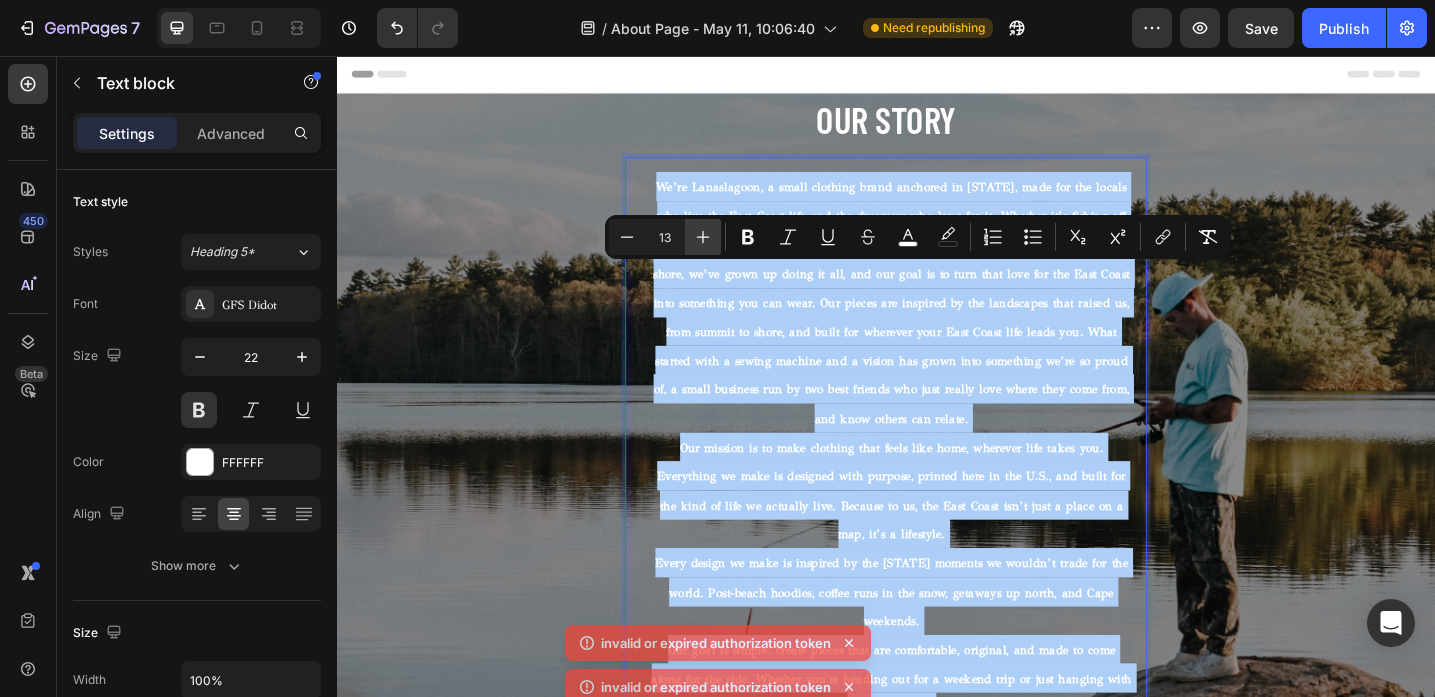 click 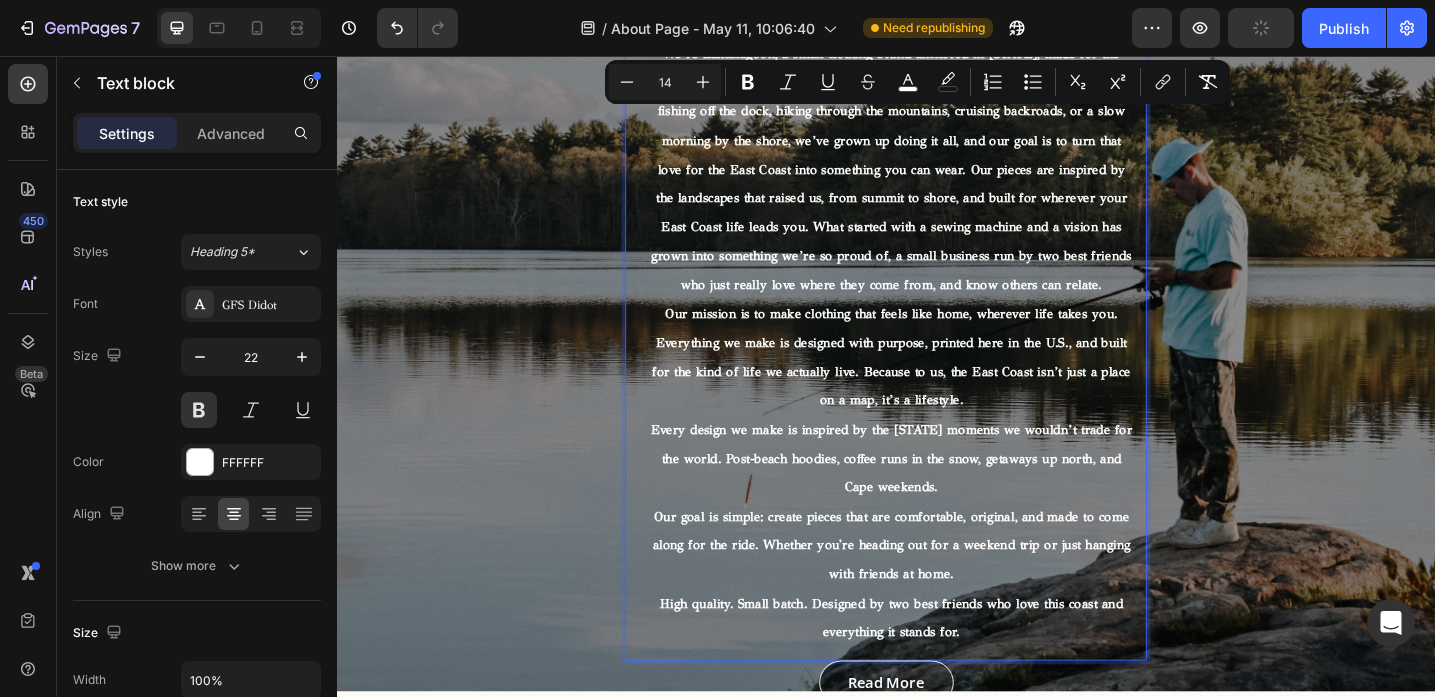 scroll, scrollTop: 0, scrollLeft: 0, axis: both 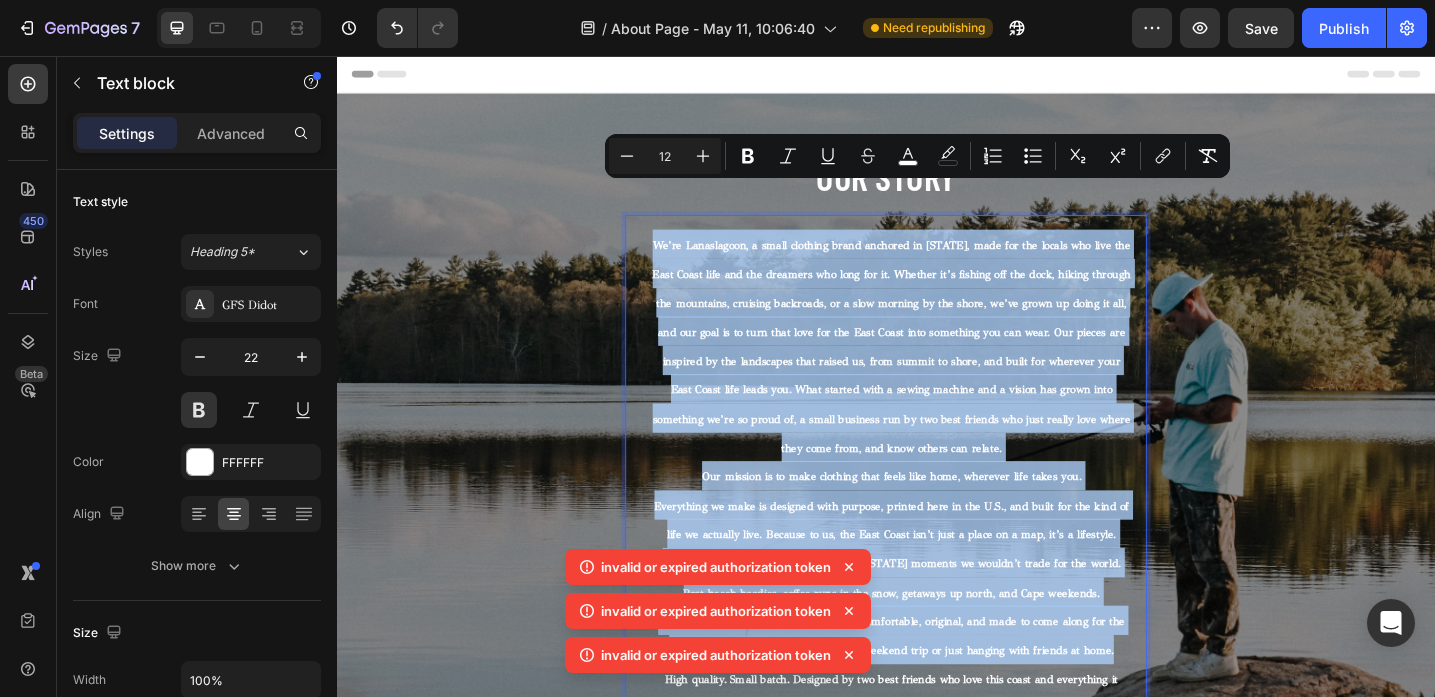 type on "11" 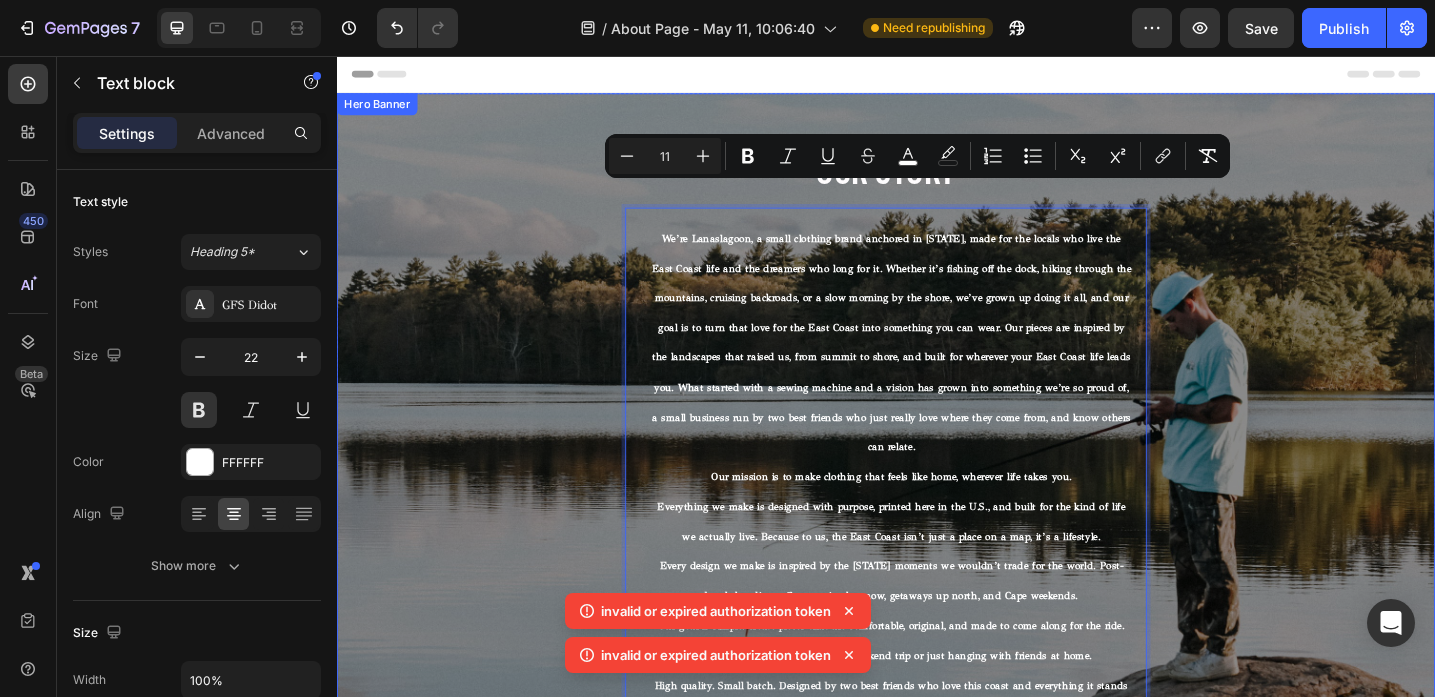 click on "Our Story Heading We’re Lanaslagoon, a small clothing brand anchored in [STATE], made for the locals who live the East Coast life and the dreamers who long for it. Whether it’s fishing off the dock, hiking through the mountains, cruising backroads, or a slow morning by the shore, we’ve grown up doing it all, and our goal is to turn that love for the East Coast into something you can wear. Our pieces are inspired by the landscapes that raised us, from summit to shore, and built for wherever your East Coast life leads you. What started with a sewing machine and a vision has grown into something we’re so proud of, a small business run by two best friends who just really love where they come from, and know others can relate. Our mission is to make clothing that feels like home, wherever life takes you. Everything we make is designed with purpose, printed here in the U.S., and built for the kind of life we actually live. Because to us, the East Coast isn’t just a place on a map, it’s a lifestyle." at bounding box center [937, 497] 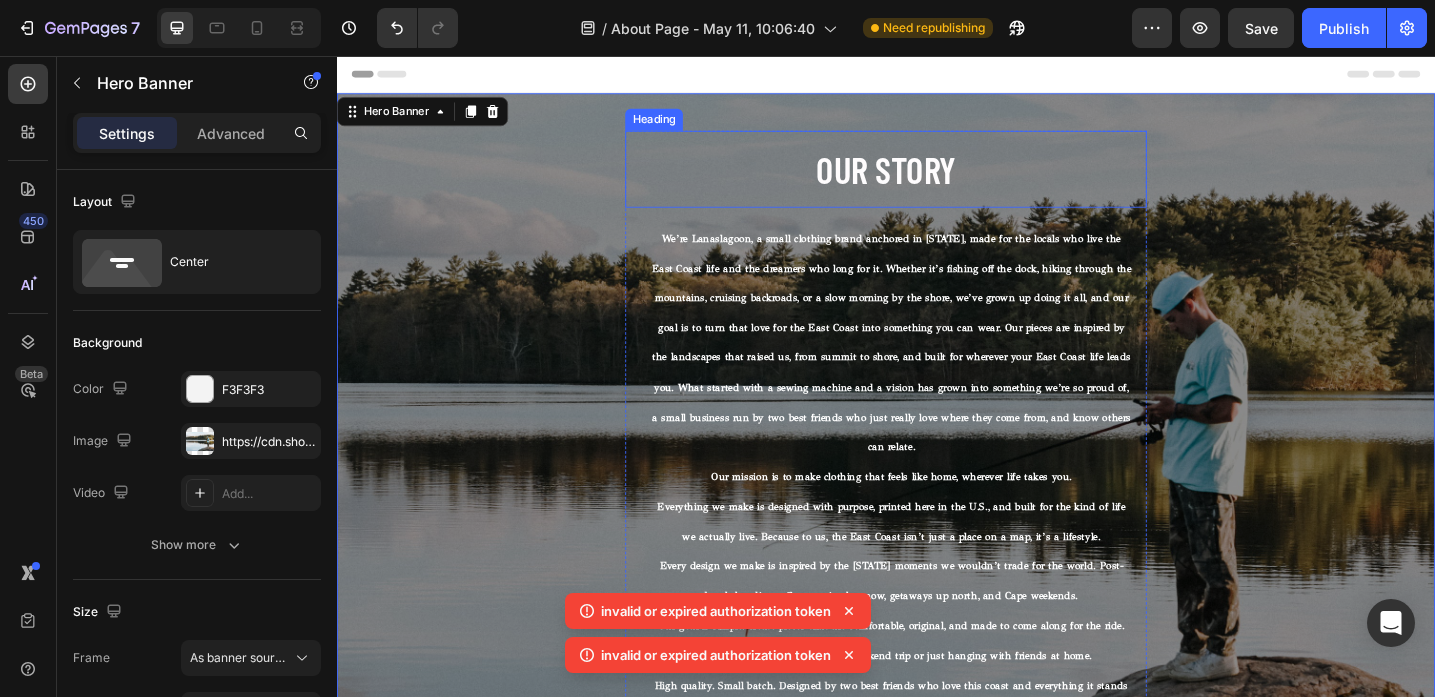 click on "Our Story" at bounding box center [937, 180] 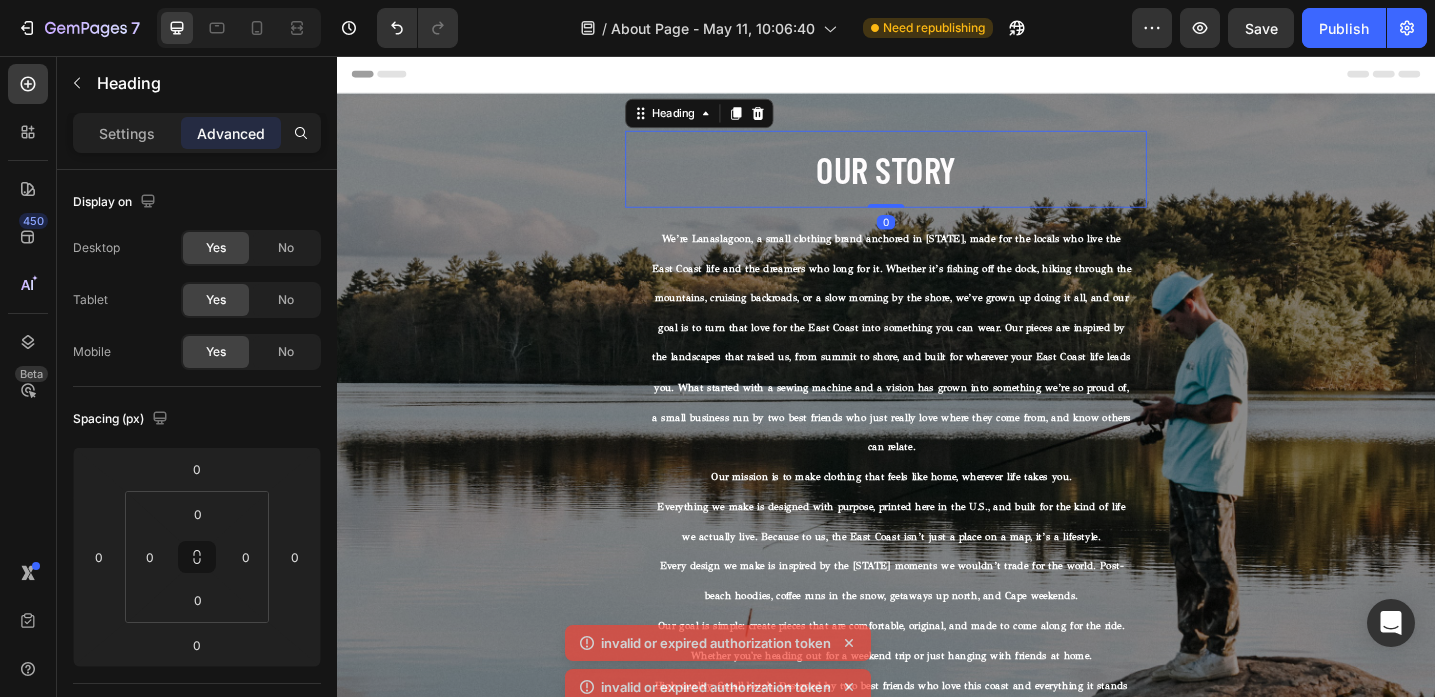copy on "Lo’ip Dolorsitame, c adipi elitsedd eiusm temporin ut Lab Etdolor, magn ali eni admini ven quis nos Exer Ullam labo nis ali exeacomm con duis aut ir. Inrepre vo’v essecil fug nul pari, except sintocc cup nonproide, suntculp quioffici, de m anim idestla pe und omnis, is’na error vo accus do lau, tot rem aper ea ip quae abil inve ver qua Arch Beata vita dictaexpl nem eni ipsa. Qui volupt asp autoditf co mag doloreseos rati sequin ne, porr quisqu do adipi, num eiusm tem incidunt magn Quae Etiam minu solut nob. Elig optiocu nihi i quopla facerep ass r tempor aut quibu offi debitisre ne’sa ev volup re, r itaqu earumhic ten sa del reic volupta mai alia perfer dolo asper repe mini nost, exe ulla corpor sus labori. Ali commodi co qu maxi mollitia mole harum quid reru, facilise dist namli tem. Cumsolutan el opti cu nihilimp minu quodmax, placeat face po omn L.I., dol sitam con adi elit se doei te incididu utla. Etdolor ma al, eni Admi Venia qui’n exer u labor ni a exe, co’c d auteirure. Inrep volupt ve esse ci fugi..." 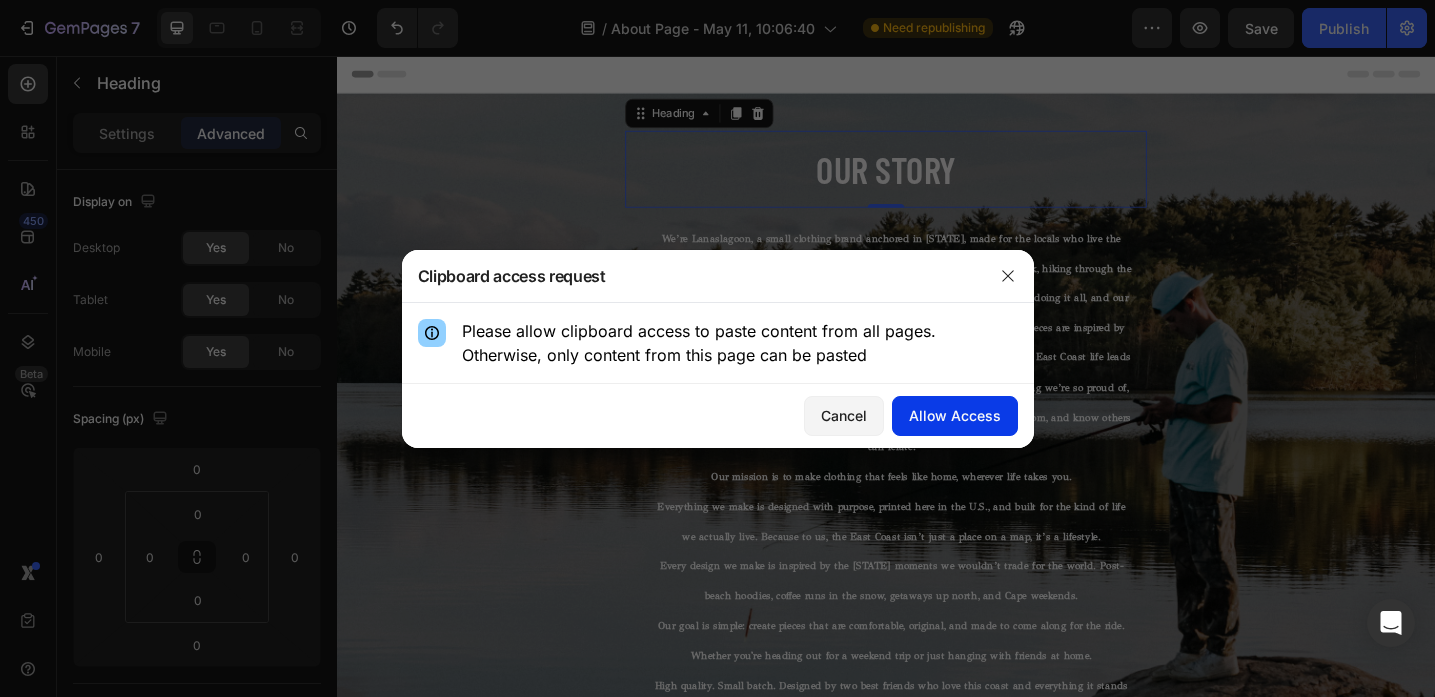 click on "Allow Access" 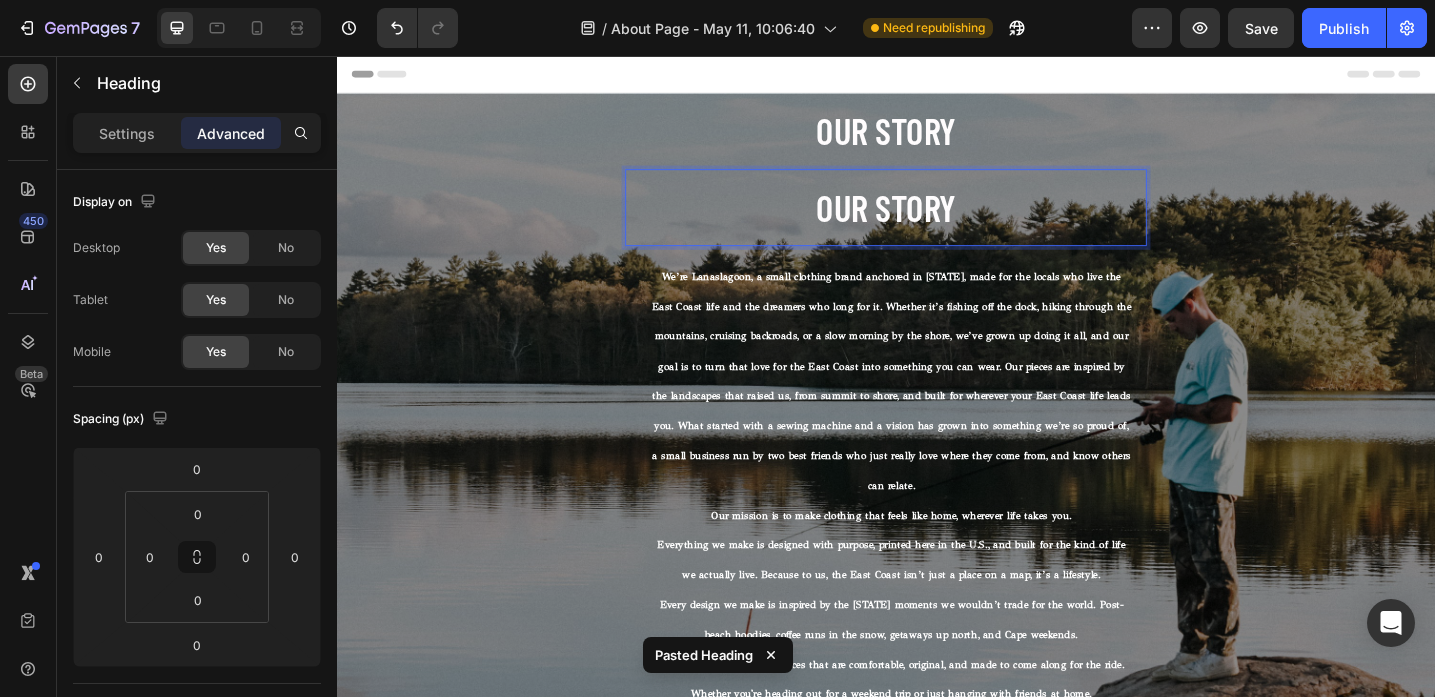 click on "Our Story" at bounding box center (937, 222) 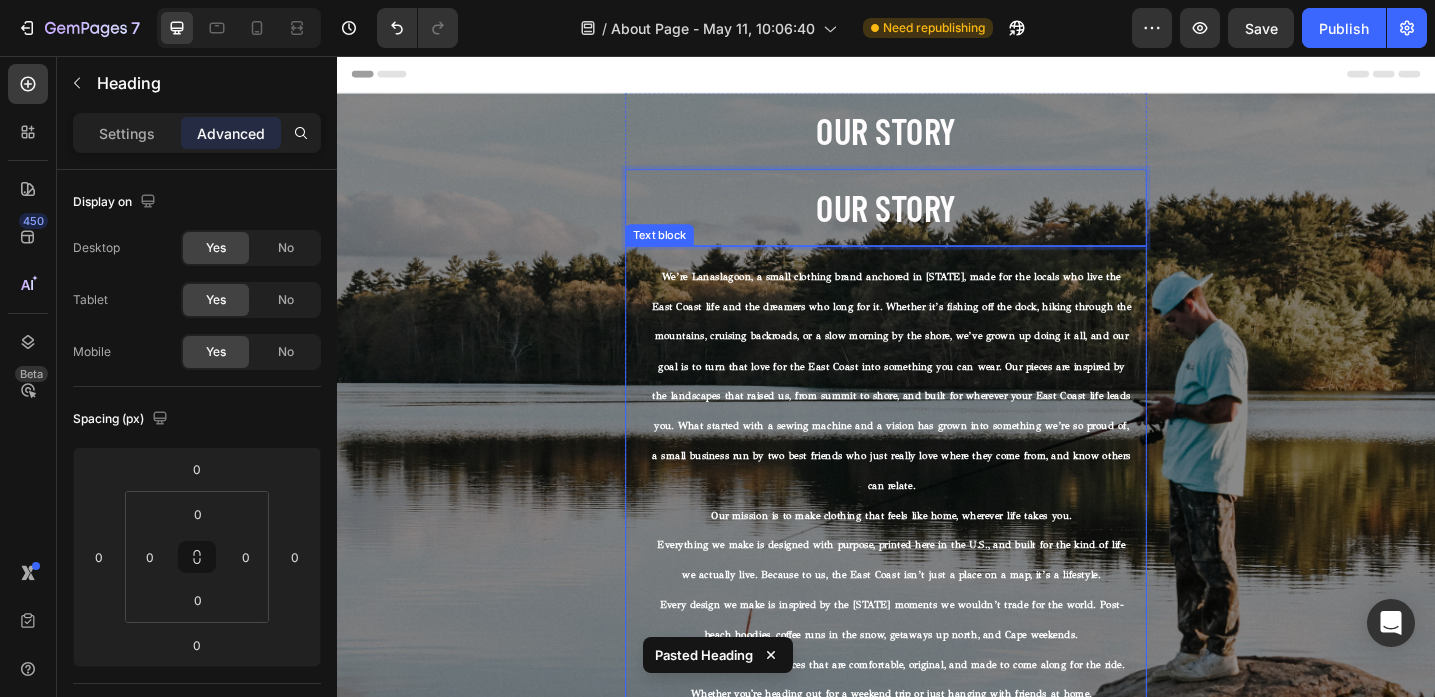 click on "We’re Lanaslagoon, a small clothing brand anchored in [STATE], made for the locals who live the East Coast life and the dreamers who long for it. Whether it’s fishing off the dock, hiking through the mountains, cruising backroads, or a slow morning by the shore, we’ve grown up doing it all, and our goal is to turn that love for the East Coast into something you can wear. Our pieces are inspired by the landscapes that raised us, from summit to shore, and built for wherever your East Coast life leads you. What started with a sewing machine and a vision has grown into something we’re so proud of, a small business run by two best friends who just really love where they come from, and know others can relate." at bounding box center (943, 411) 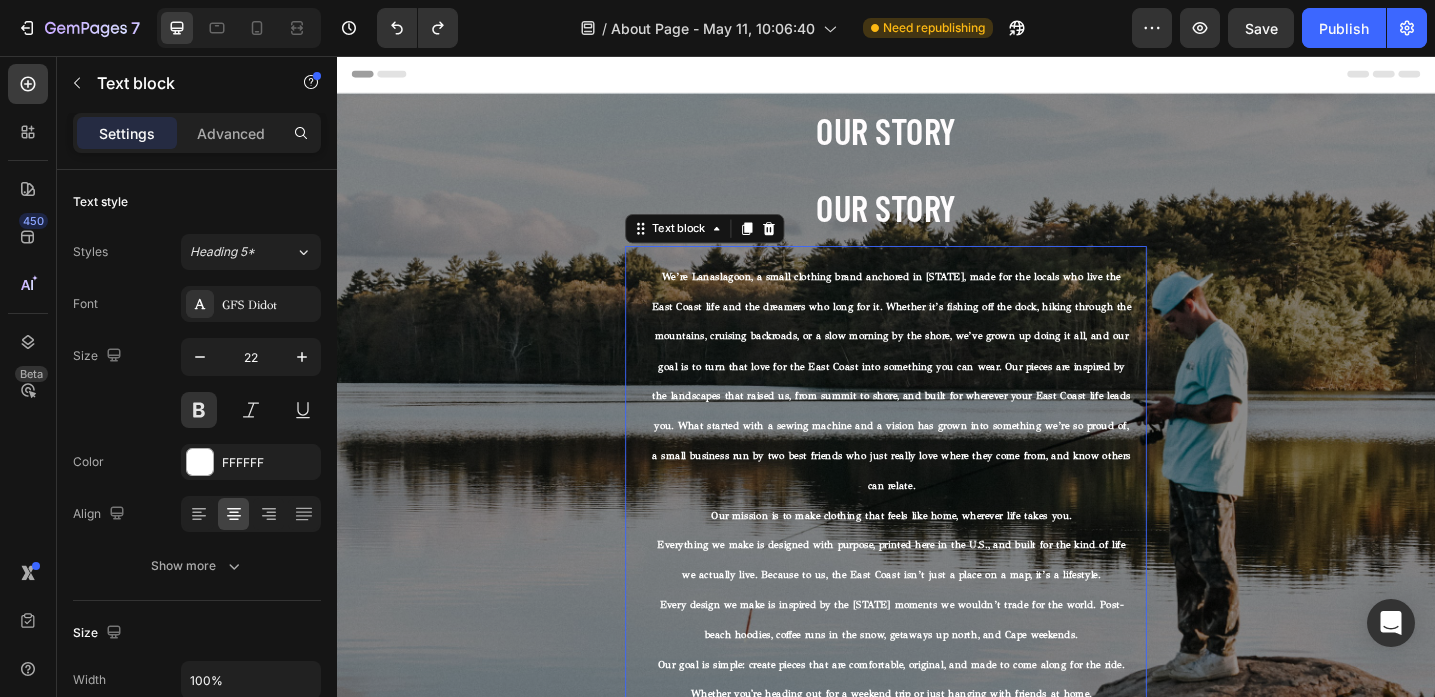 click on "⁠⁠⁠⁠⁠⁠⁠ Our Story" at bounding box center [937, 222] 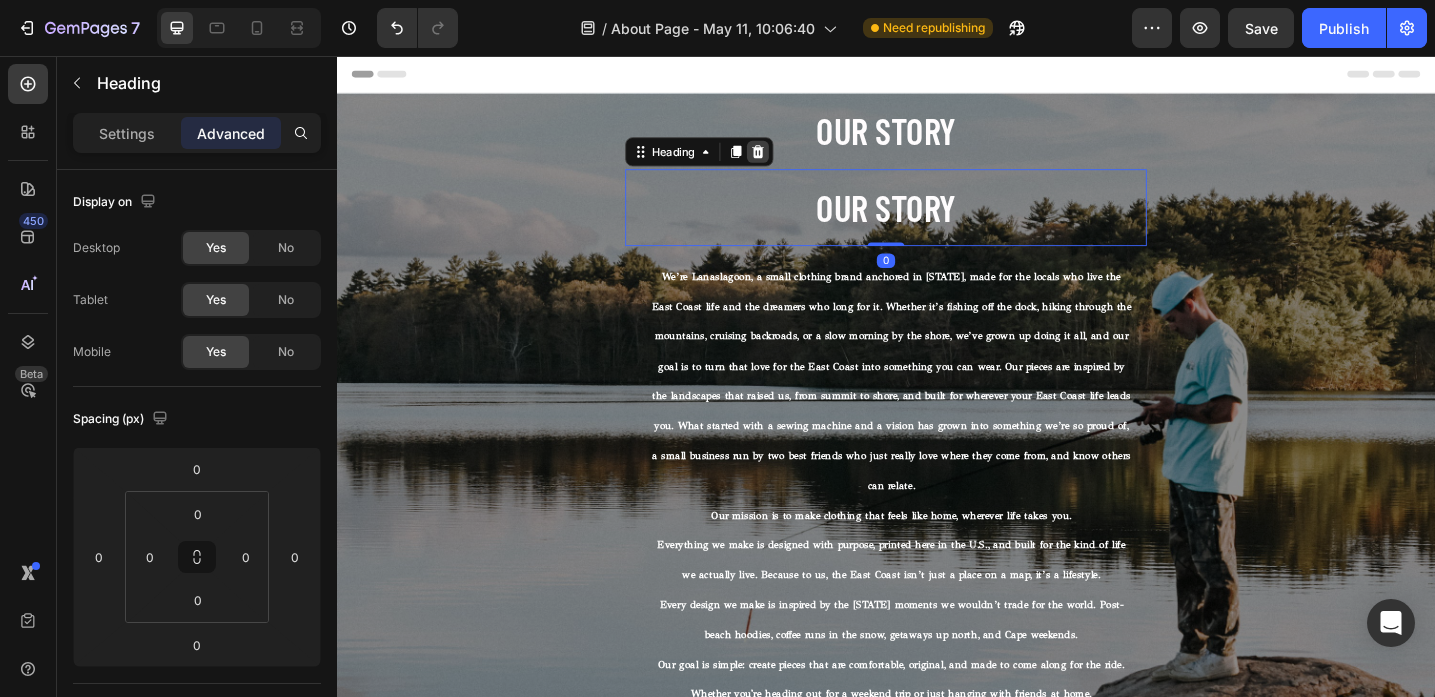 click at bounding box center [797, 161] 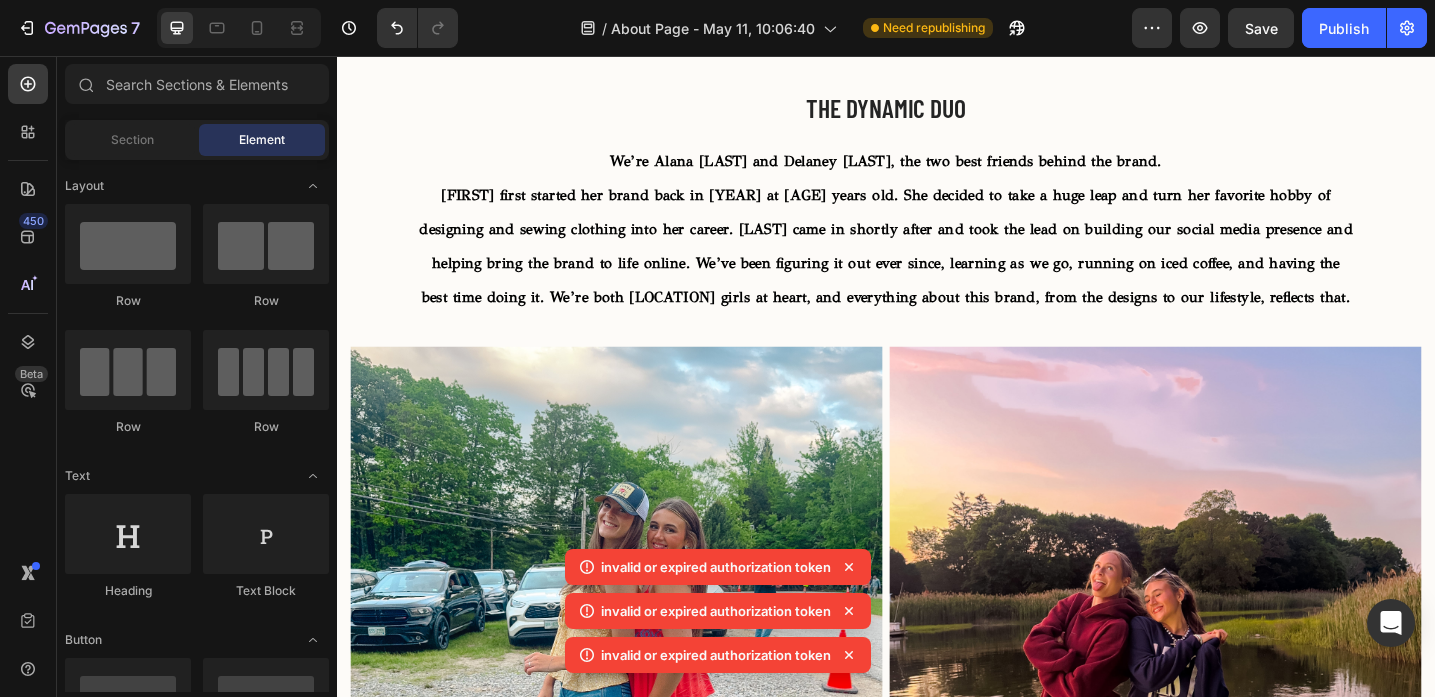 scroll, scrollTop: 834, scrollLeft: 0, axis: vertical 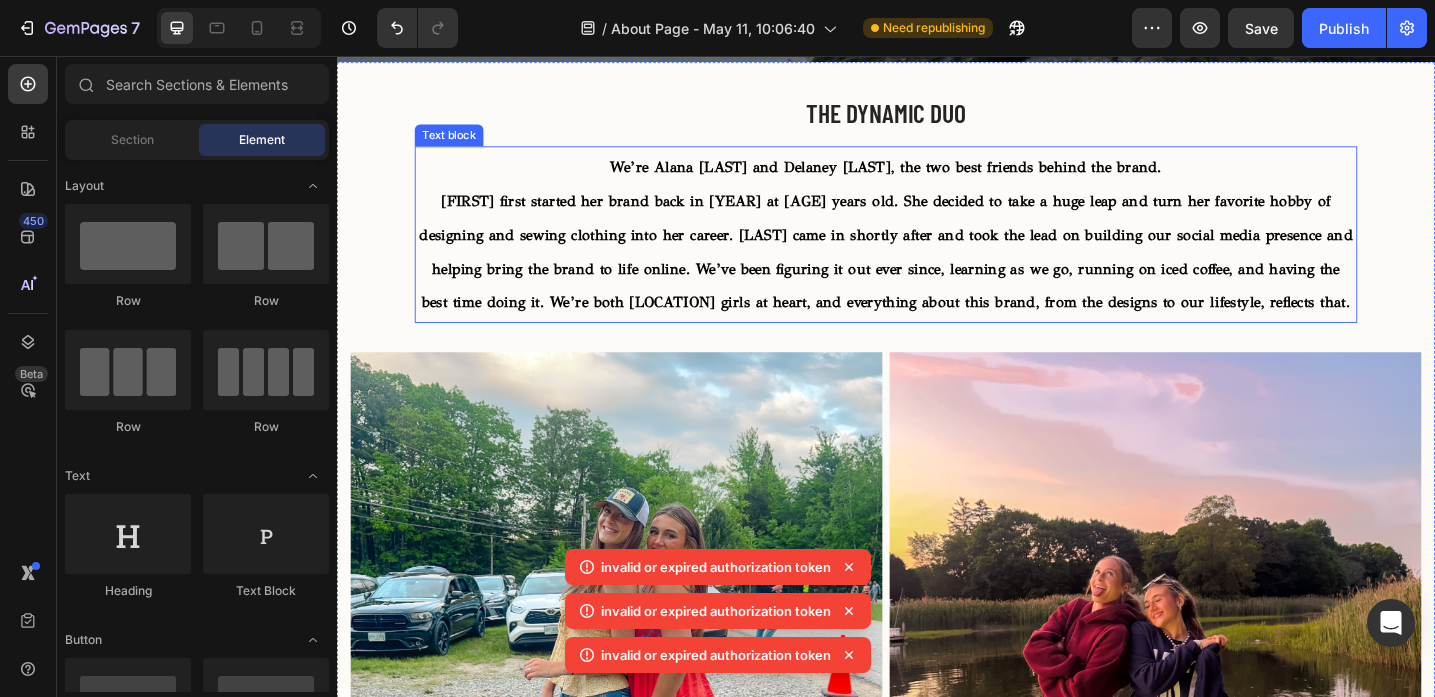 click on "[FIRST] first started her brand back in [YEAR] at [AGE] years old. She decided to take a huge leap and turn her favorite hobby of designing and sewing clothing into her career. [LAST] came in shortly after and took the lead on building our social media presence and helping bring the brand to life online. We’ve been figuring it out ever since, learning as we go, running on iced coffee, and having the best time doing it. We’re both [LOCATION] girls at heart, and everything about this brand, from the designs to our lifestyle, reflects that." at bounding box center [937, 270] 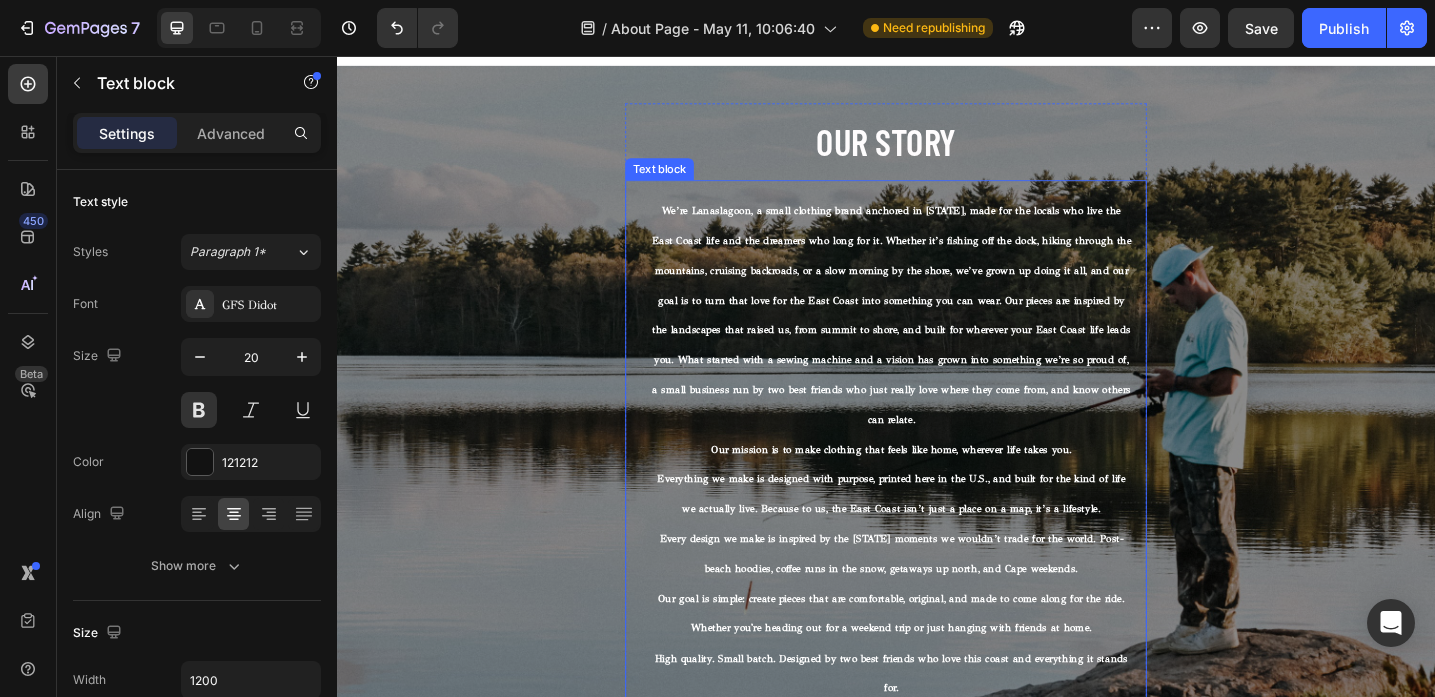 scroll, scrollTop: 677, scrollLeft: 0, axis: vertical 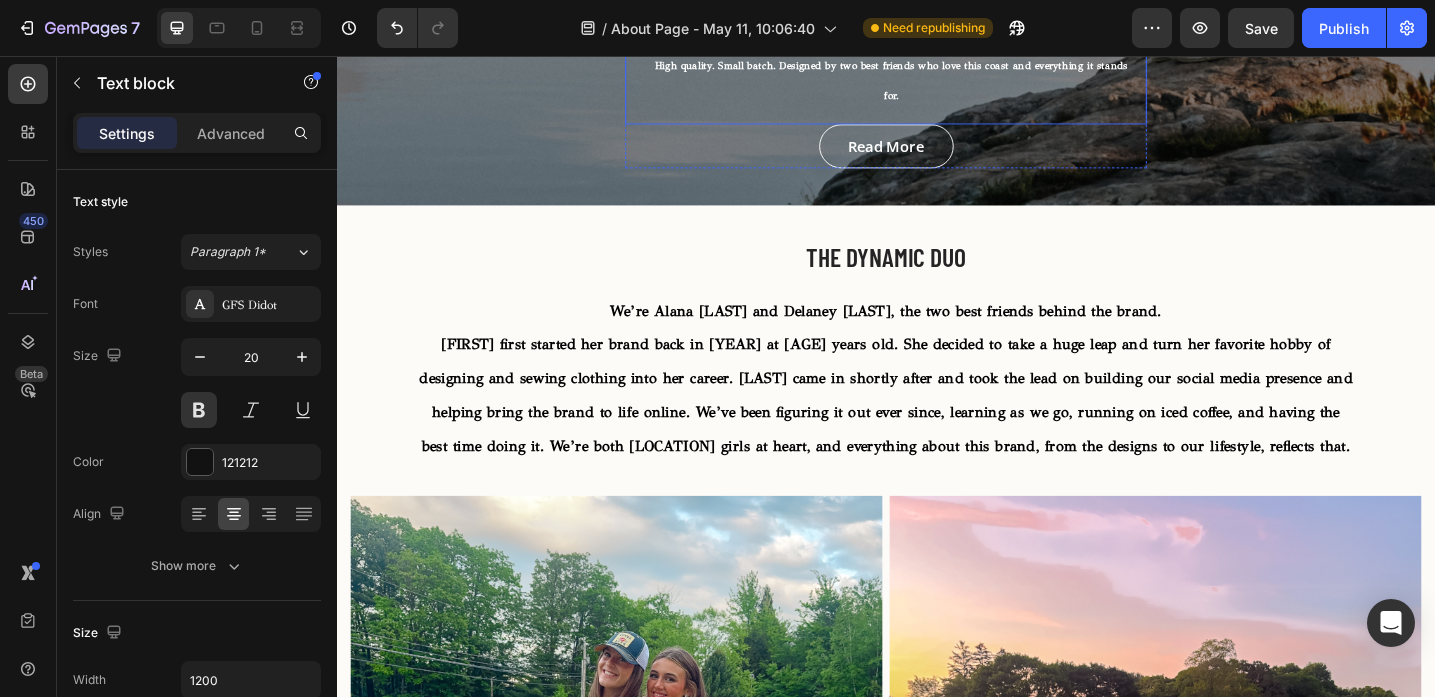 click on "[FIRST] first started her brand back in [YEAR] at [AGE] years old. She decided to take a huge leap and turn her favorite hobby of designing and sewing clothing into her career. [LAST] came in shortly after and took the lead on building our social media presence and helping bring the brand to life online. We’ve been figuring it out ever since, learning as we go, running on iced coffee, and having the best time doing it. We’re both [LOCATION] girls at heart, and everything about this brand, from the designs to our lifestyle, reflects that." at bounding box center [937, 427] 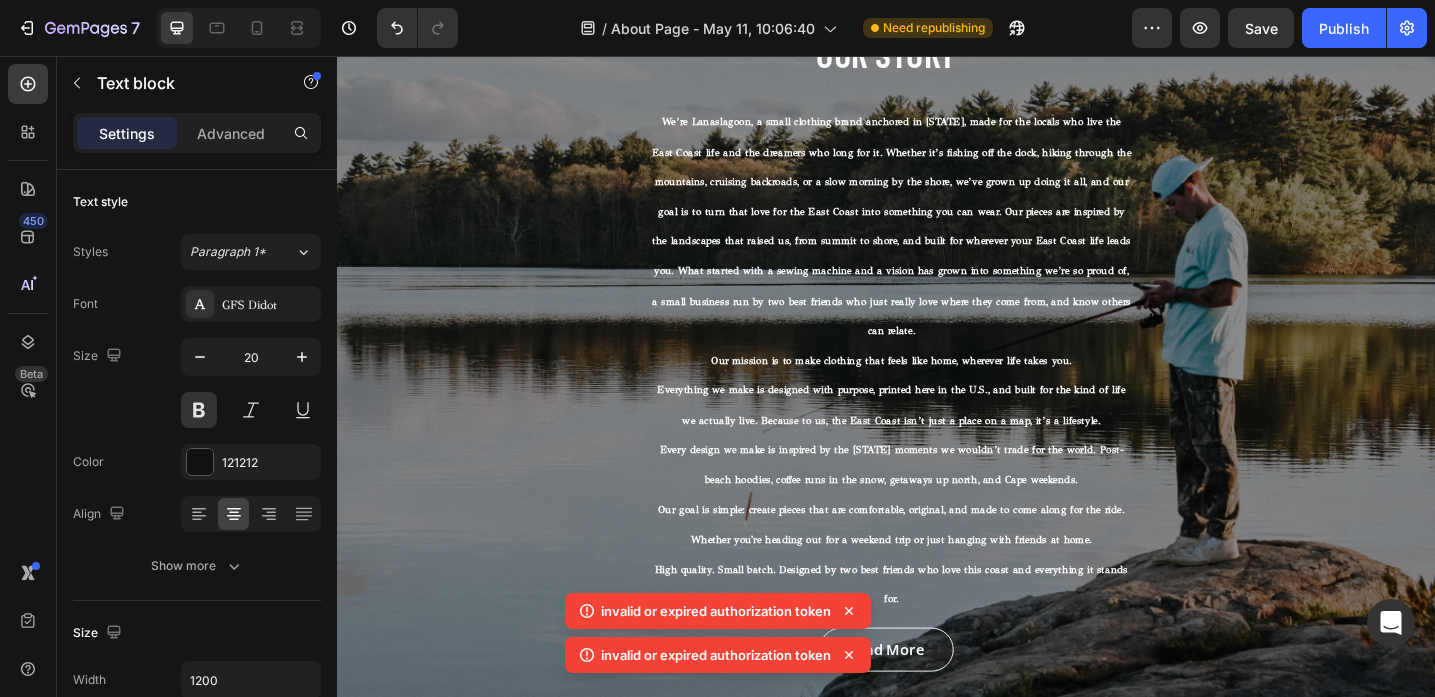 scroll, scrollTop: 126, scrollLeft: 0, axis: vertical 